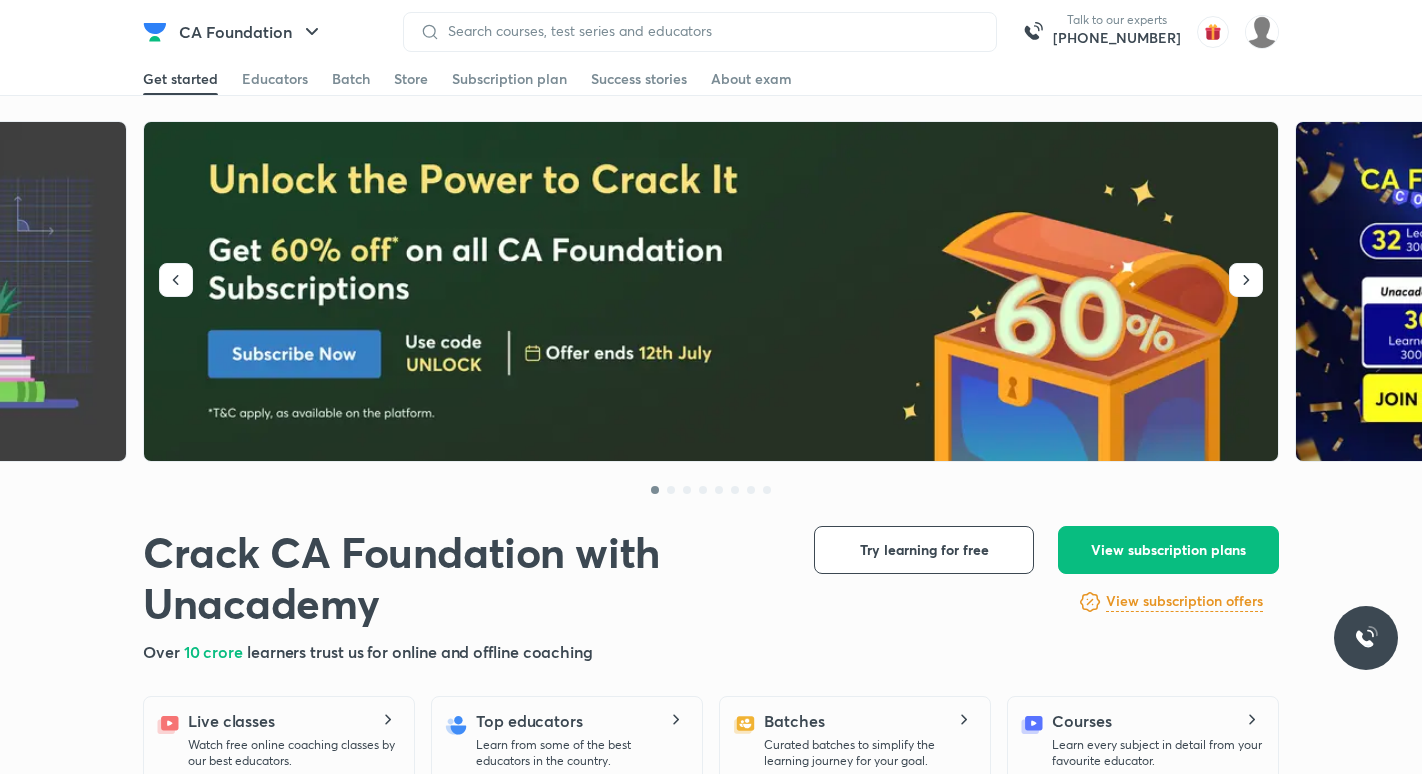 scroll, scrollTop: 0, scrollLeft: 0, axis: both 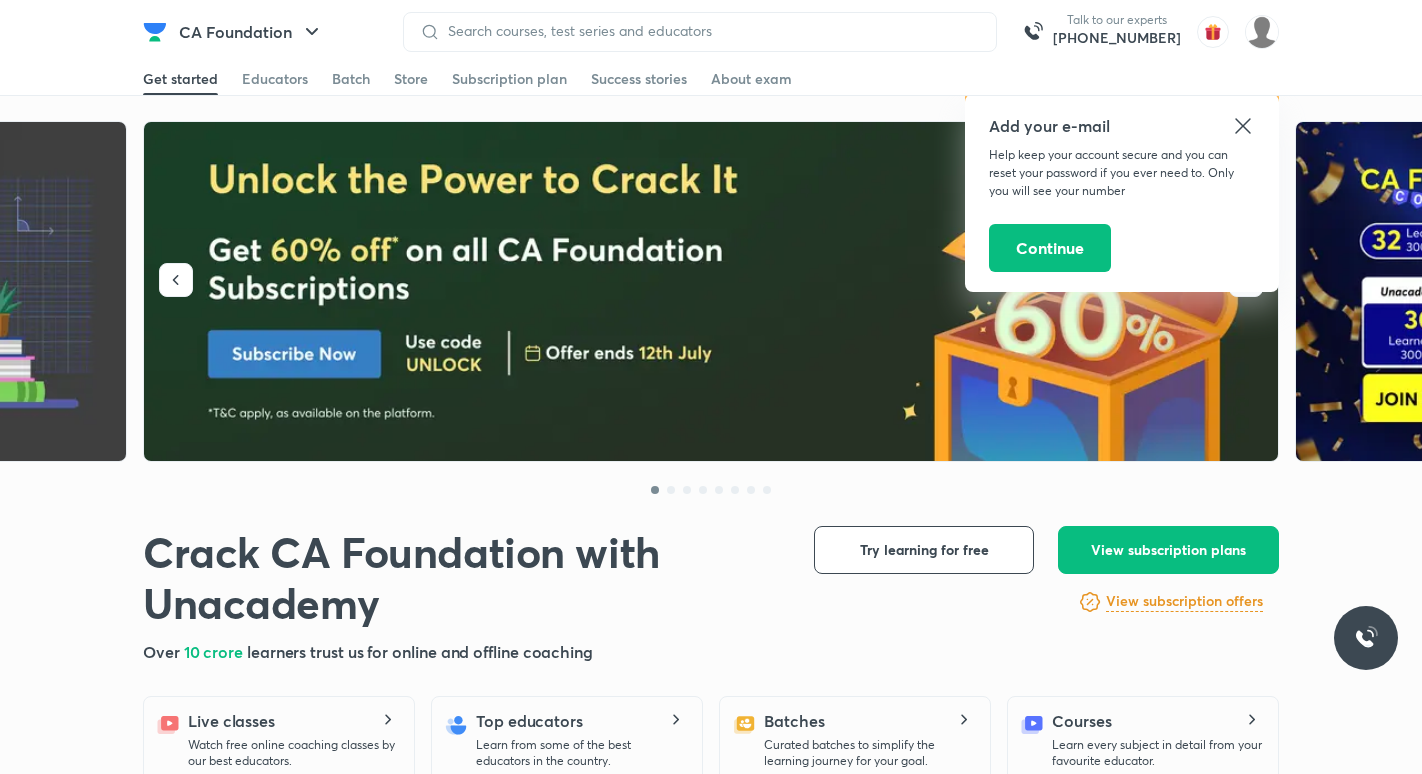 click 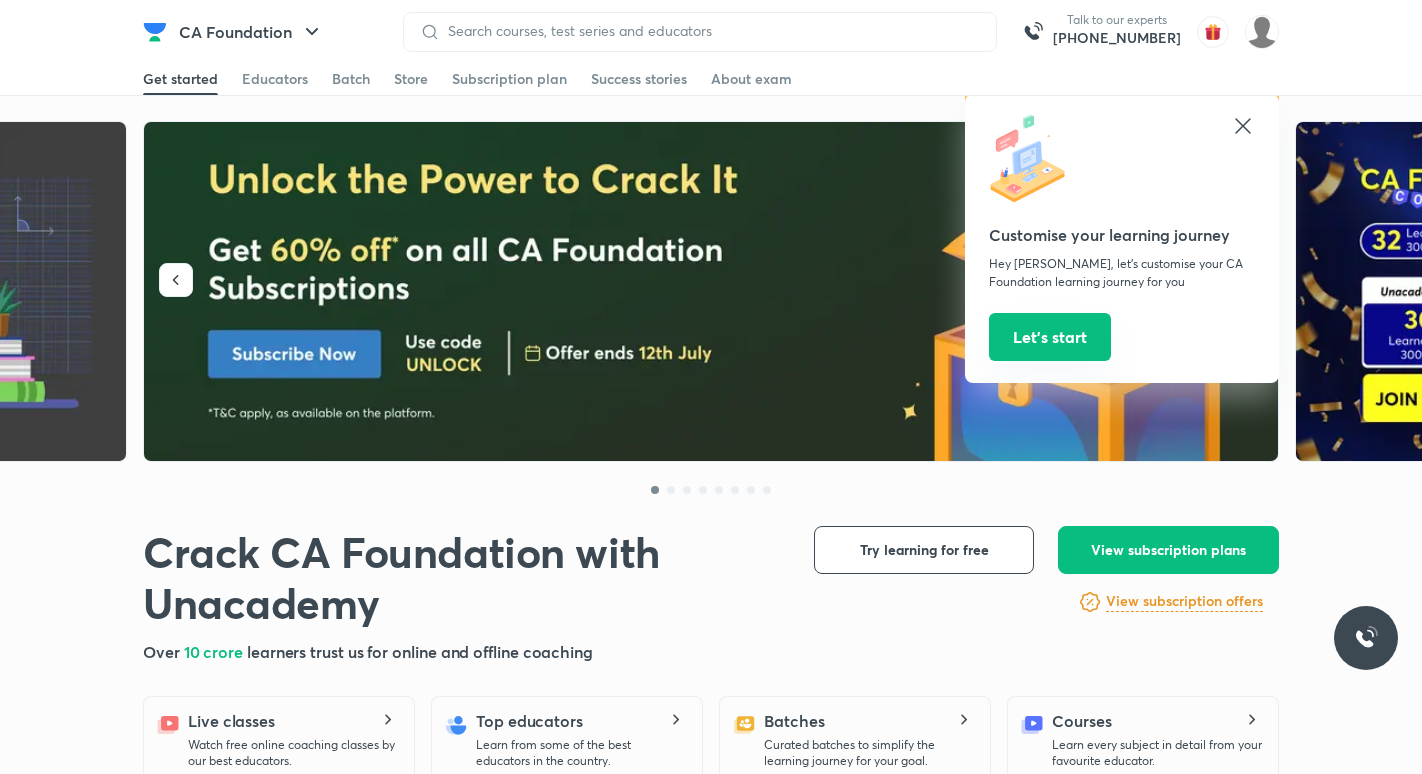 click on "Let’s start" at bounding box center [1050, 337] 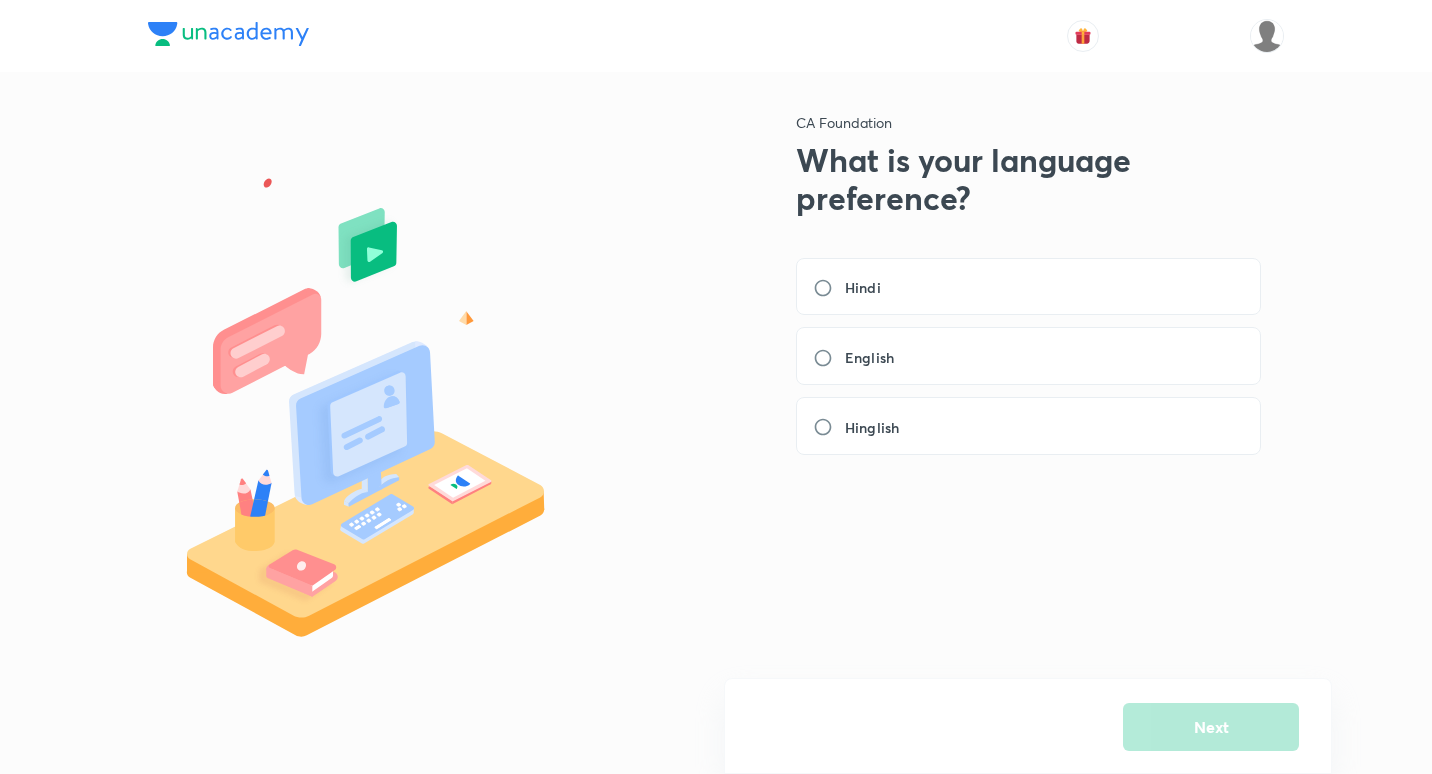 click on "CA Foundation" at bounding box center [1040, 122] 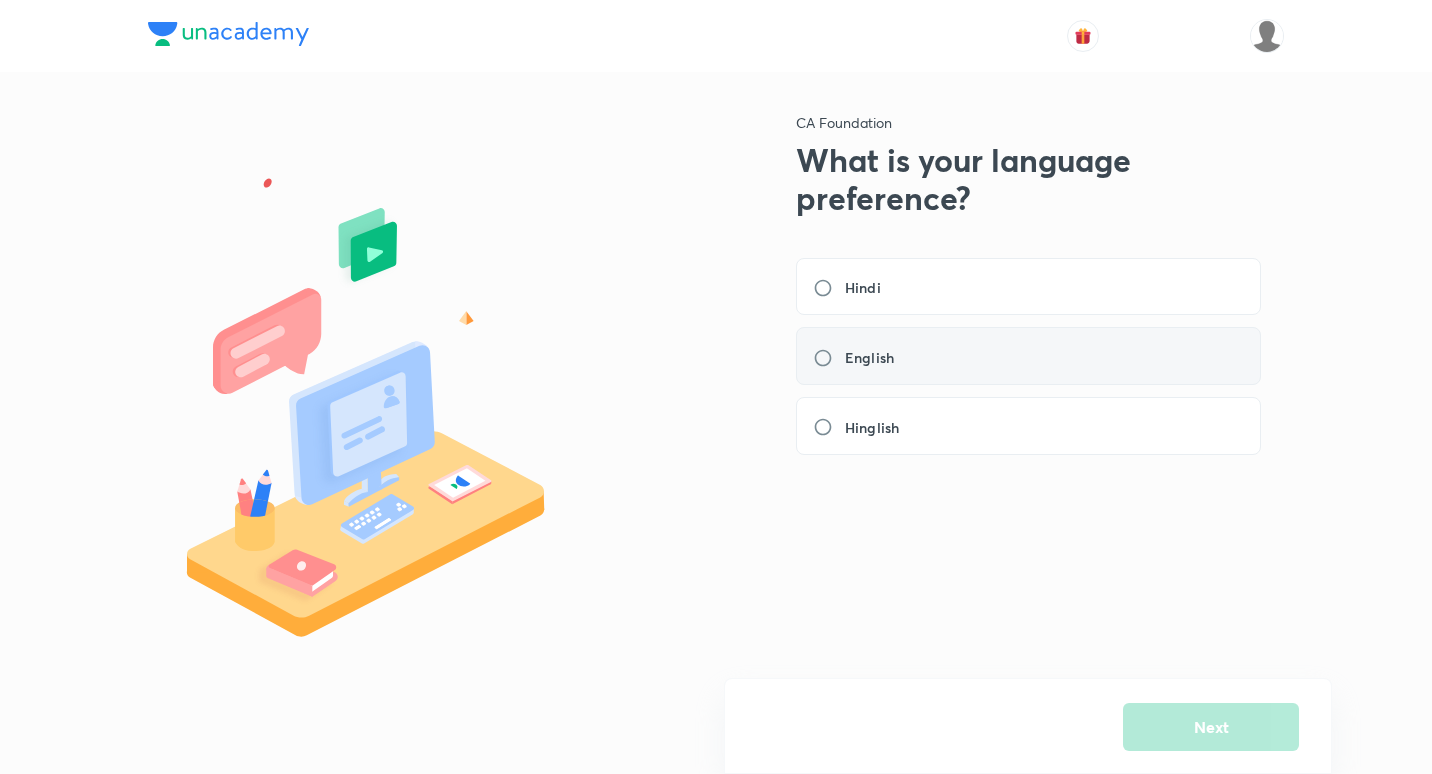 click on "English" at bounding box center [1028, 356] 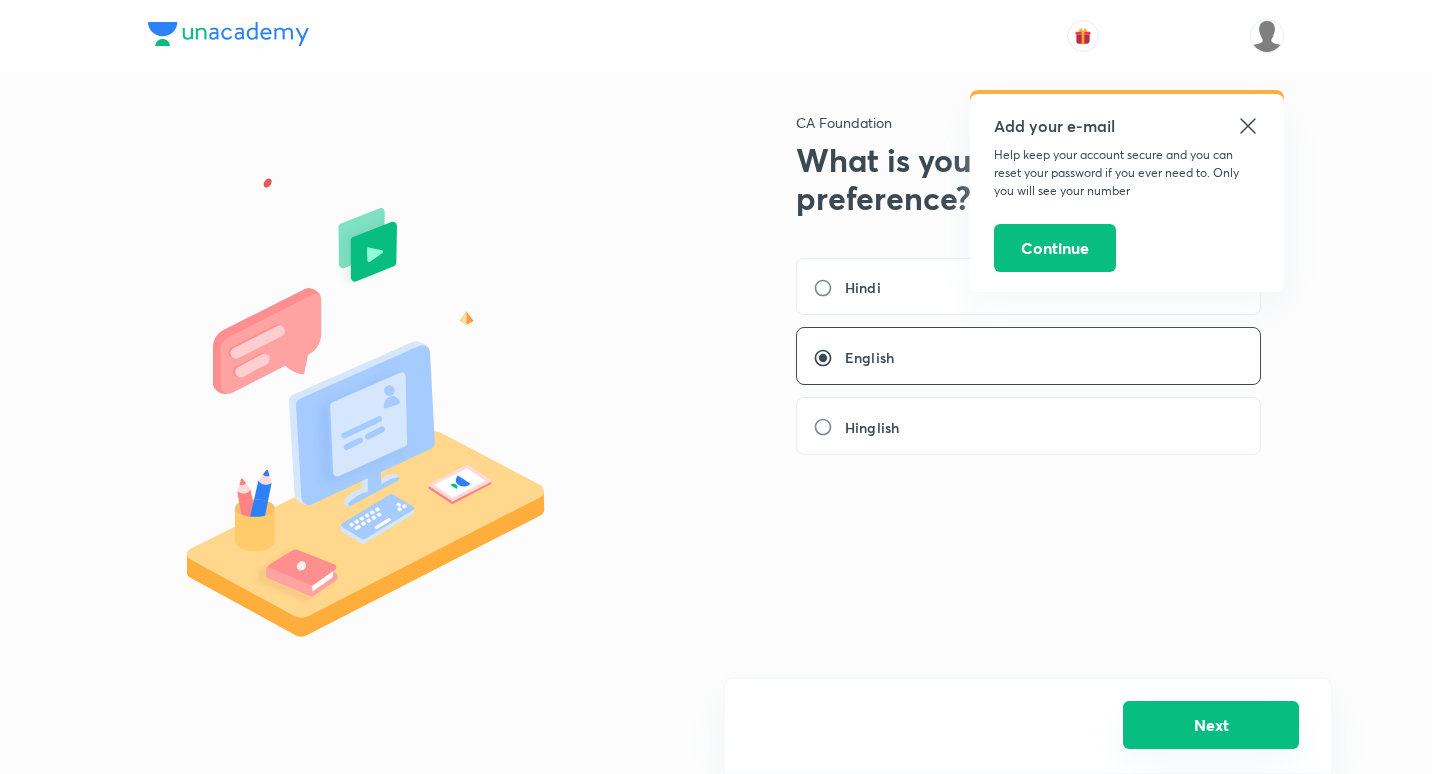 click on "Next" at bounding box center [1211, 725] 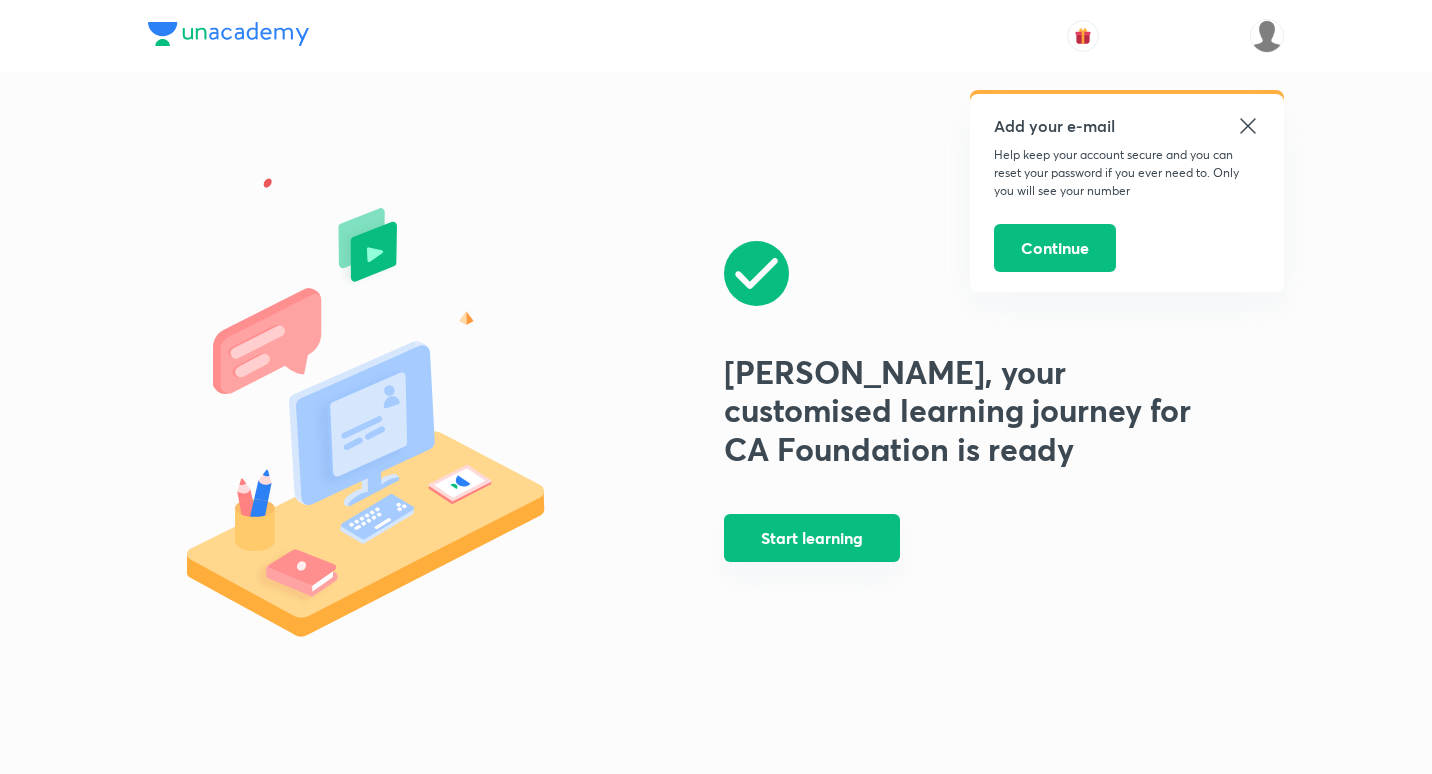 click on "Start learning" at bounding box center [812, 538] 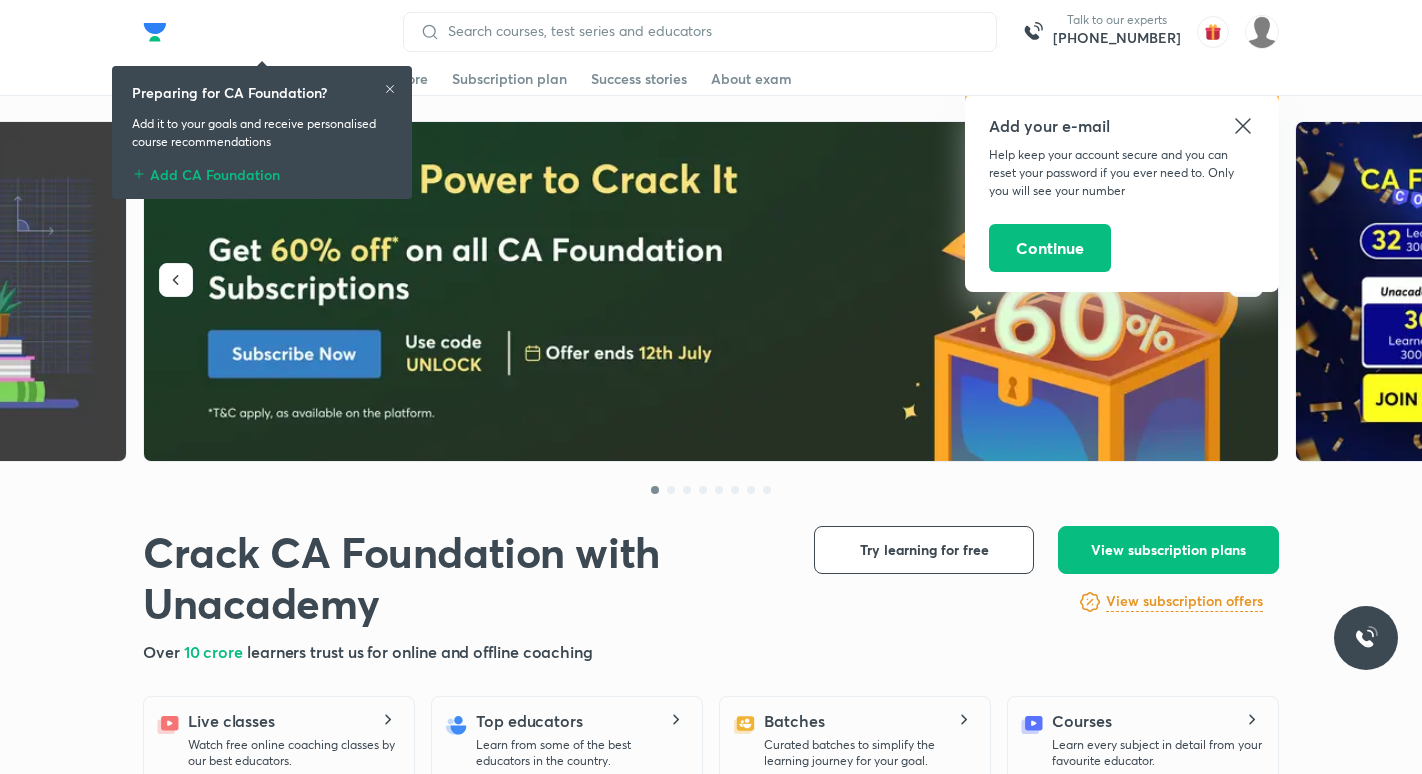 click 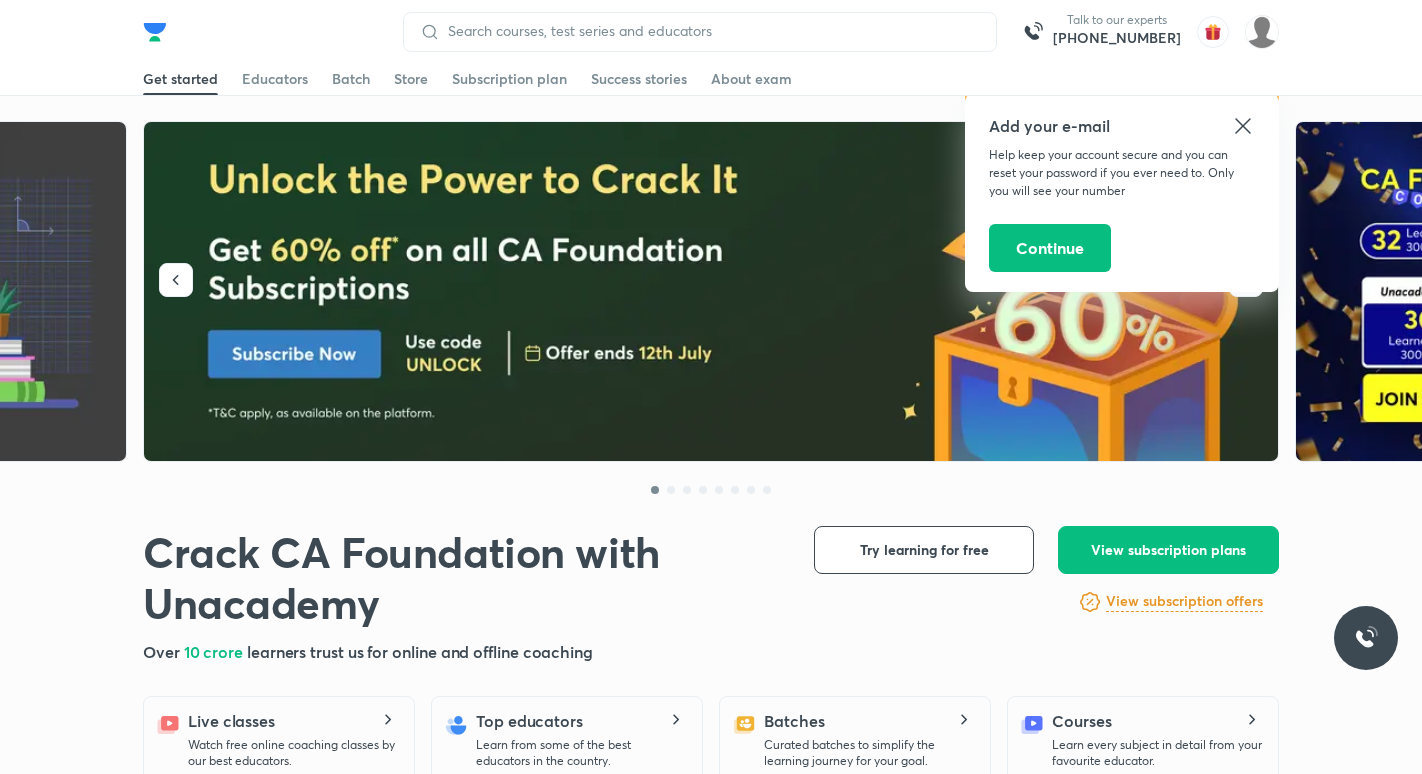 click 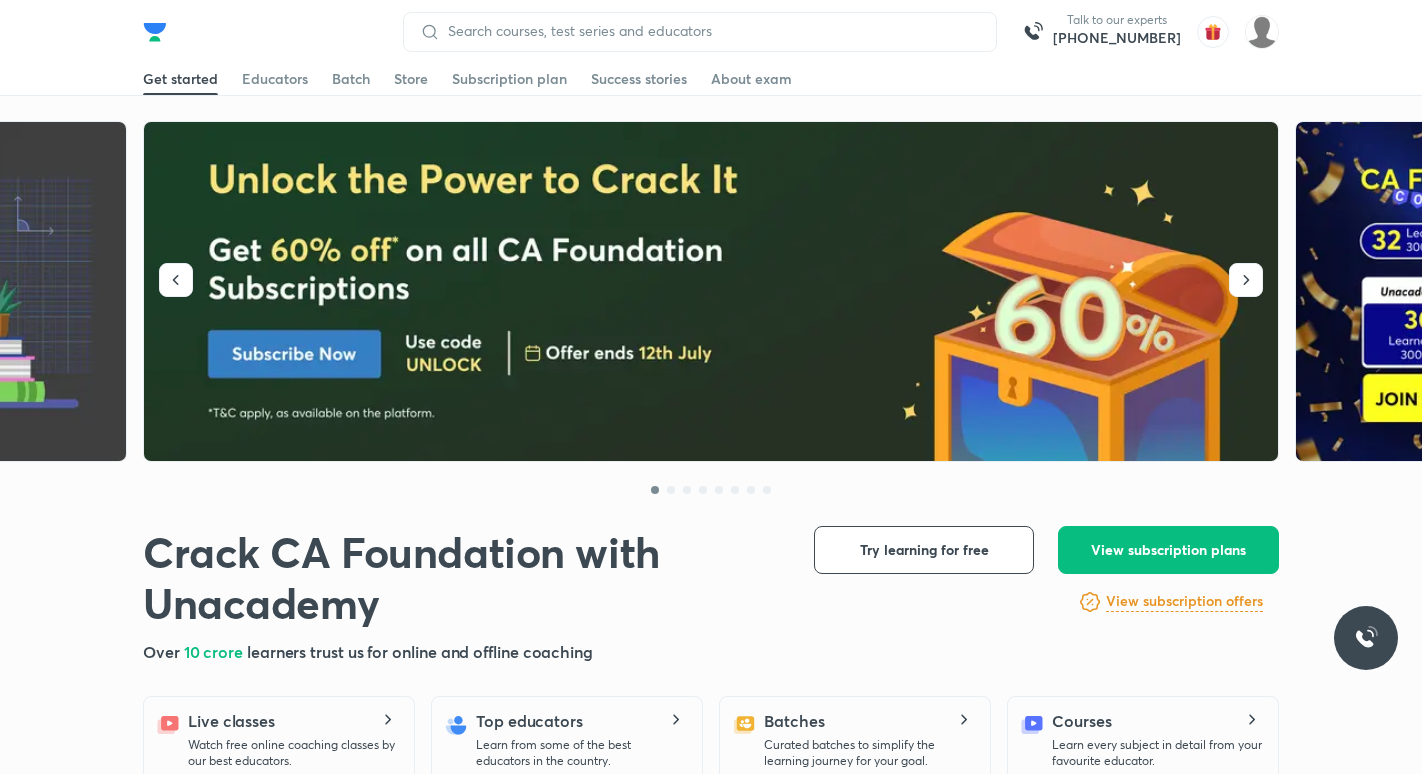 click on "Choose Your Goal Talk to our experts +91-8585858585" at bounding box center [711, 31] 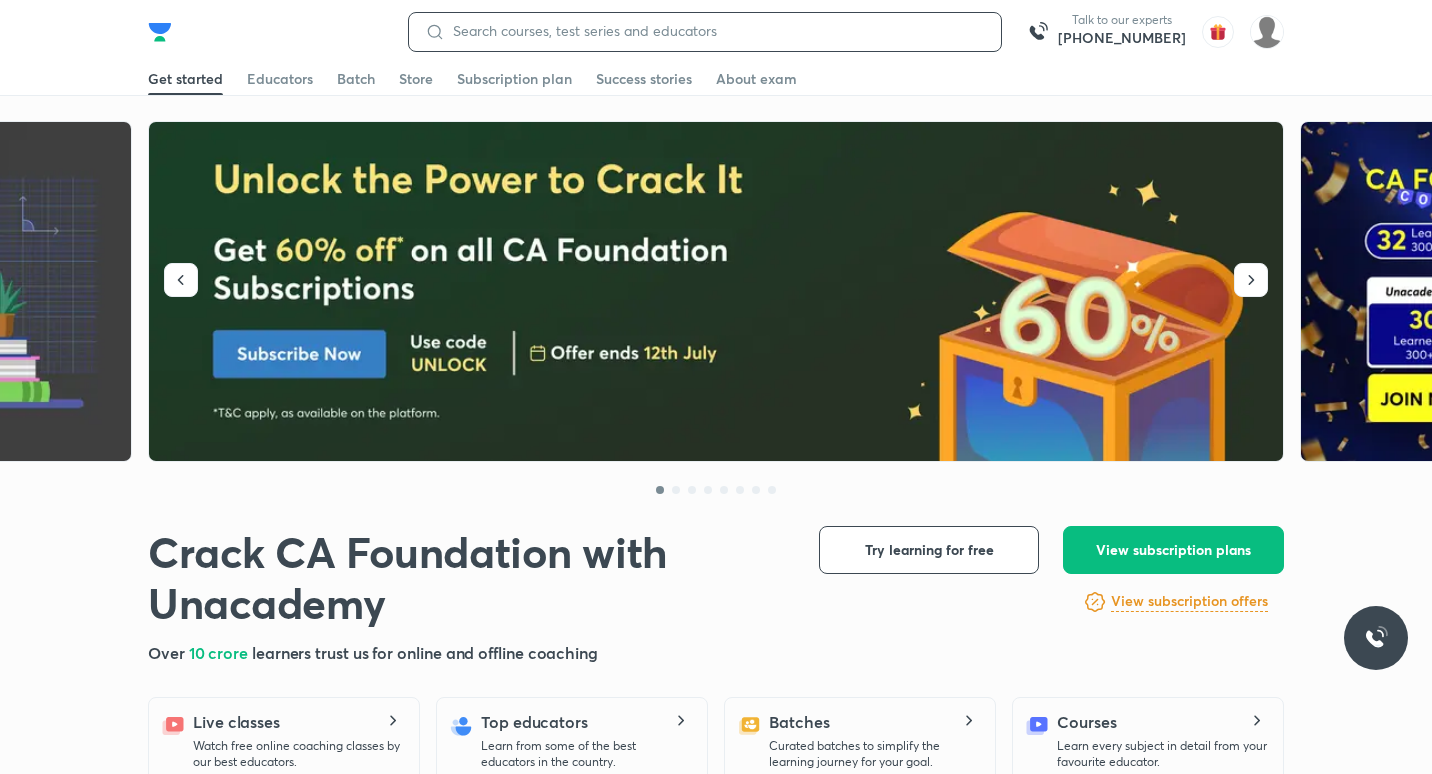 click at bounding box center [715, 31] 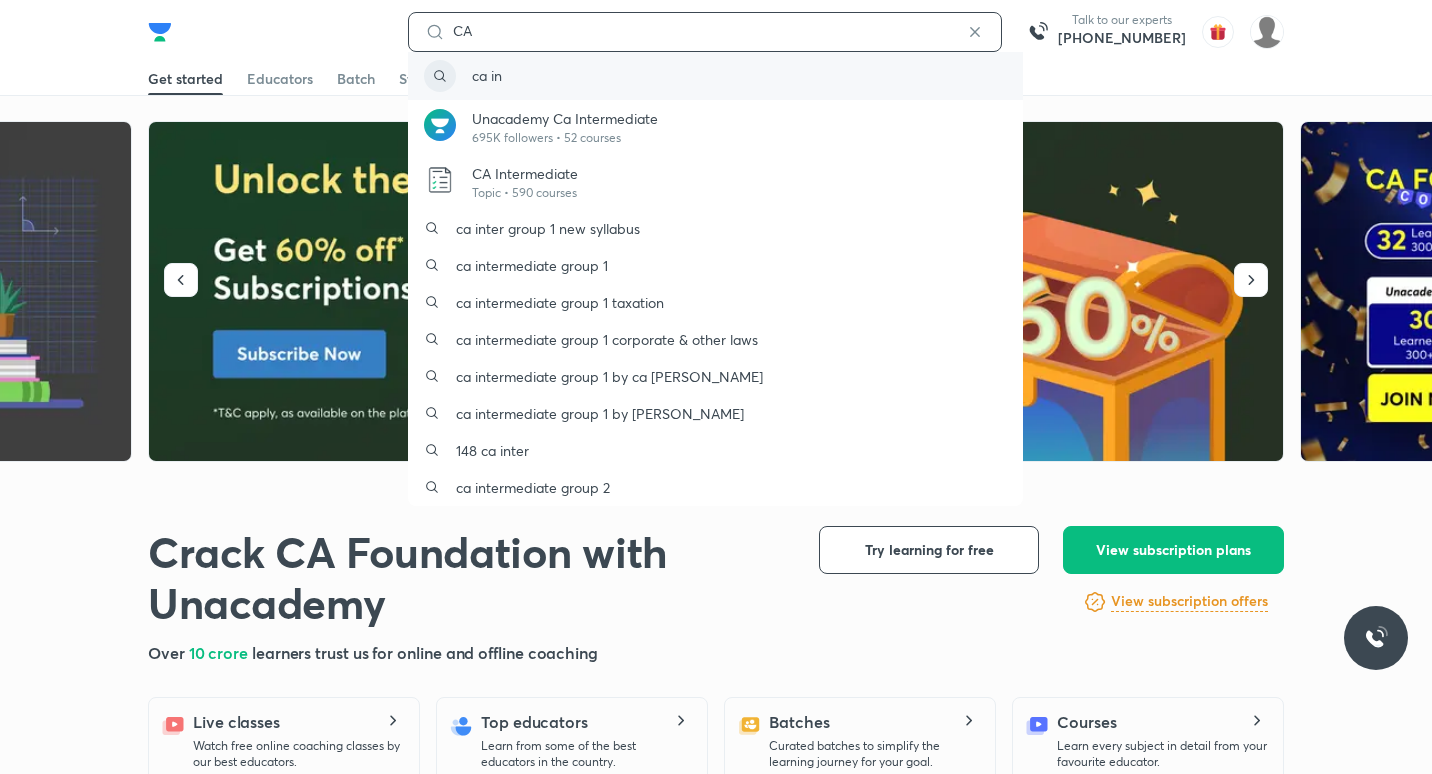 type on "C" 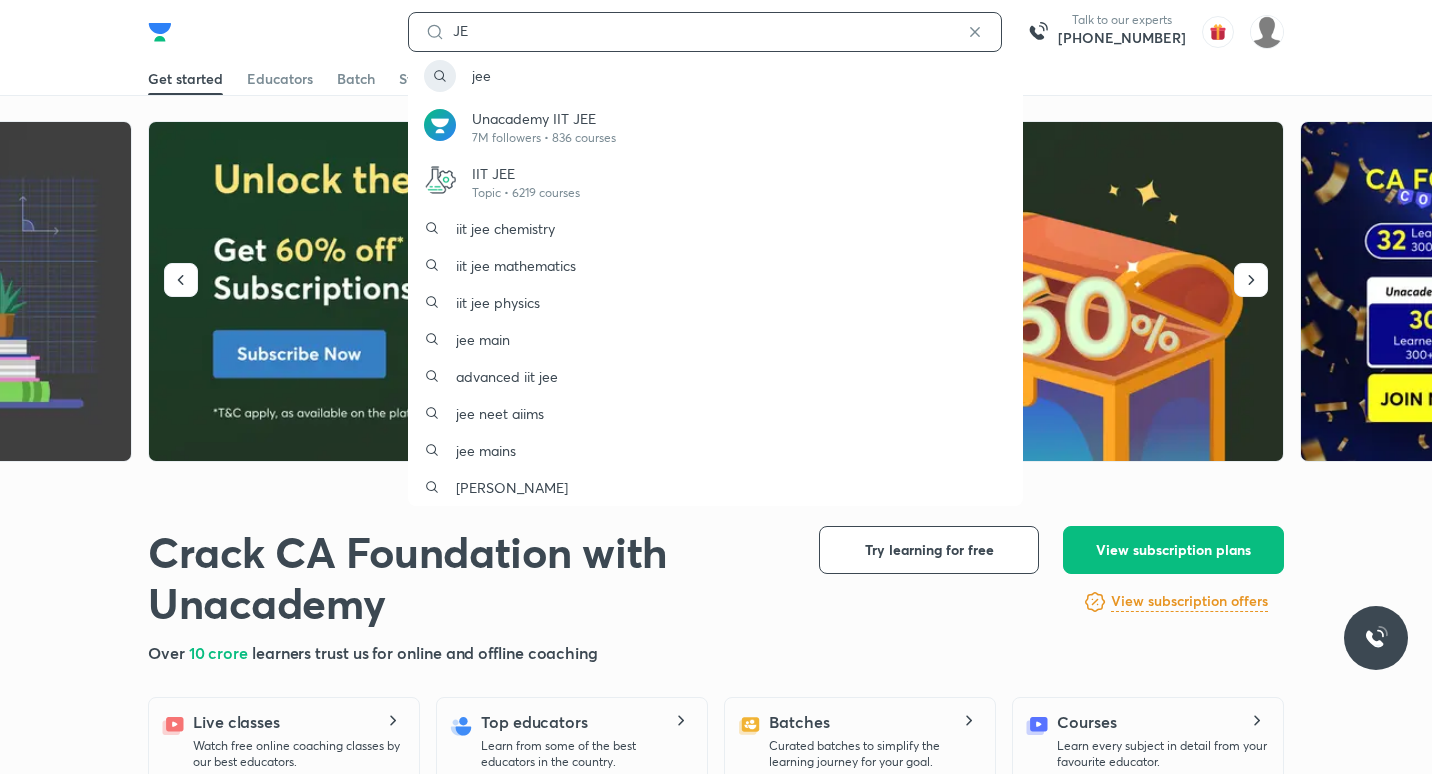 type on "J" 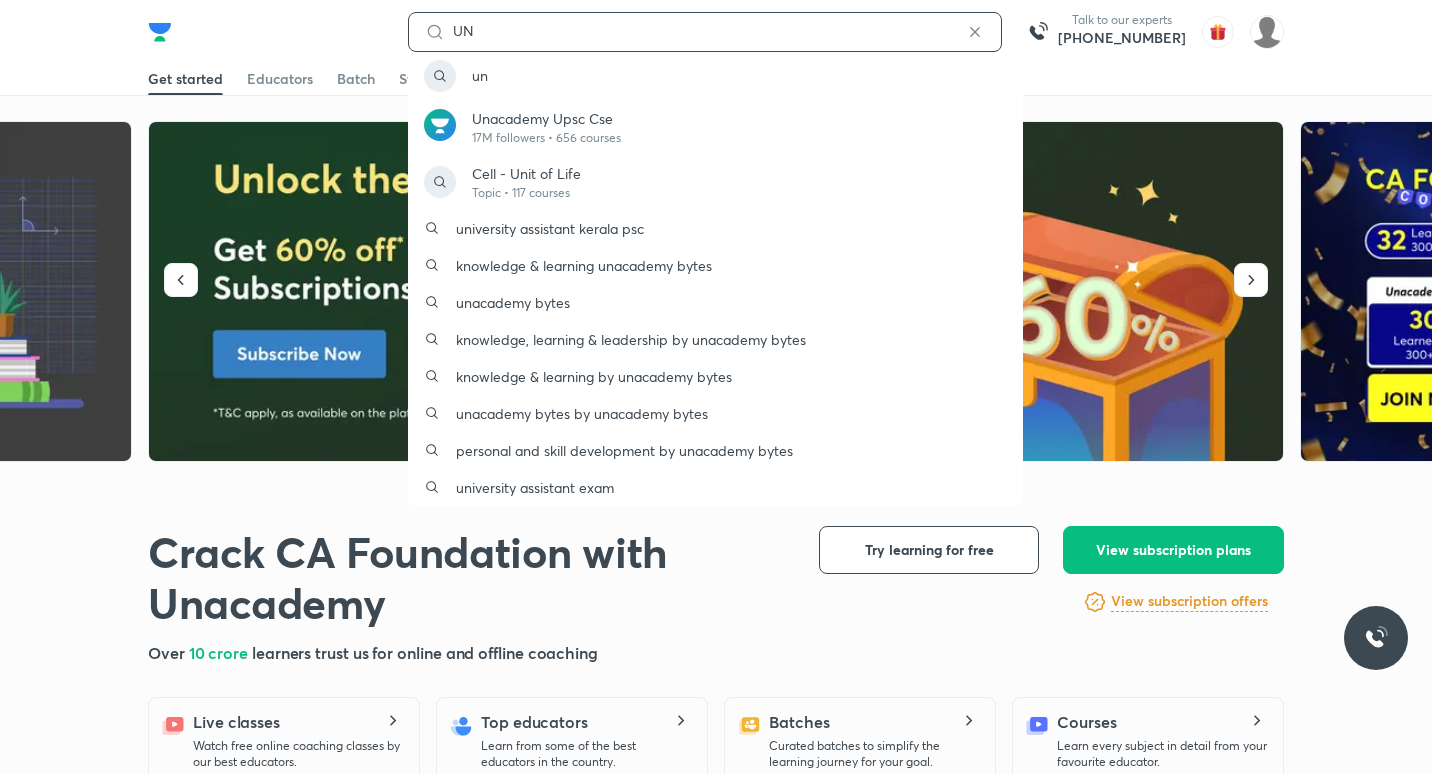 type on "U" 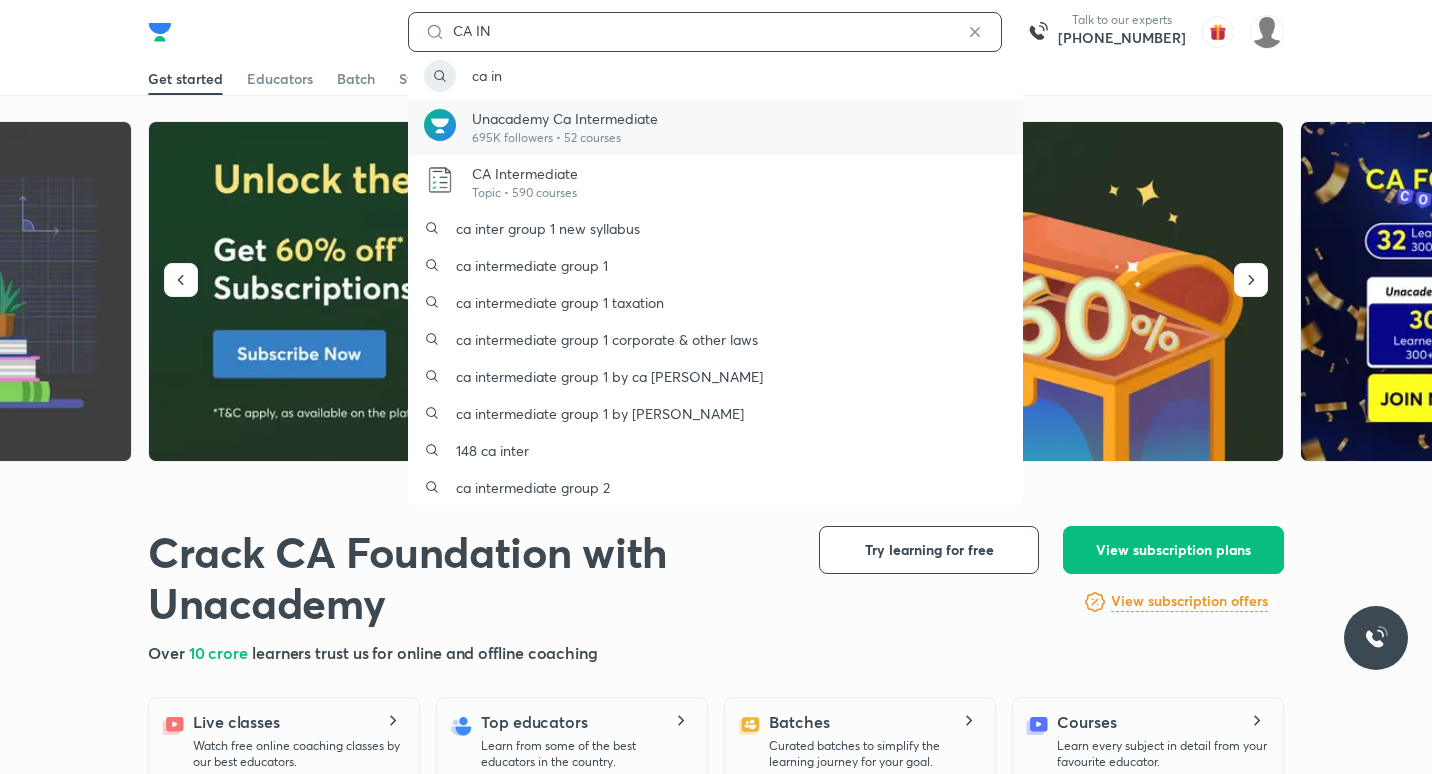 type on "CA IN" 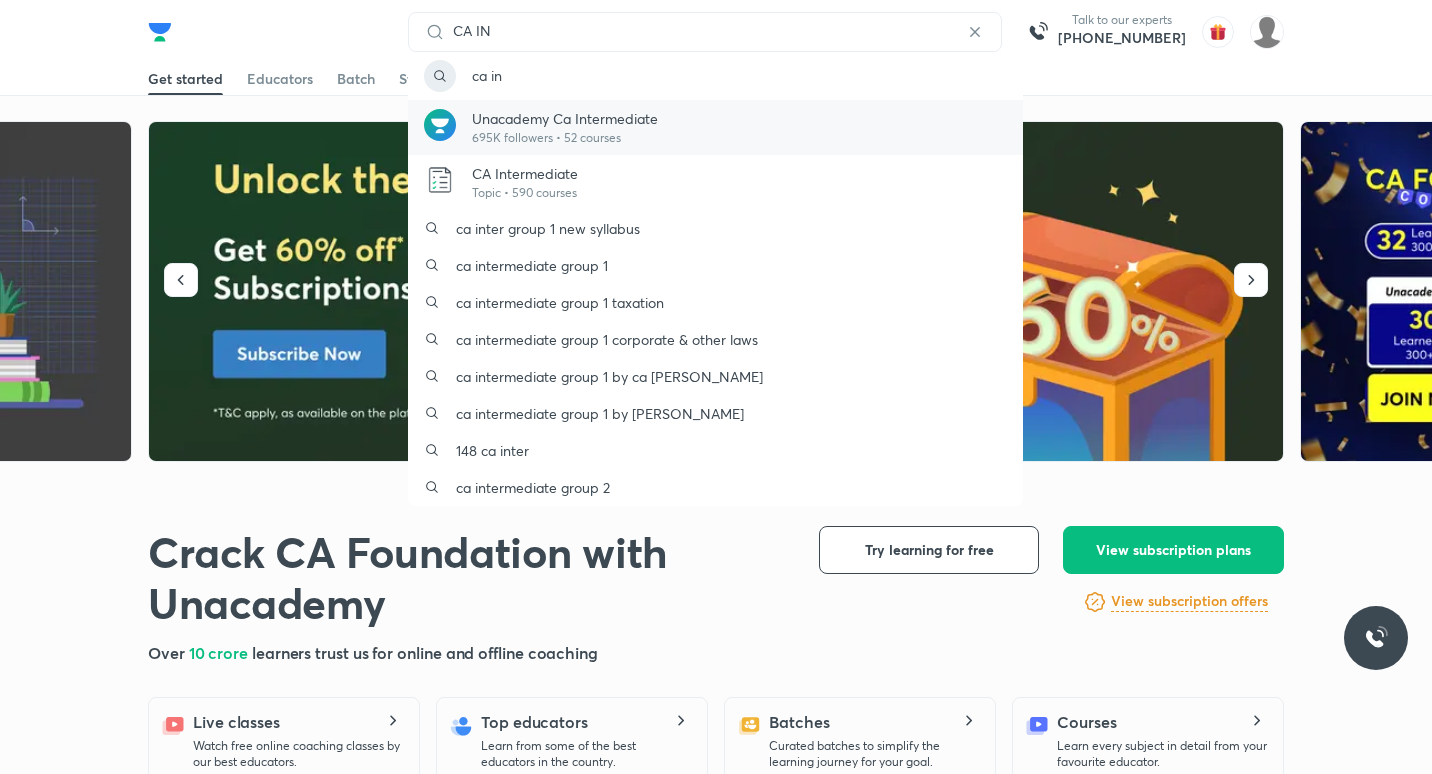 click on "Unacademy Ca Intermediate" at bounding box center [565, 118] 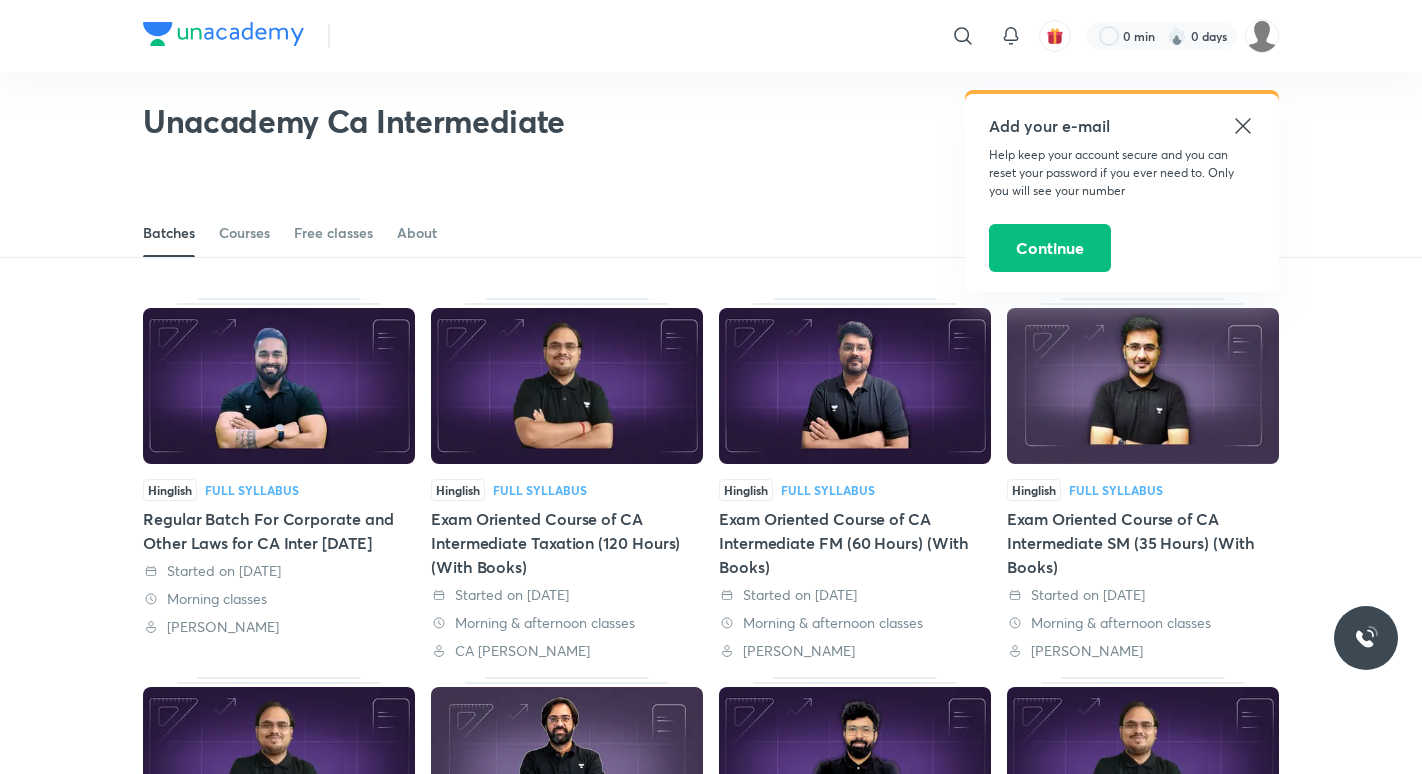 scroll, scrollTop: 0, scrollLeft: 0, axis: both 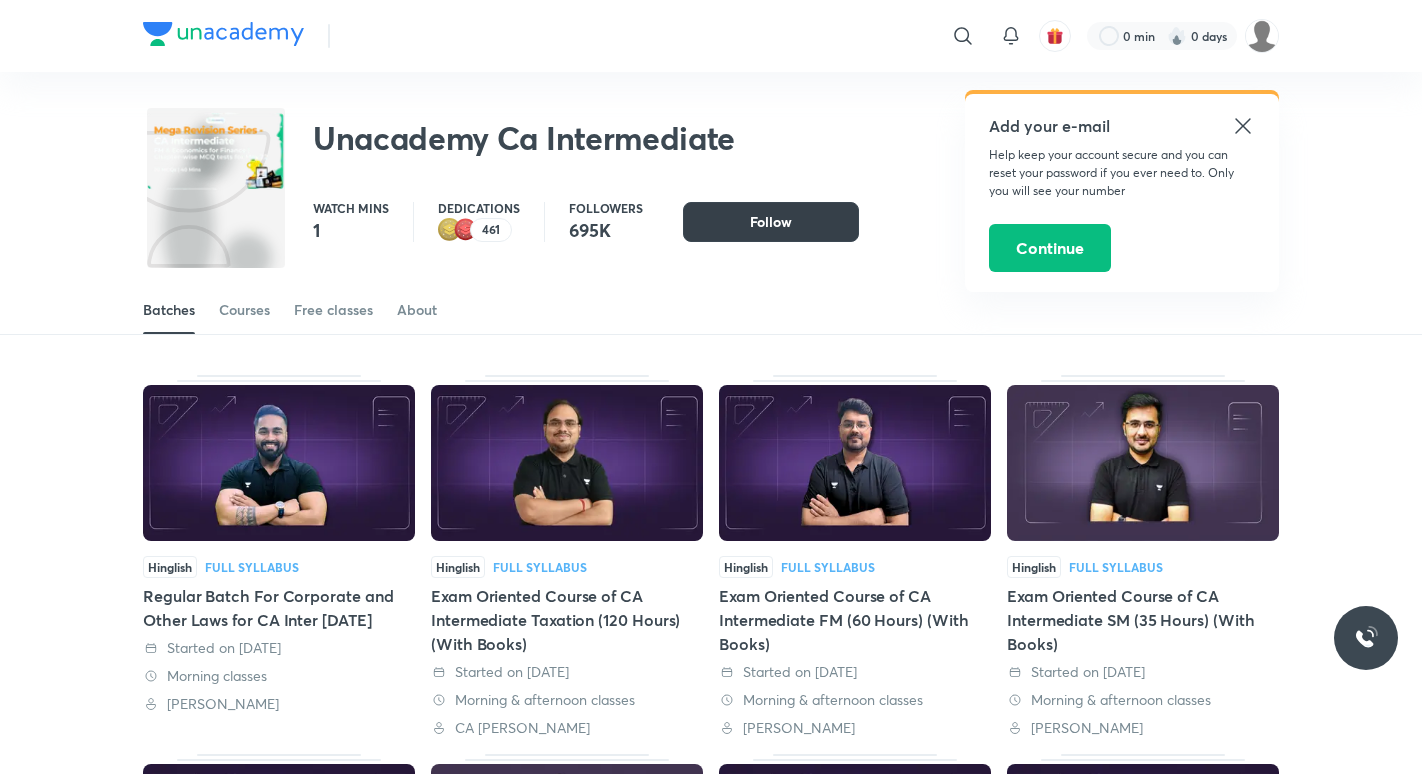 click on "Follow" at bounding box center [771, 222] 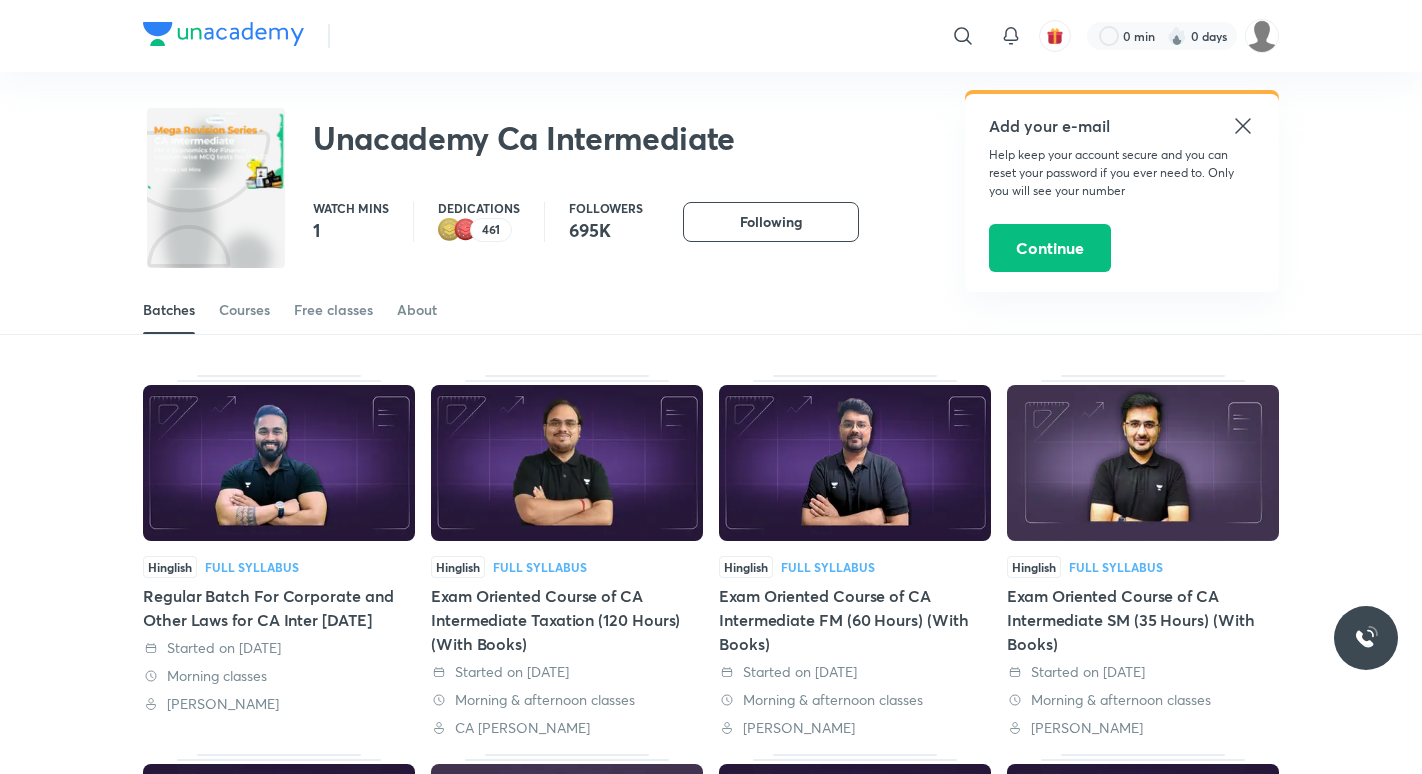 click 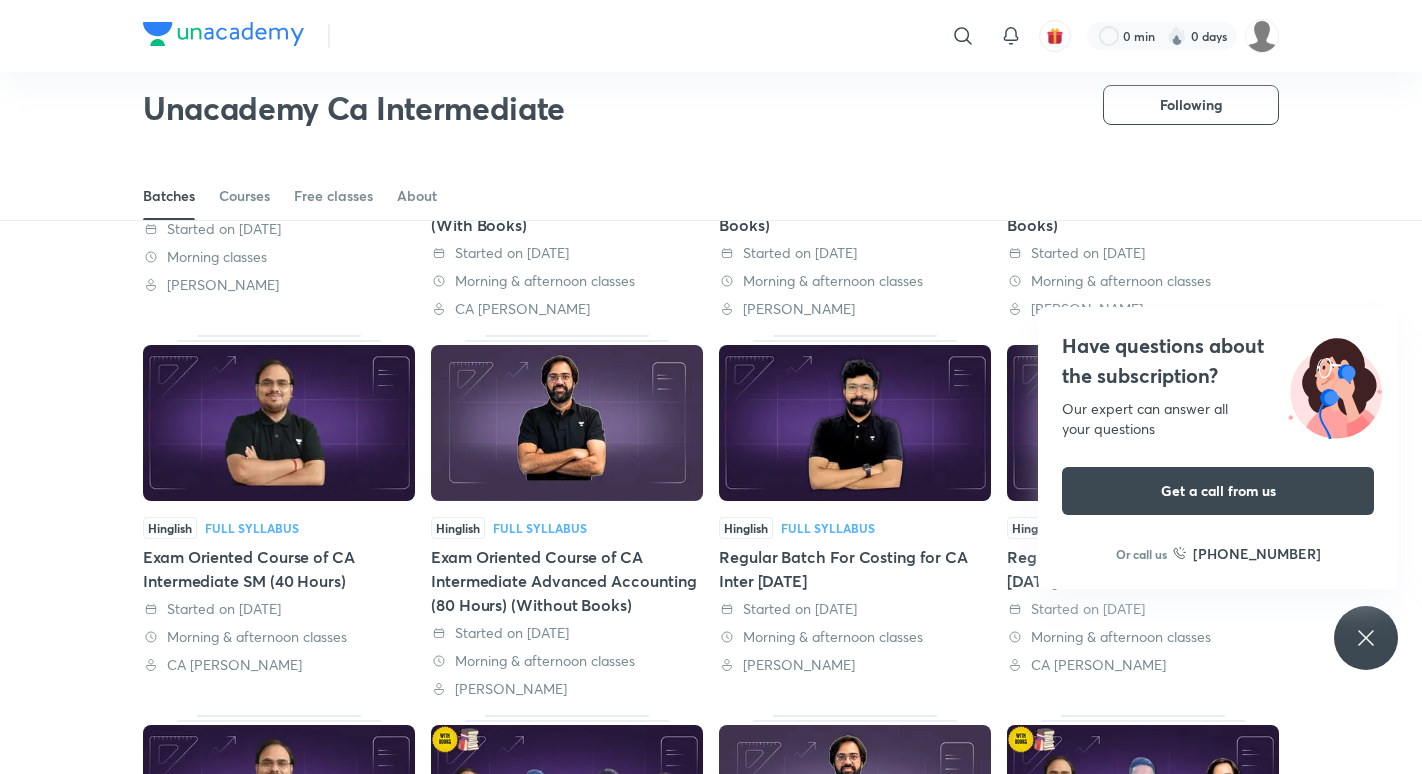 scroll, scrollTop: 364, scrollLeft: 0, axis: vertical 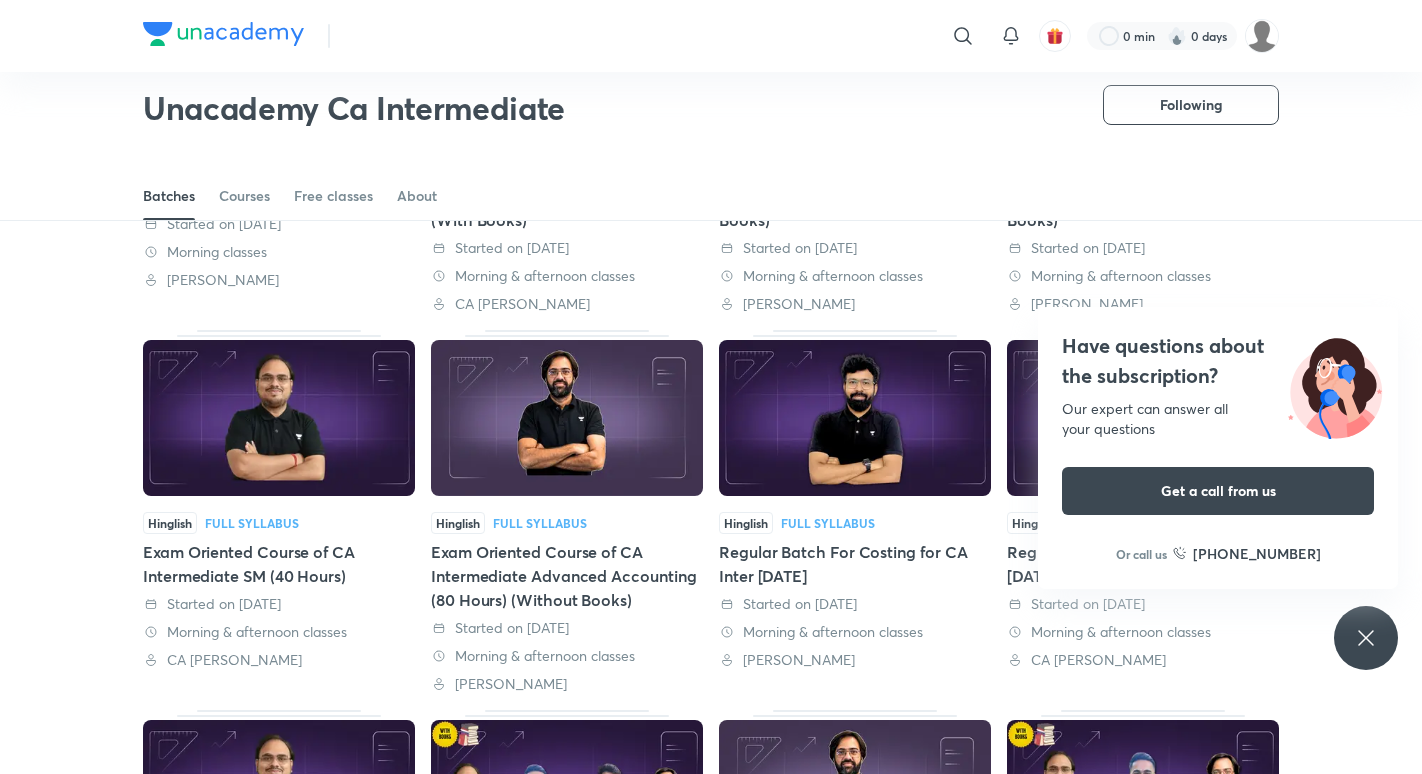 click 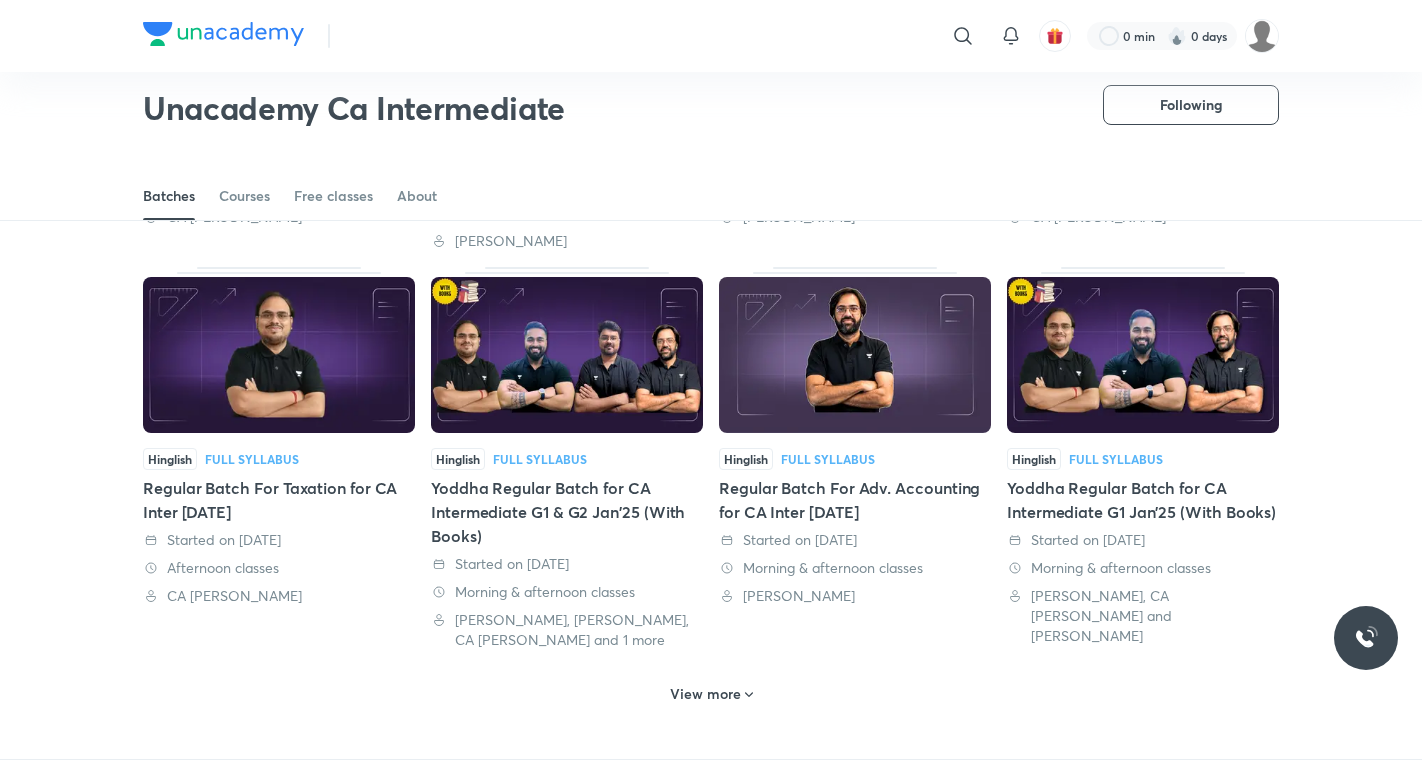 scroll, scrollTop: 0, scrollLeft: 0, axis: both 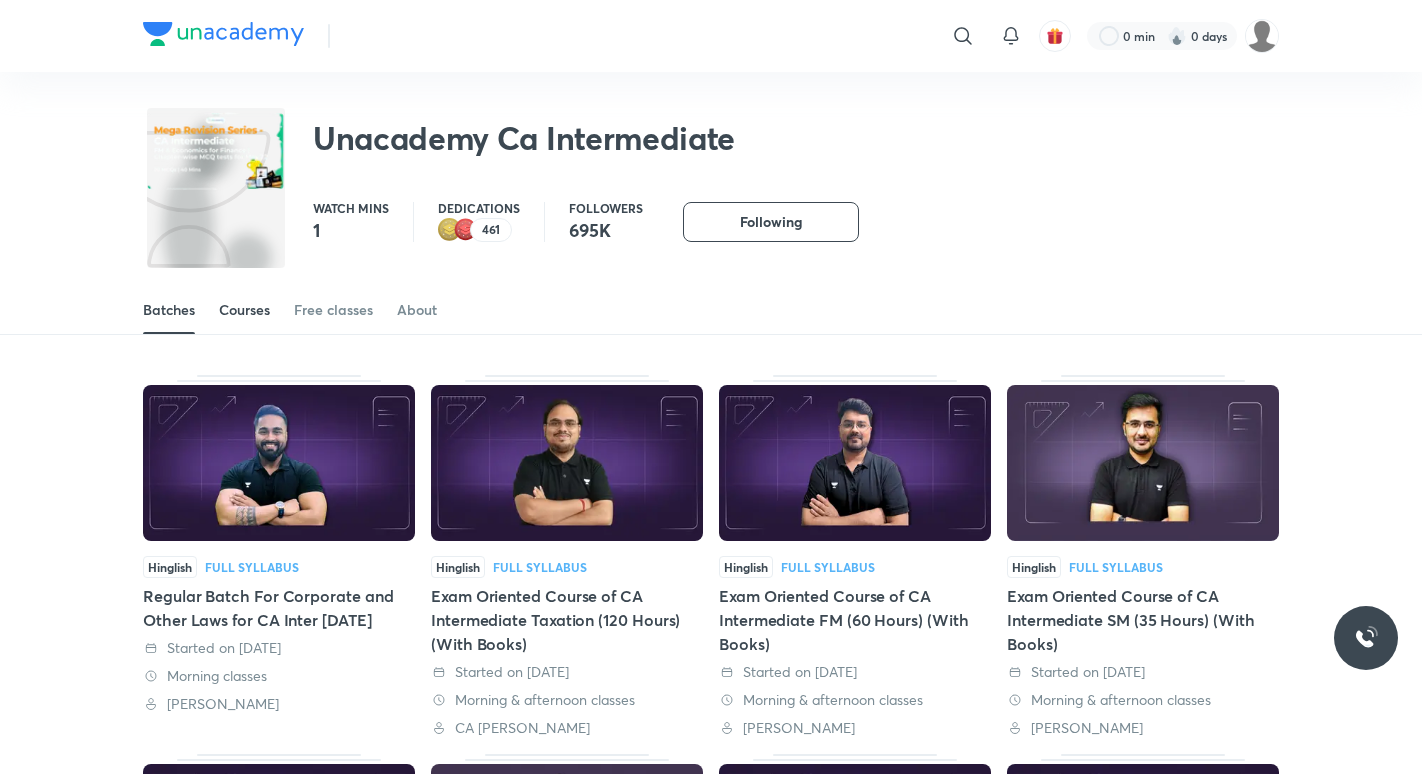 click on "Courses" at bounding box center [244, 310] 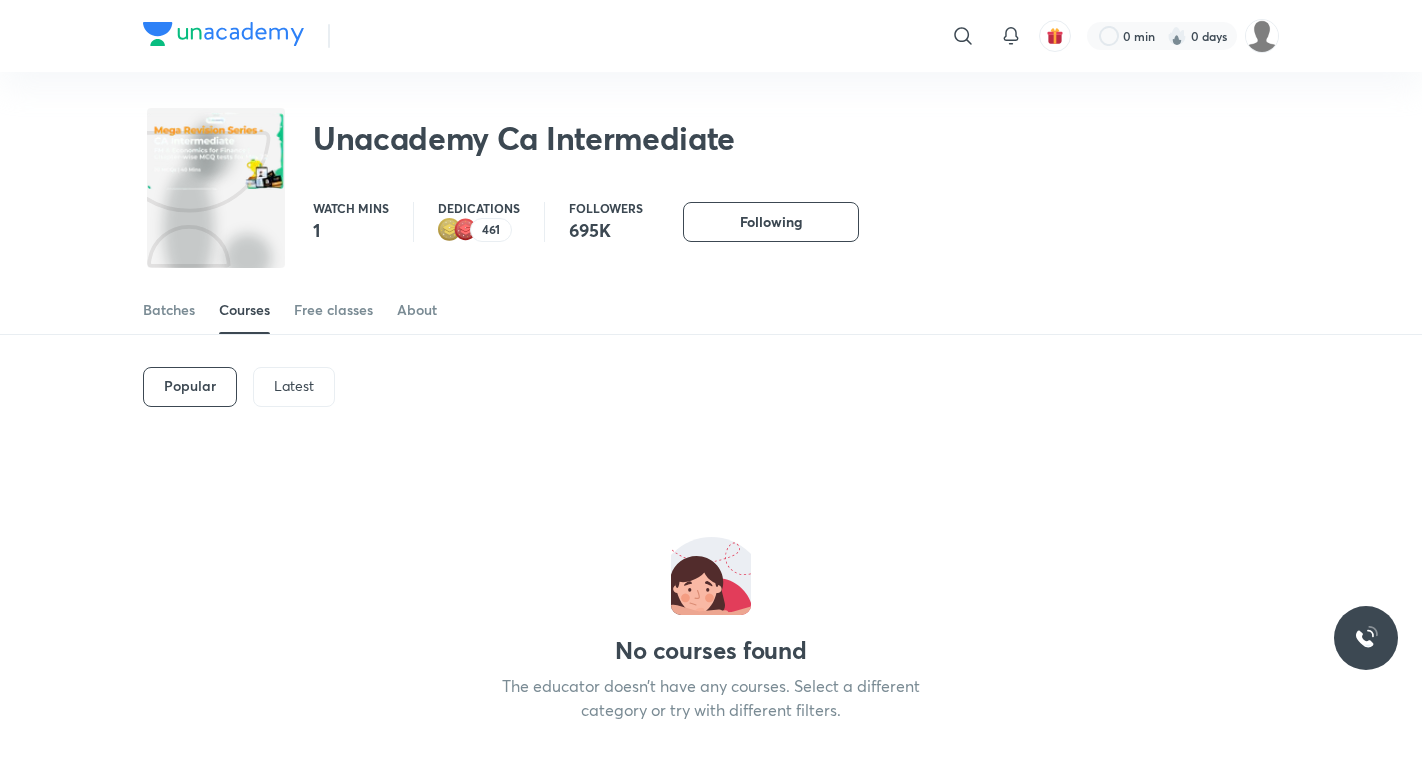 click on "Latest" at bounding box center (294, 386) 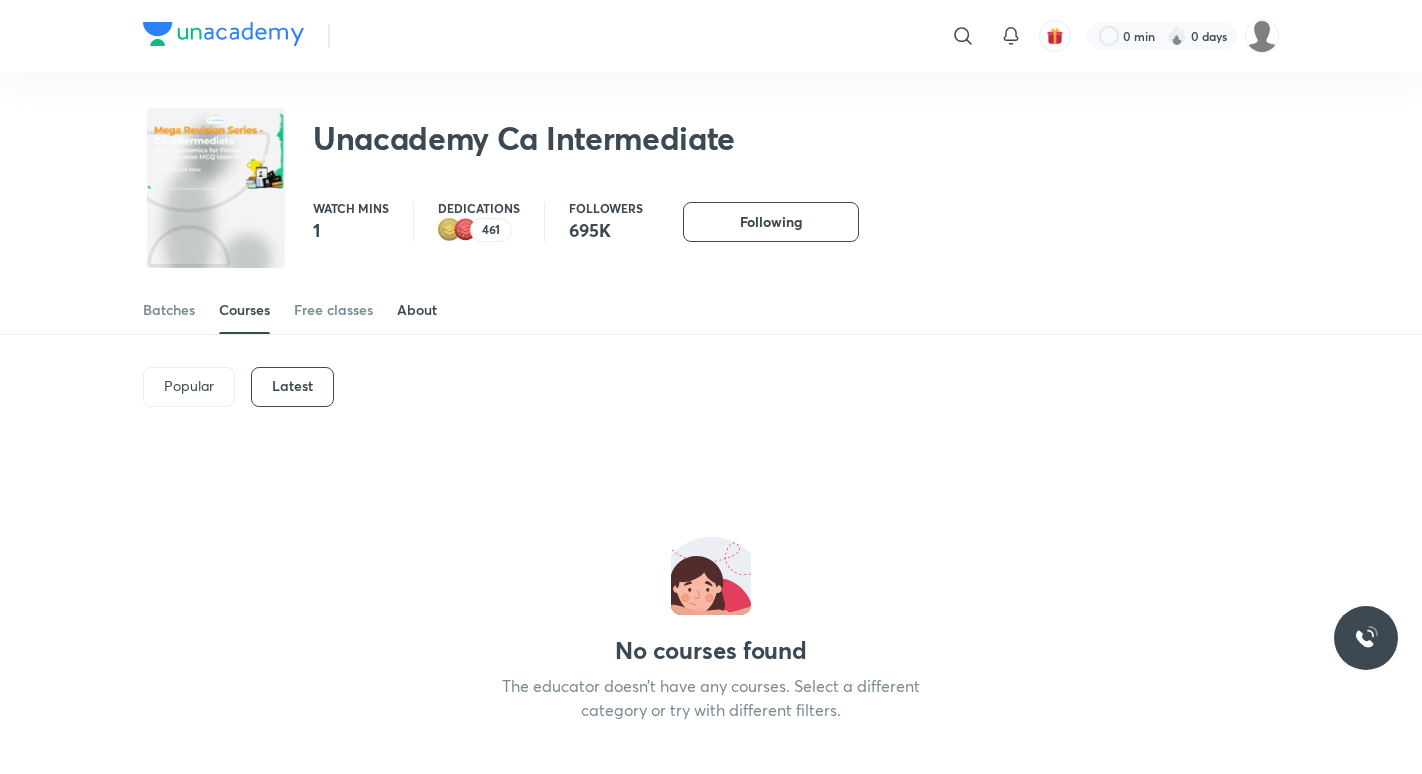 click on "About" at bounding box center (417, 310) 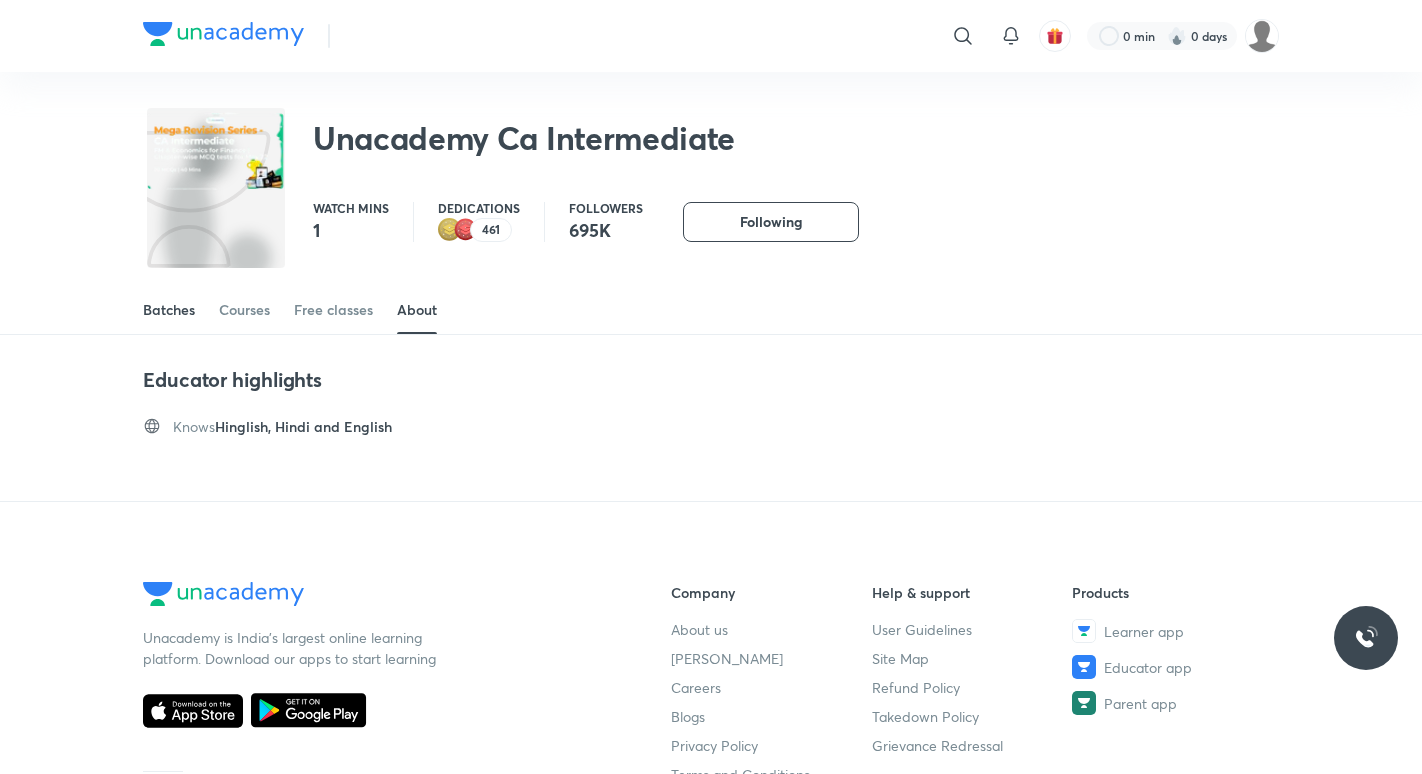 click on "Batches" at bounding box center (169, 310) 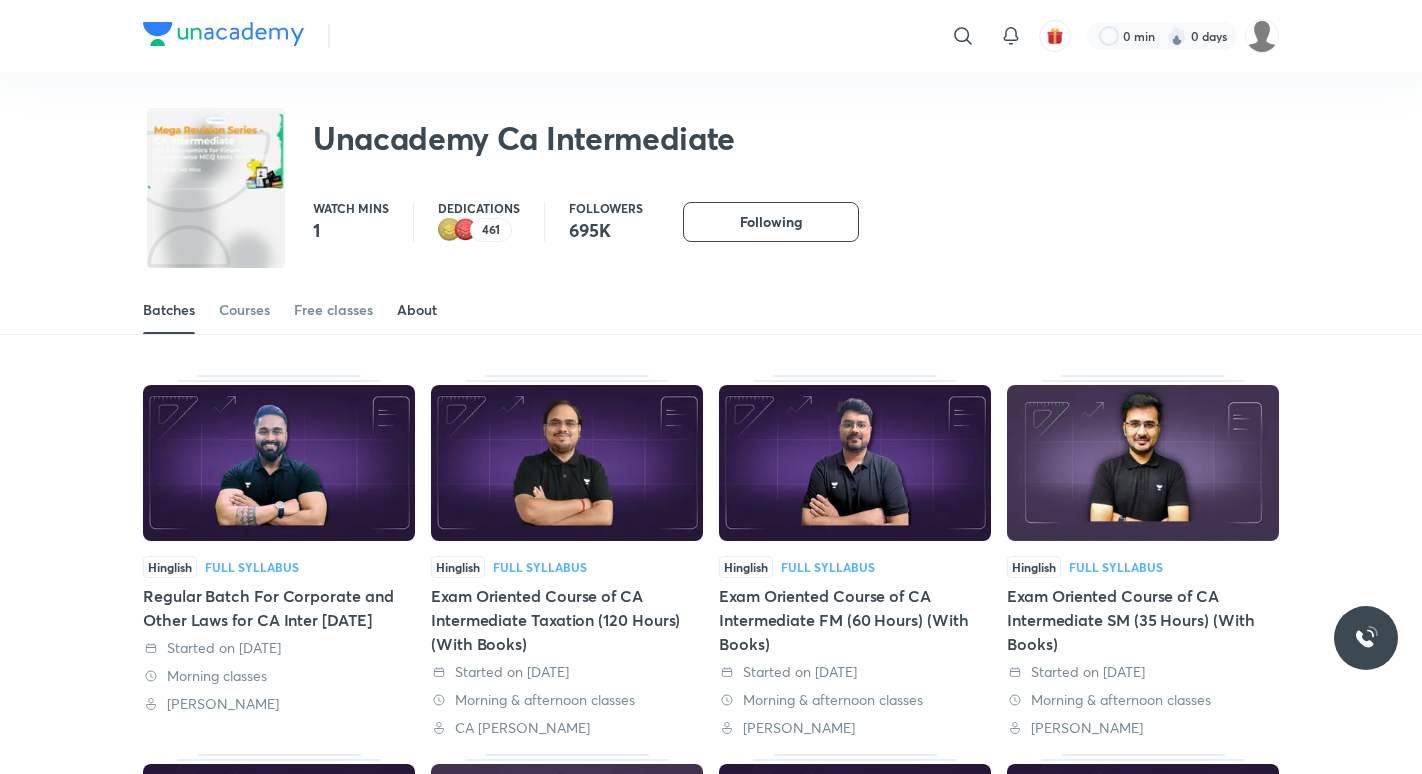 click on "About" at bounding box center [417, 310] 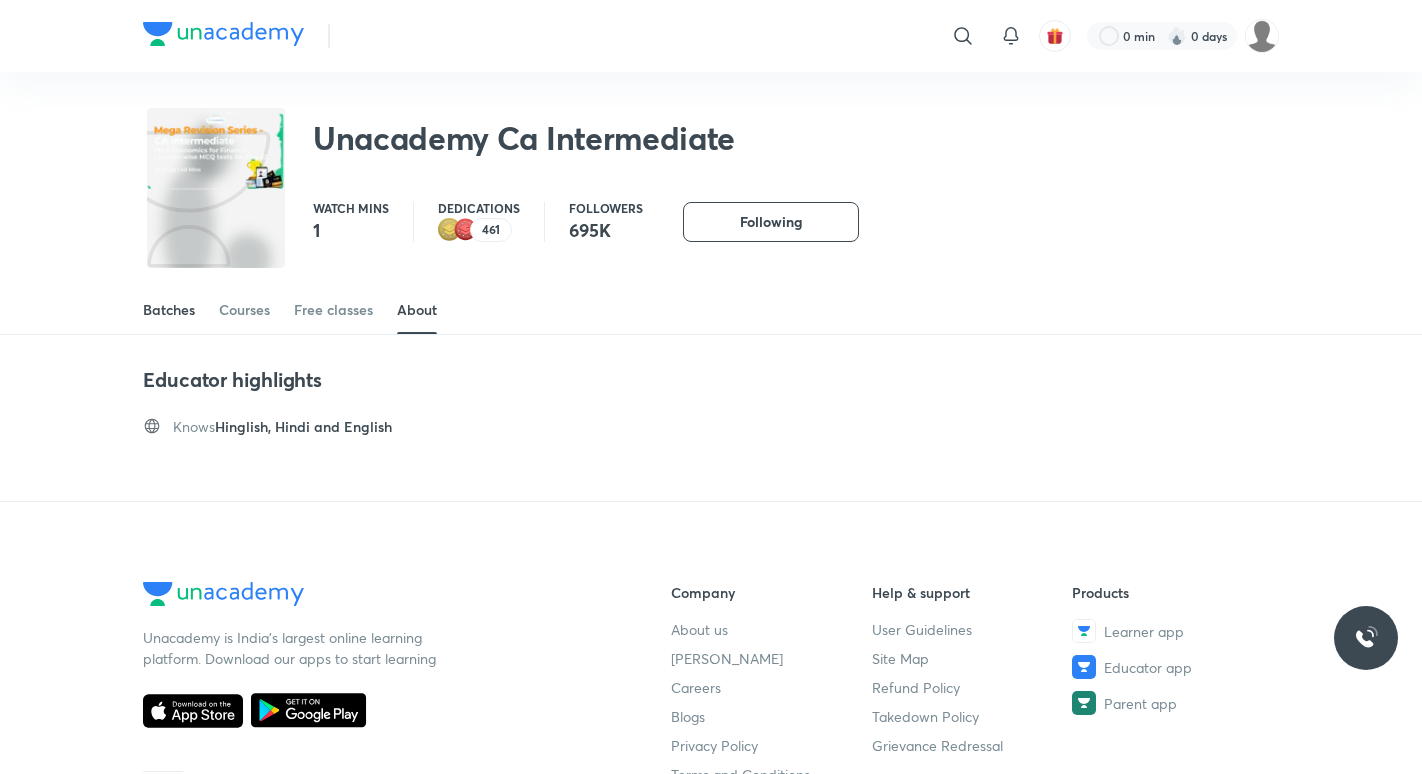 click on "Batches" at bounding box center [169, 310] 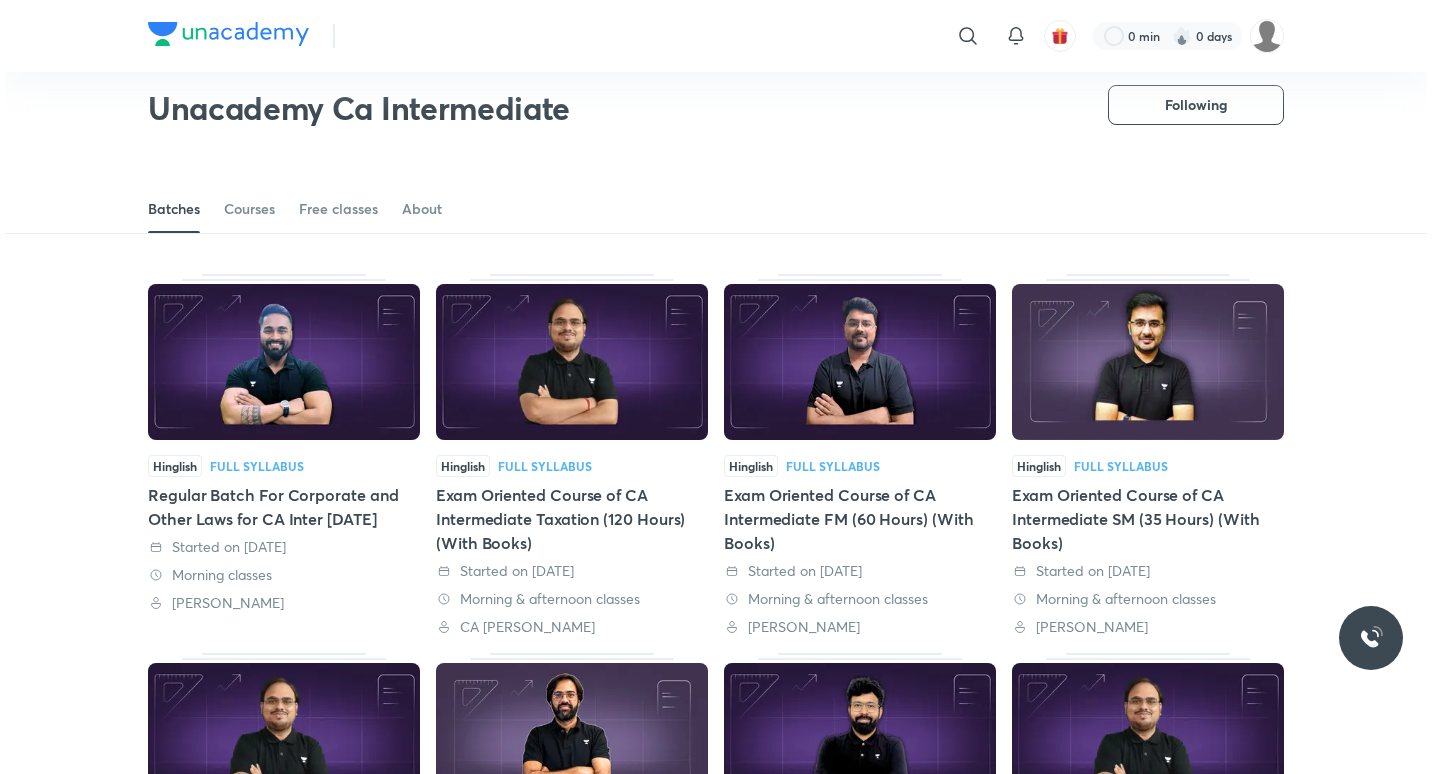 scroll, scrollTop: 40, scrollLeft: 0, axis: vertical 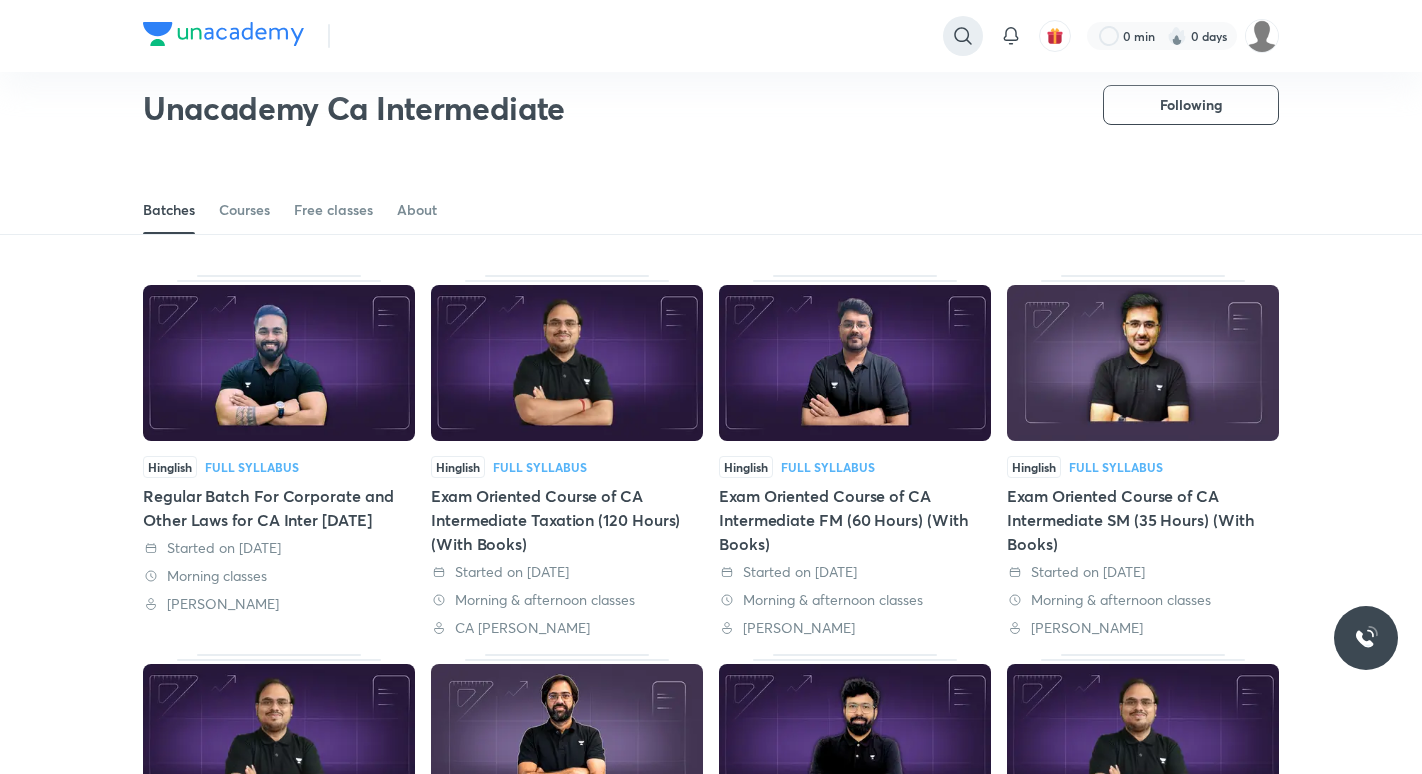 click 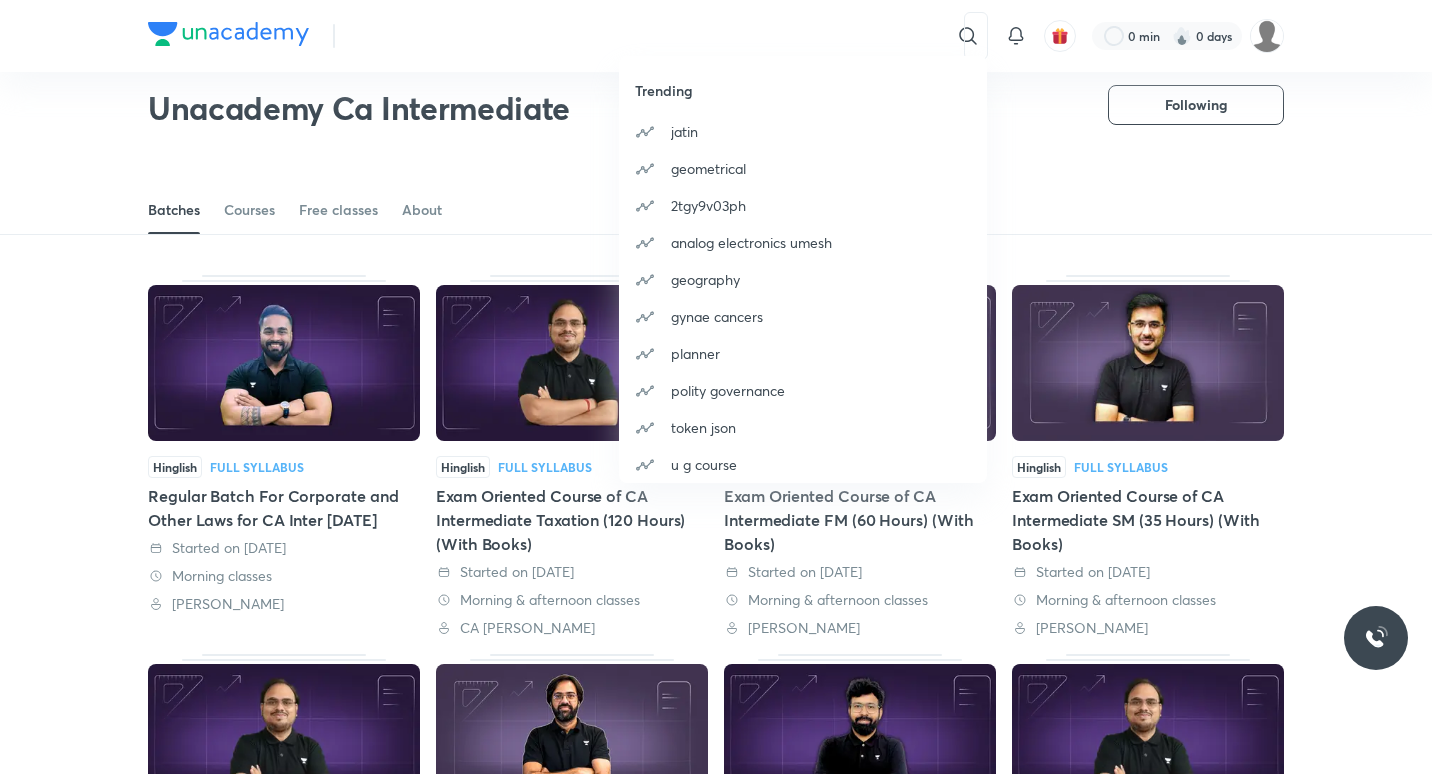 click on "Trending jatin geometrical 2tgy9v03ph analog electronics umesh geography gynae cancers planner polity governance token json u g course" at bounding box center (716, 387) 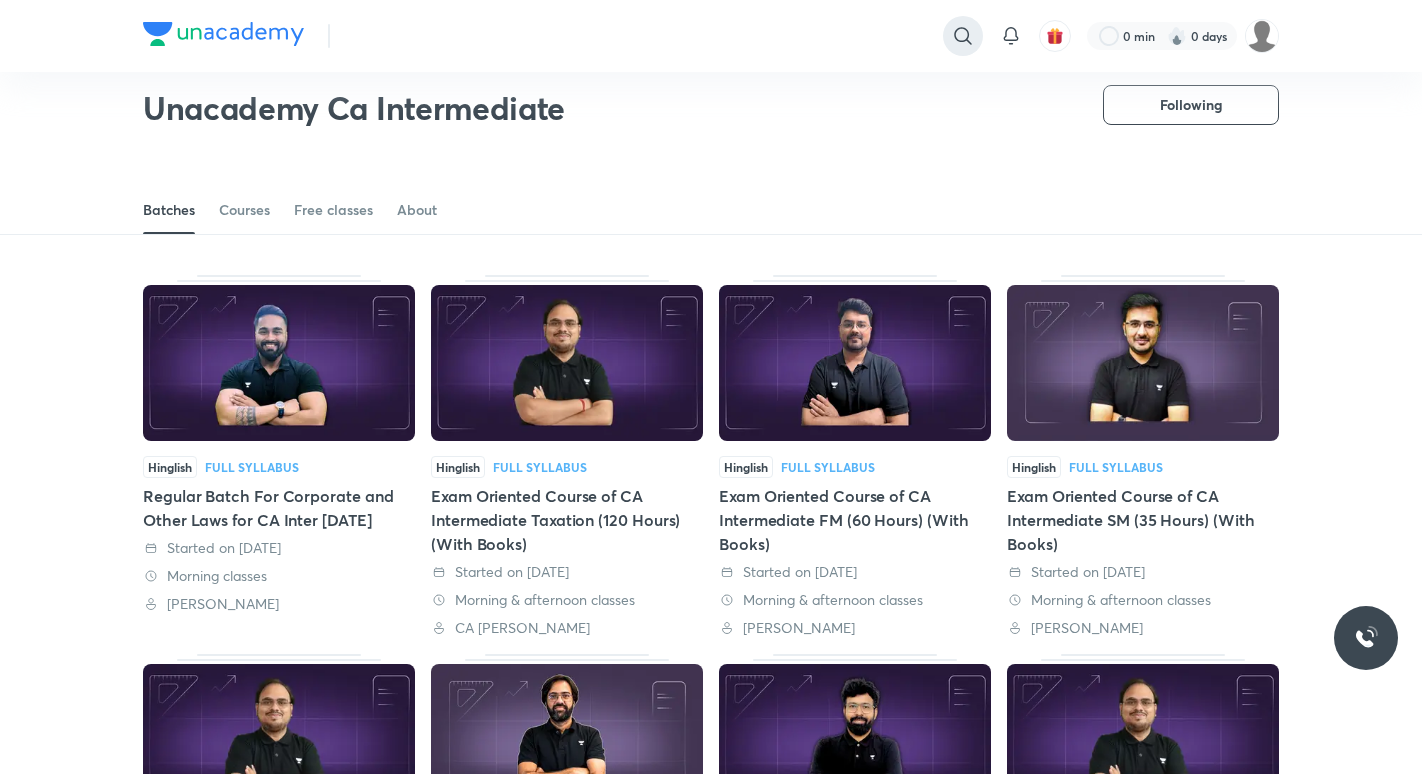 click 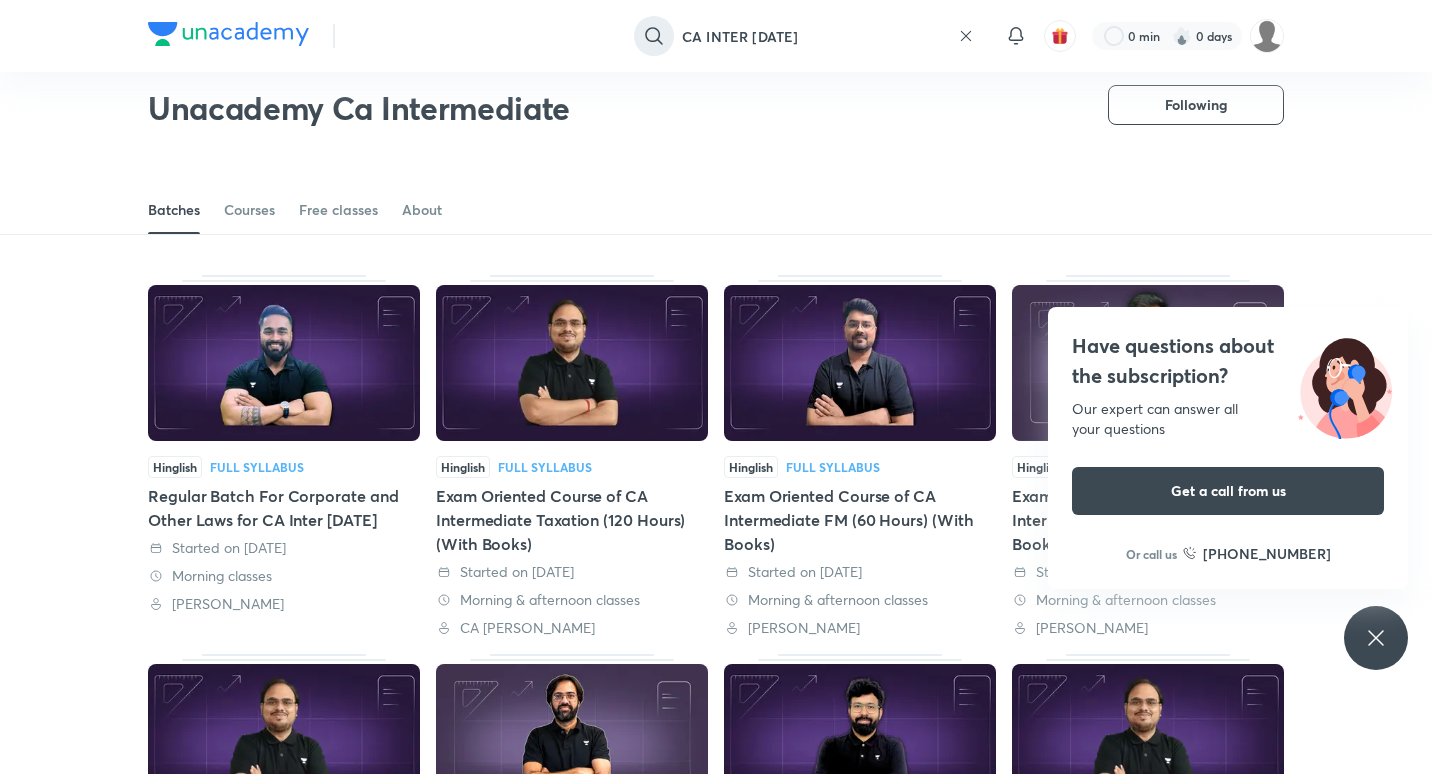 type on "CA INTER MAY 2026" 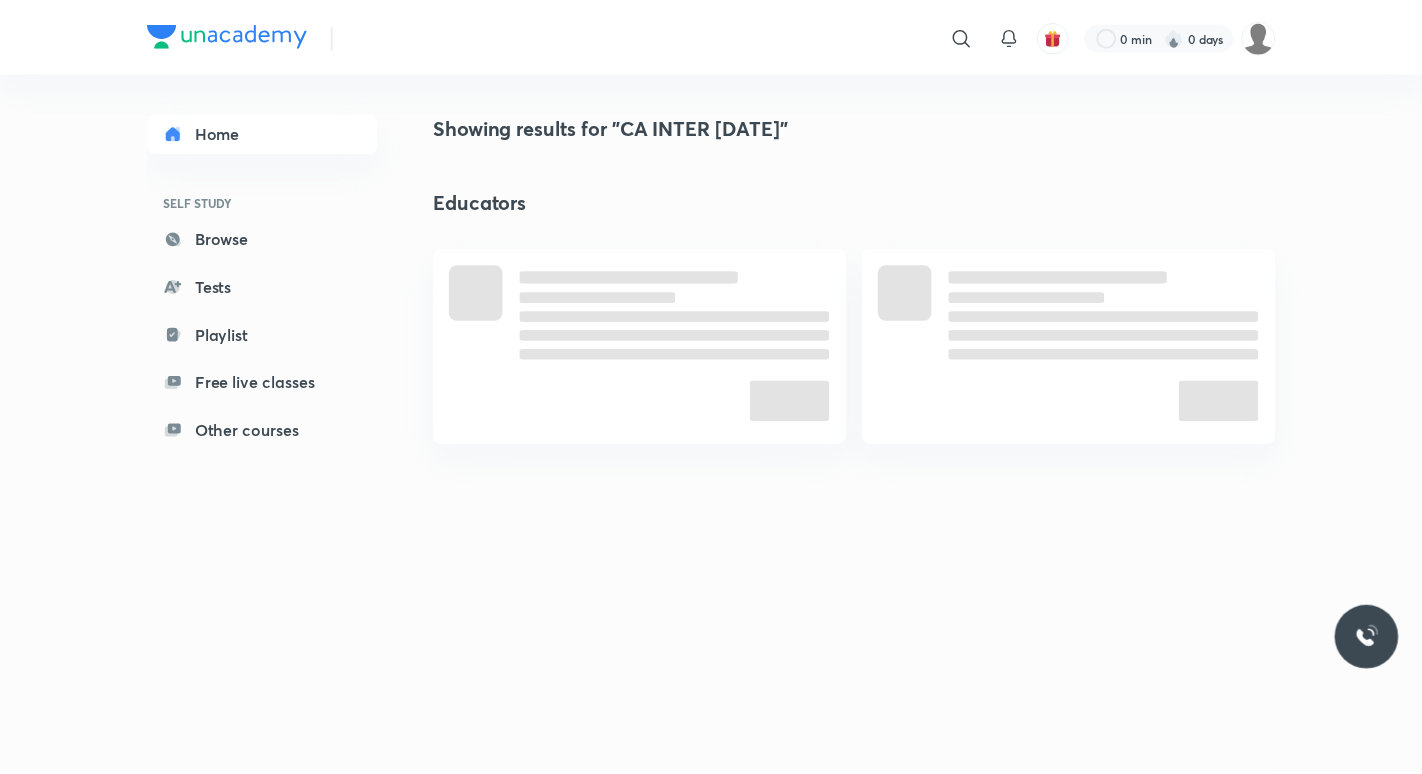 scroll, scrollTop: 0, scrollLeft: 0, axis: both 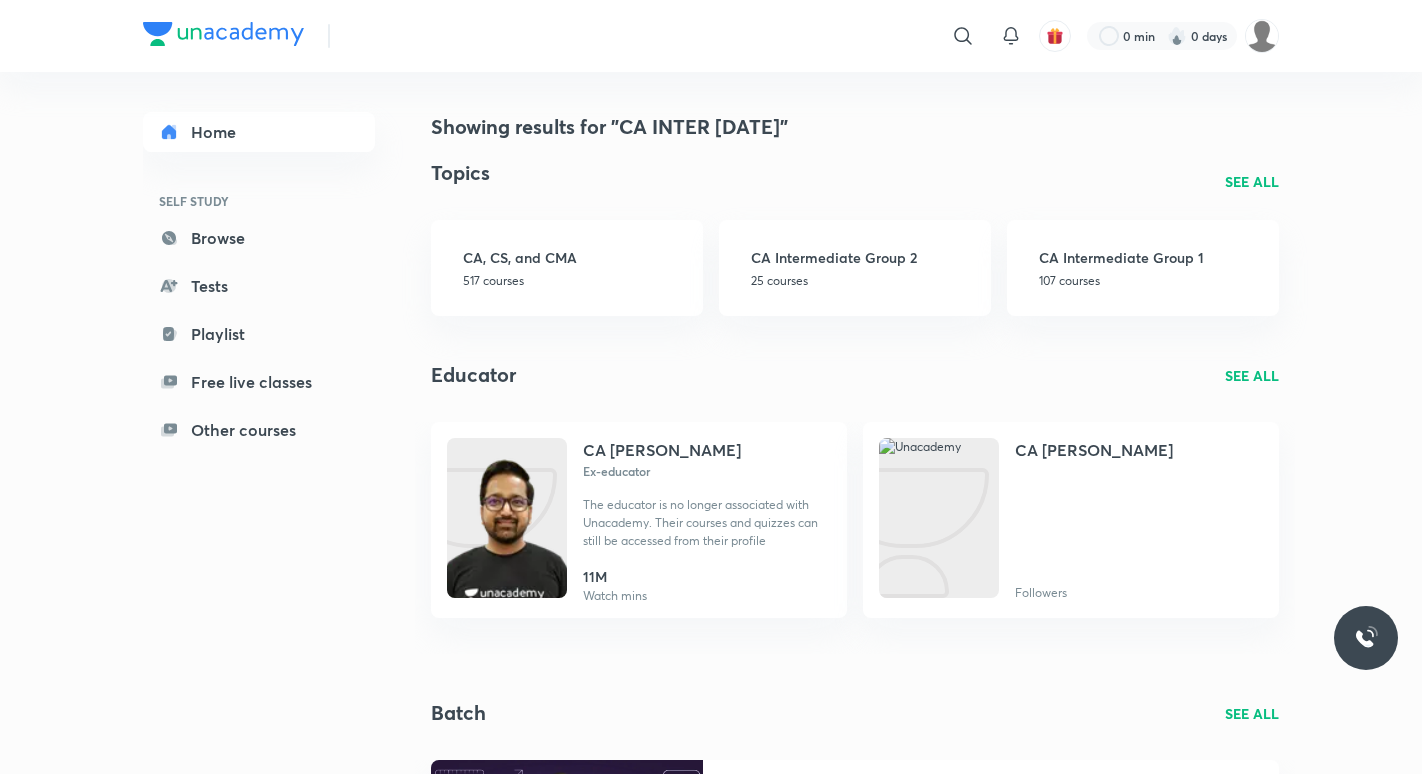 click on "SEE ALL" at bounding box center [1252, 181] 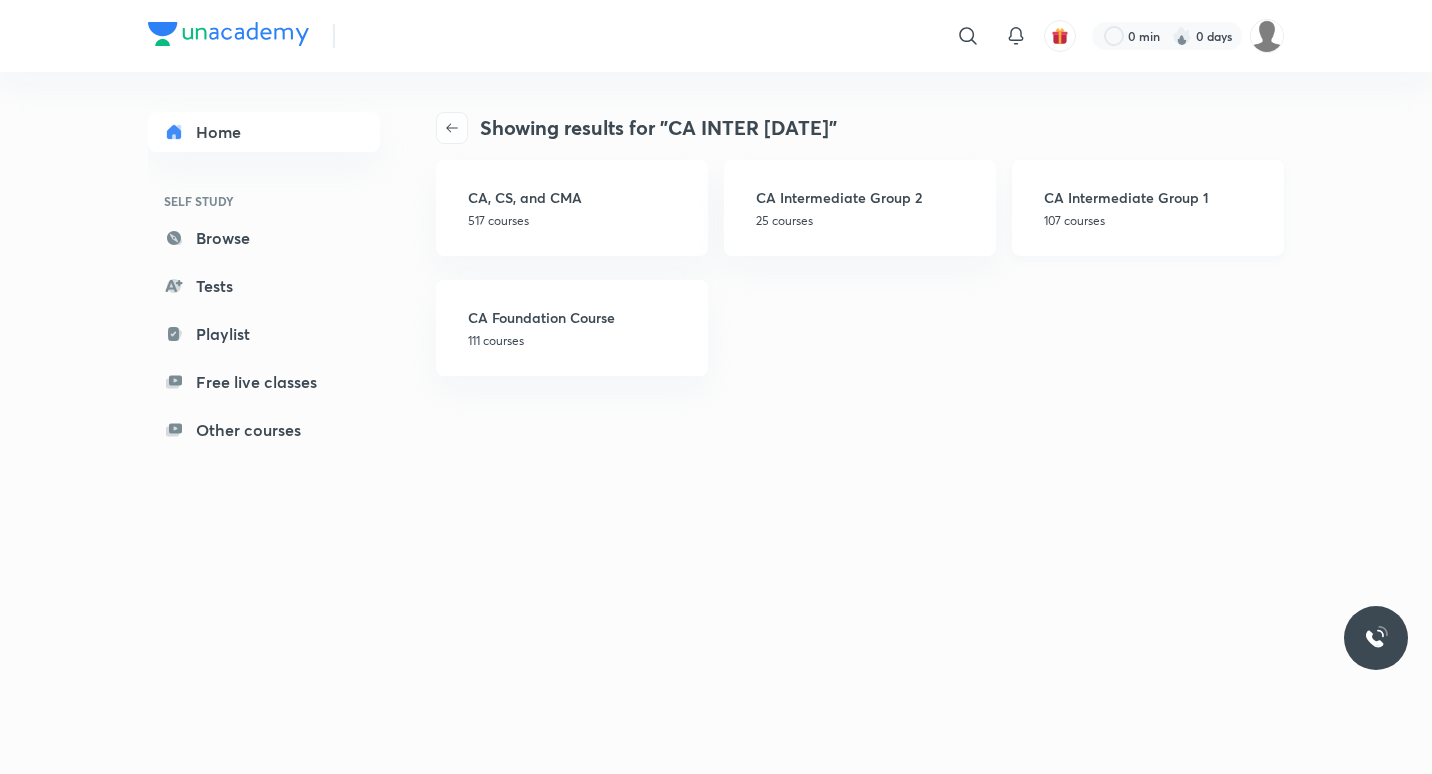 click on "CA Intermediate Group 1" at bounding box center [1158, 197] 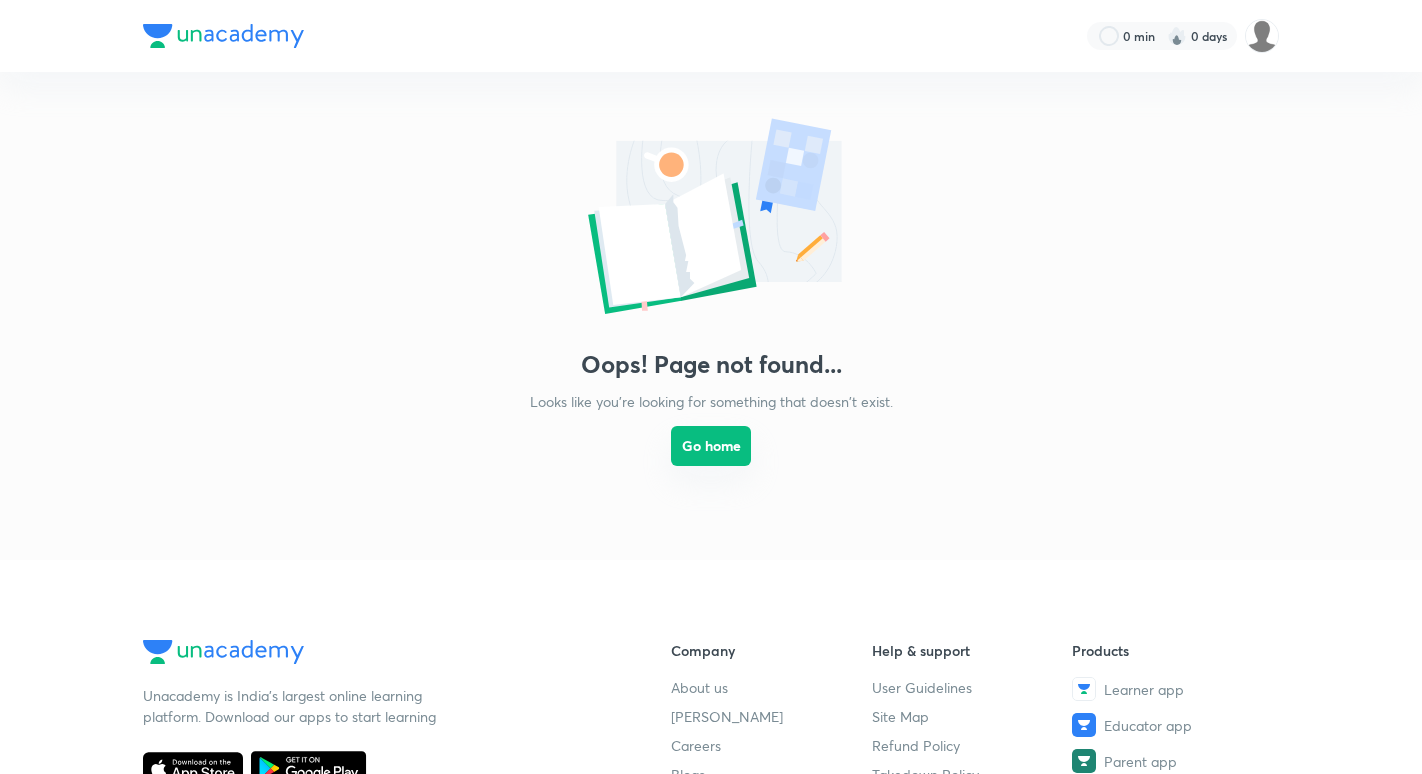 click on "Go home" at bounding box center (711, 446) 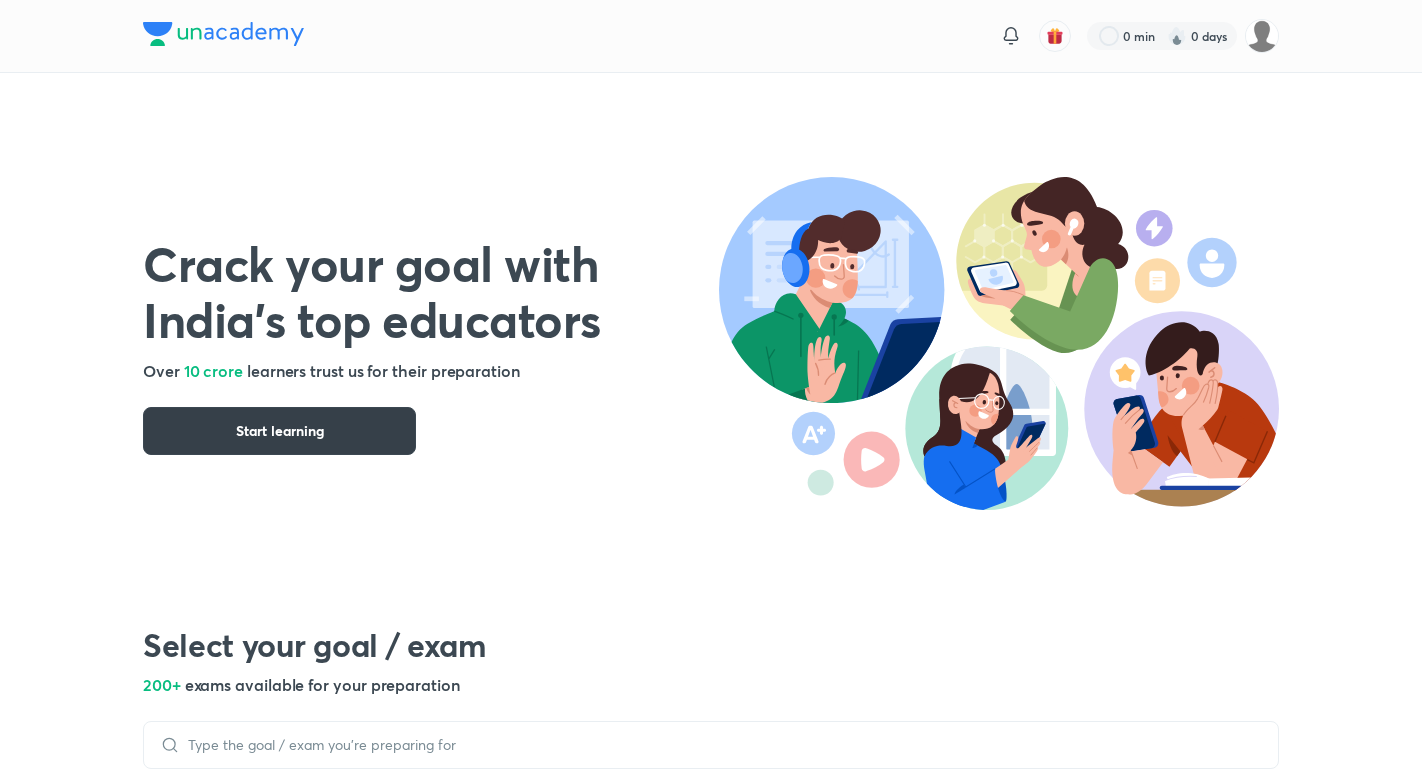 click on "Start learning" at bounding box center (279, 431) 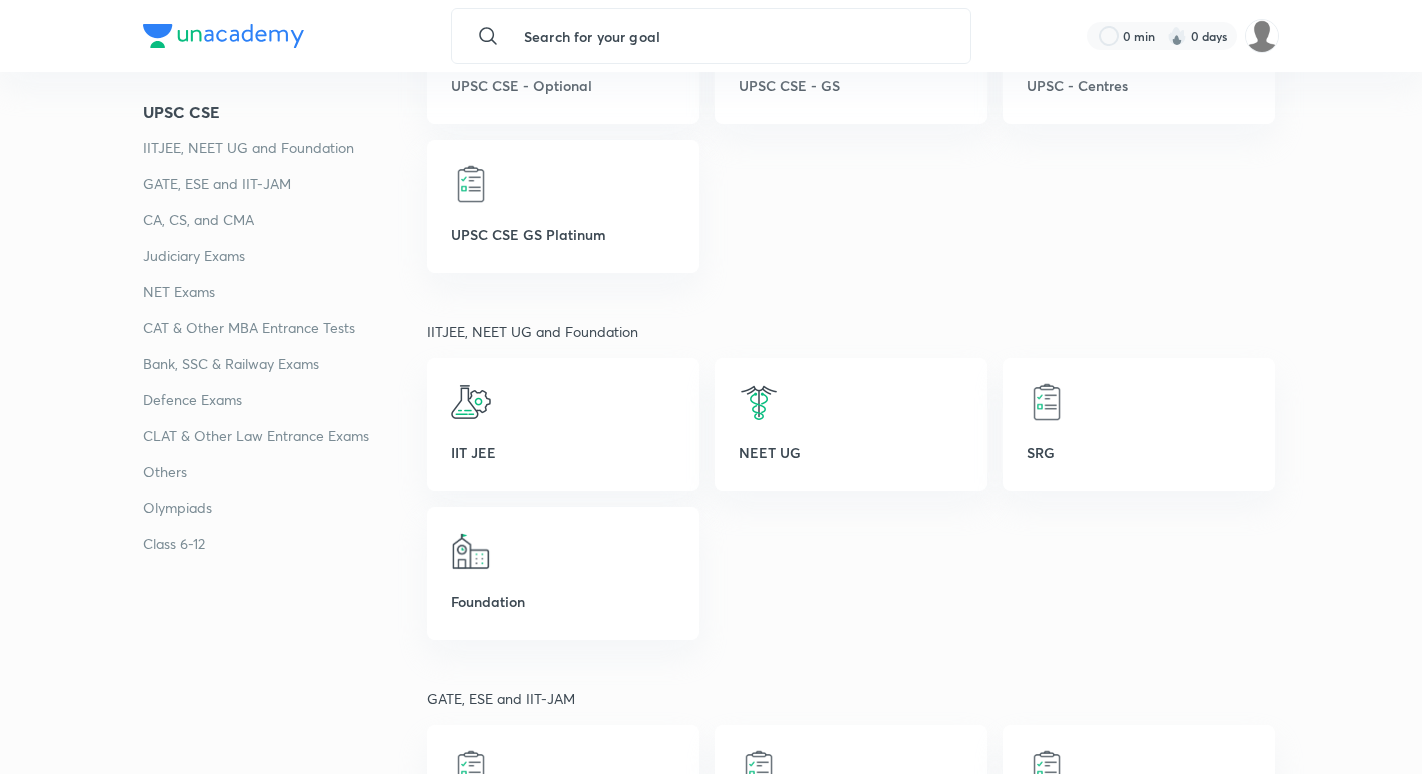 scroll, scrollTop: 529, scrollLeft: 0, axis: vertical 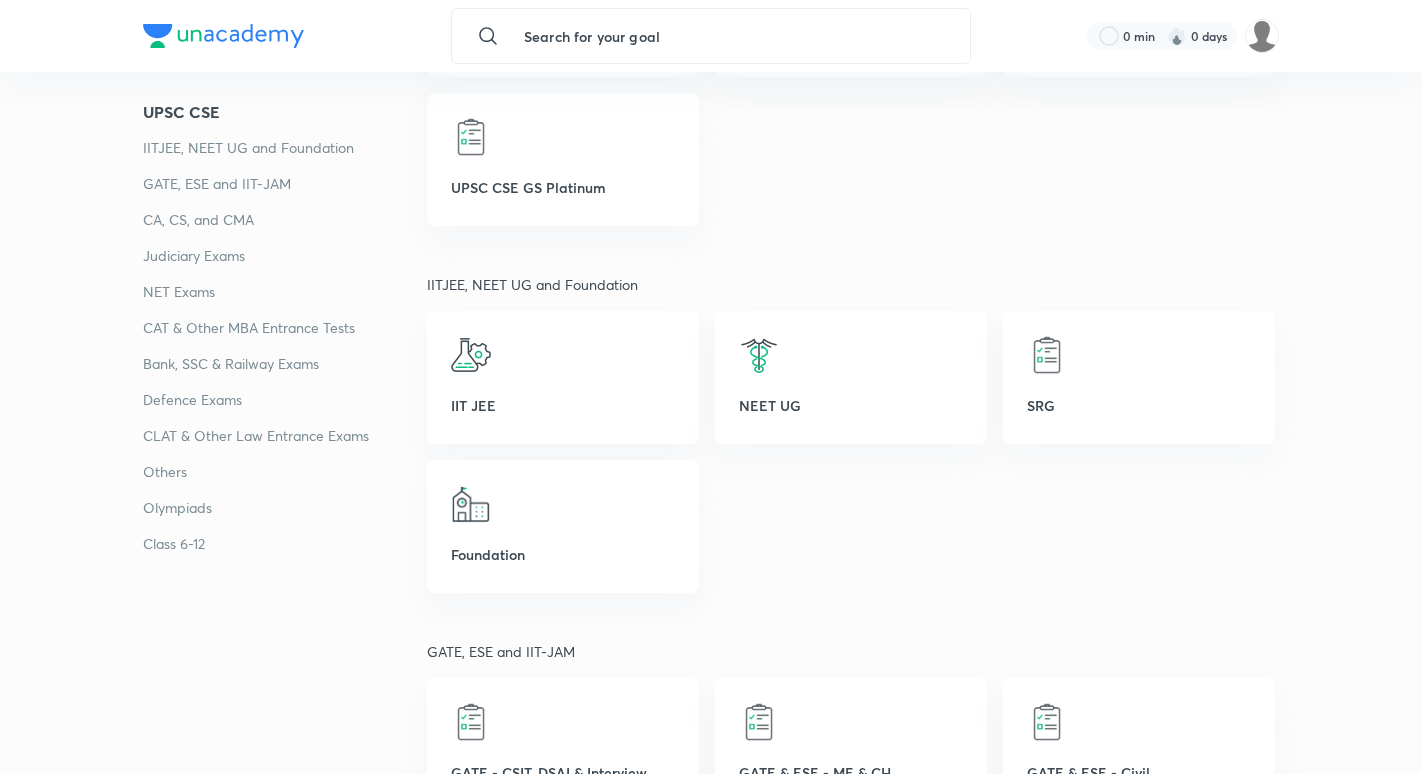 click on "CA, CS, and CMA" at bounding box center (285, 220) 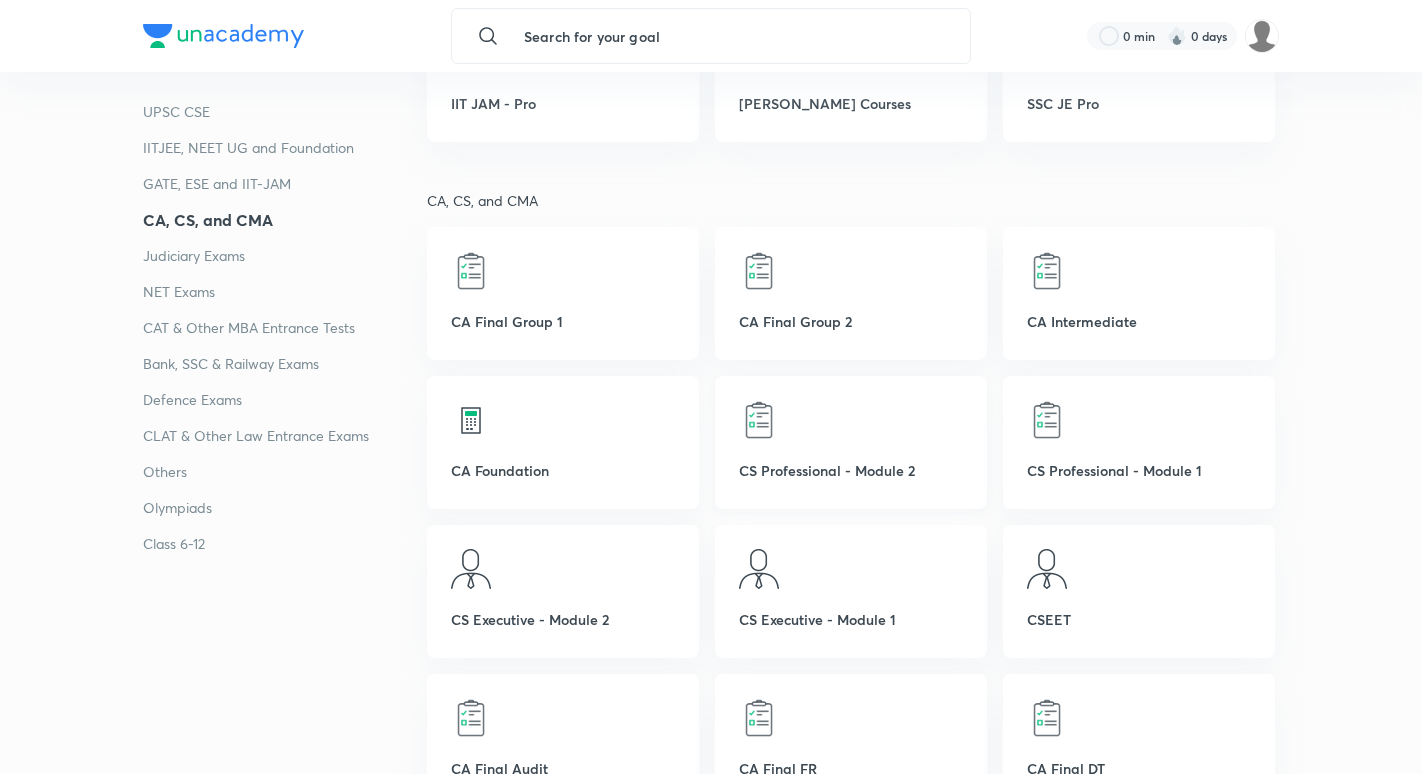 scroll, scrollTop: 1837, scrollLeft: 0, axis: vertical 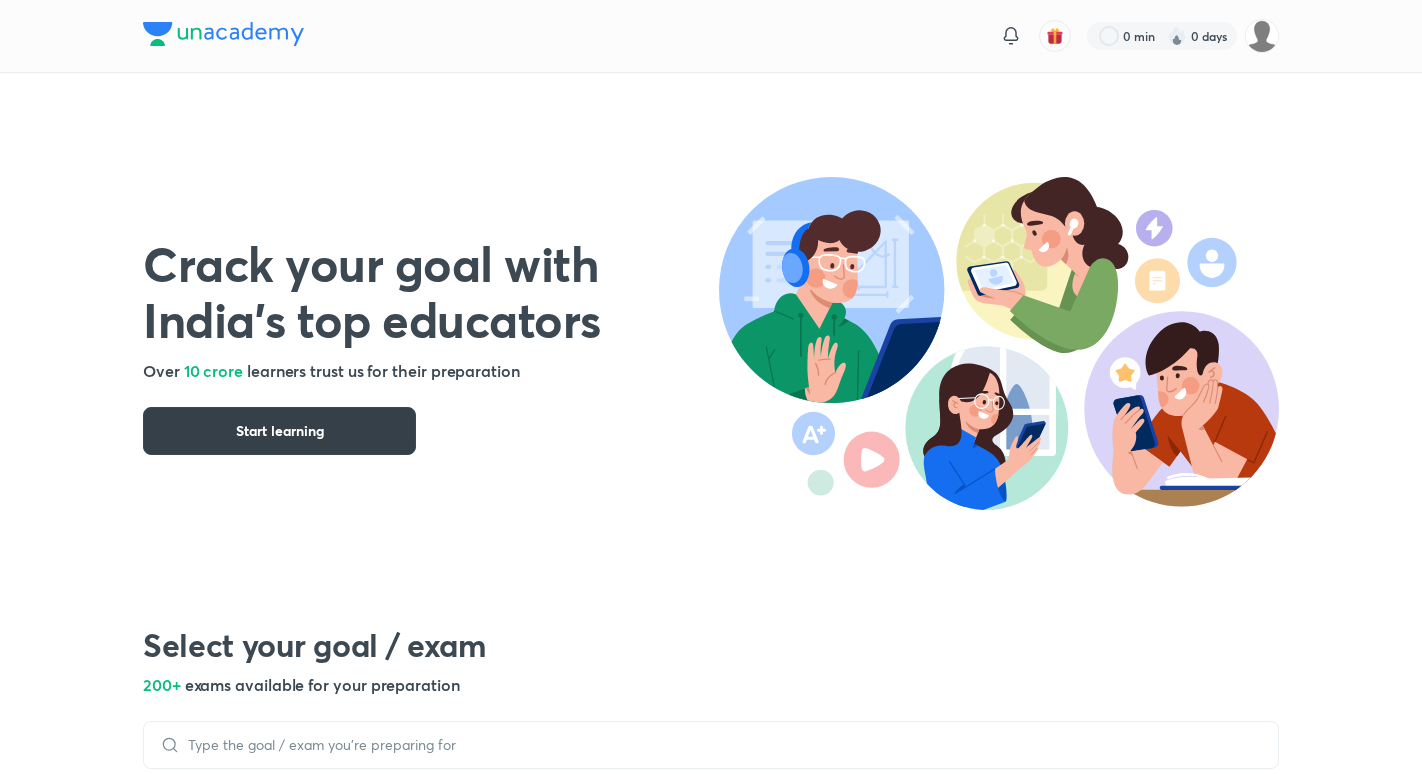 click on "Start learning" at bounding box center (279, 431) 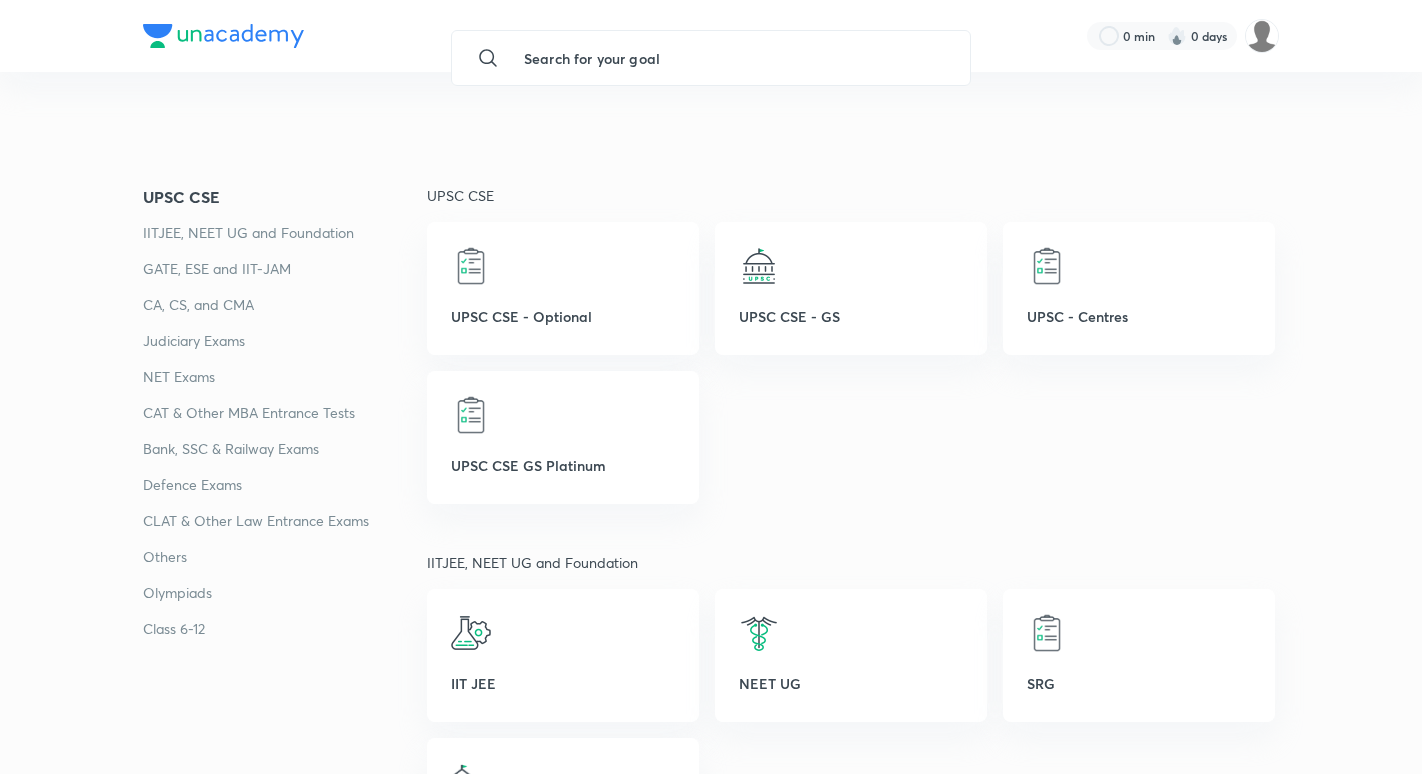 scroll, scrollTop: 252, scrollLeft: 0, axis: vertical 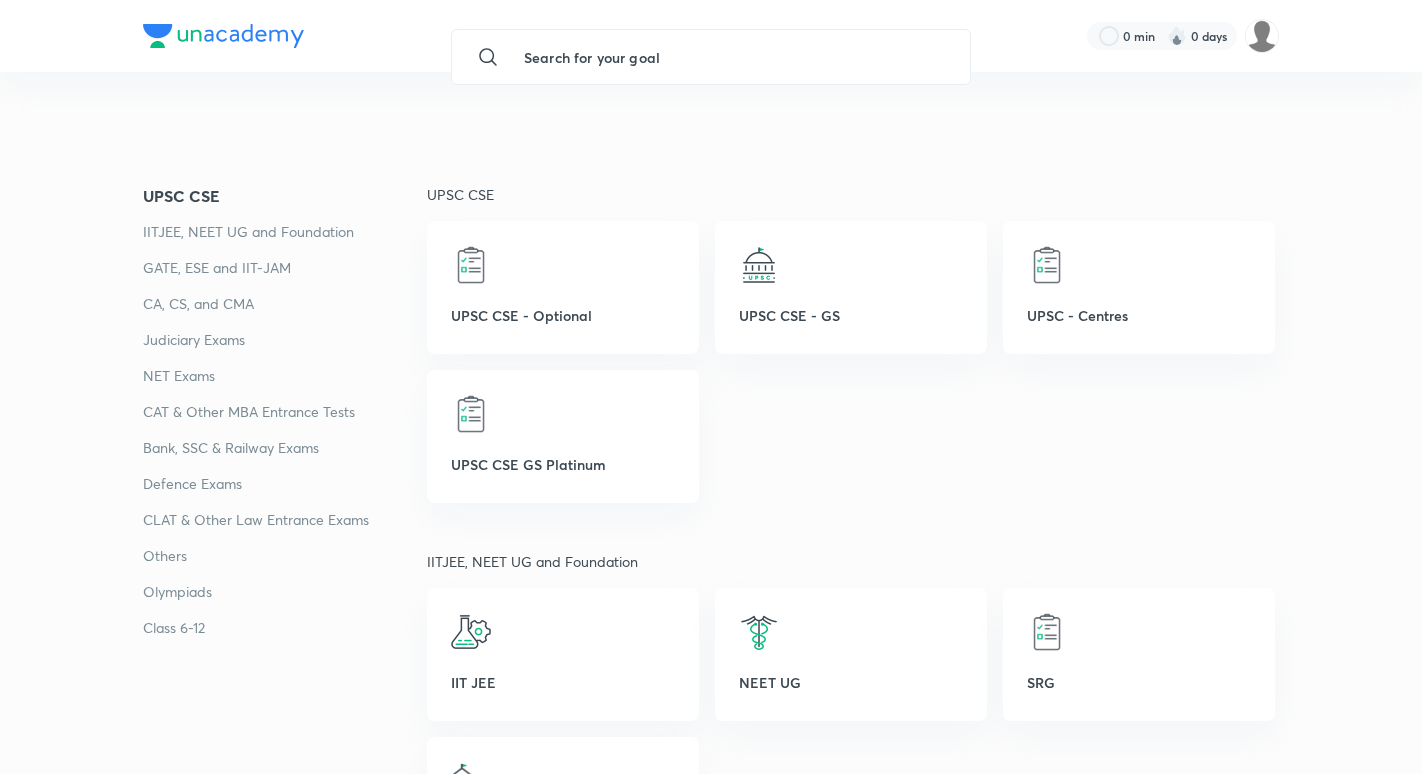 click on "CA, CS, and CMA" at bounding box center (285, 304) 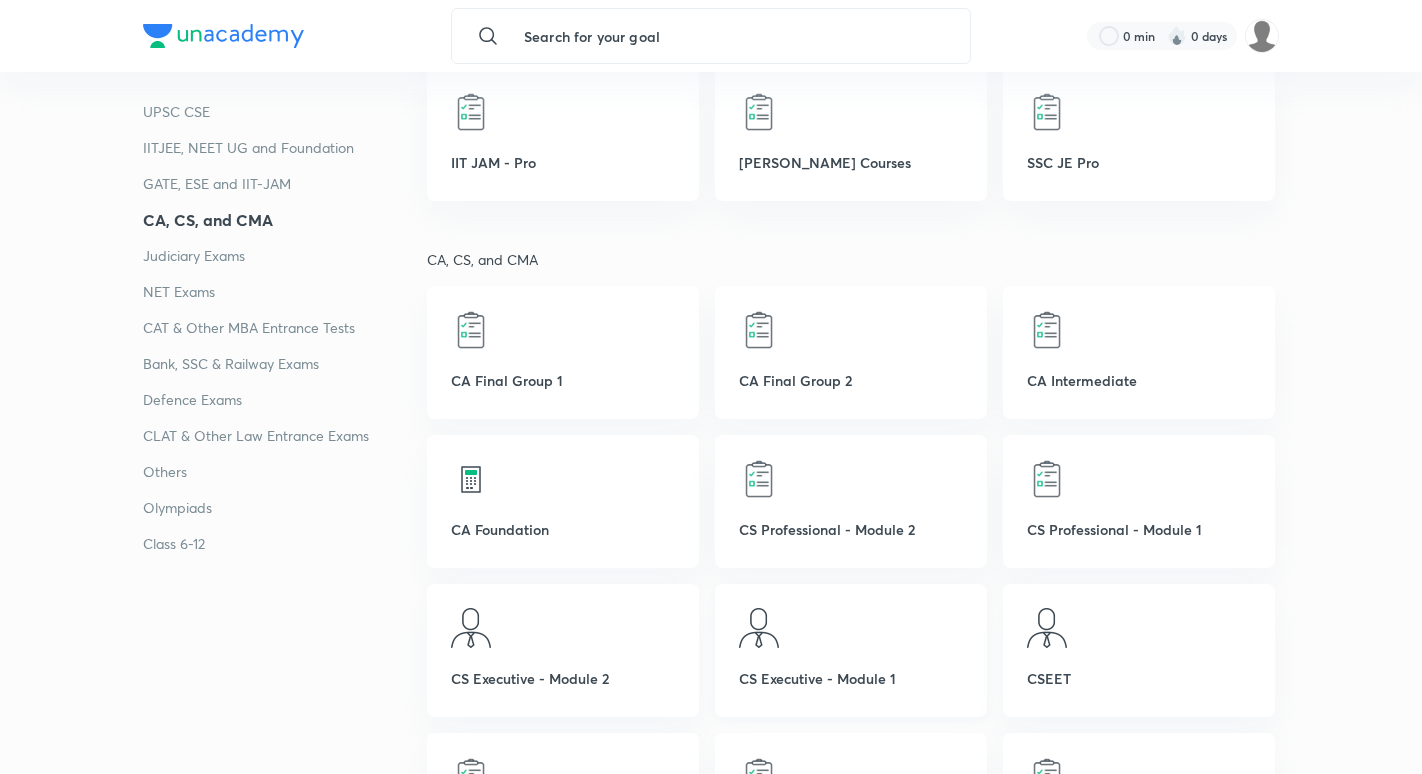 scroll, scrollTop: 1754, scrollLeft: 0, axis: vertical 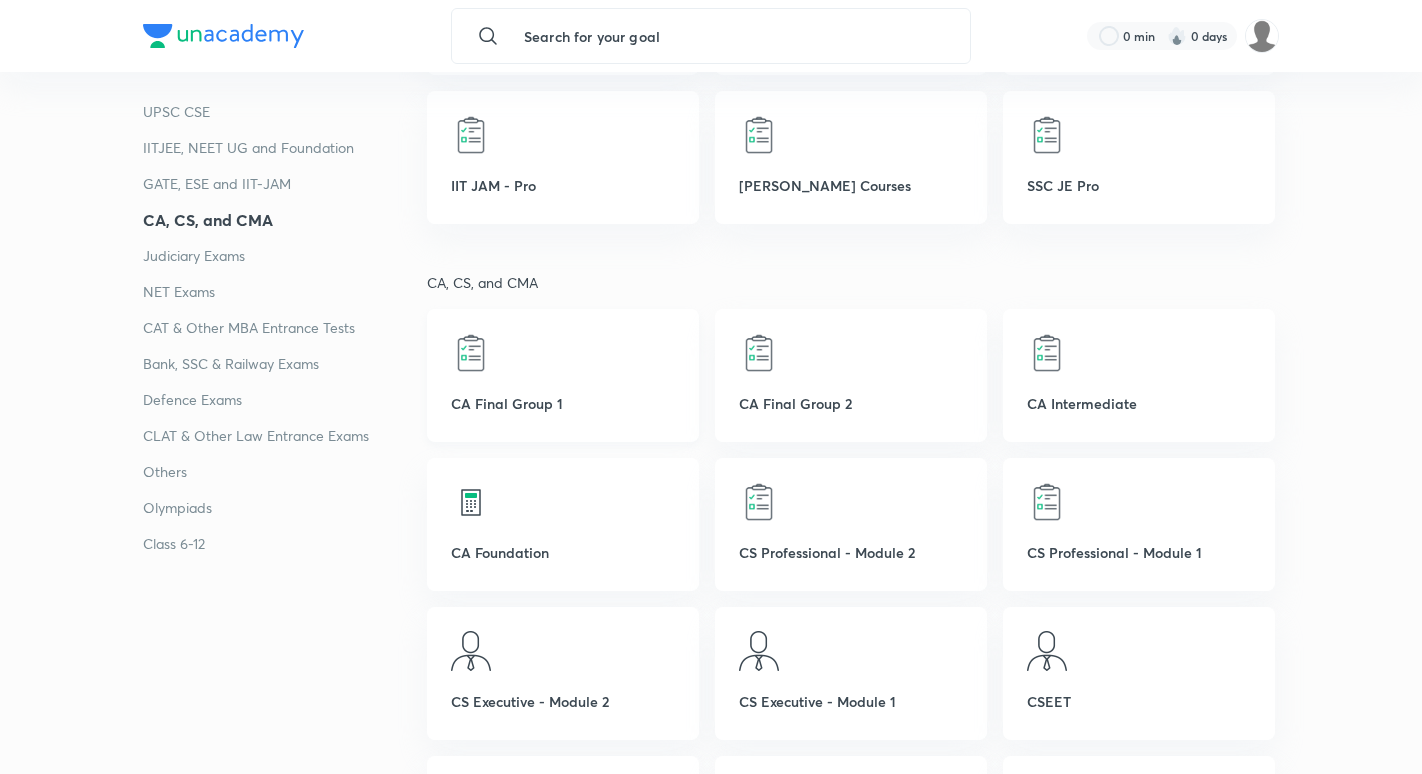 click at bounding box center (563, 353) 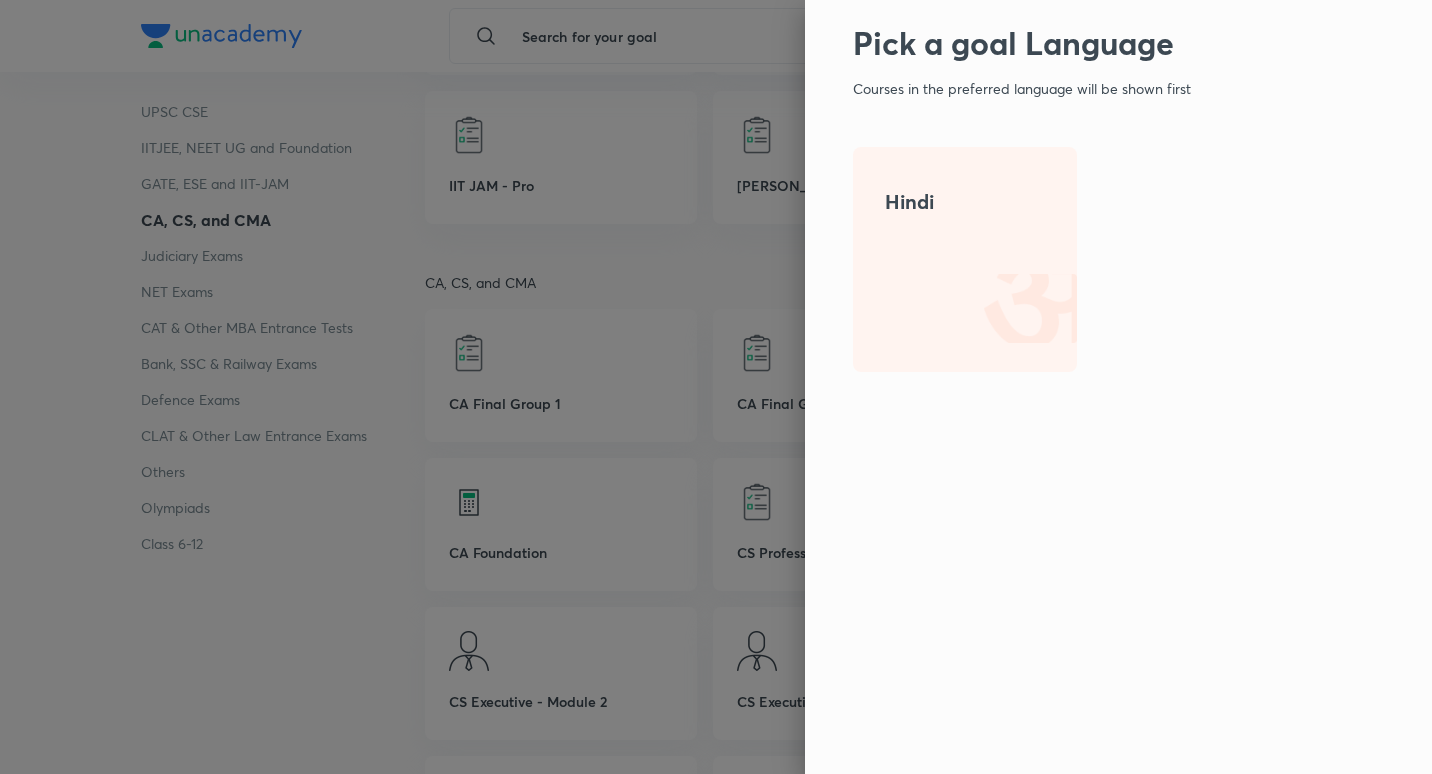 click on "Hindi" at bounding box center (965, 259) 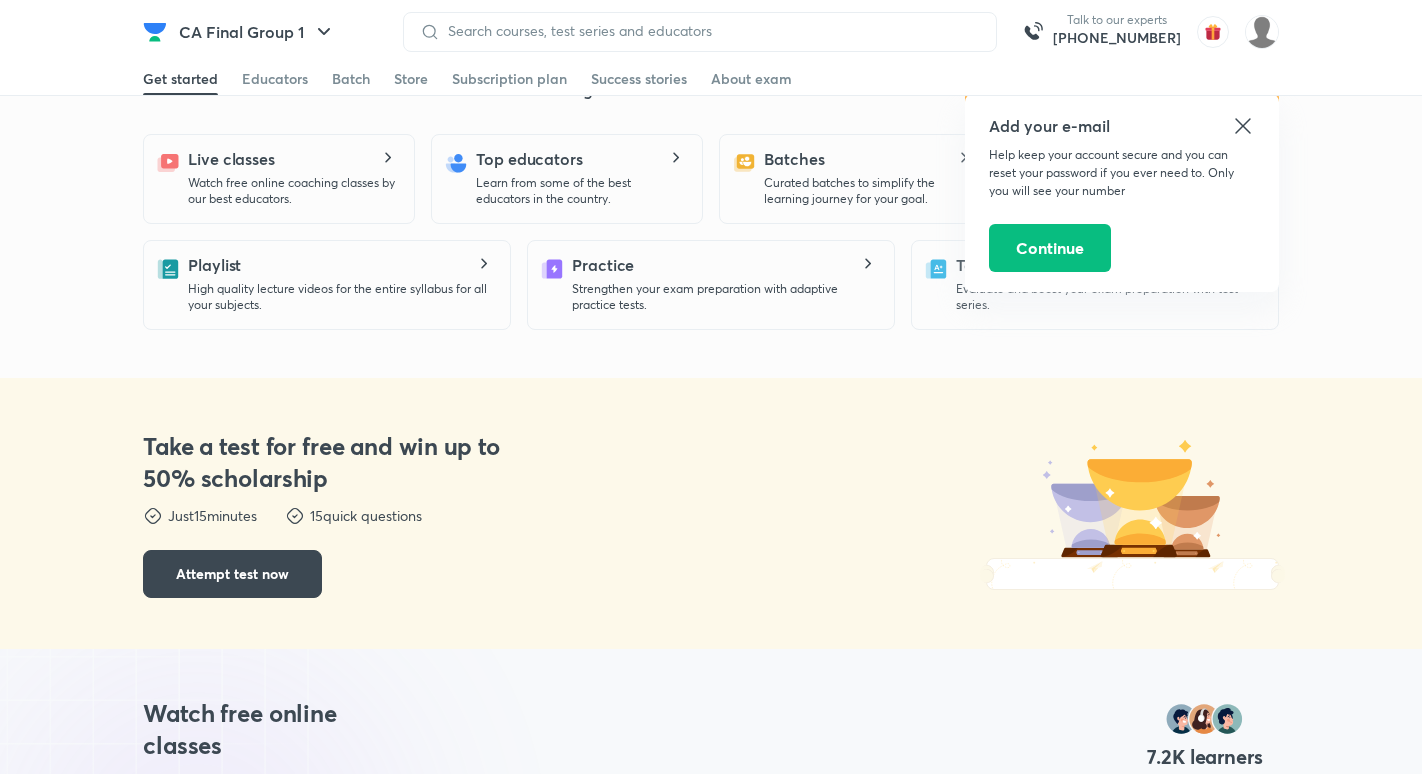 scroll, scrollTop: 0, scrollLeft: 0, axis: both 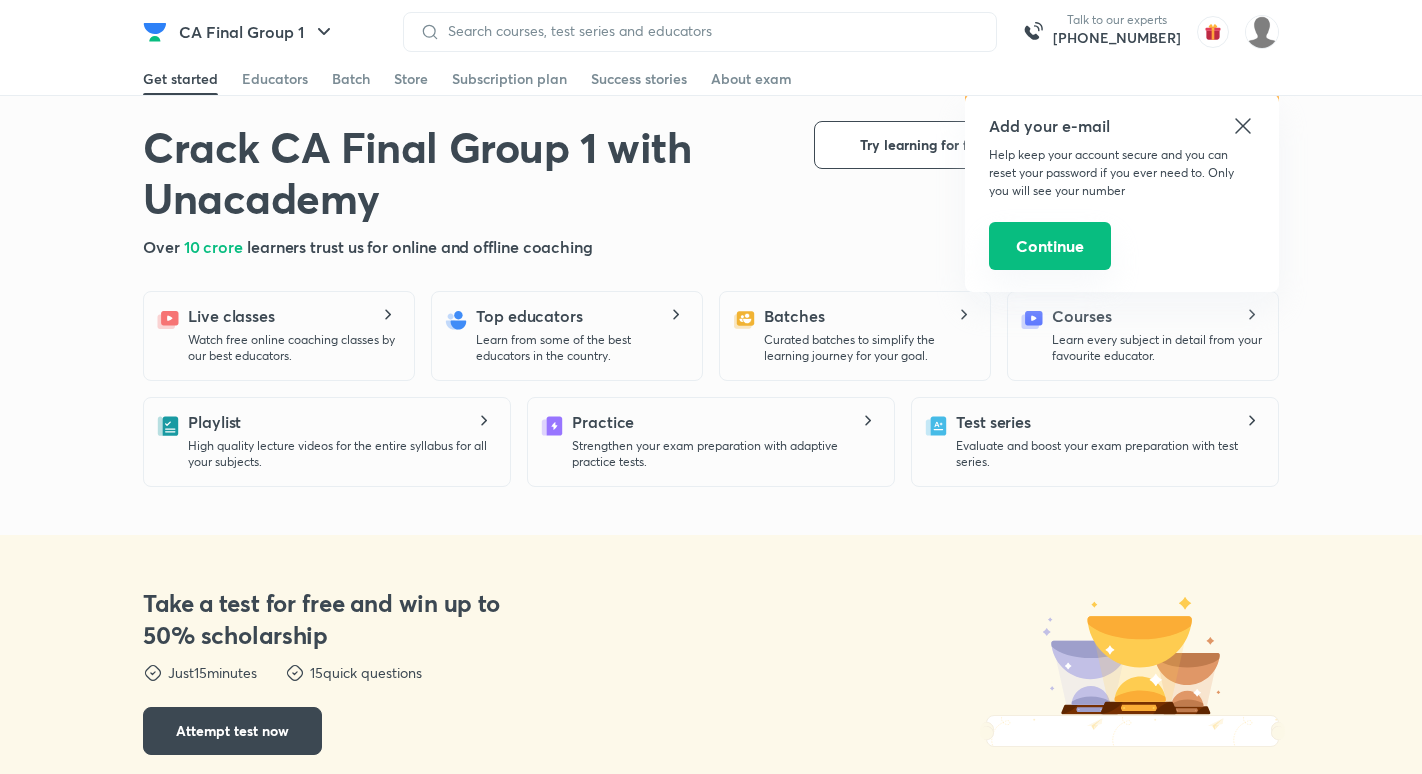 click on "Continue" at bounding box center [1050, 246] 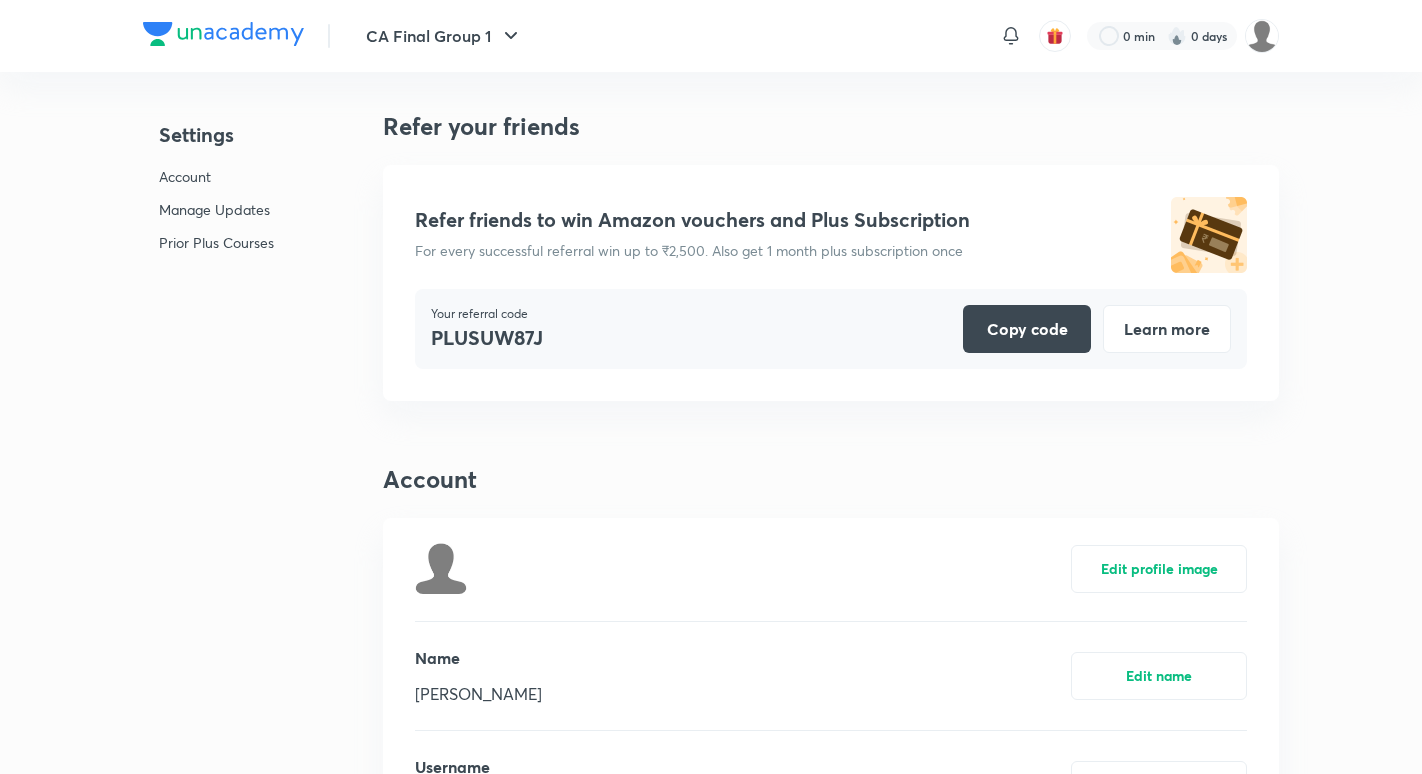scroll, scrollTop: 4863, scrollLeft: 0, axis: vertical 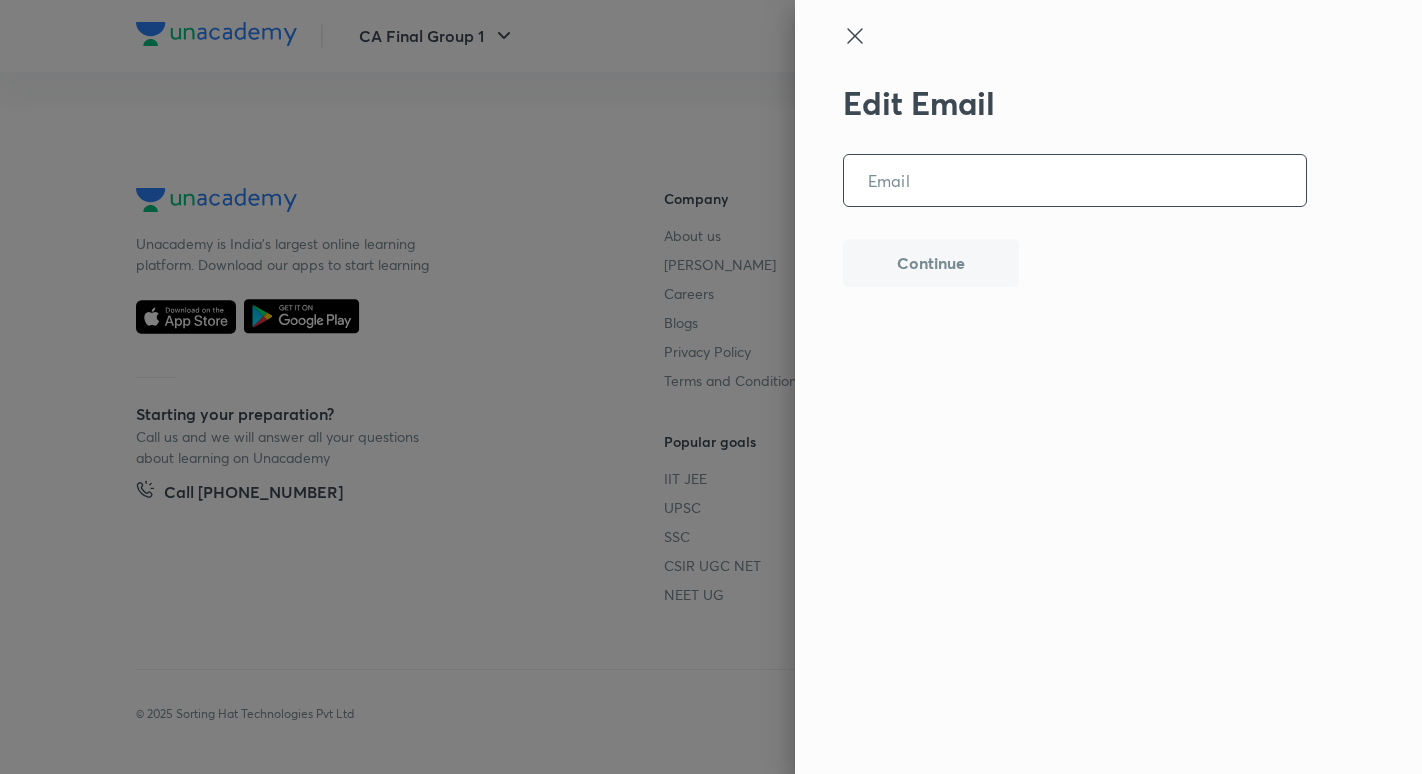 click at bounding box center [1075, 180] 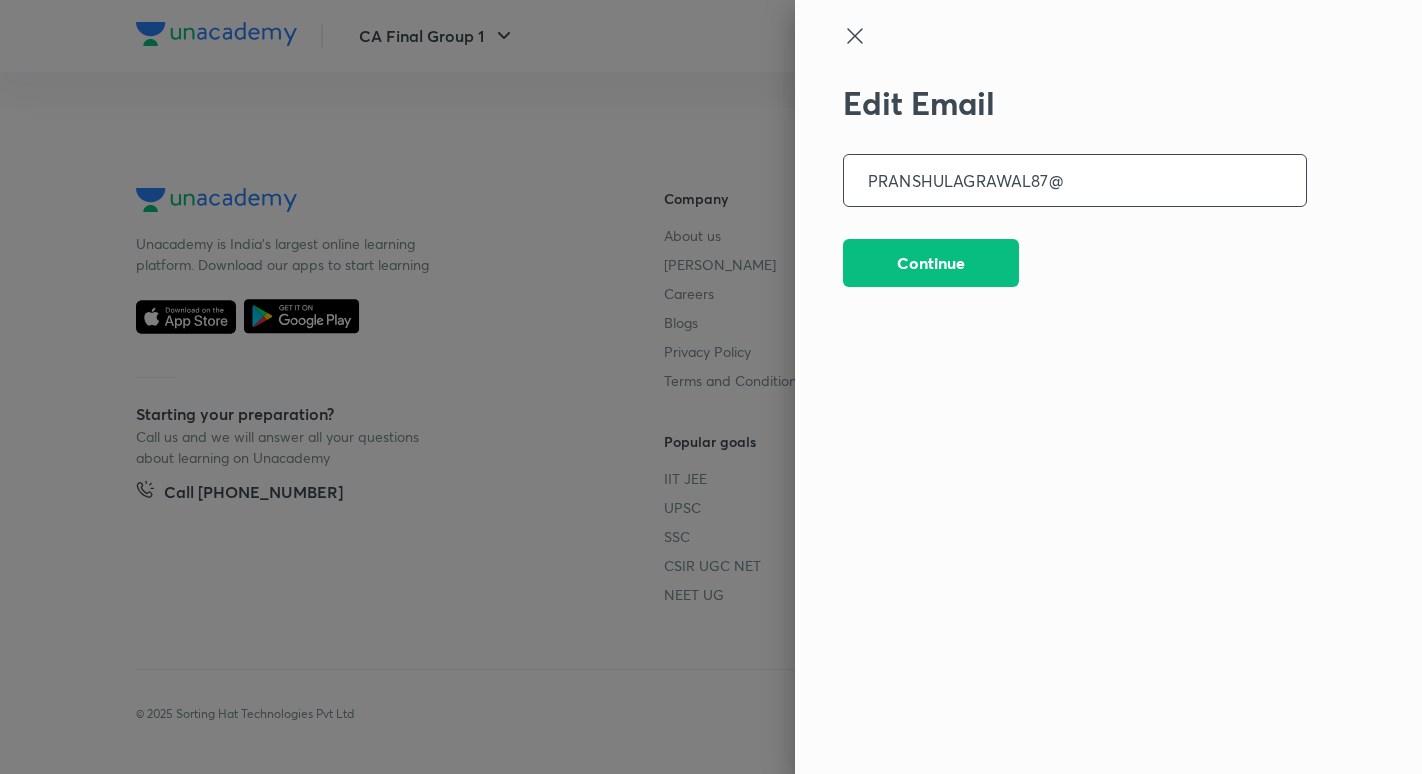 click on "PRANSHULAGRAWAL87@" at bounding box center [1075, 180] 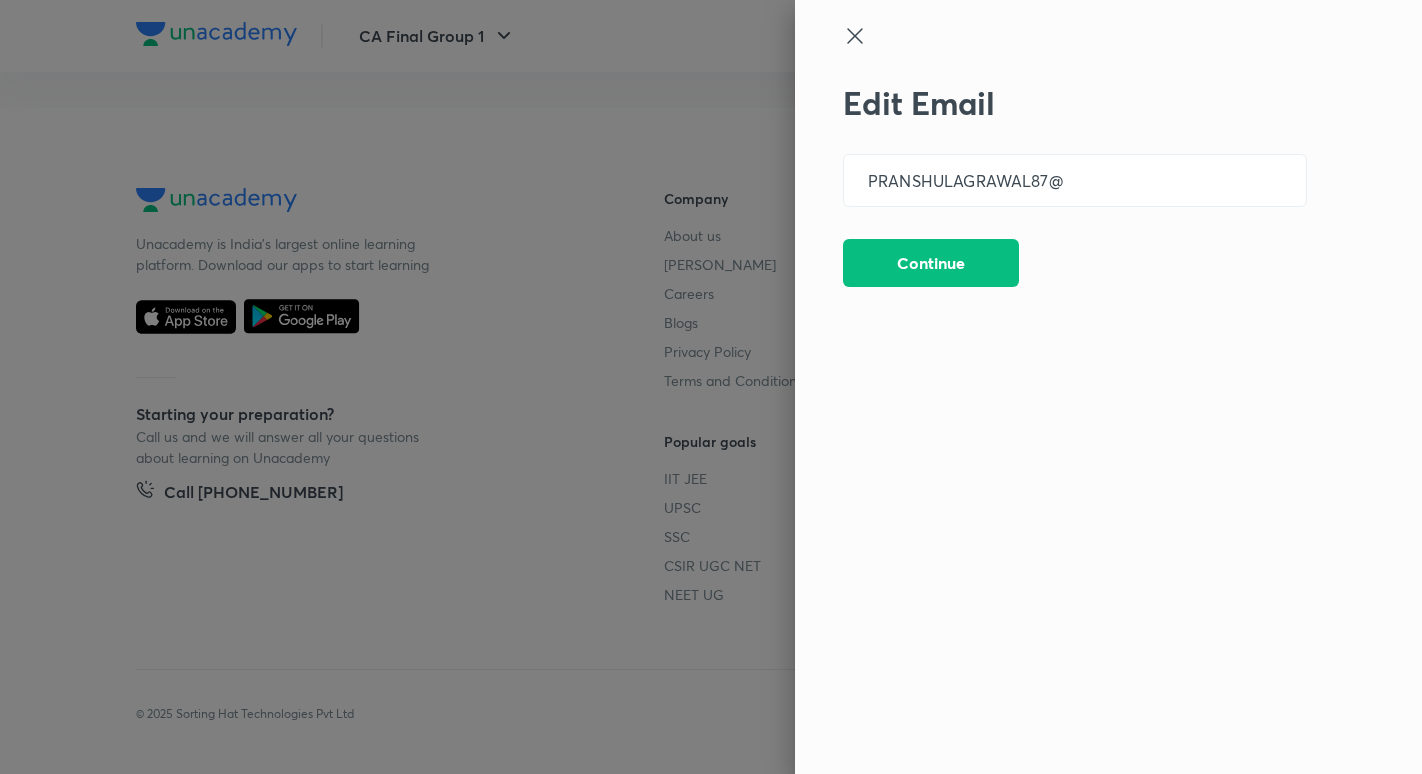 click on "Edit Email PRANSHULAGRAWAL87@ ​ Continue" at bounding box center [1075, 381] 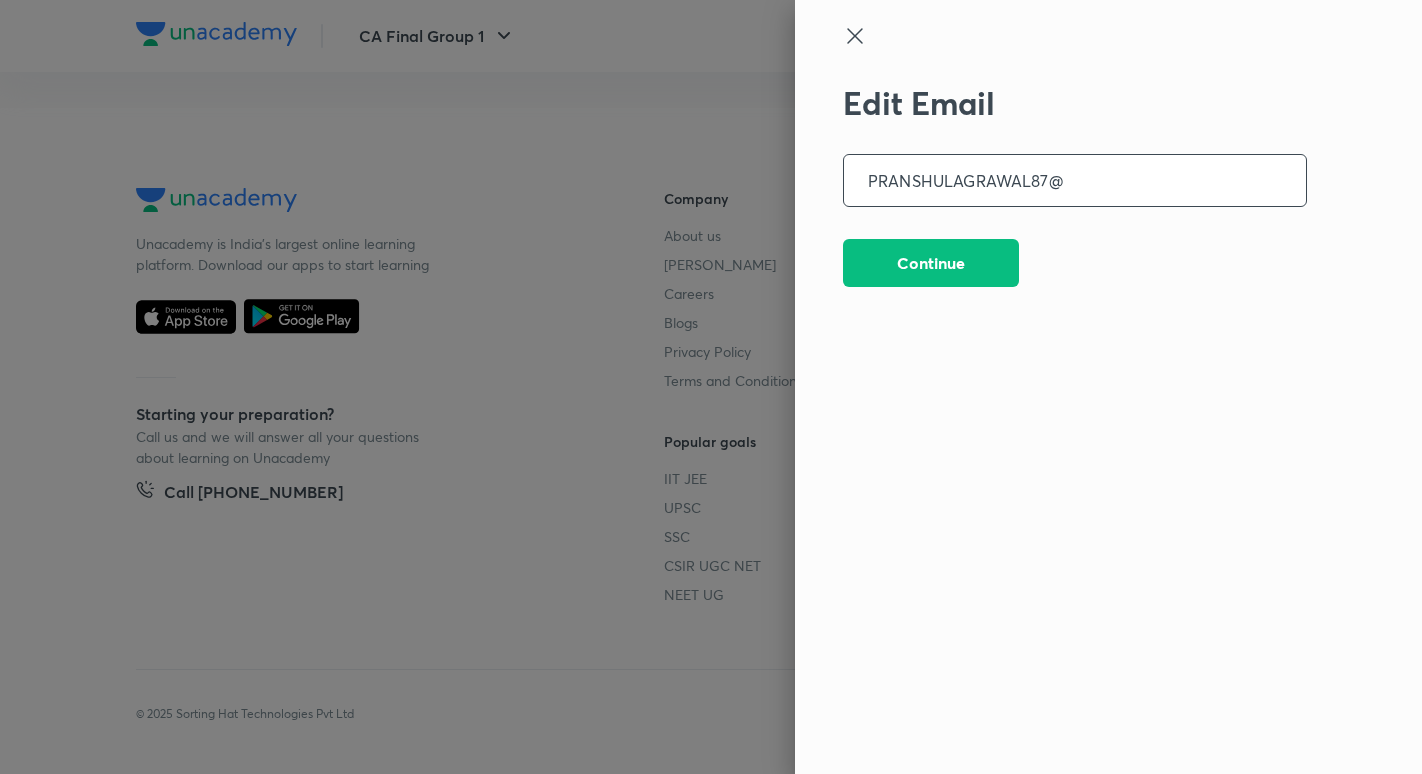 click on "PRANSHULAGRAWAL87@" at bounding box center [1075, 180] 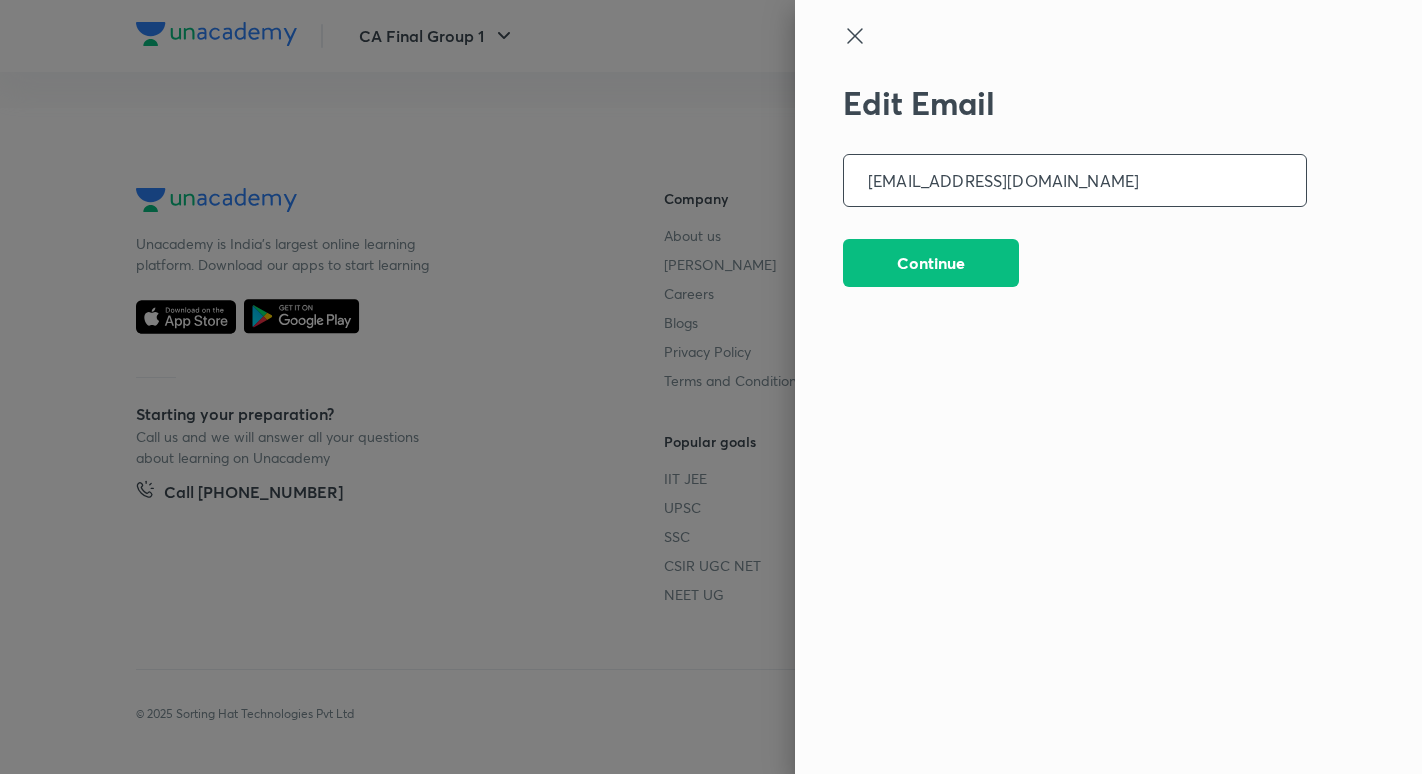 type on "pranshulagrawal87@gmail.com" 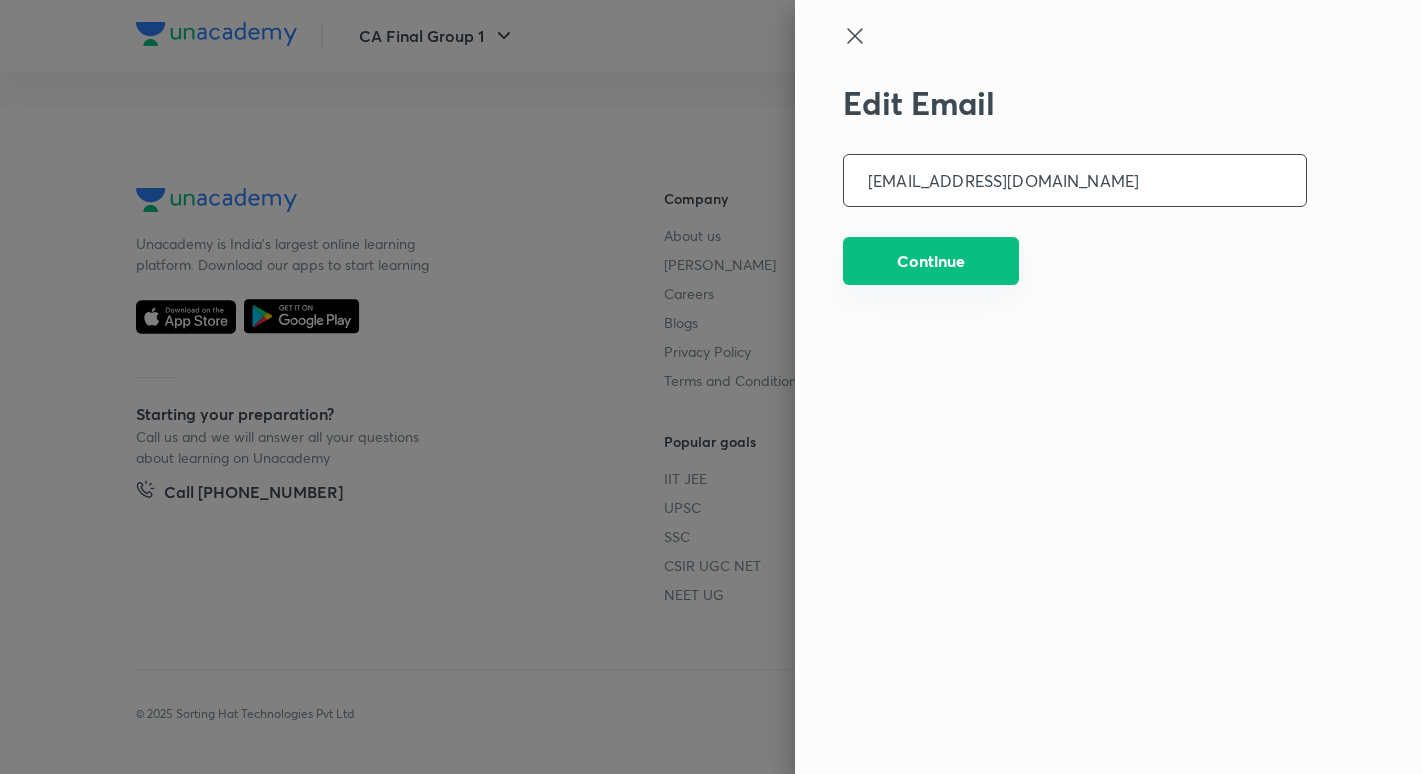click on "Continue" at bounding box center (931, 261) 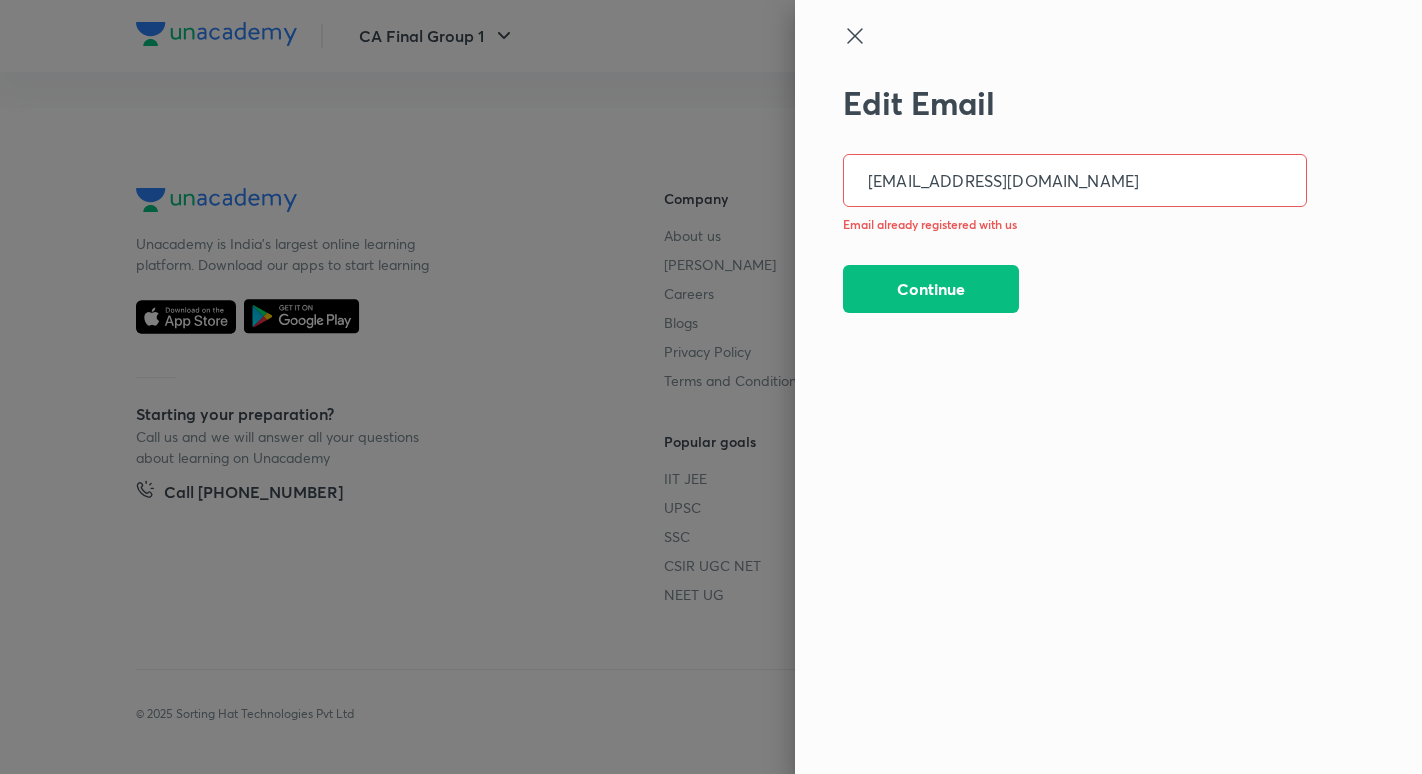 click on "pranshulagrawal87@gmail.com" at bounding box center [1075, 180] 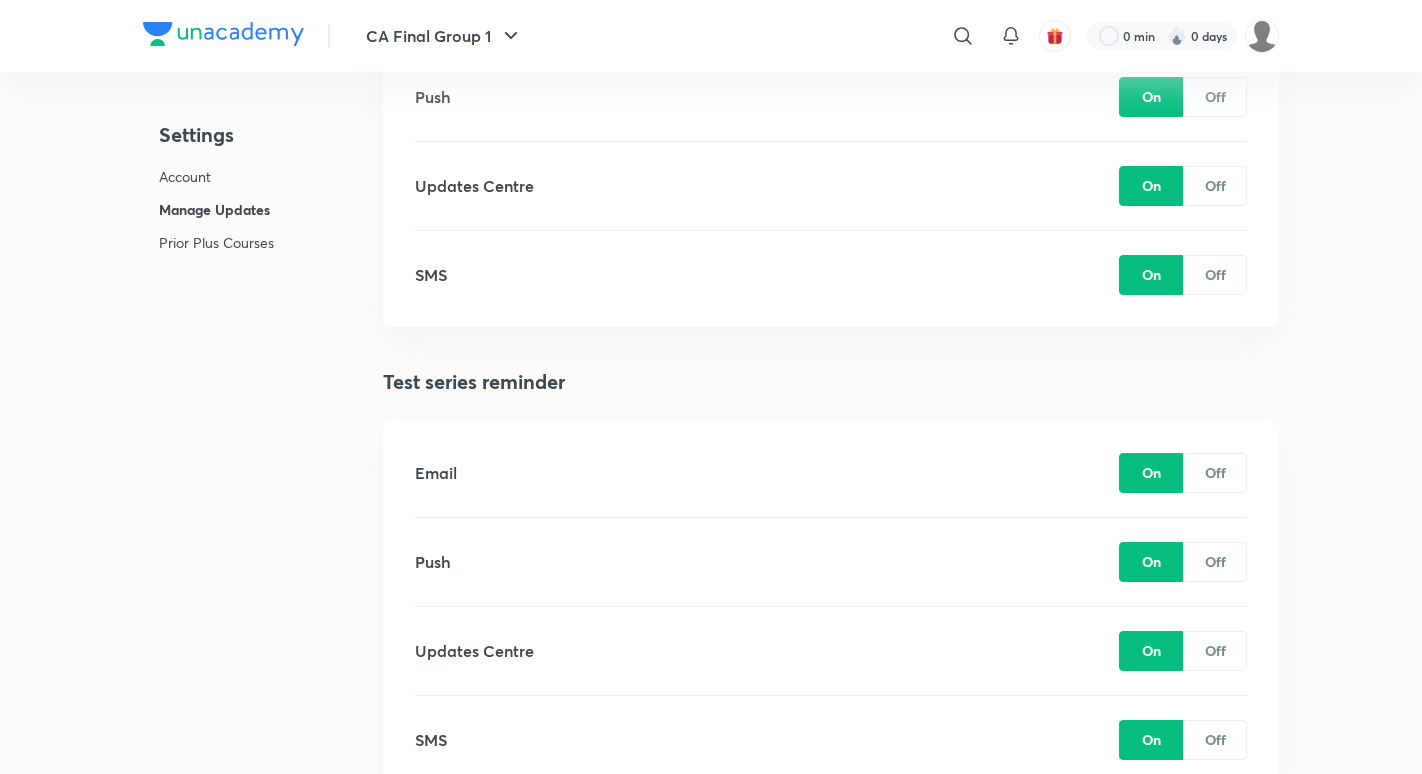 scroll, scrollTop: 1923, scrollLeft: 0, axis: vertical 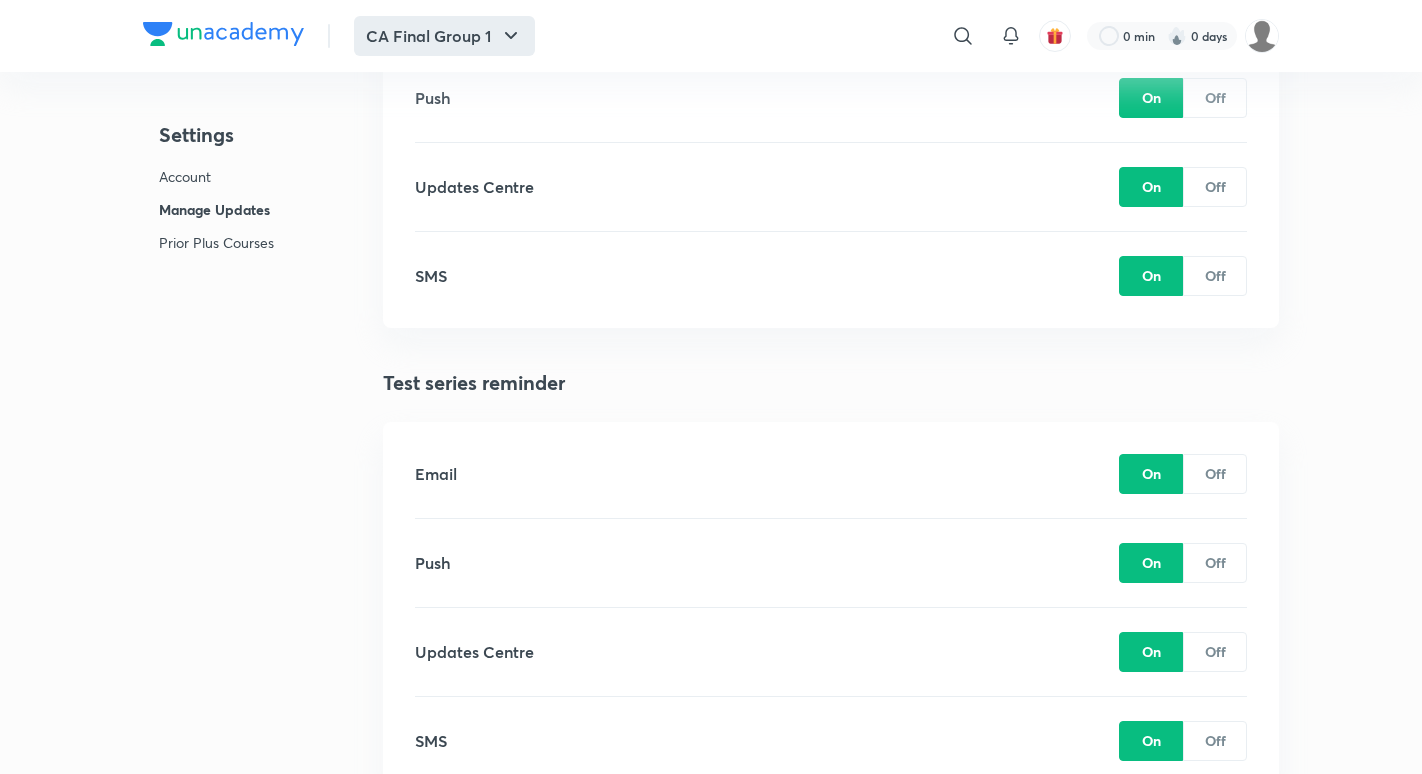 click on "CA Final Group 1" at bounding box center [444, 36] 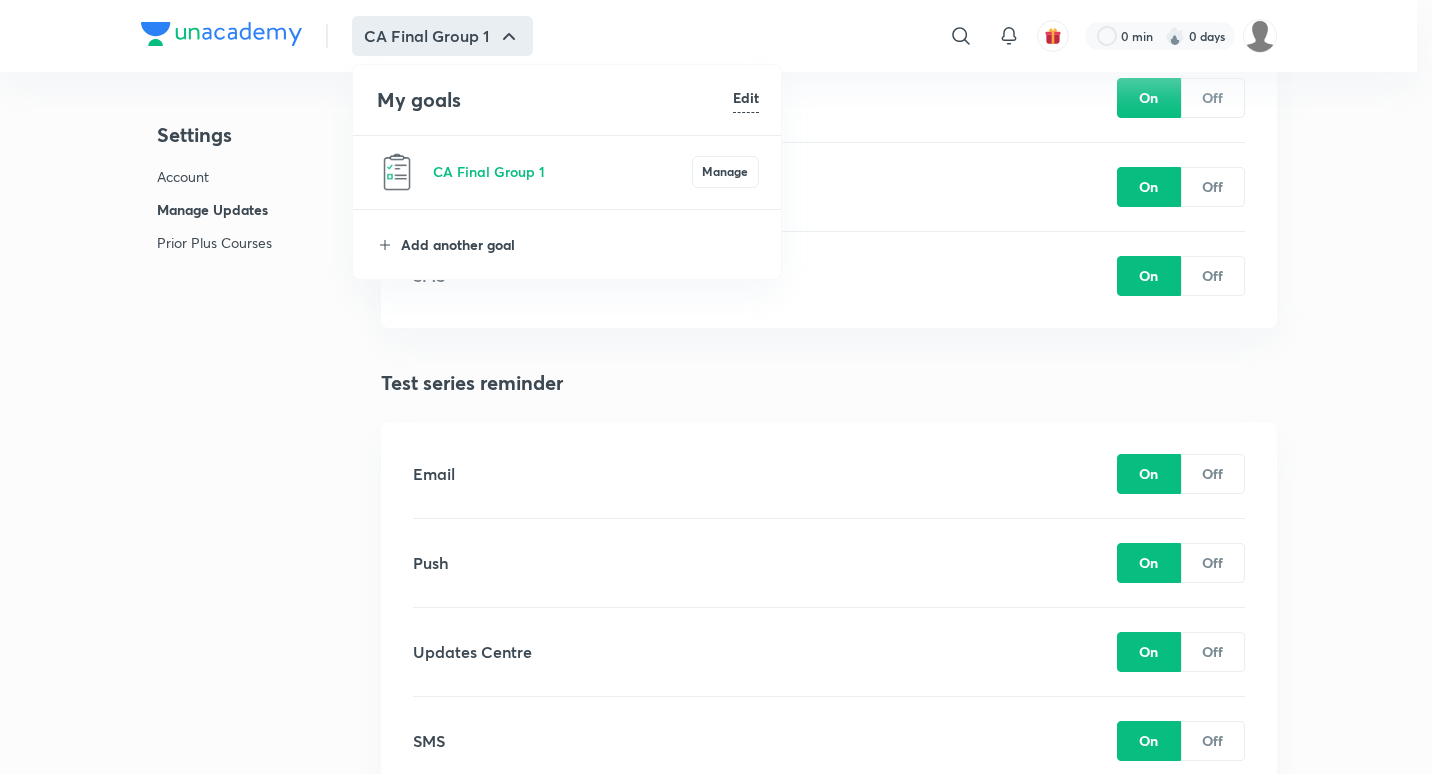click on "Add another goal" at bounding box center (580, 244) 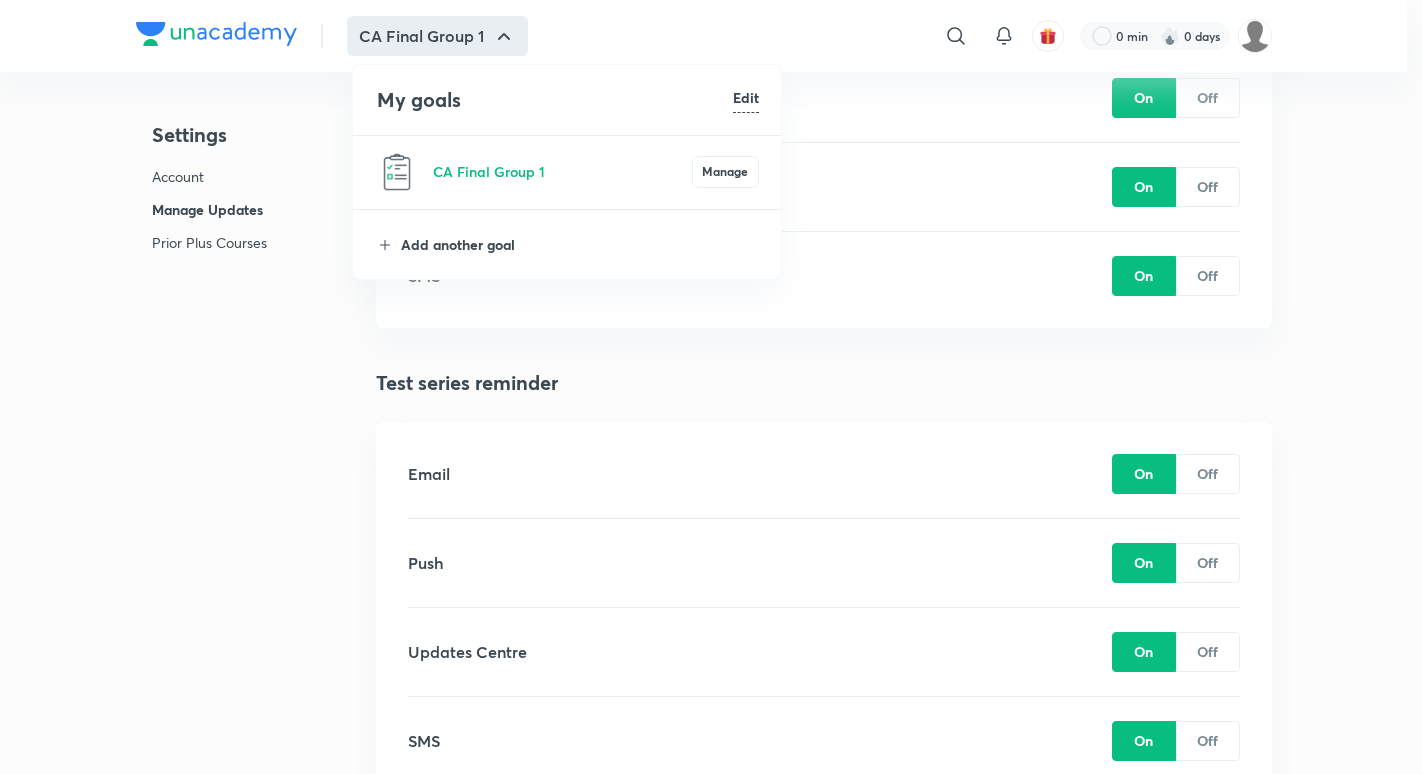 scroll, scrollTop: 0, scrollLeft: 0, axis: both 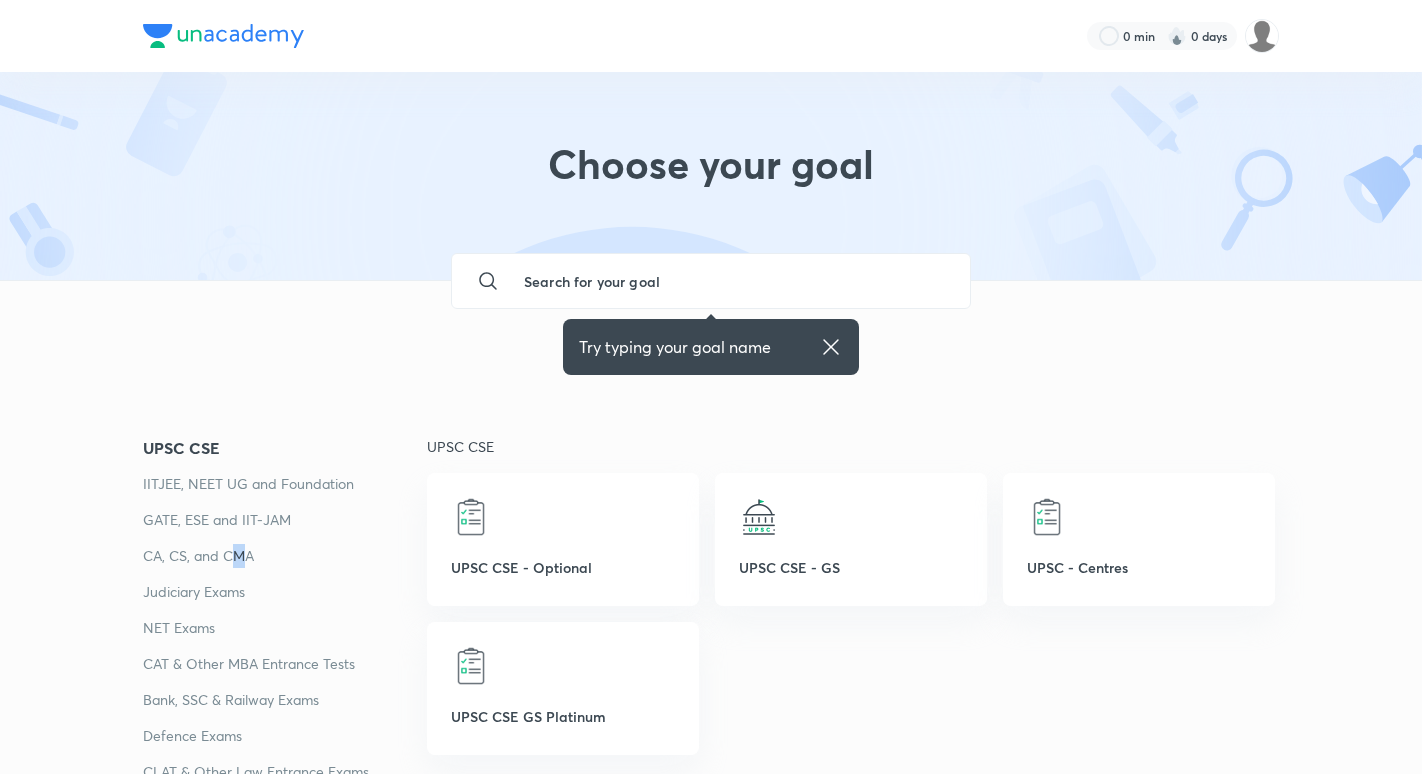 drag, startPoint x: 237, startPoint y: 573, endPoint x: 243, endPoint y: 546, distance: 27.658634 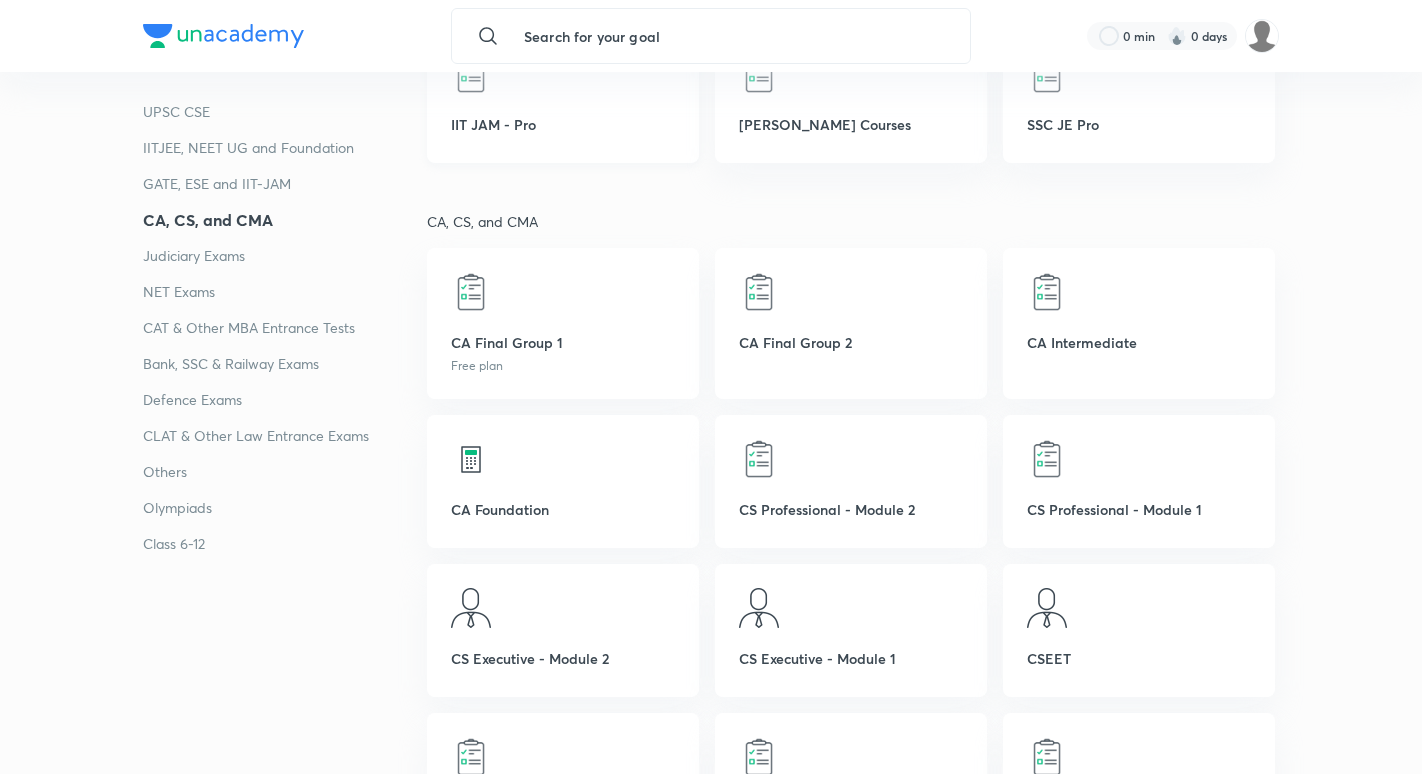 scroll, scrollTop: 1816, scrollLeft: 0, axis: vertical 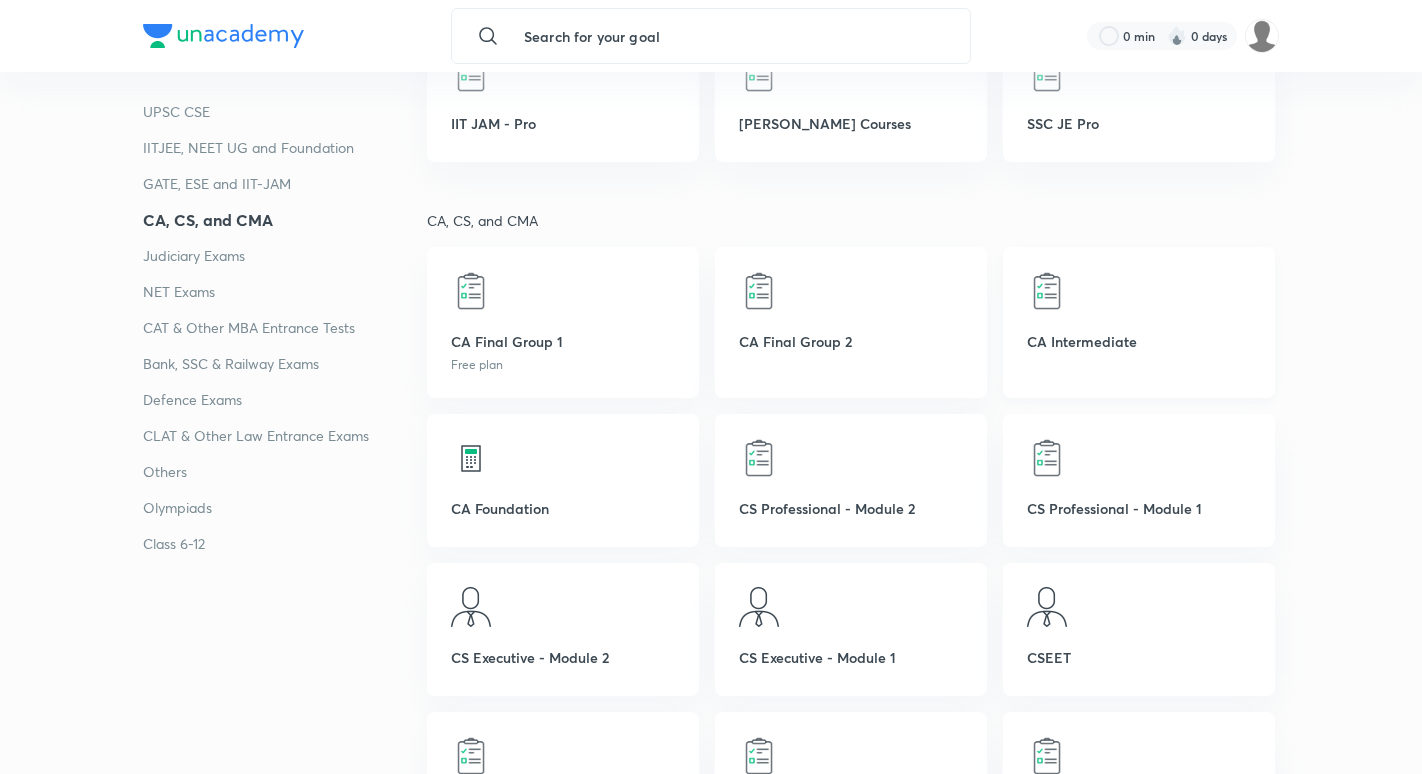 click at bounding box center (1047, 291) 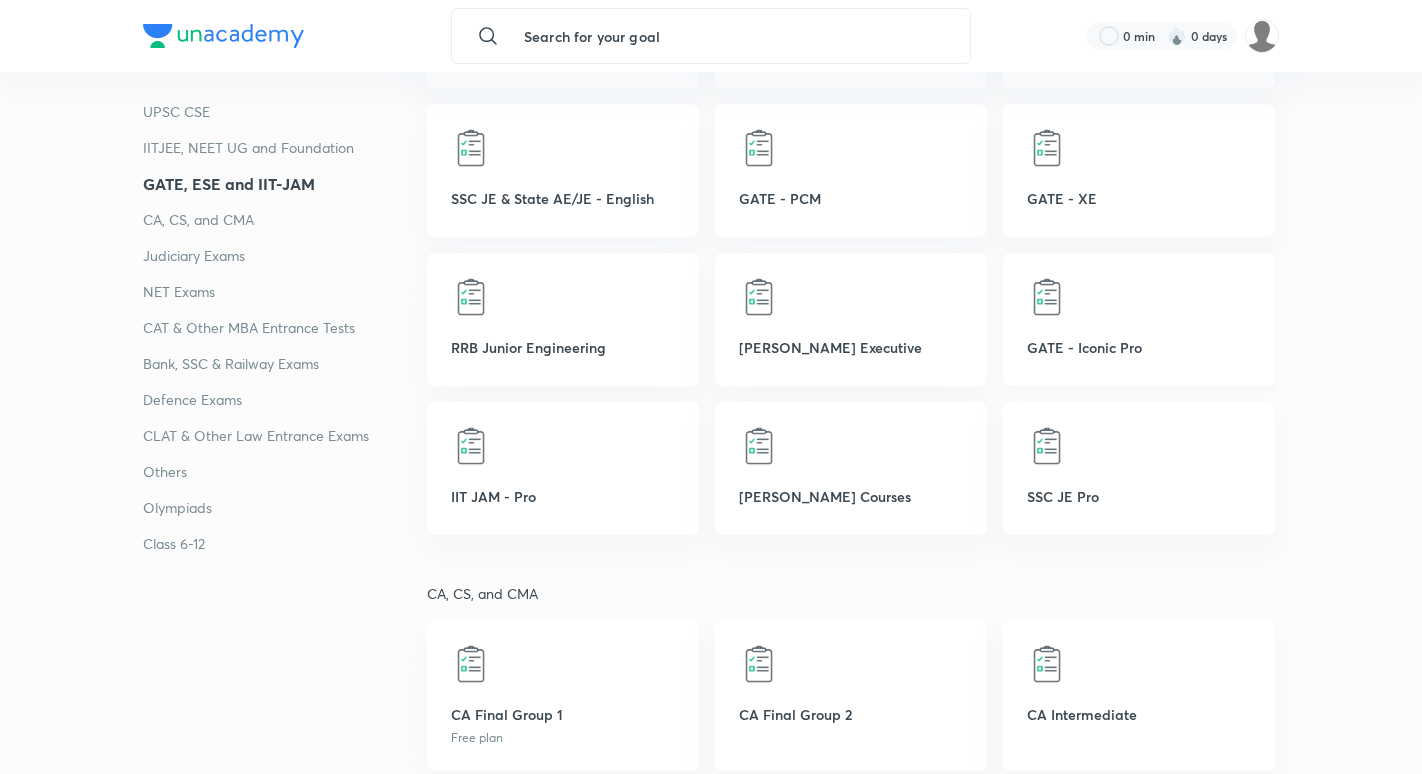 scroll, scrollTop: 1441, scrollLeft: 0, axis: vertical 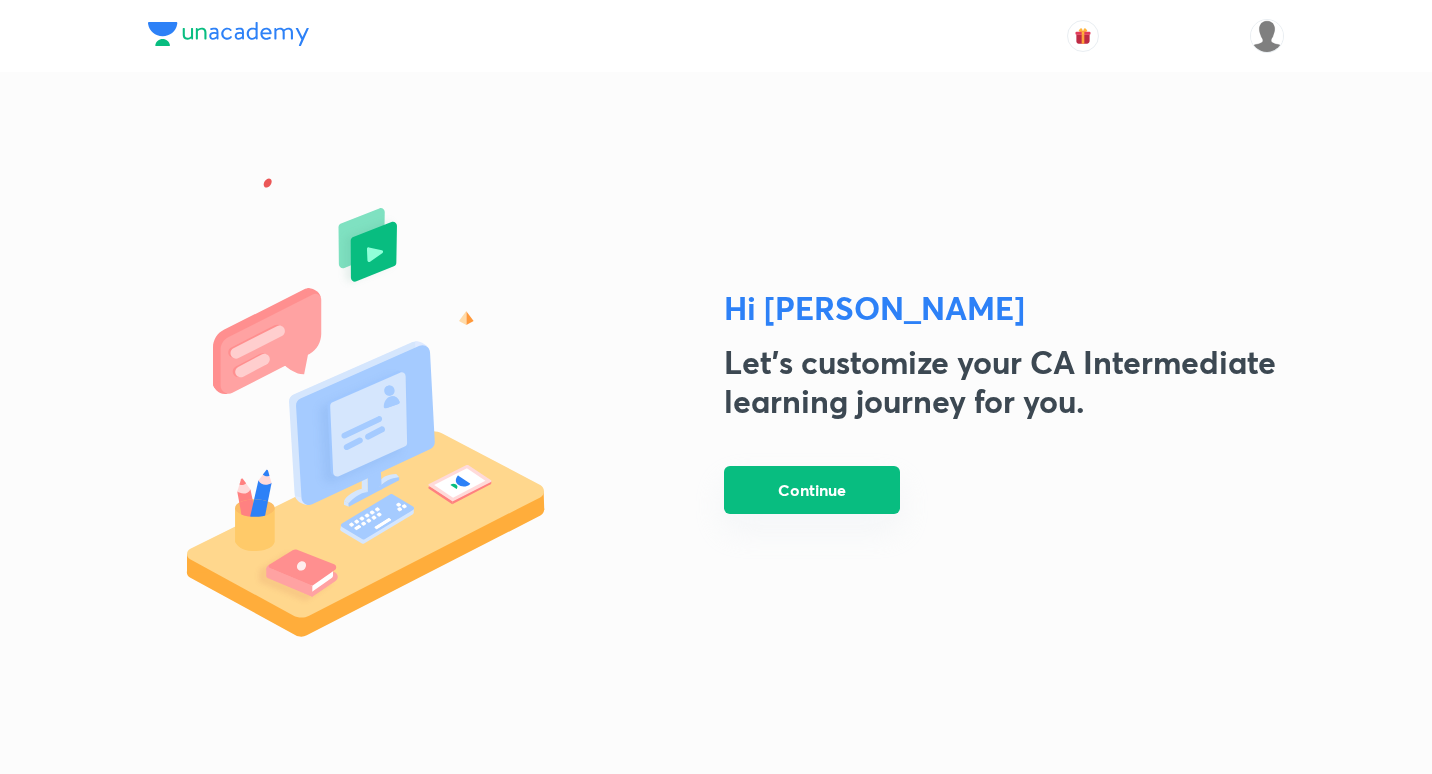 click on "Continue" at bounding box center [812, 490] 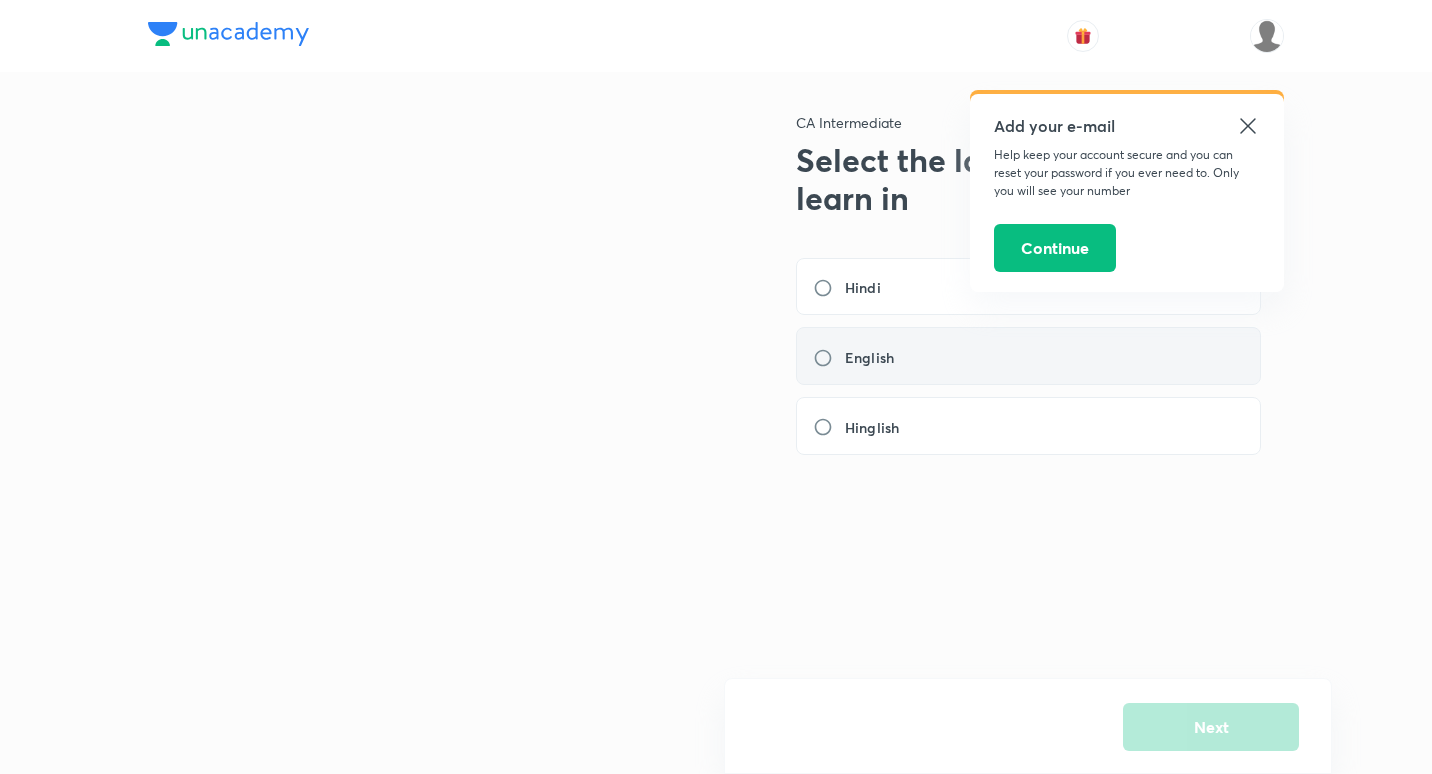 click on "English" at bounding box center [1028, 356] 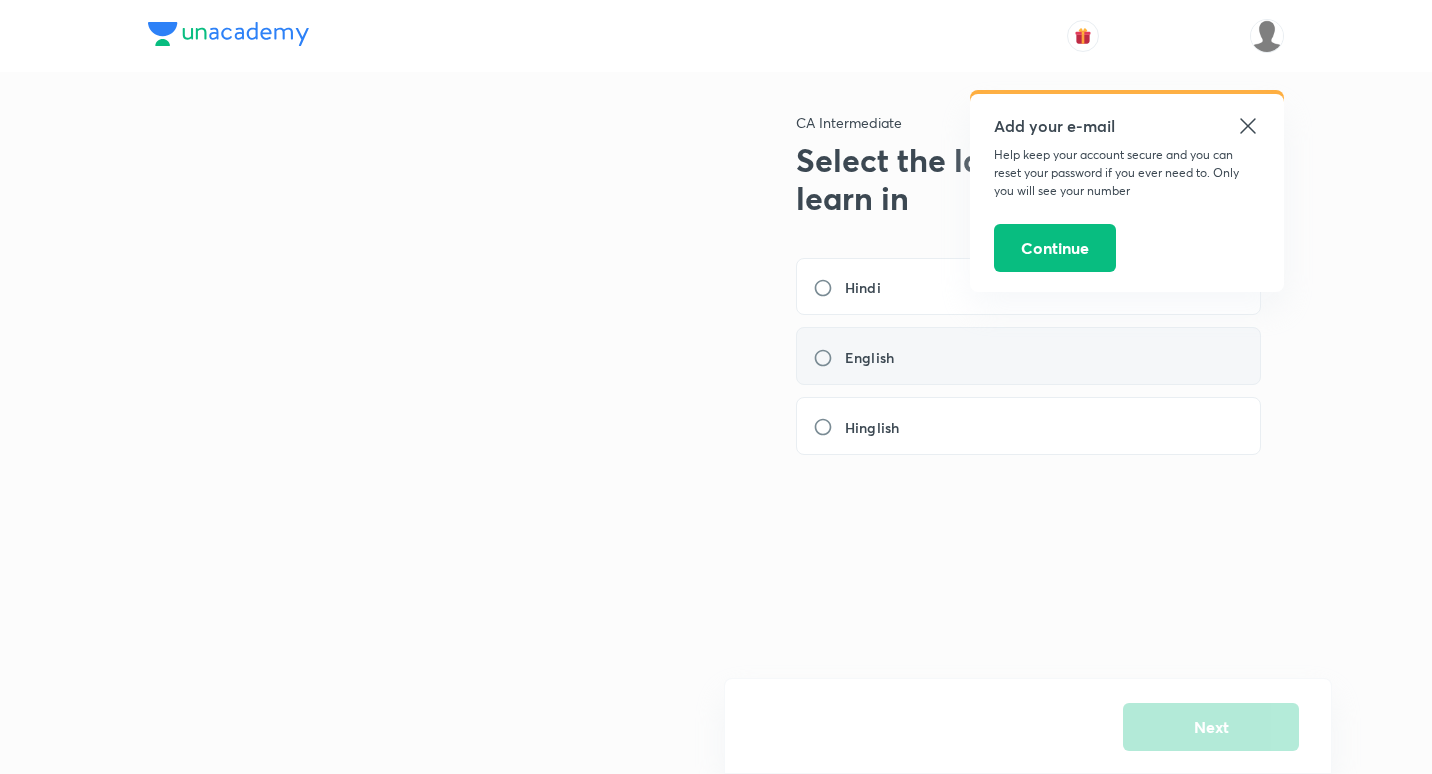 radio on "true" 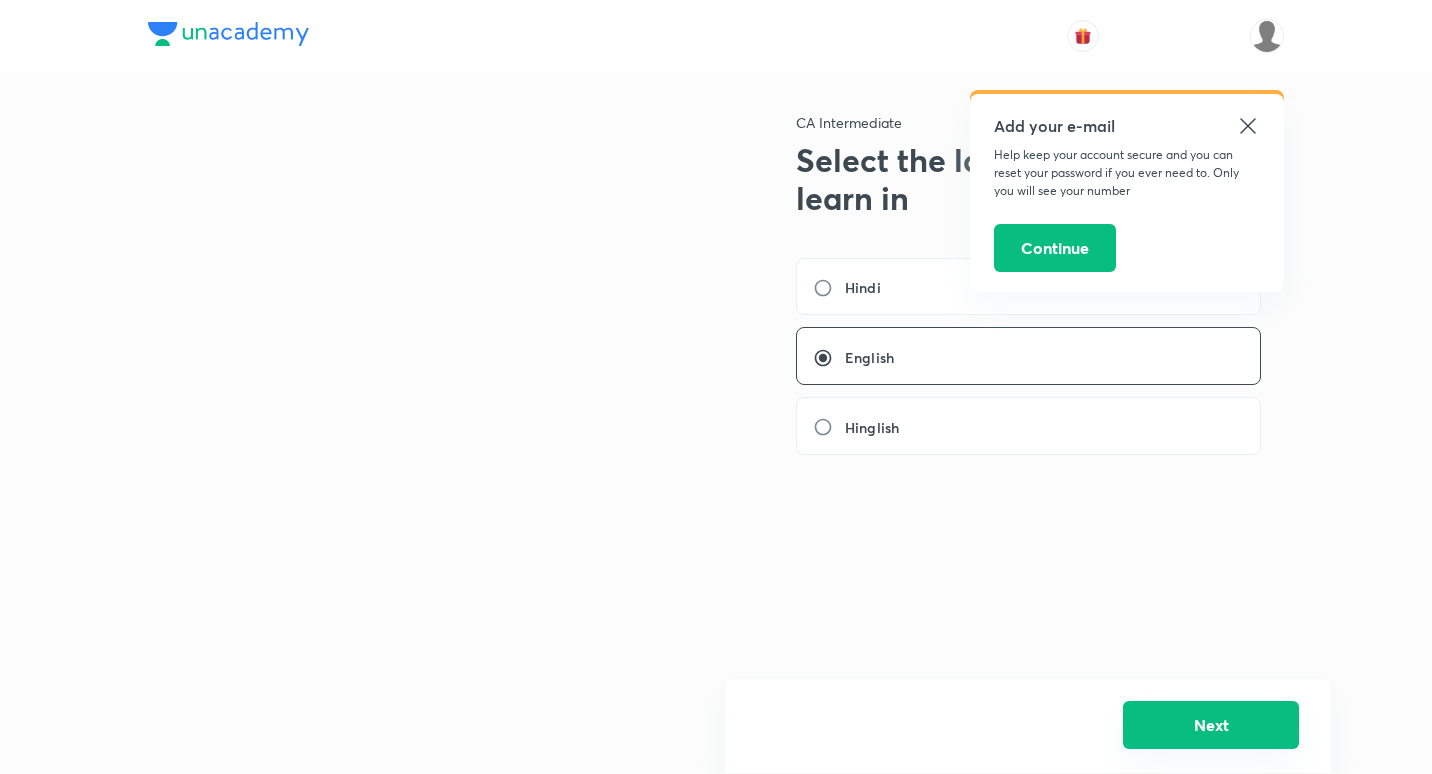click on "Next" at bounding box center (1211, 725) 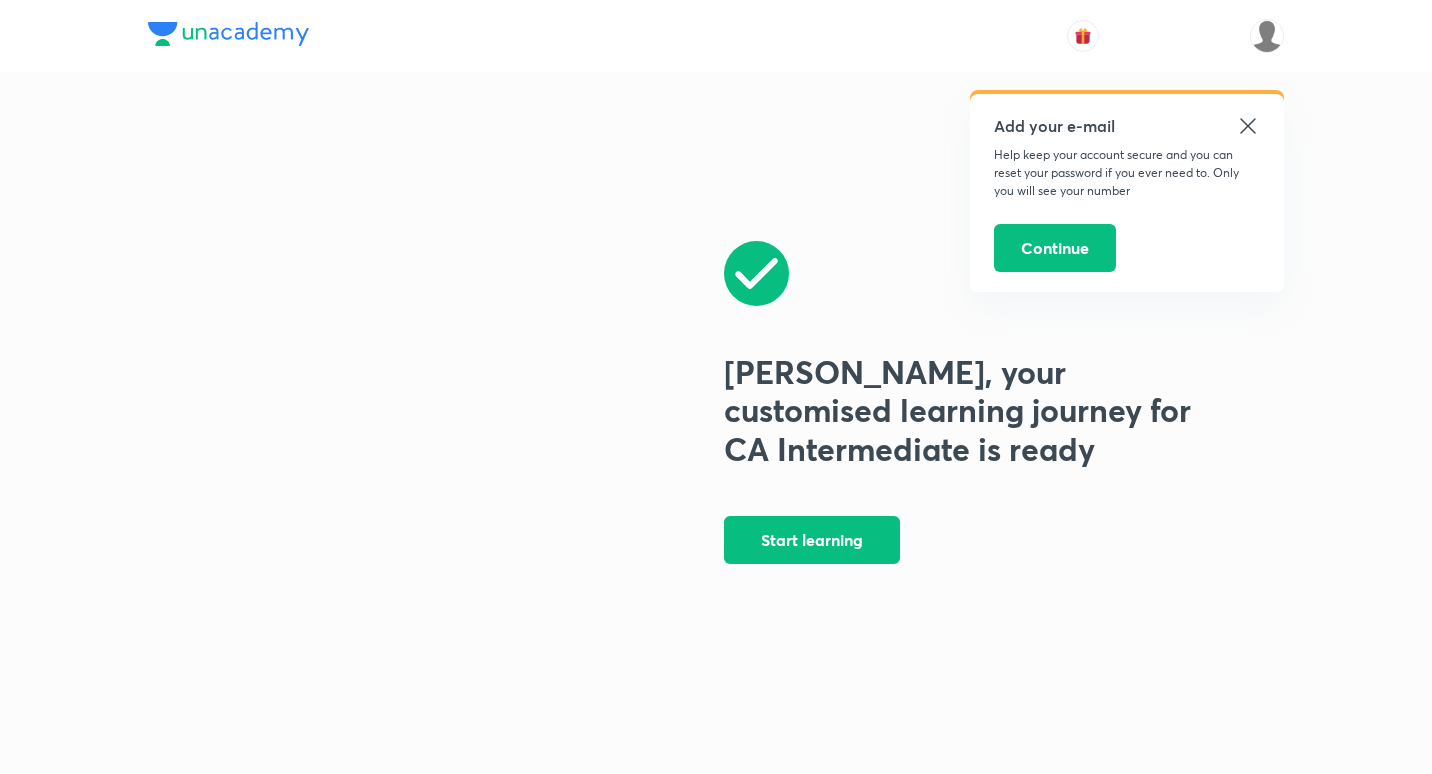 click 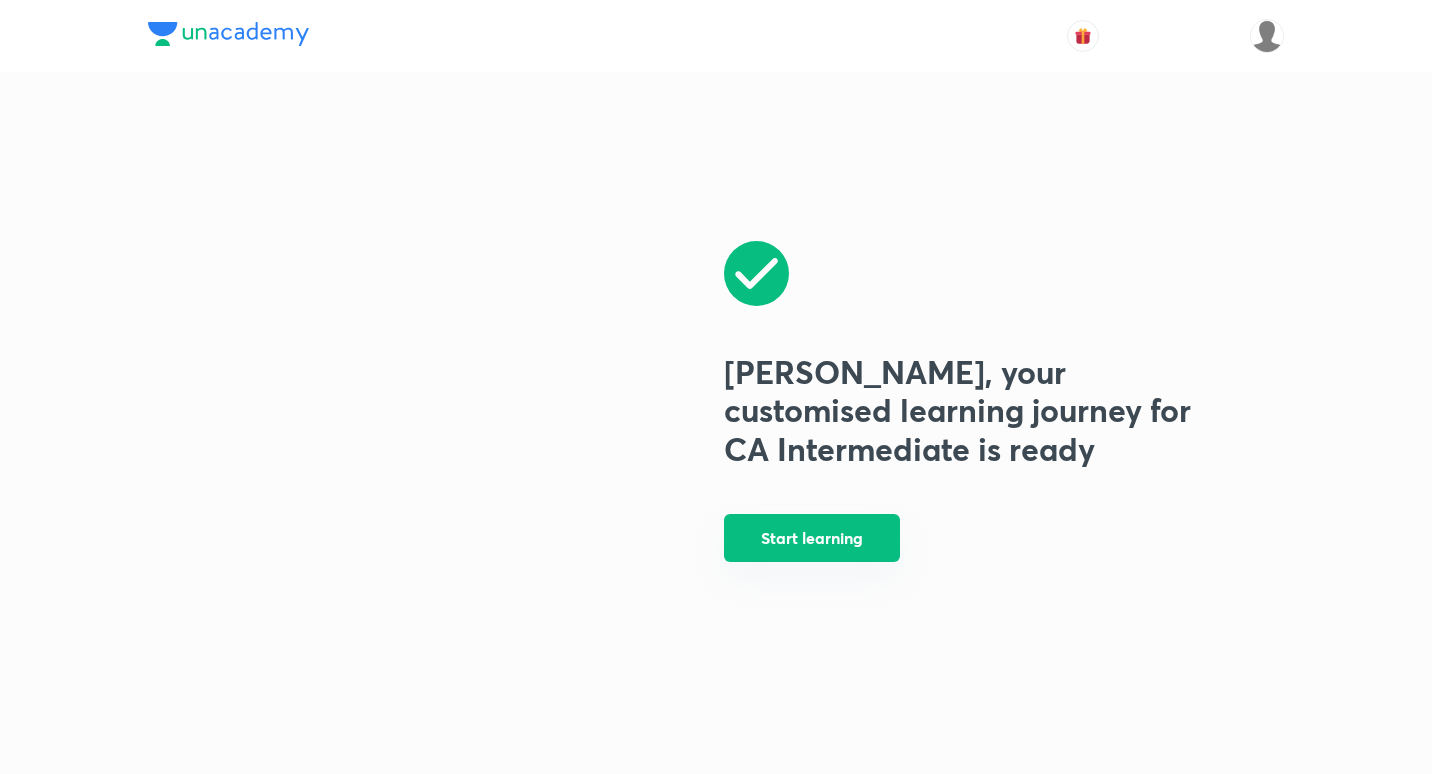 click on "Start learning" at bounding box center (812, 538) 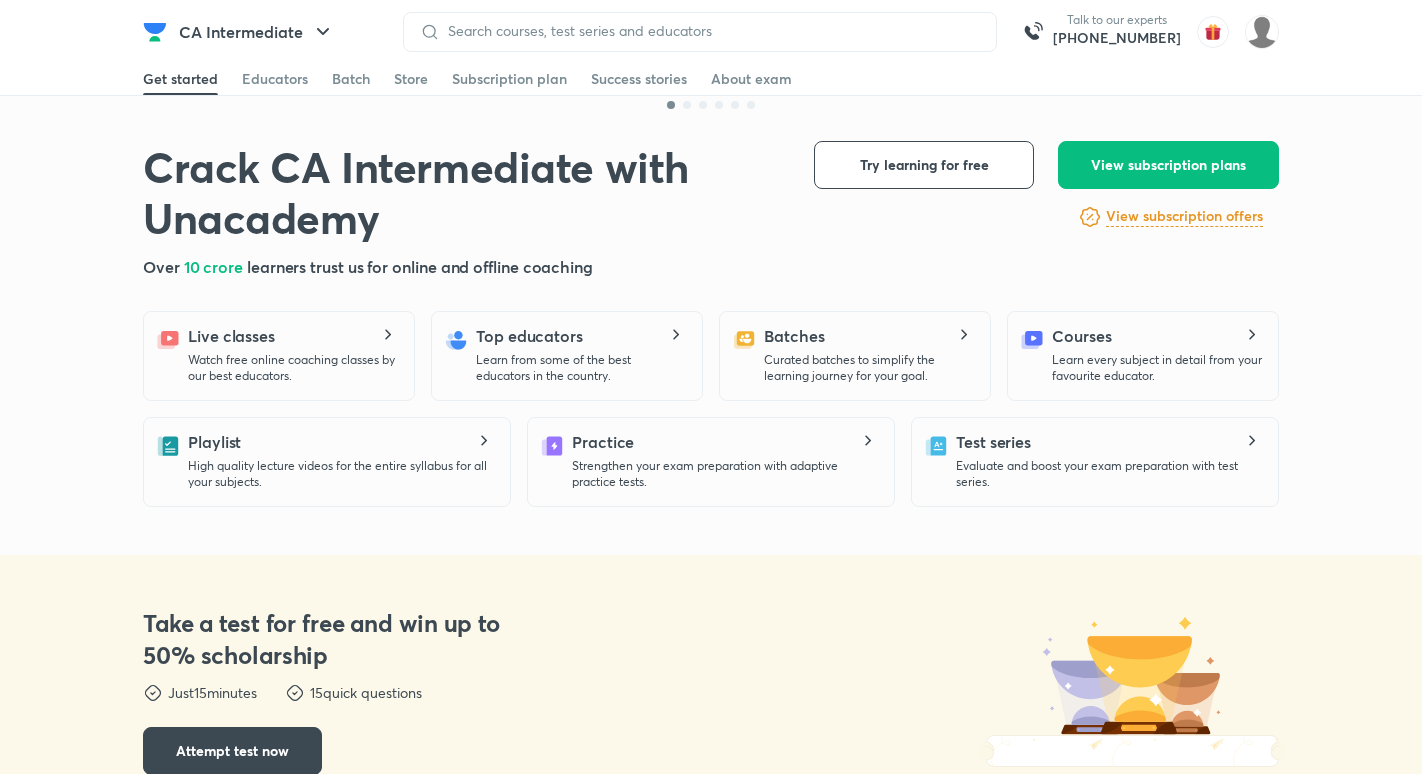 scroll, scrollTop: 0, scrollLeft: 0, axis: both 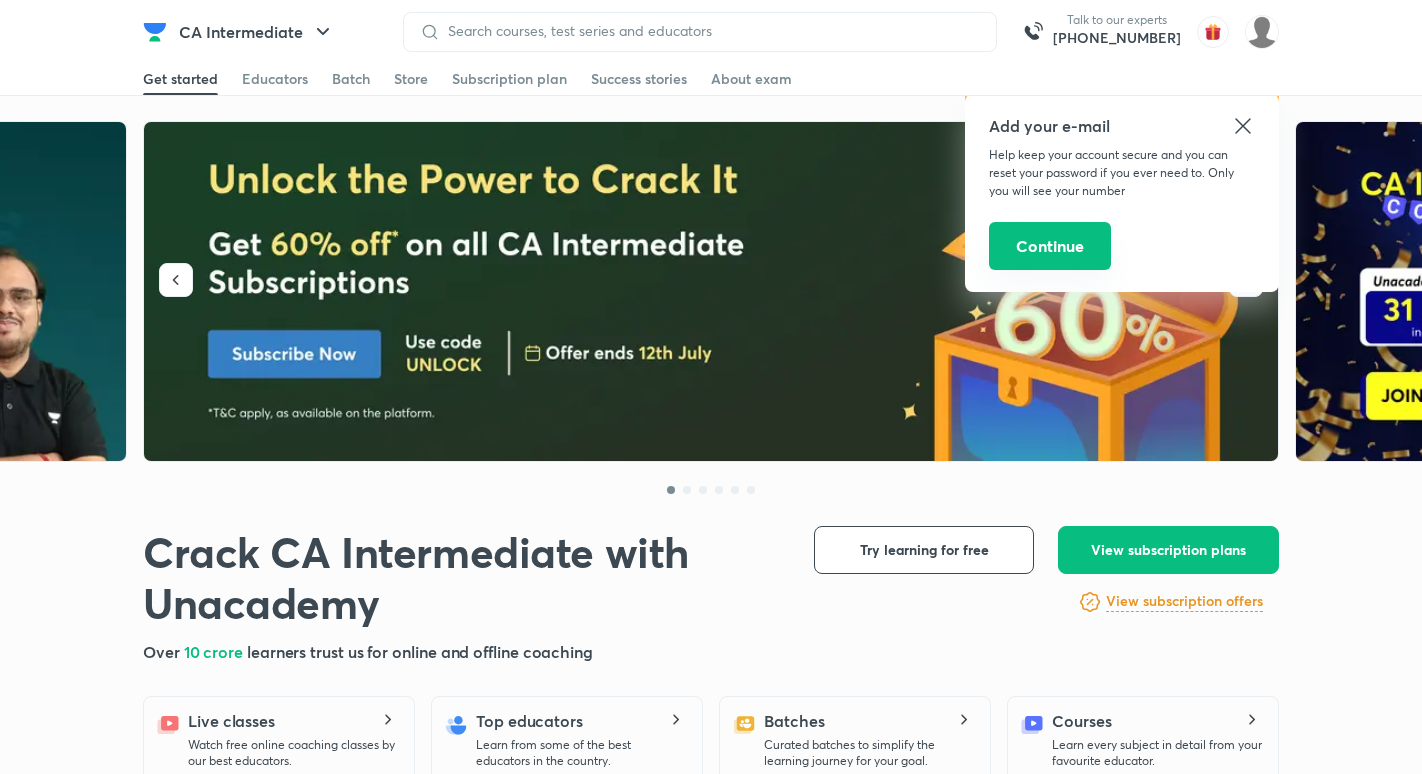 click on "Continue" at bounding box center (1050, 246) 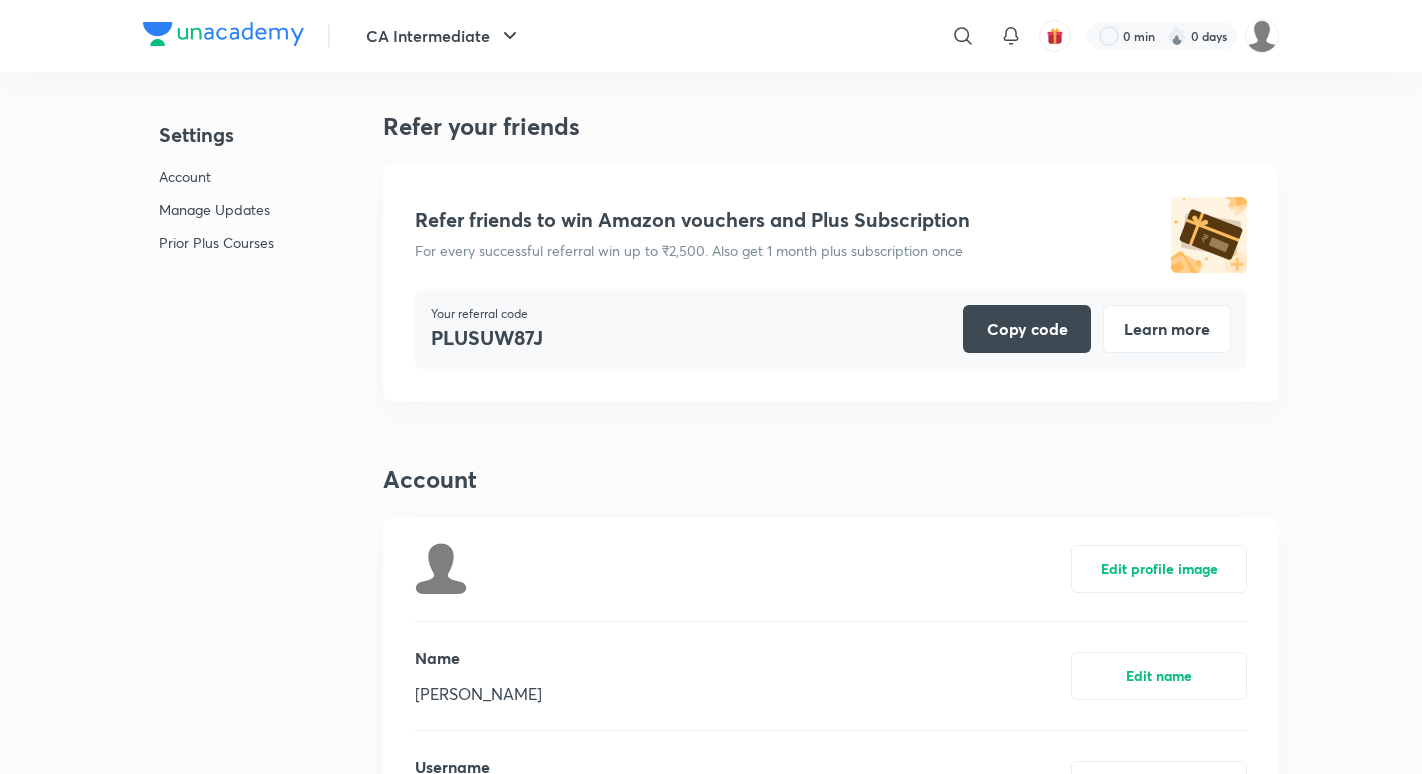 scroll, scrollTop: 4863, scrollLeft: 0, axis: vertical 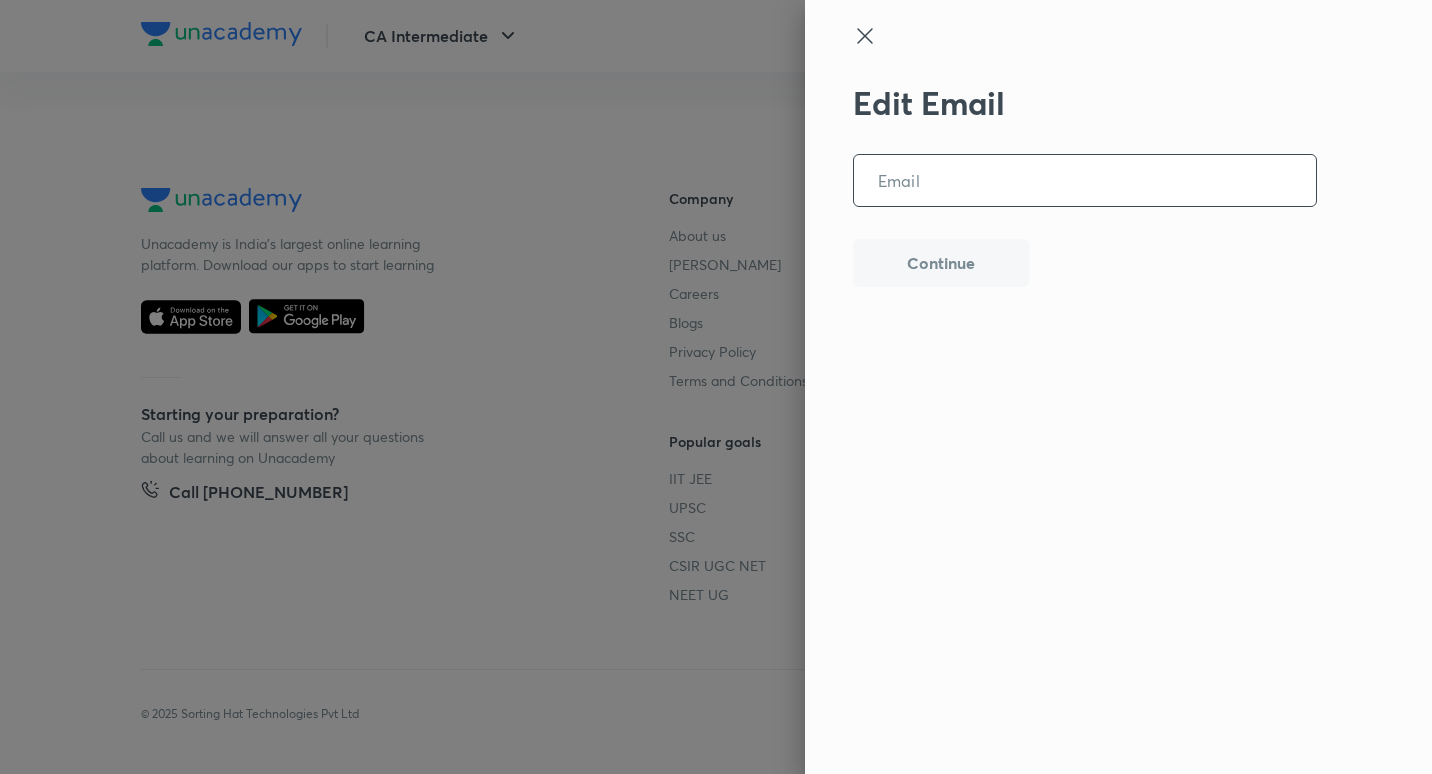 click 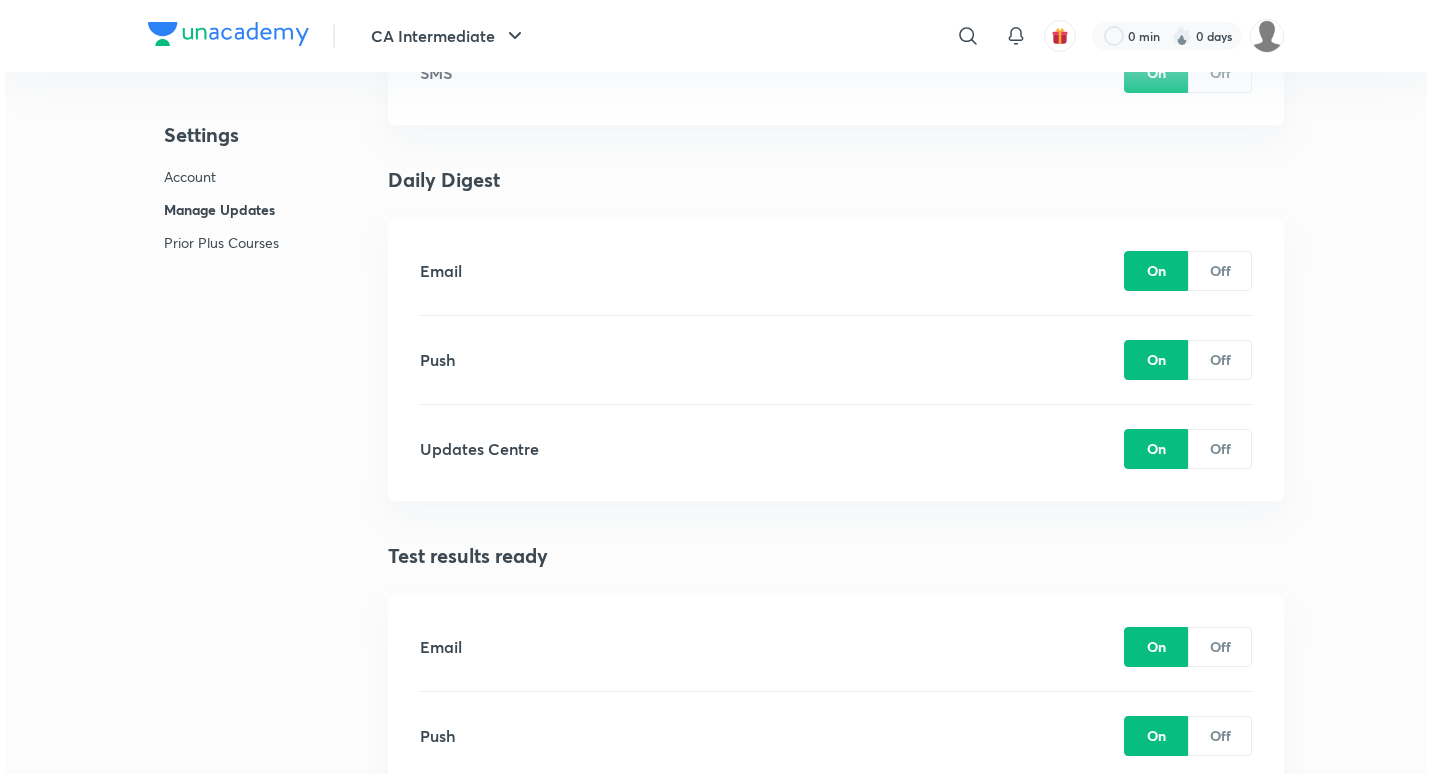 scroll, scrollTop: 2487, scrollLeft: 0, axis: vertical 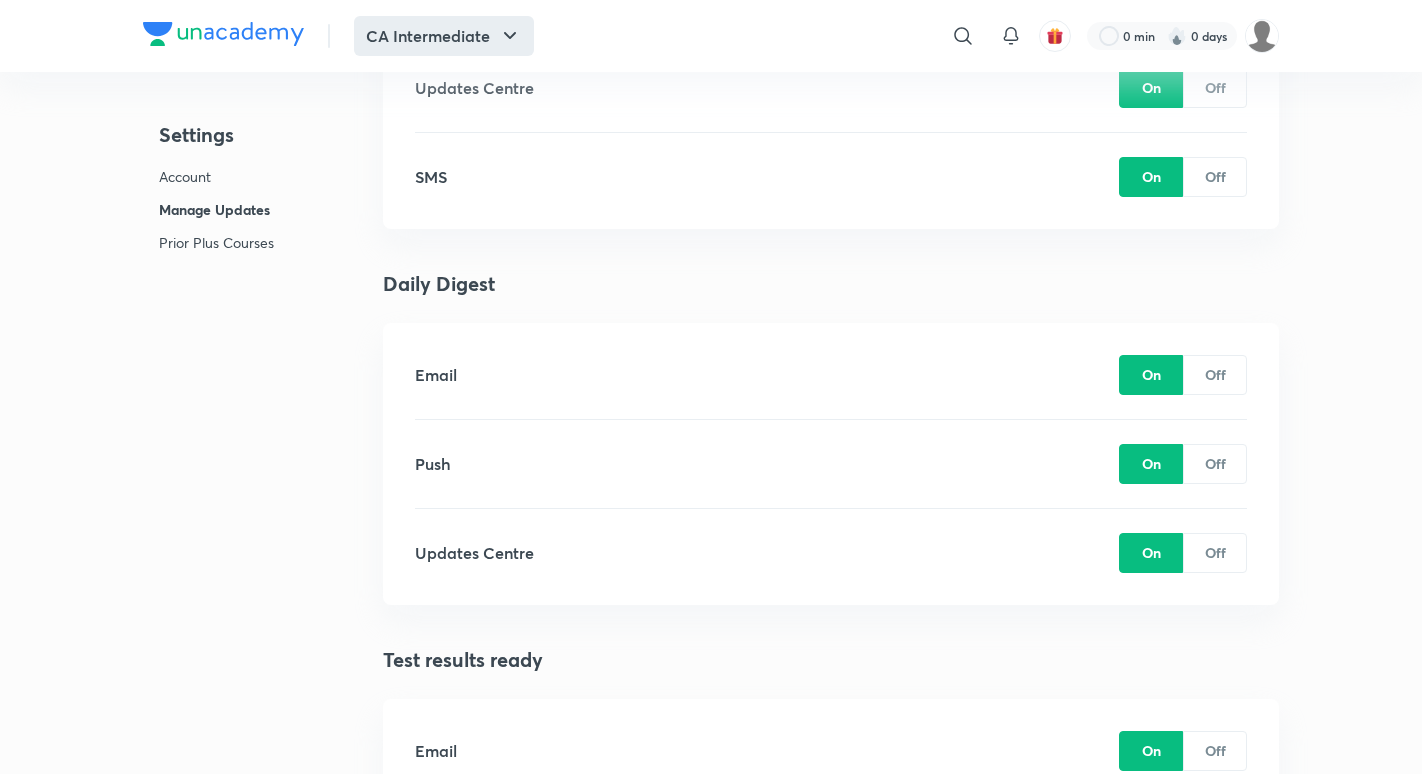 click on "CA Intermediate" at bounding box center (444, 36) 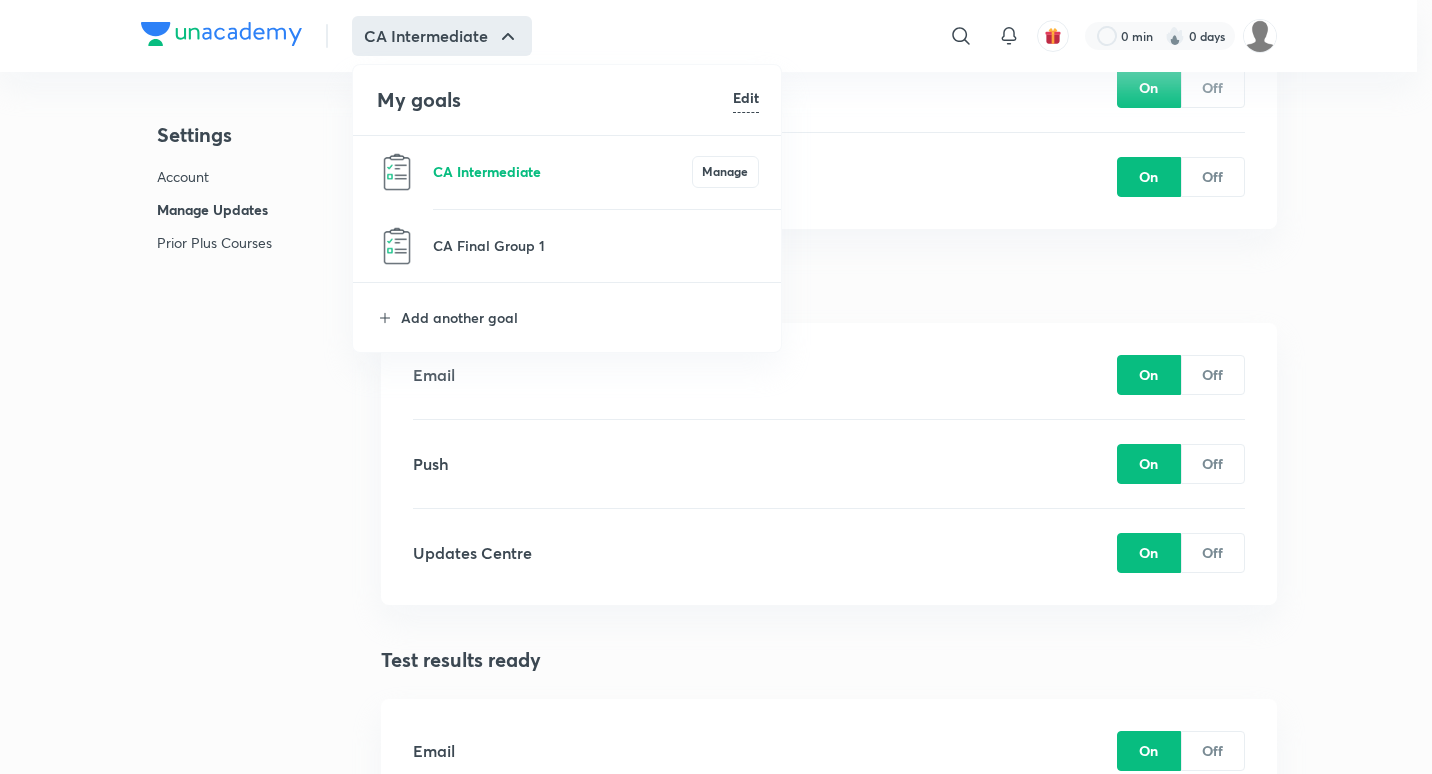 click on "CA Intermediate" at bounding box center (562, 171) 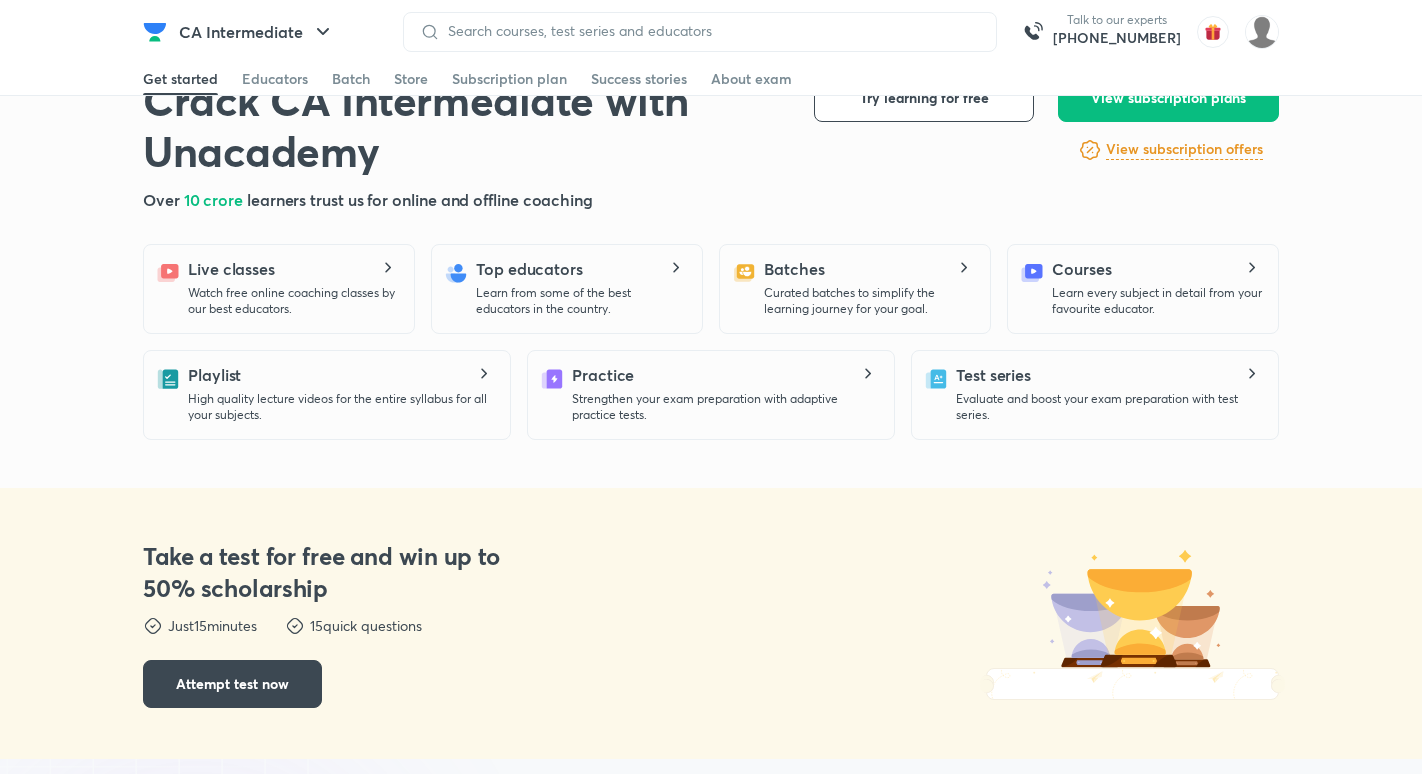 scroll, scrollTop: 454, scrollLeft: 0, axis: vertical 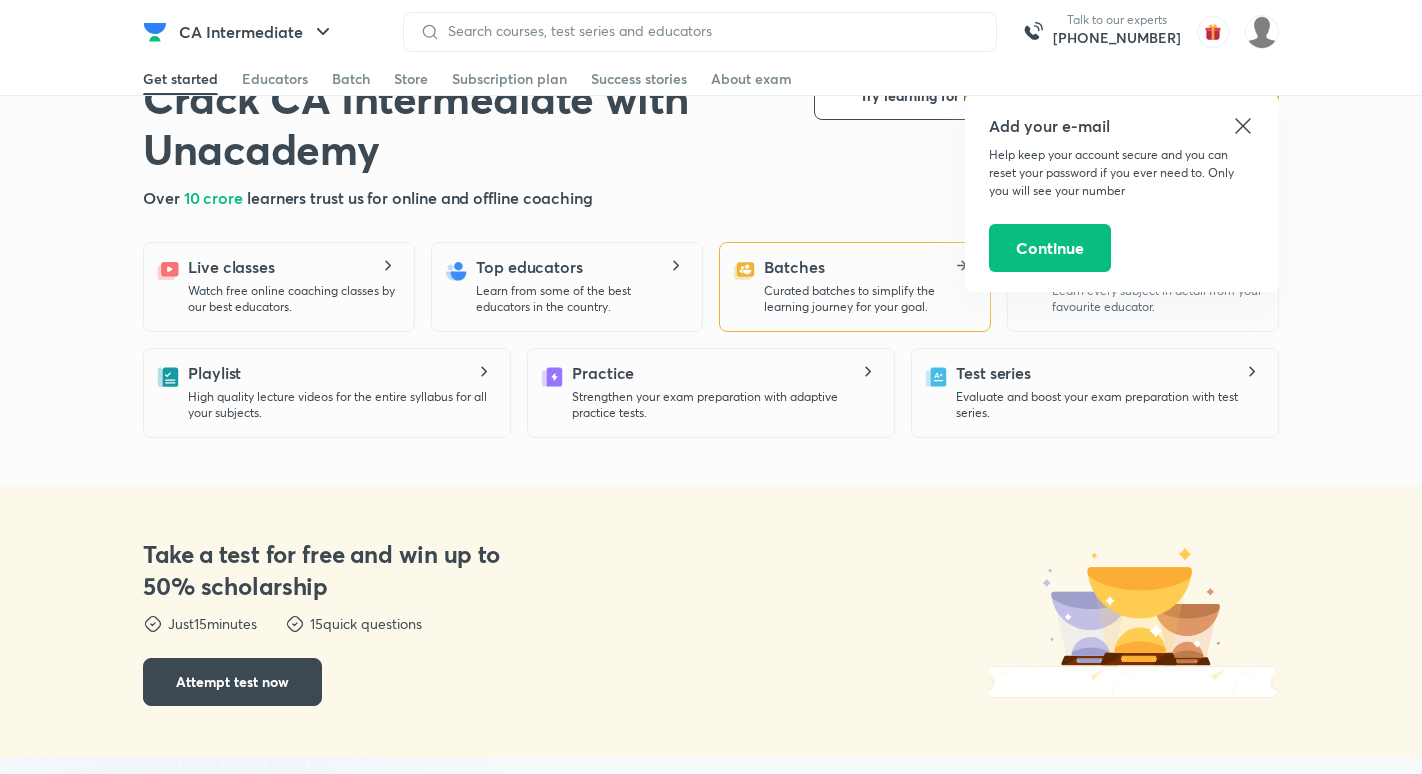 click on "Batches Curated batches to simplify the learning journey for your goal." at bounding box center [869, 285] 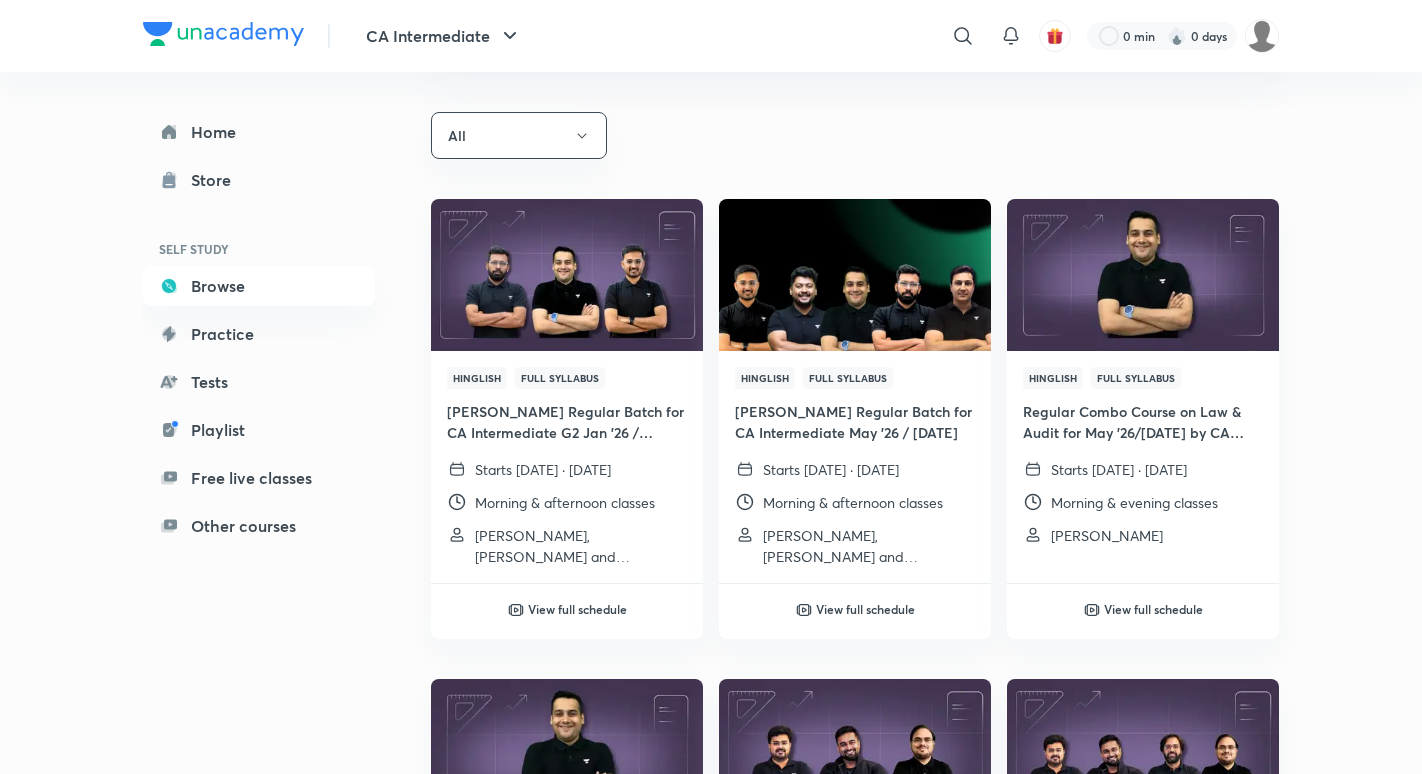 scroll, scrollTop: 198, scrollLeft: 0, axis: vertical 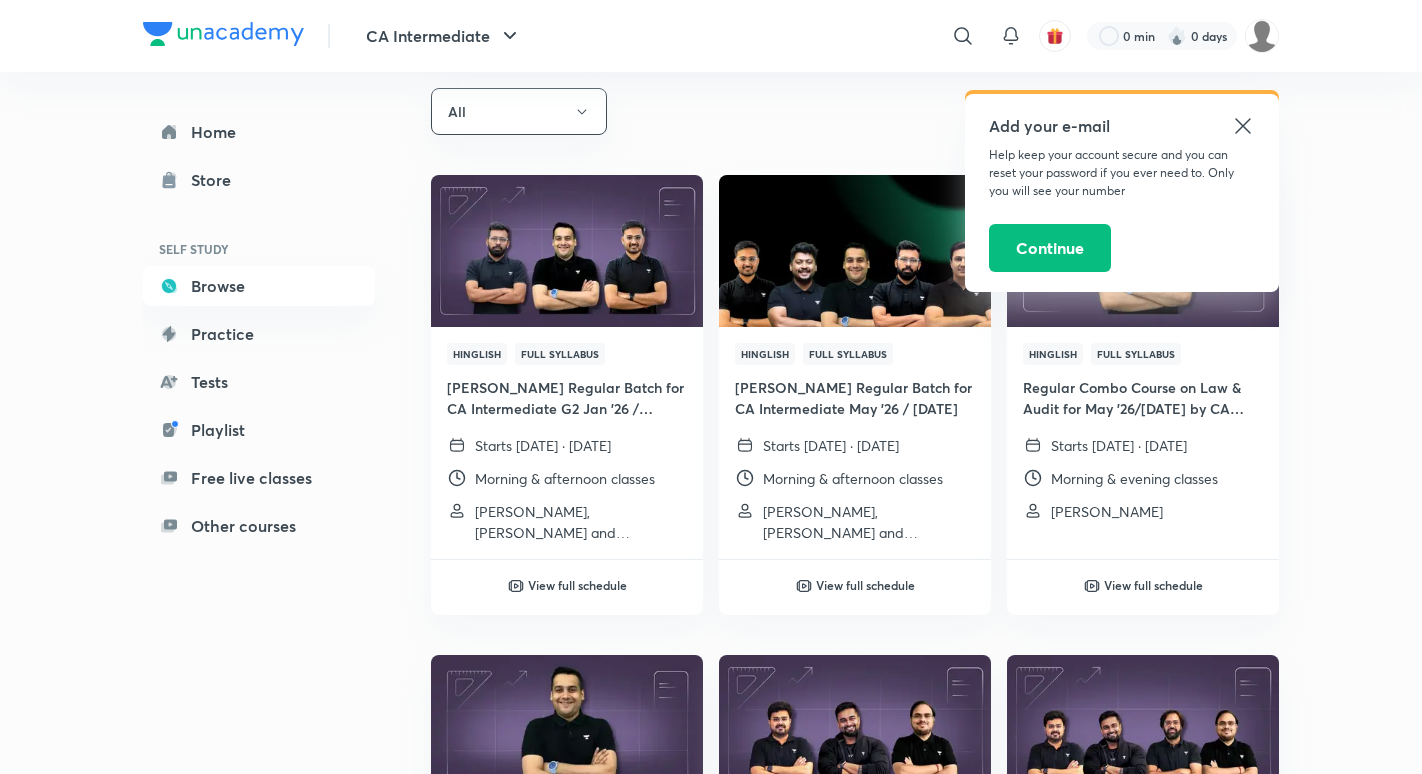 click 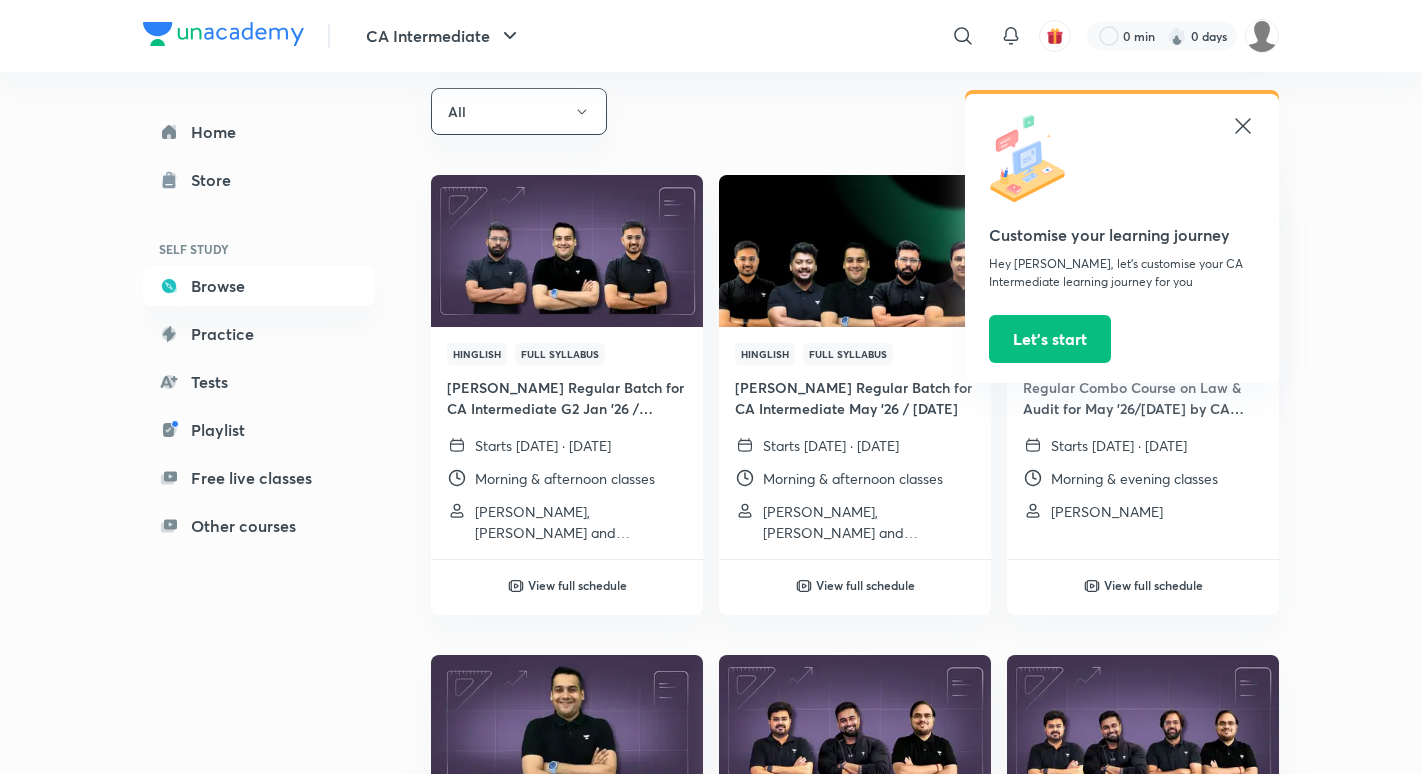 click 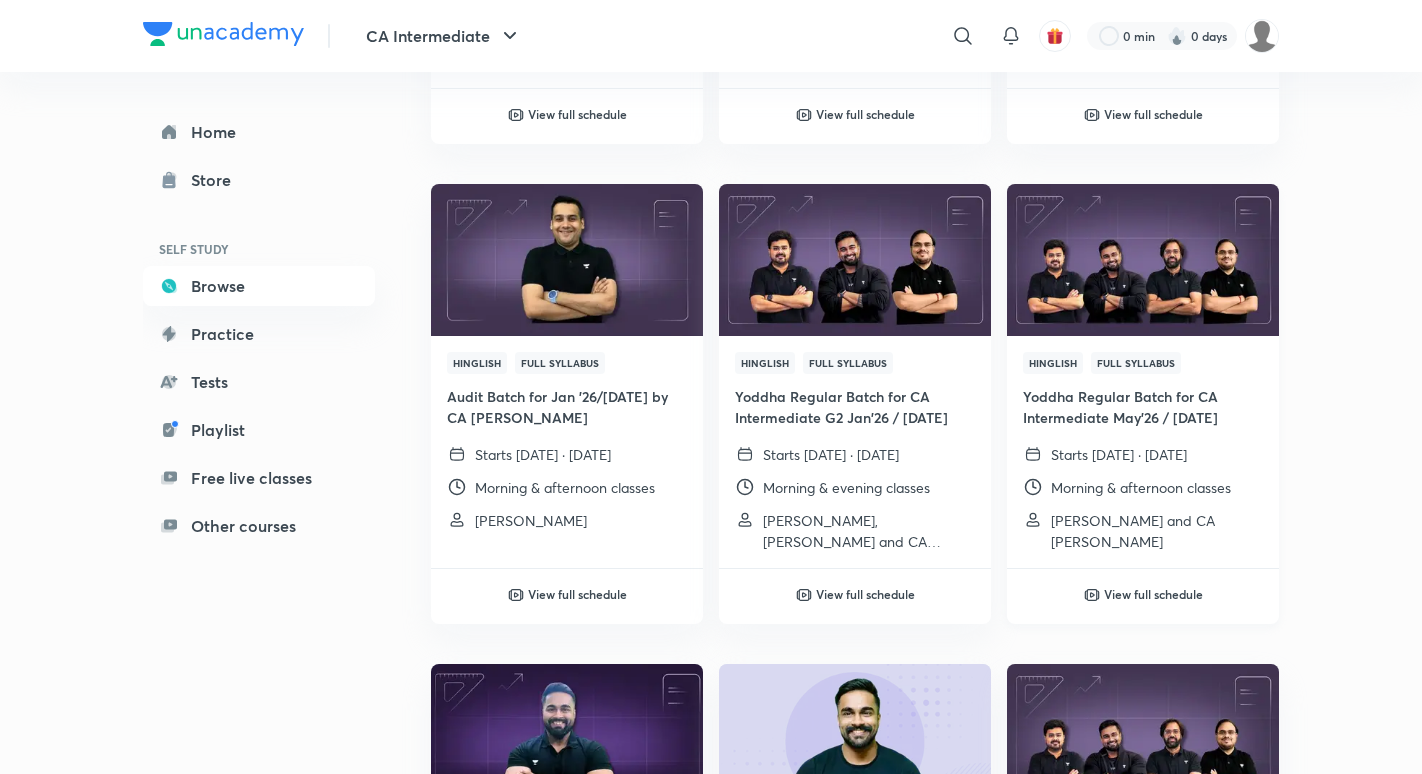 scroll, scrollTop: 670, scrollLeft: 0, axis: vertical 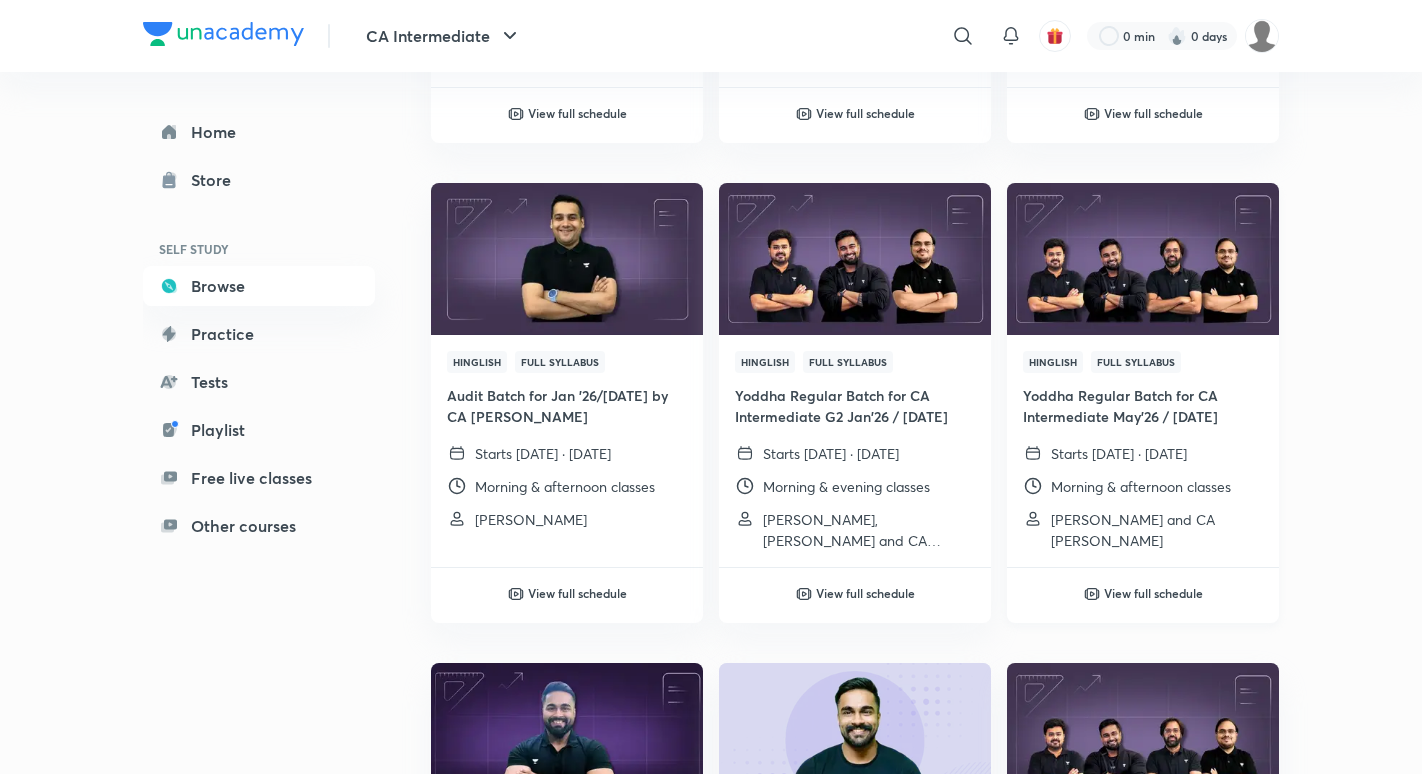 click on "View full schedule" at bounding box center [1153, 593] 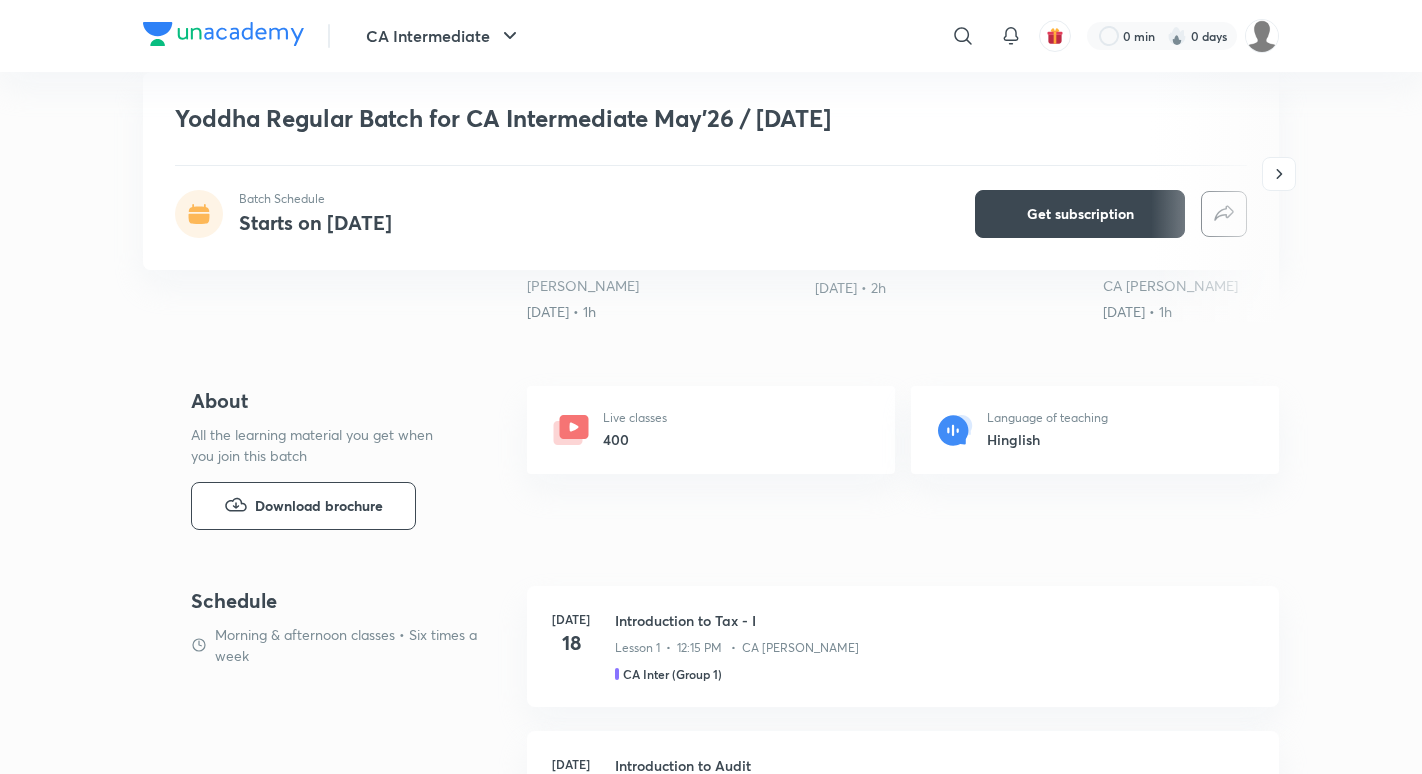 scroll, scrollTop: 0, scrollLeft: 0, axis: both 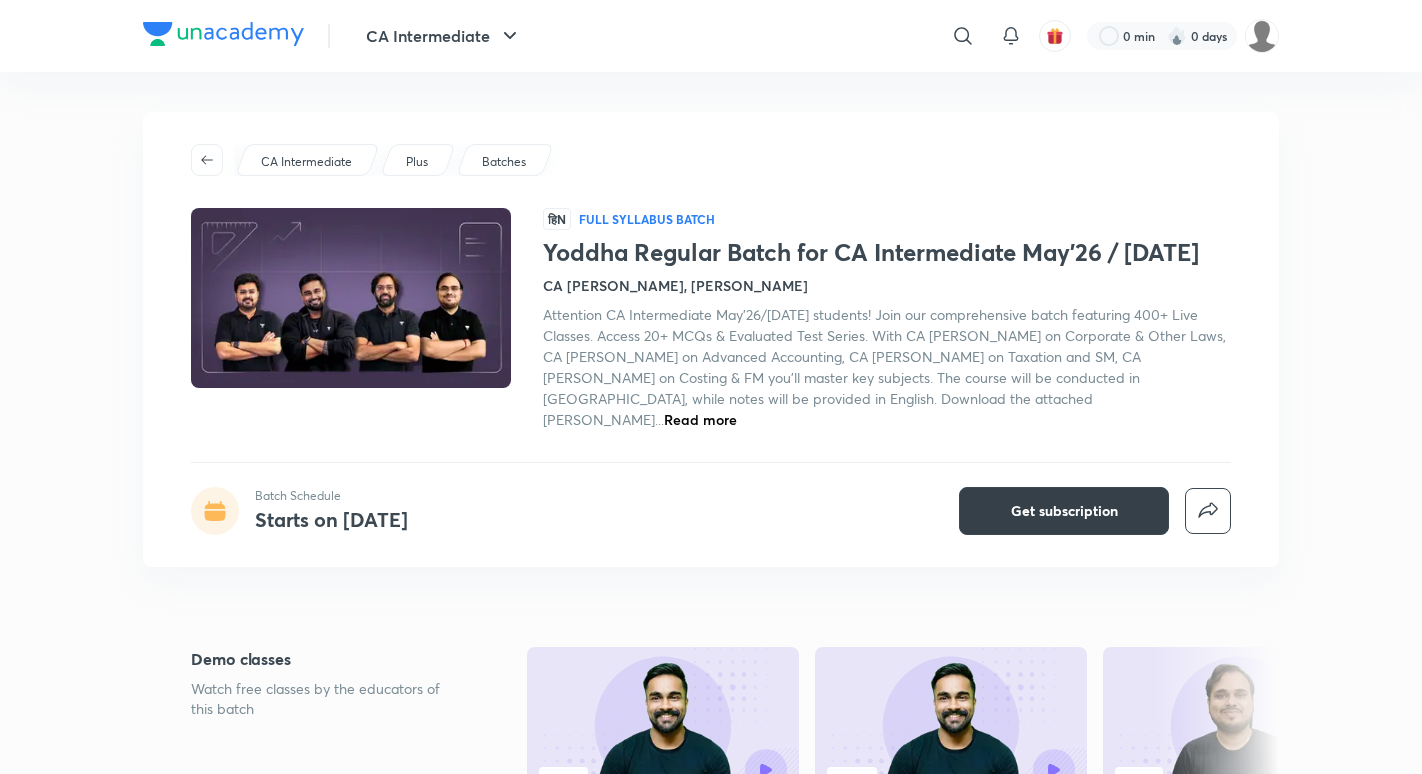 click on "Get subscription" at bounding box center (1064, 511) 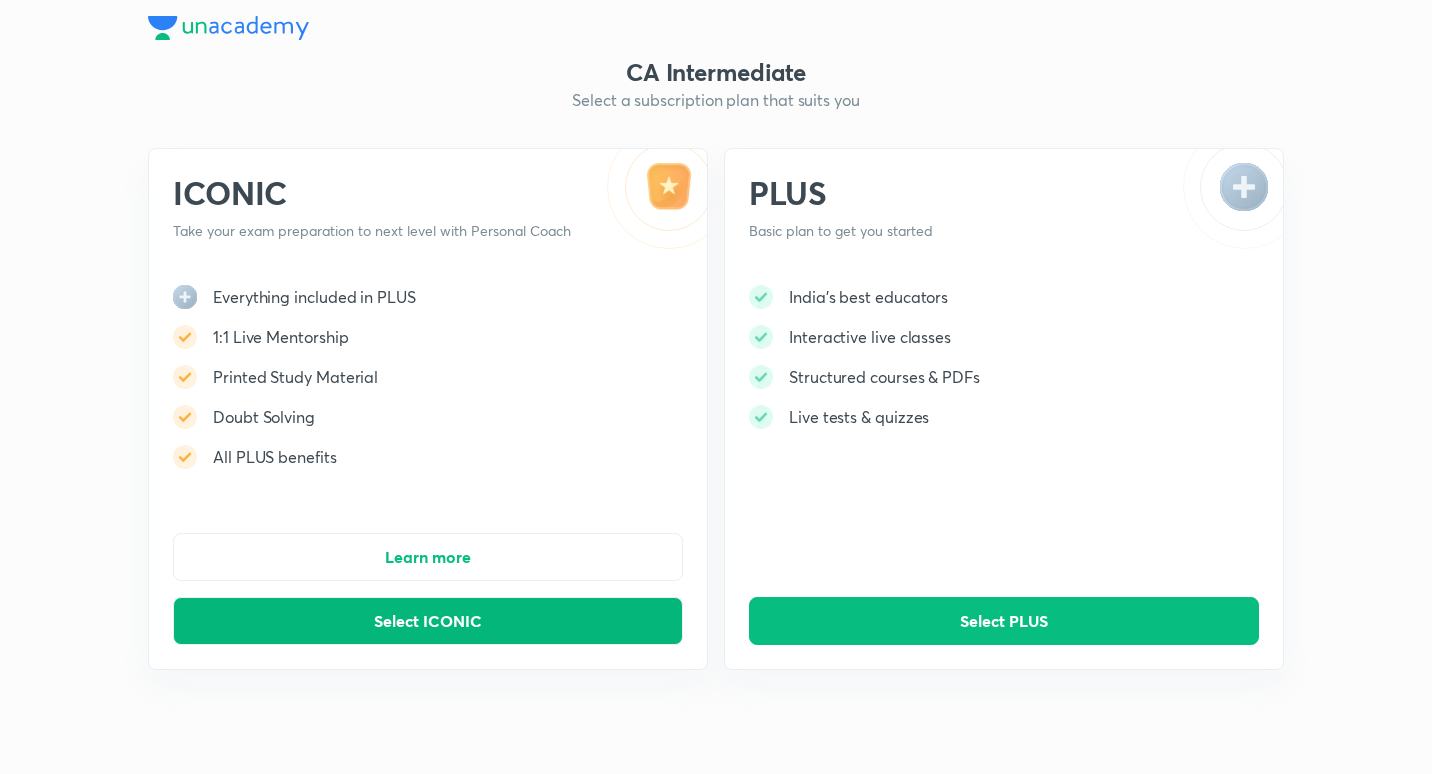 click on "Select ICONIC" at bounding box center (428, 621) 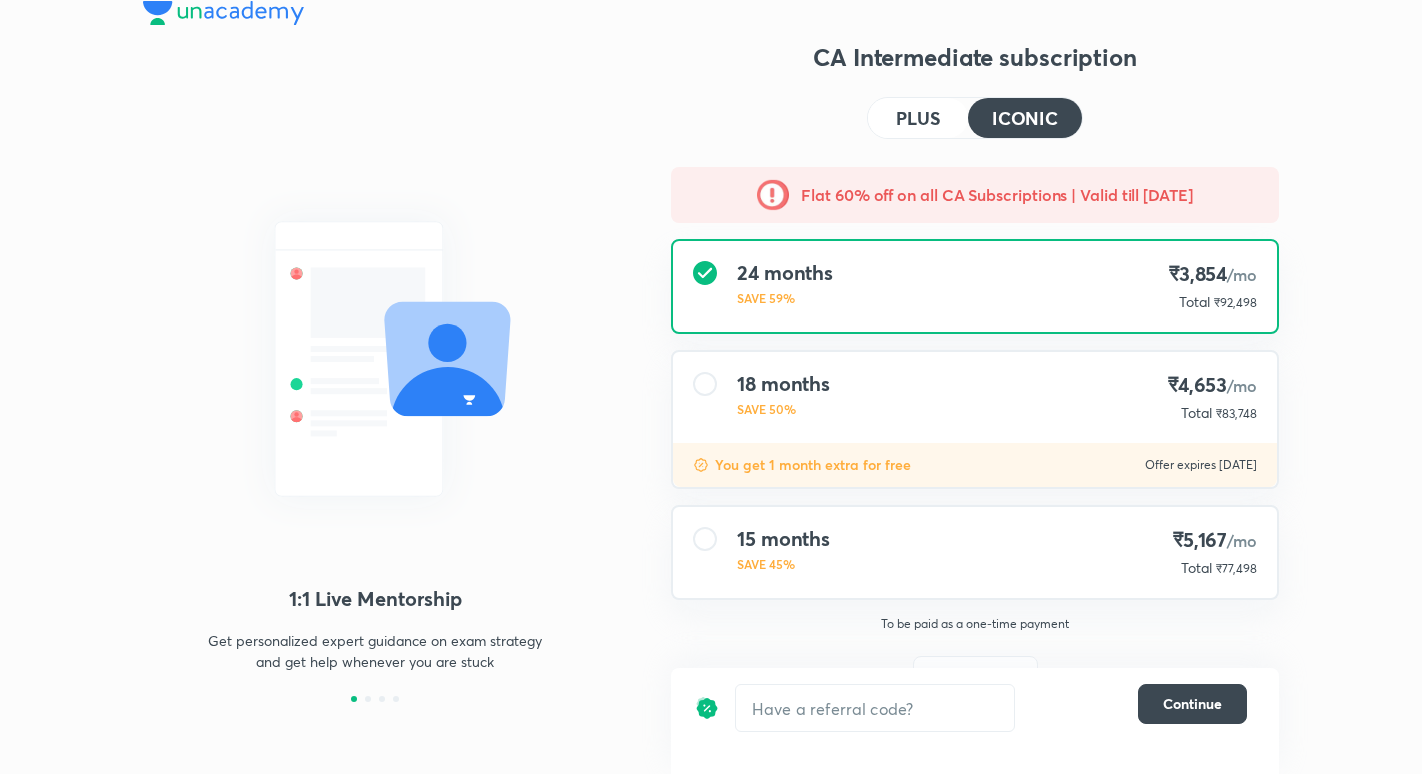 scroll, scrollTop: 0, scrollLeft: 0, axis: both 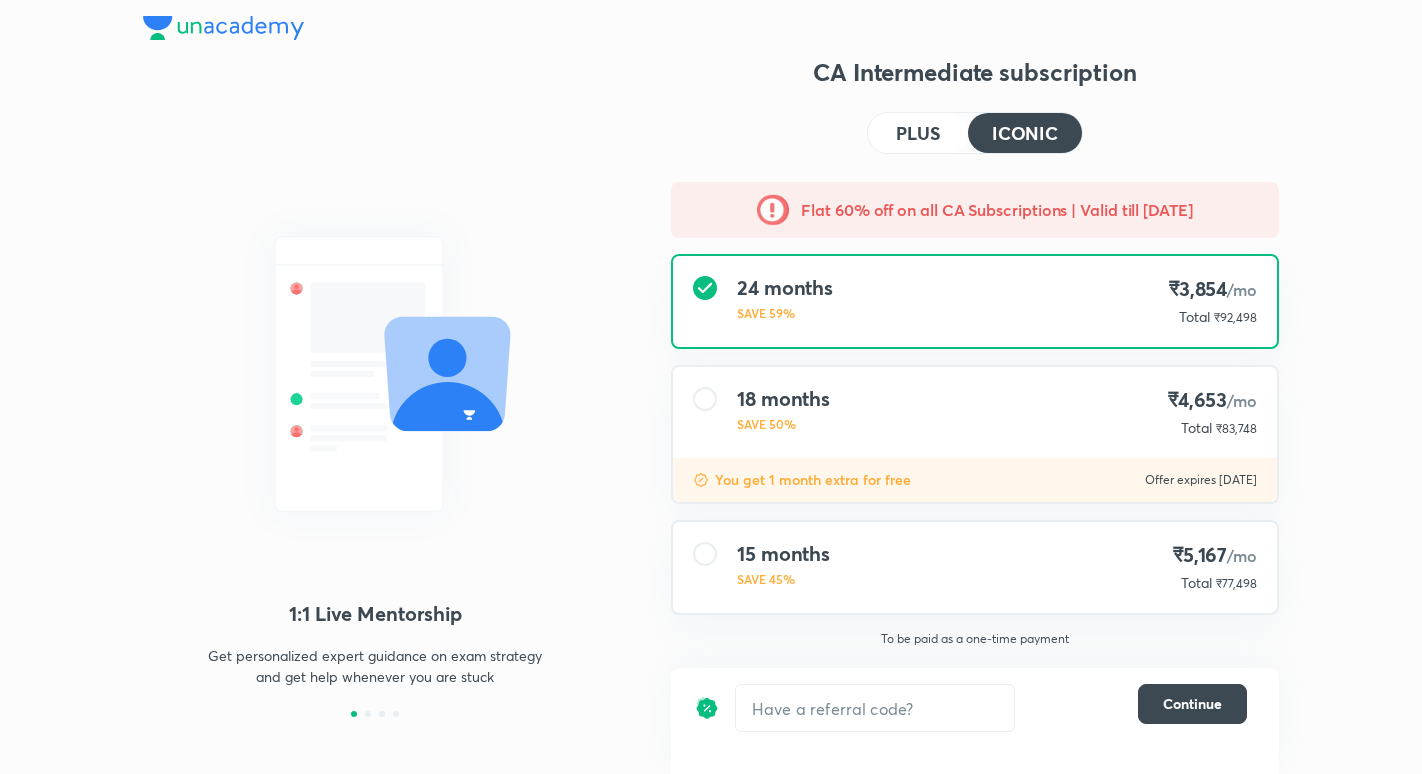 click on "PLUS" at bounding box center (918, 133) 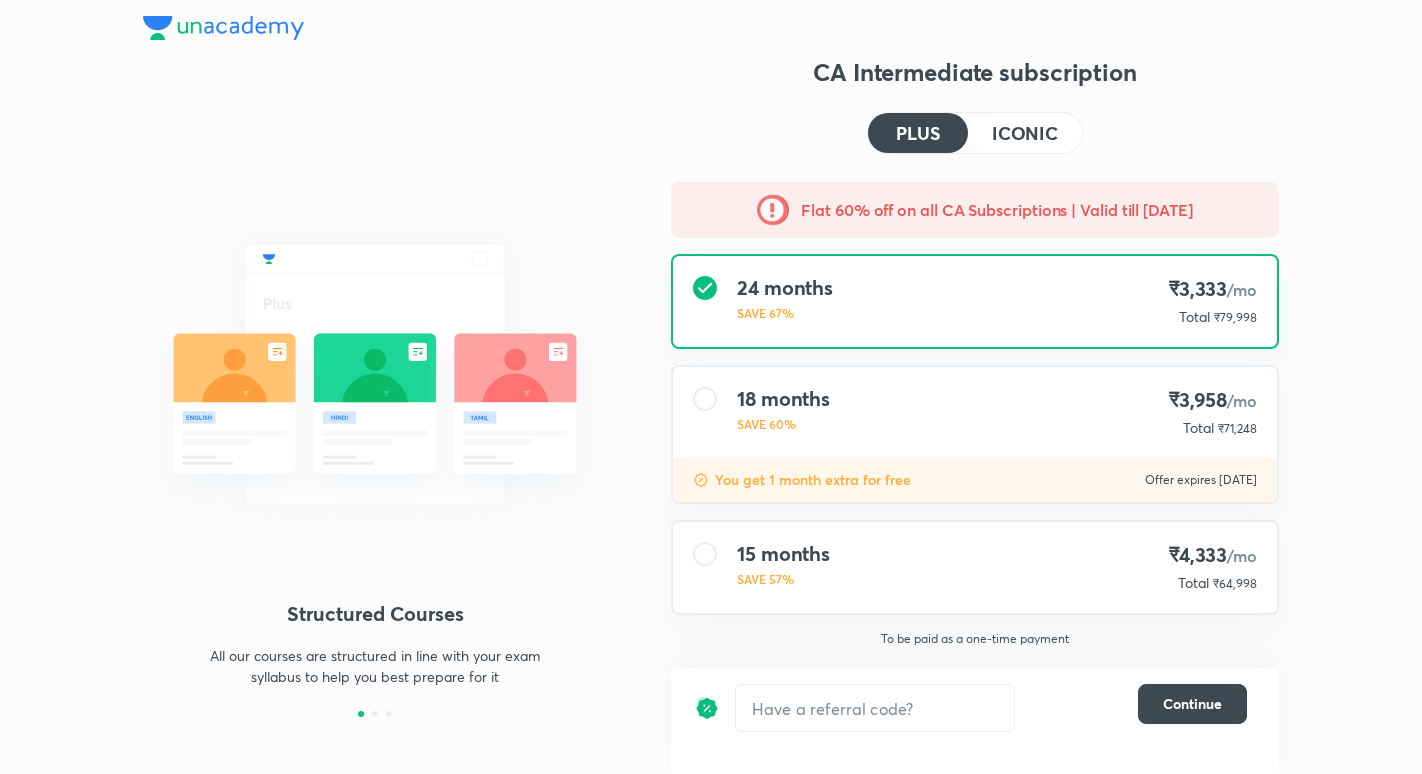 click on "15 months SAVE 57% ₹4,333  /mo Total ₹64,998" at bounding box center (975, 567) 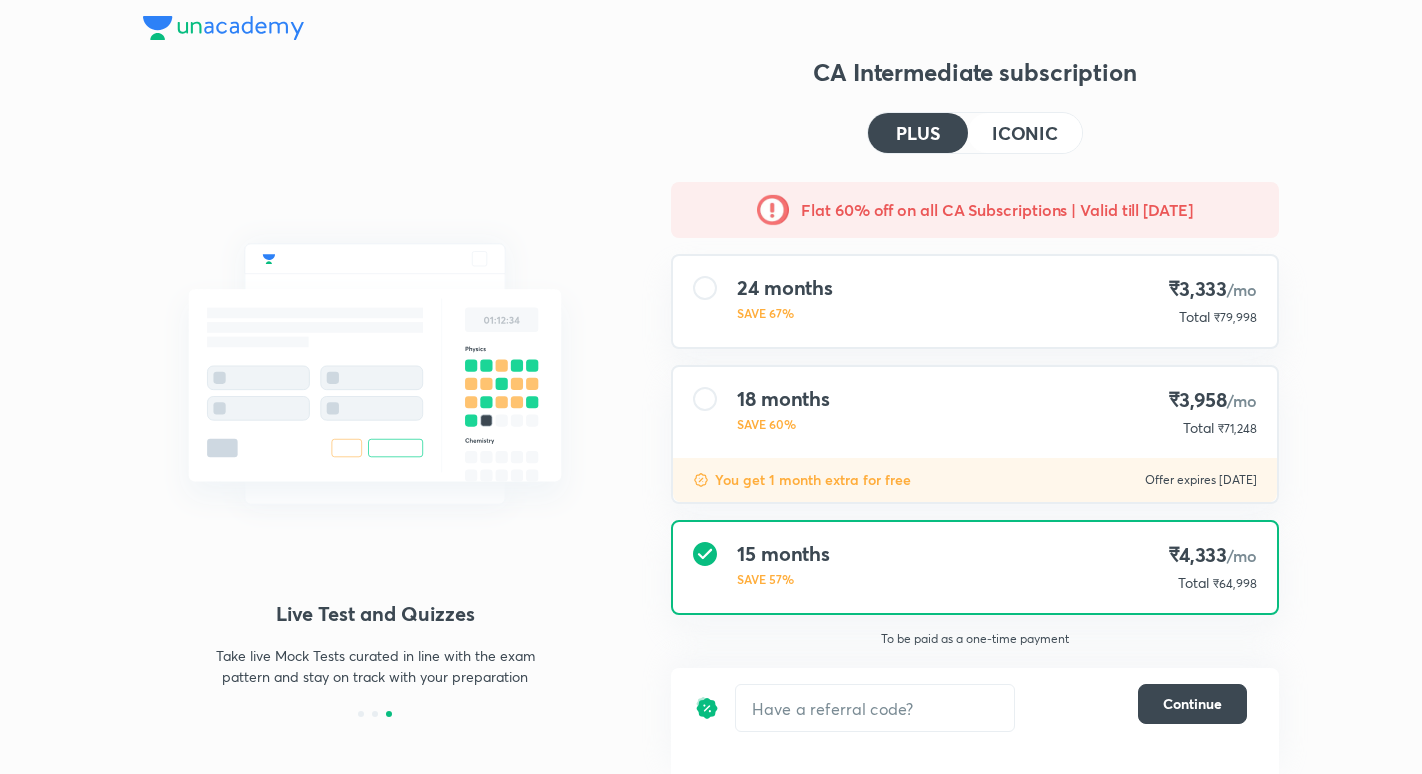 click at bounding box center [375, 374] 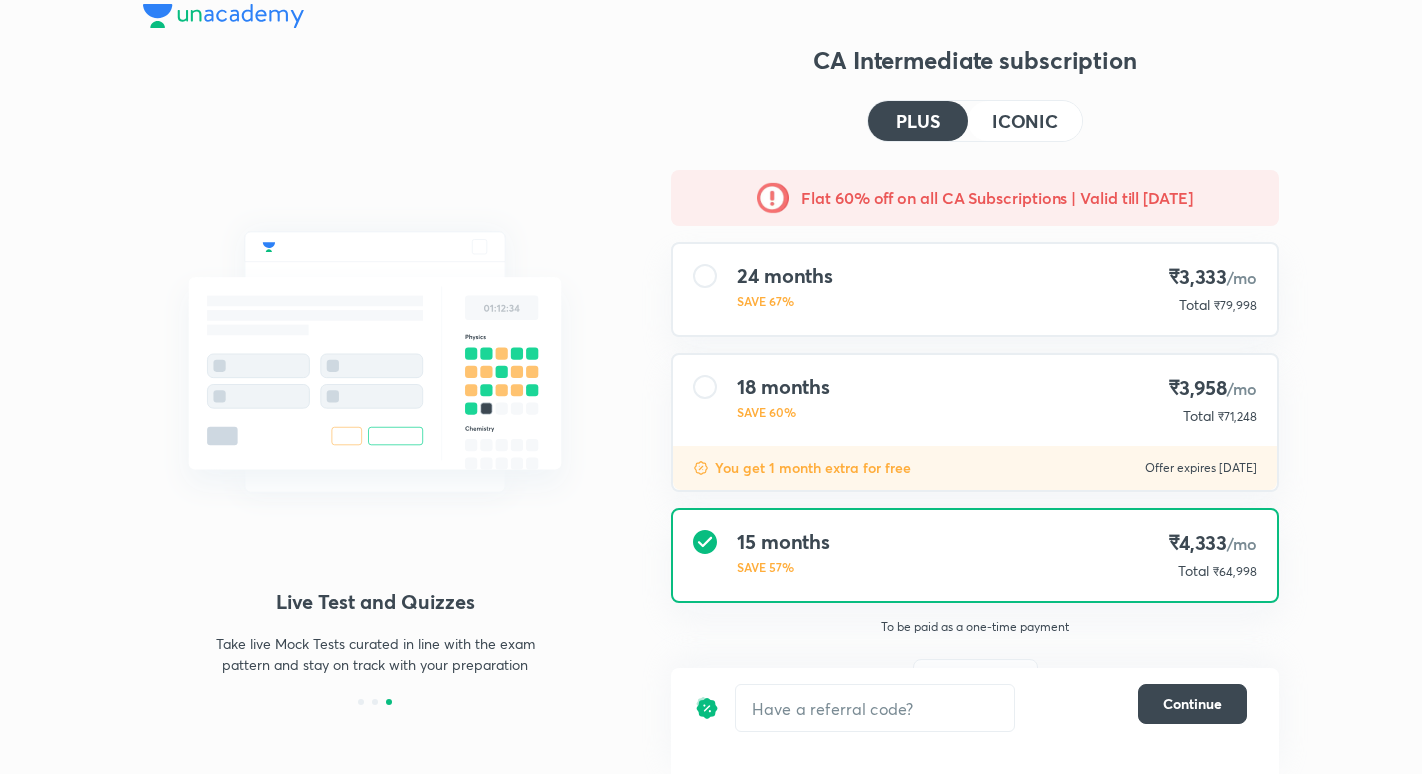 scroll, scrollTop: 0, scrollLeft: 0, axis: both 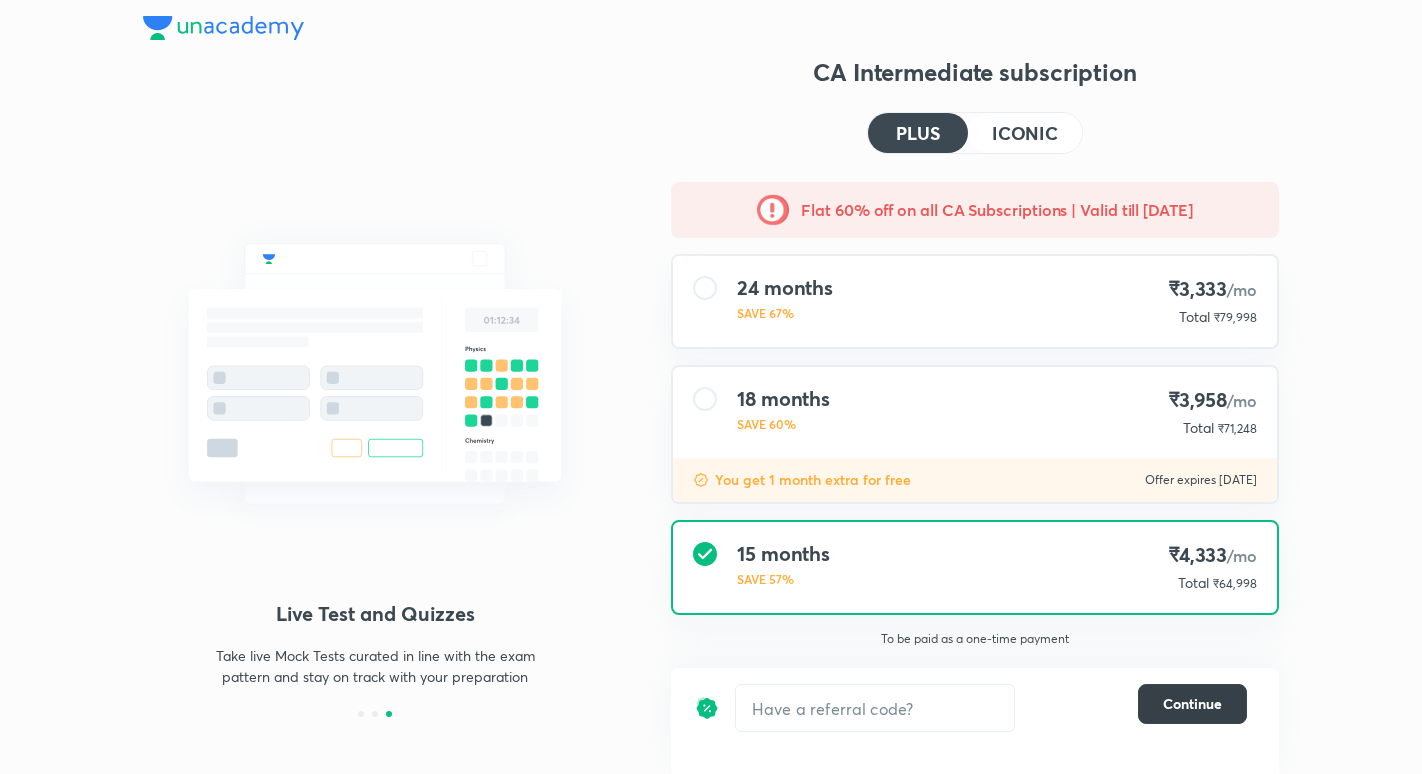 click on "Continue" at bounding box center [1192, 704] 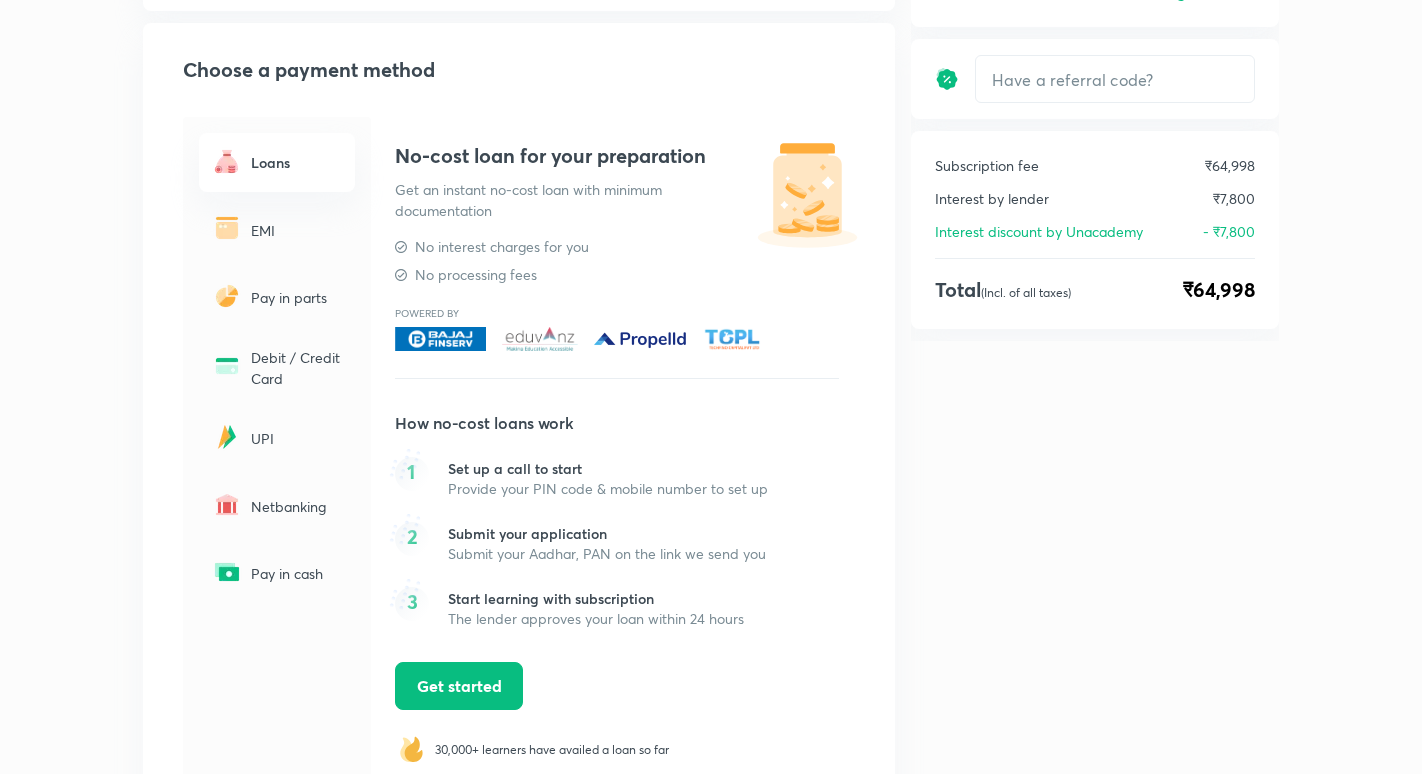 scroll, scrollTop: 0, scrollLeft: 0, axis: both 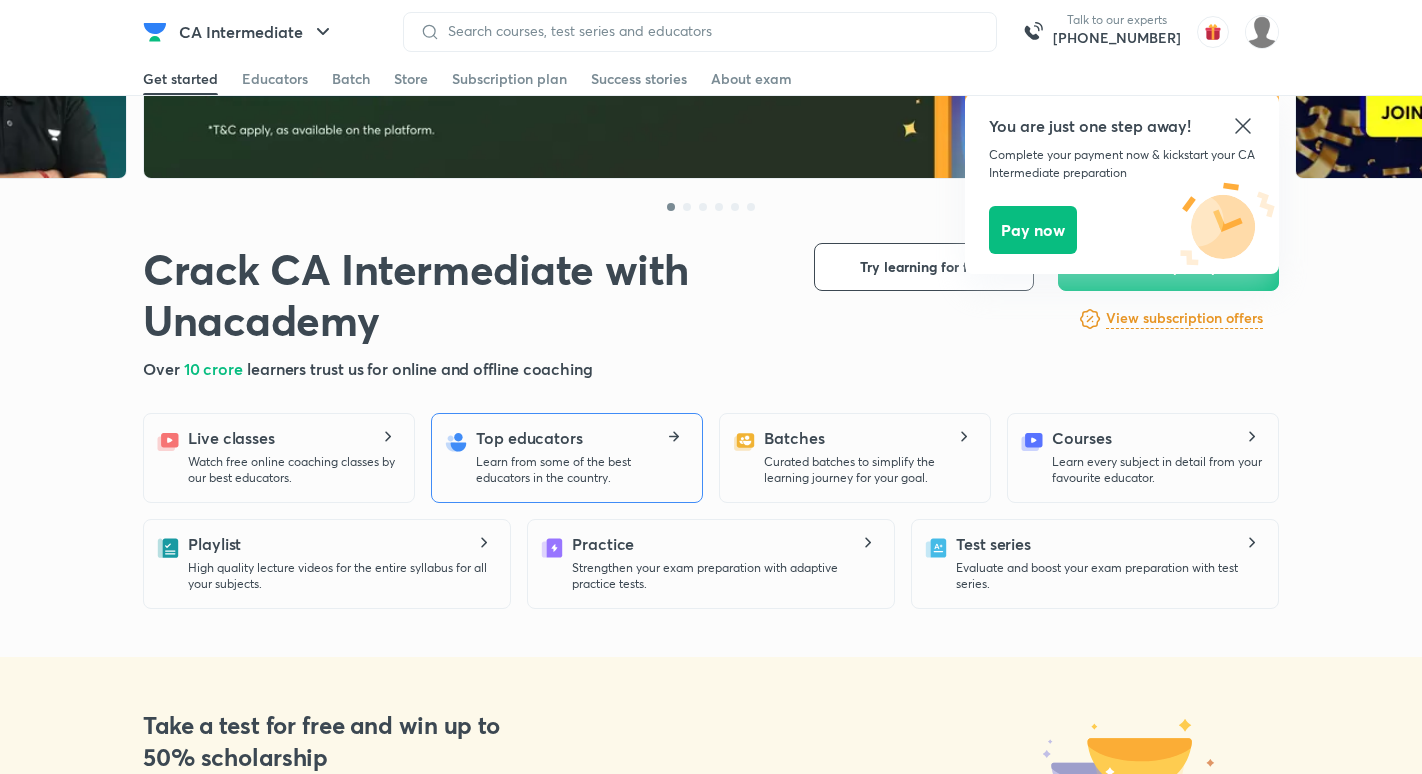click on "Learn from some of the best educators in the country." at bounding box center (581, 470) 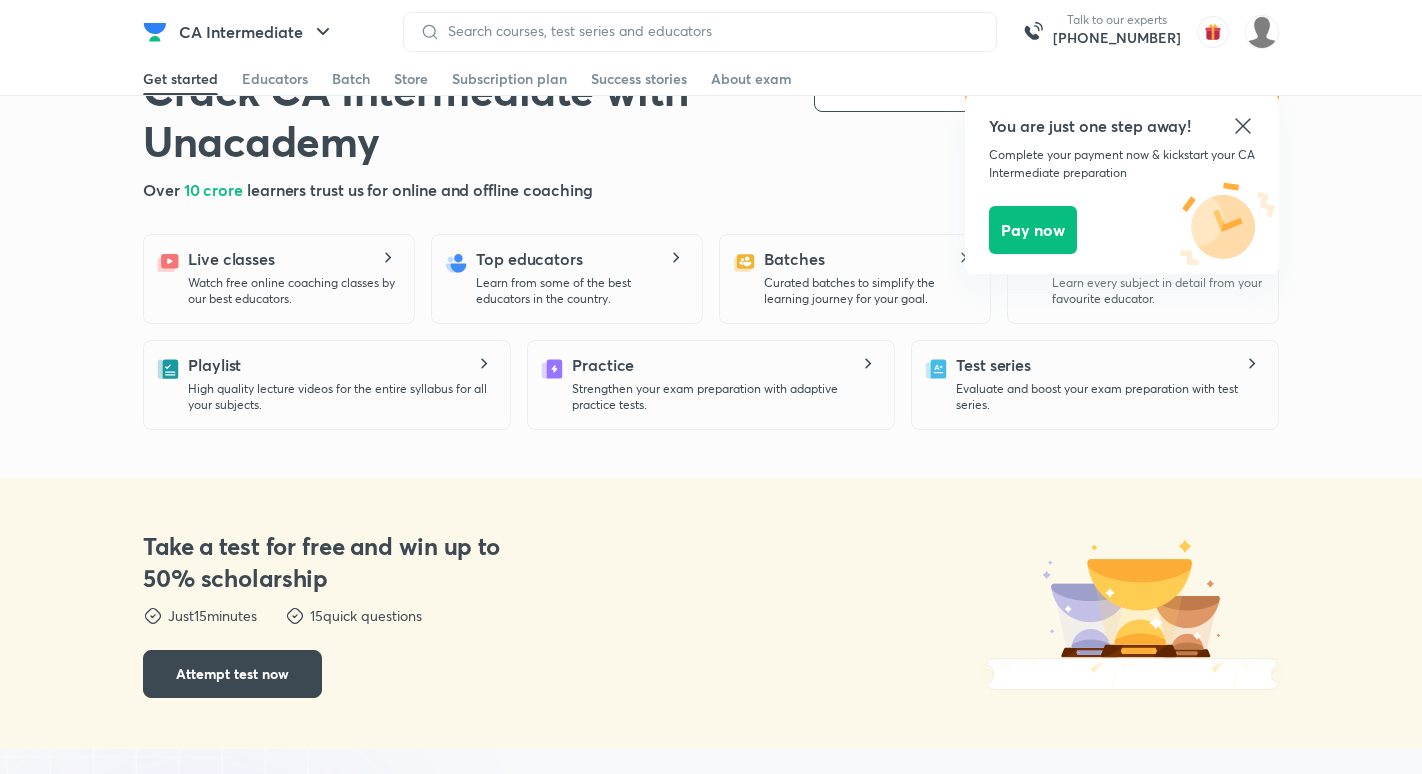 scroll, scrollTop: 464, scrollLeft: 0, axis: vertical 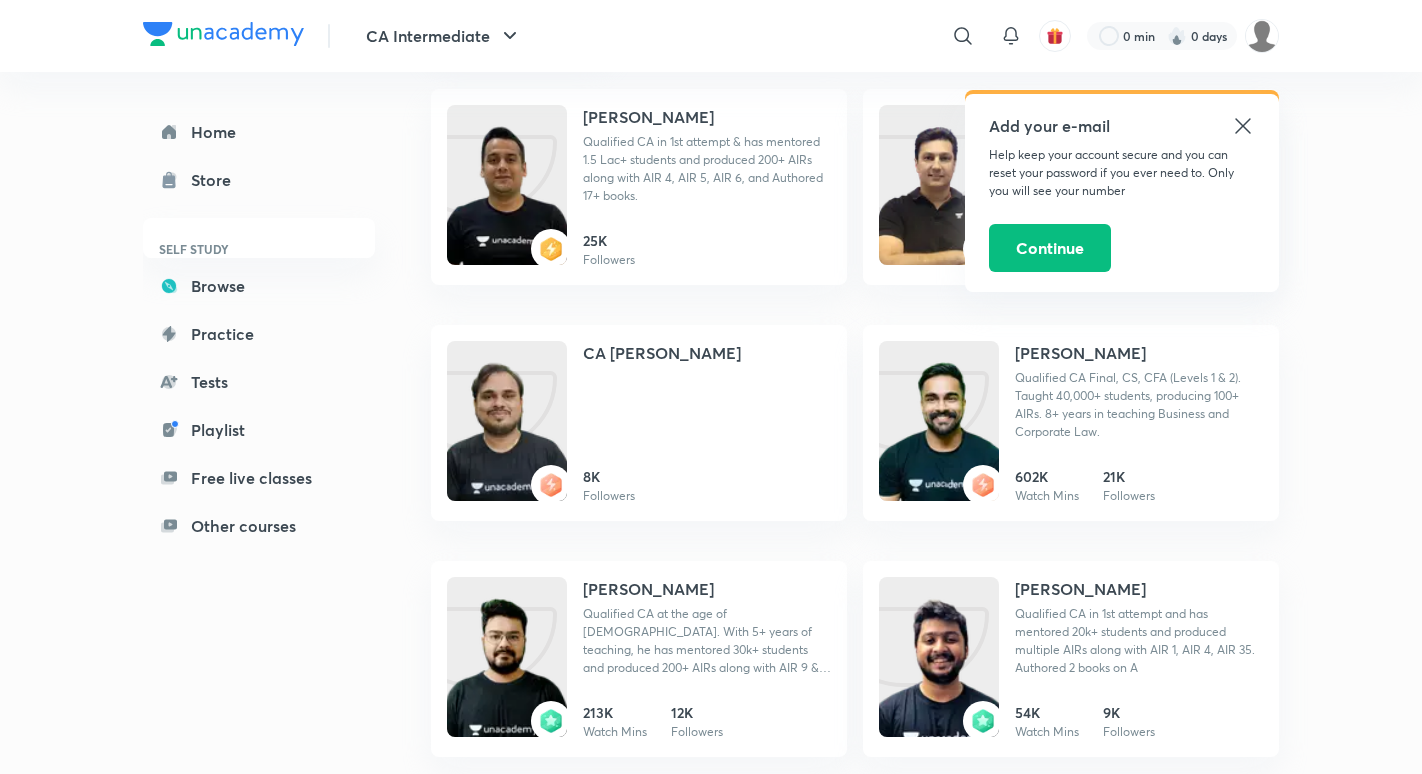 click 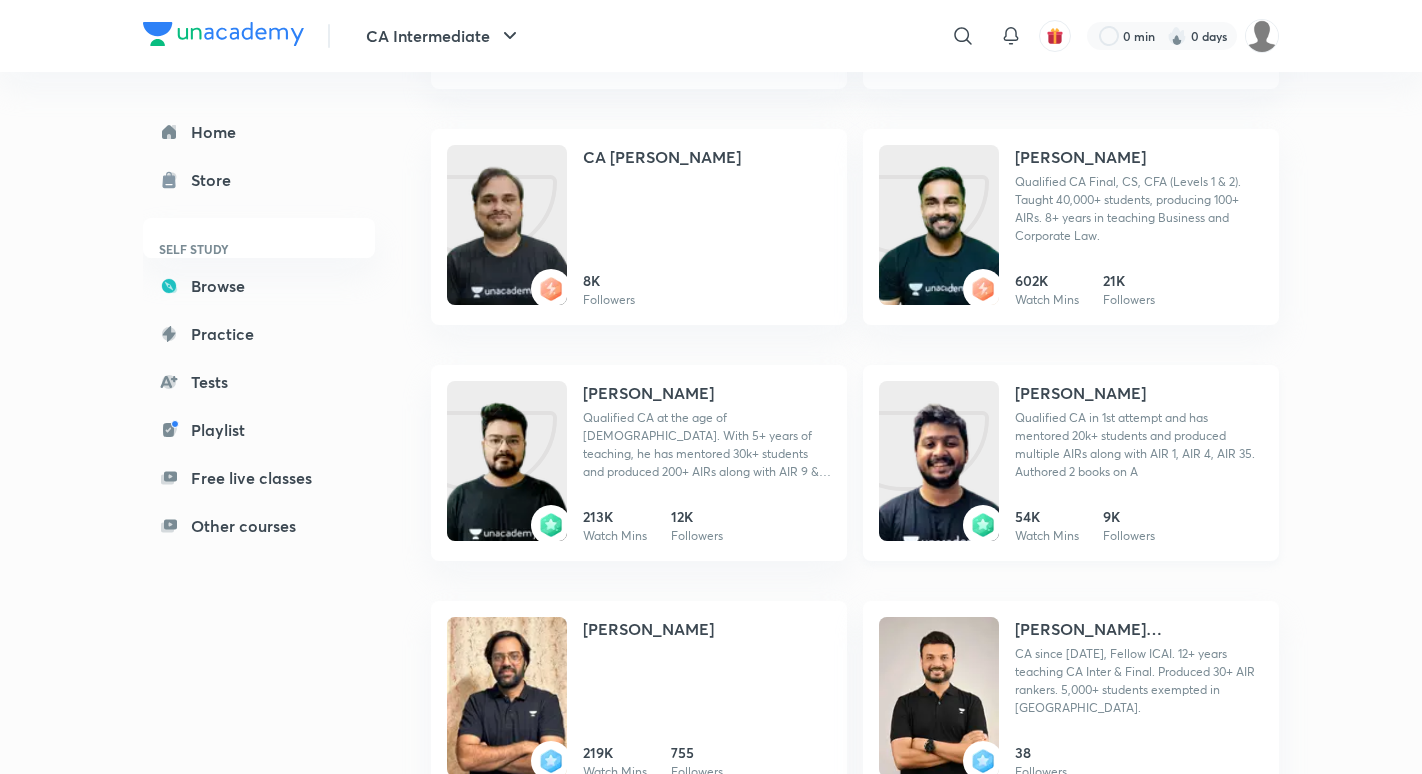 scroll, scrollTop: 487, scrollLeft: 0, axis: vertical 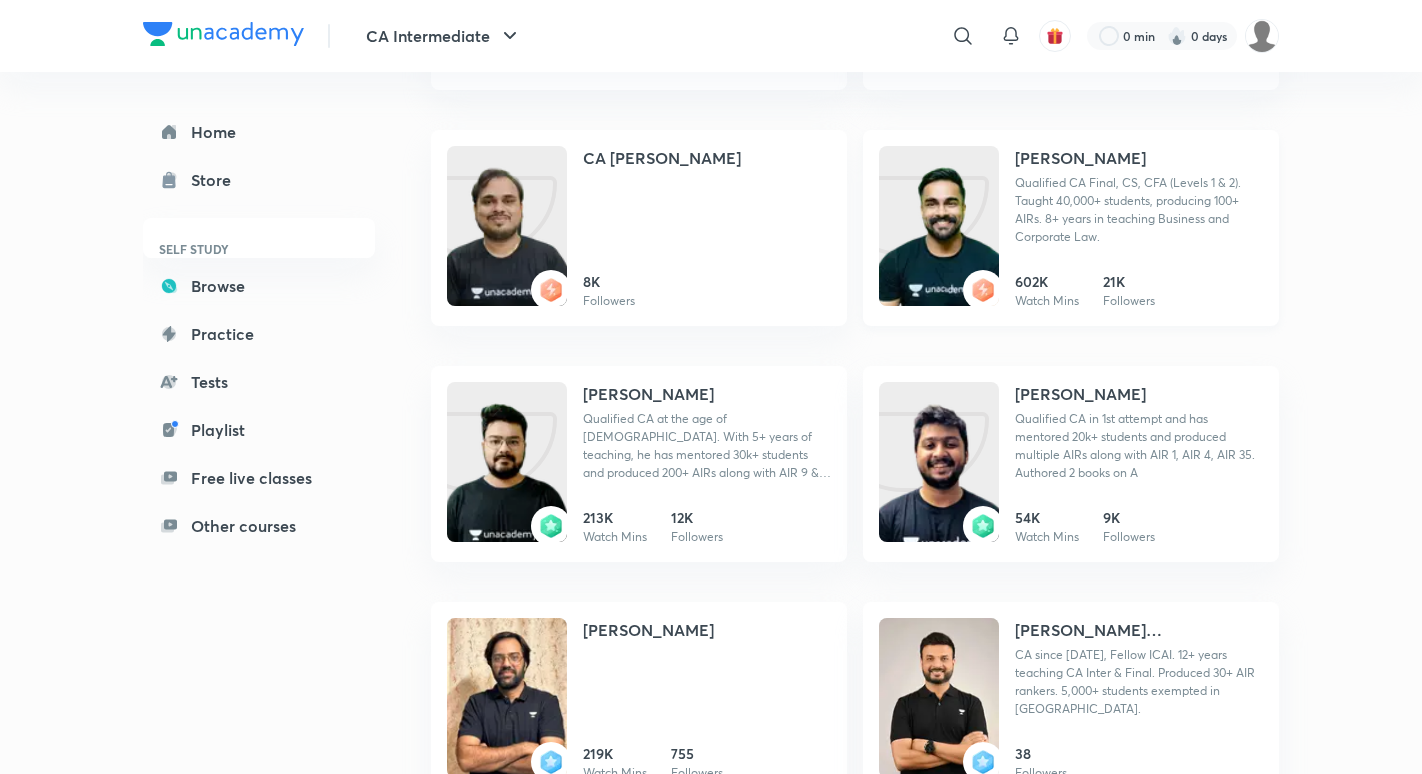 click on "Qualified CA Final, CS, CFA (Levels 1 & 2). Taught 40,000+ students, producing 100+ AIRs. 8+ years in teaching Business and Corporate Law." at bounding box center (1139, 210) 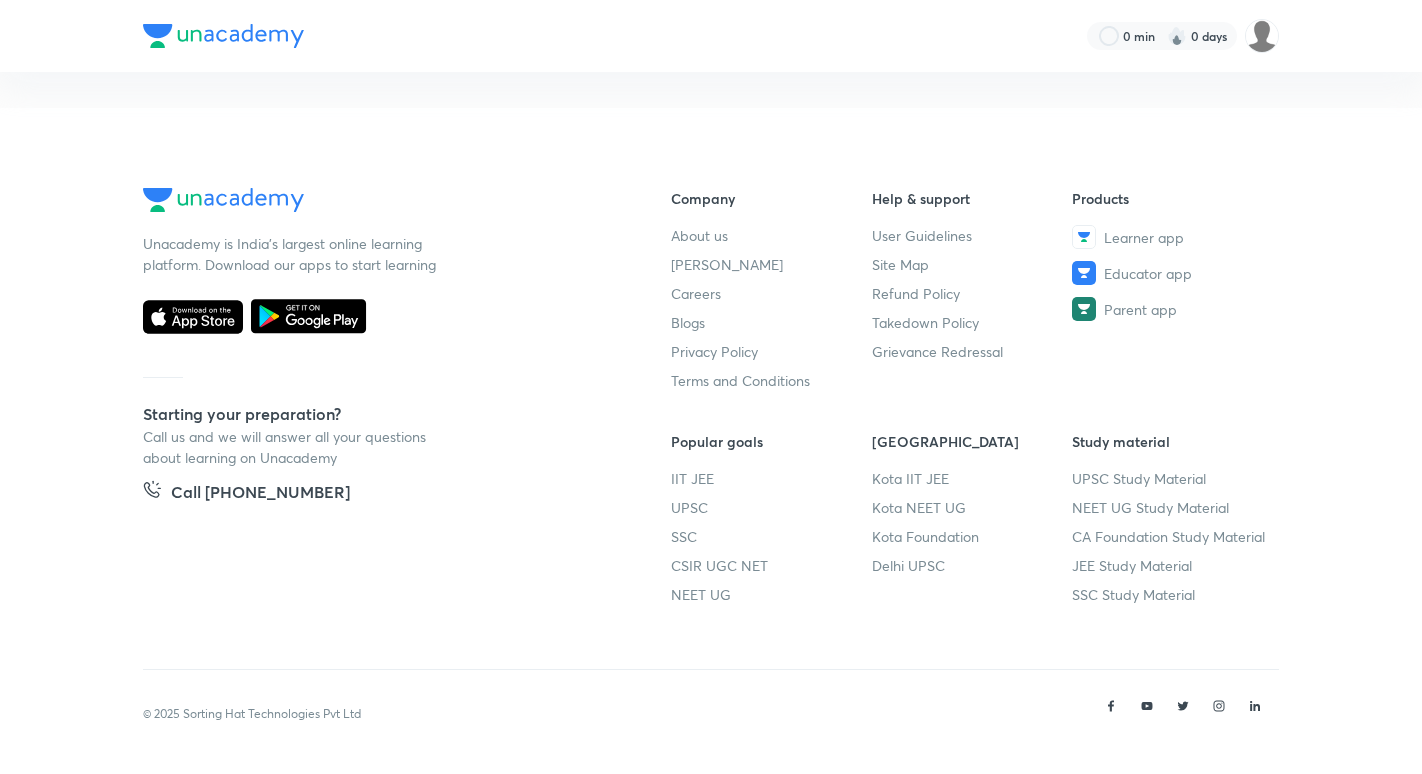 scroll, scrollTop: 0, scrollLeft: 0, axis: both 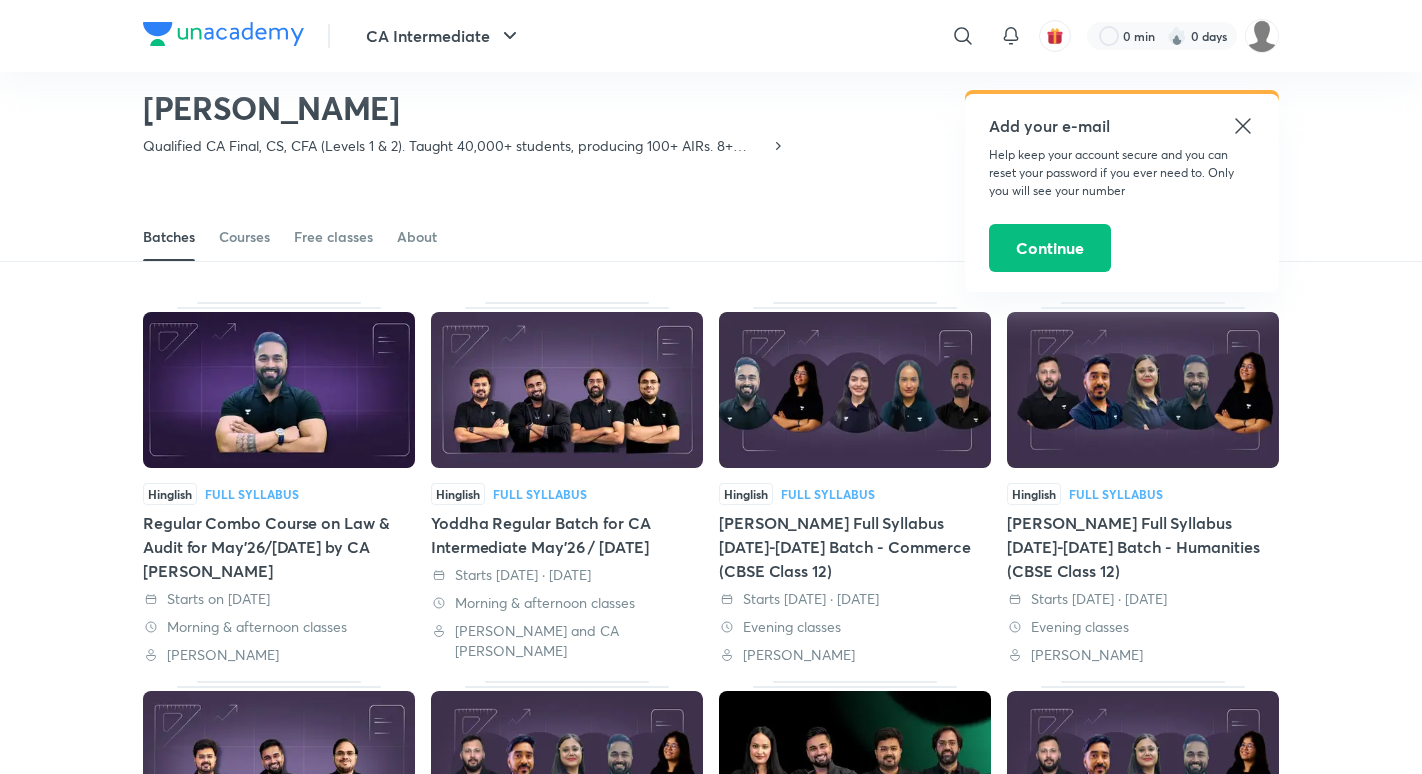 click on "Full Syllabus" at bounding box center (252, 494) 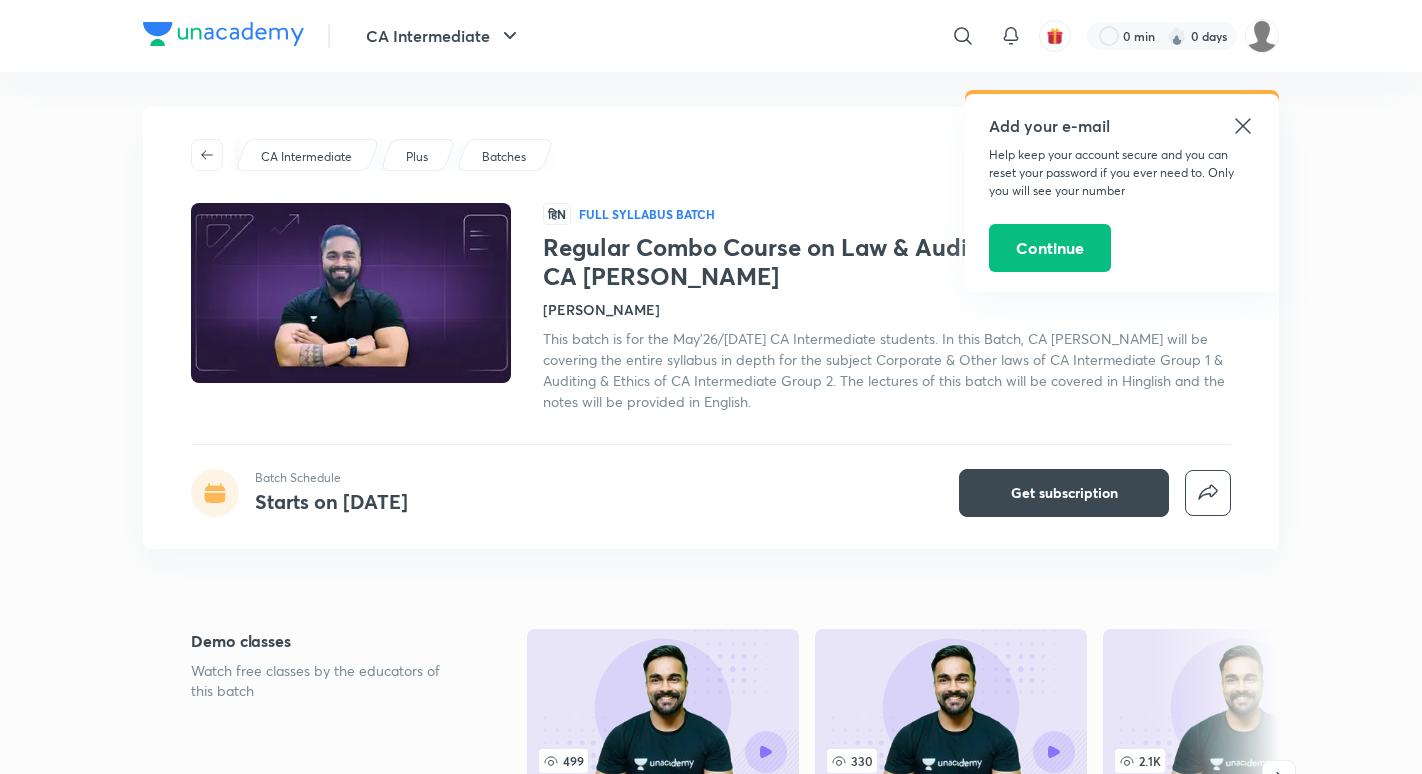 scroll, scrollTop: 0, scrollLeft: 0, axis: both 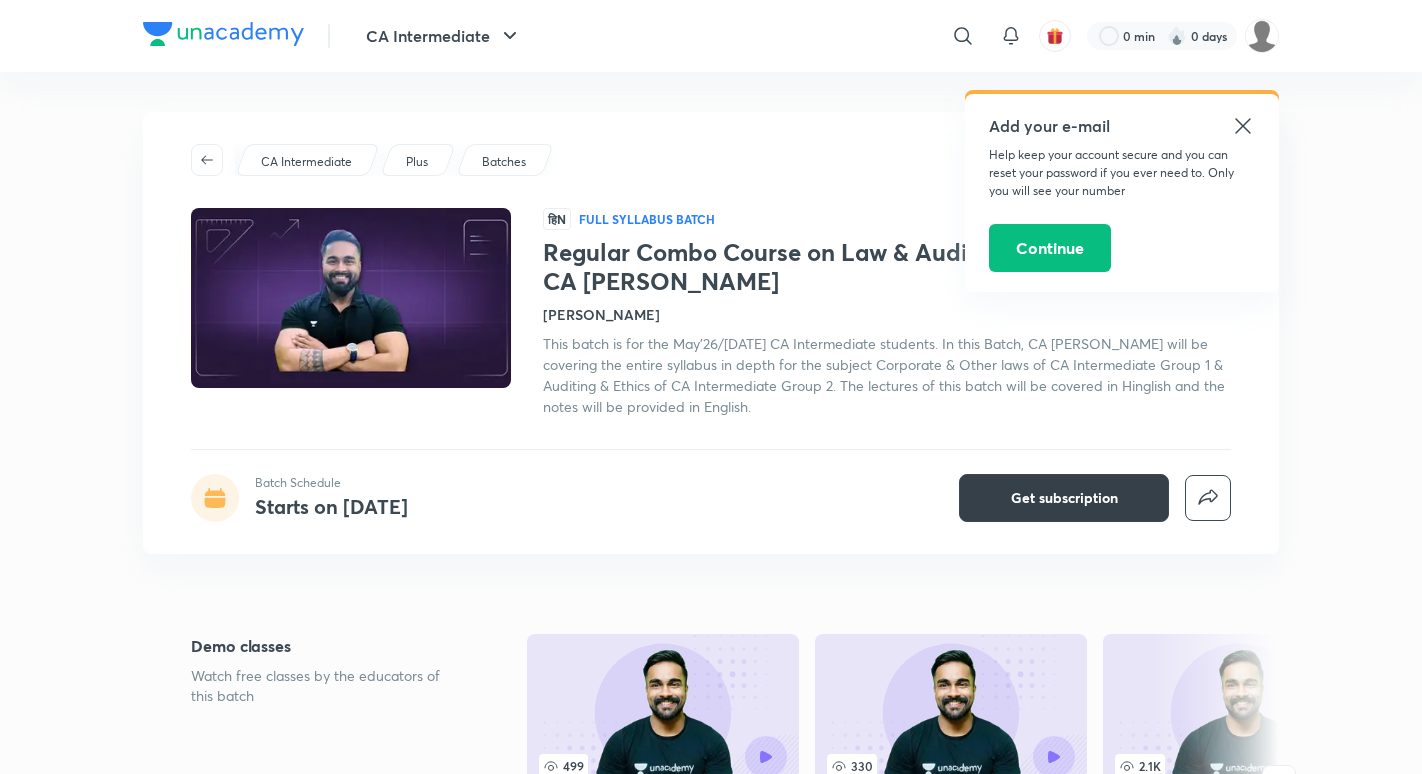 click on "Get subscription" at bounding box center [1064, 498] 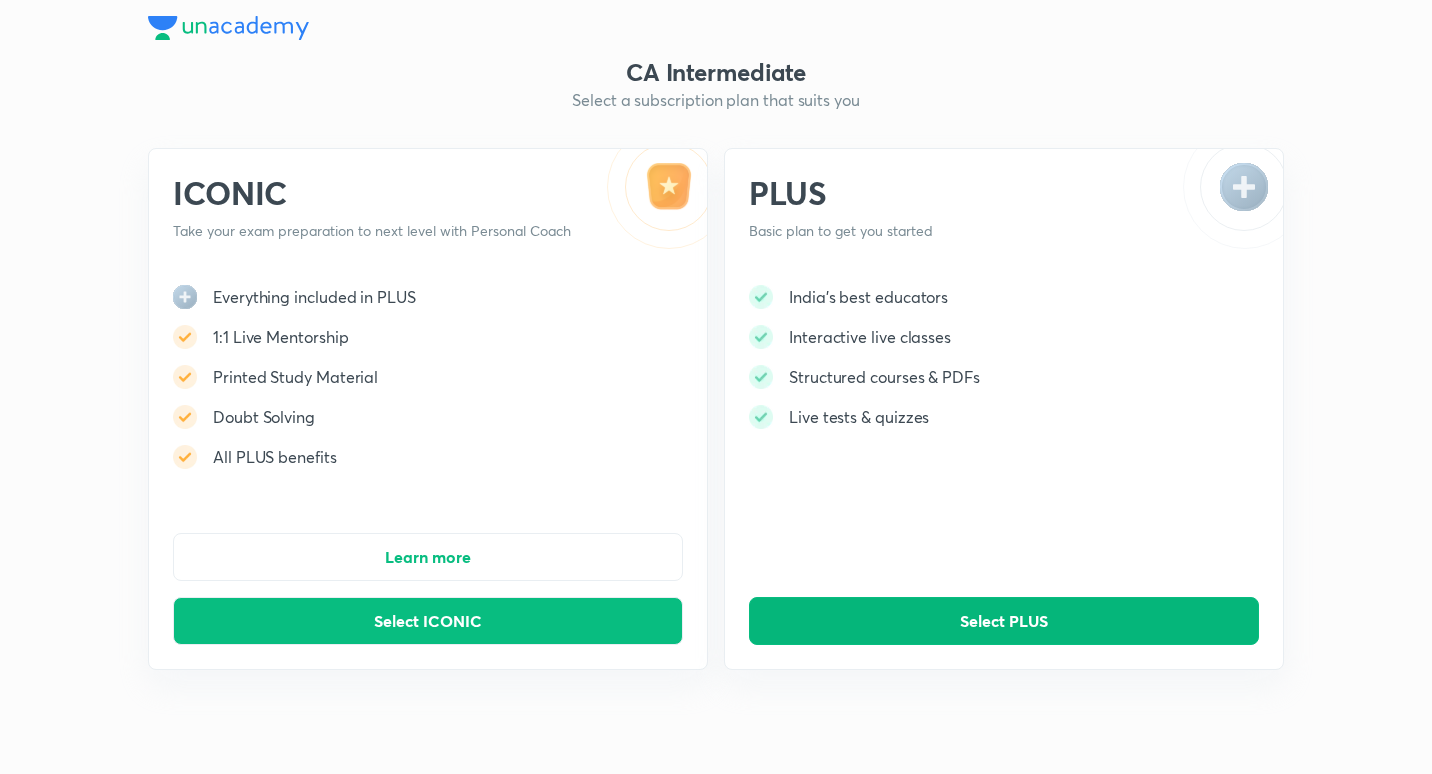 click on "Select PLUS" at bounding box center [1004, 621] 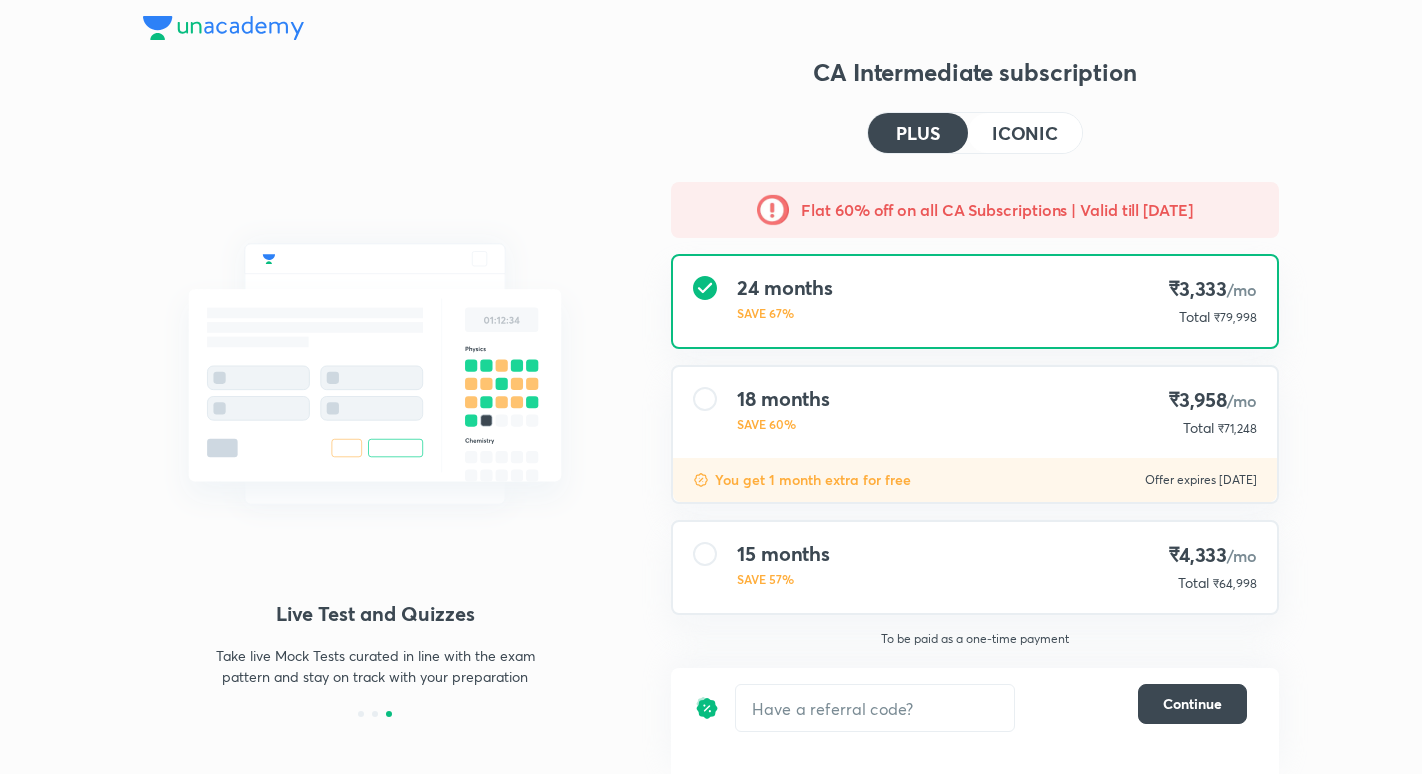 scroll, scrollTop: 78, scrollLeft: 0, axis: vertical 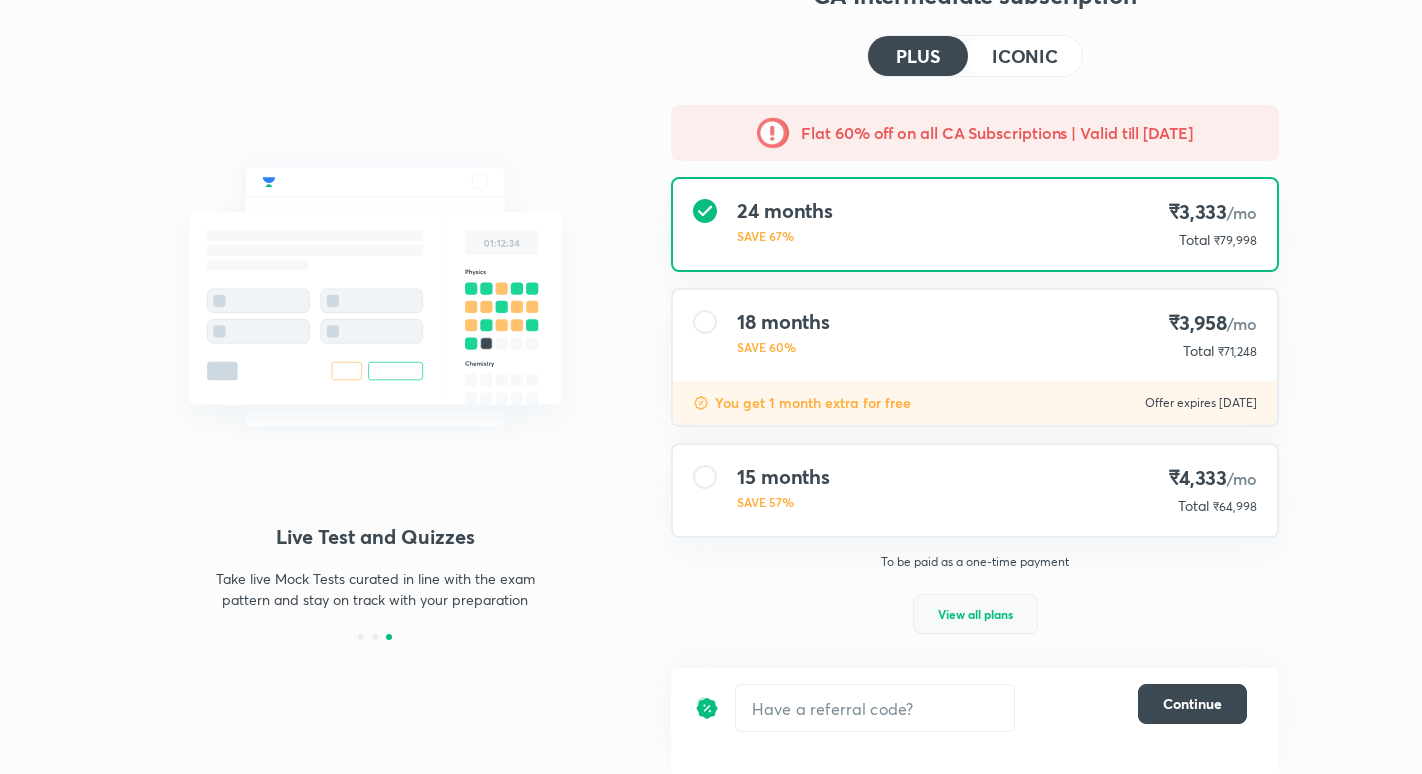 click on "View all plans" at bounding box center (975, 614) 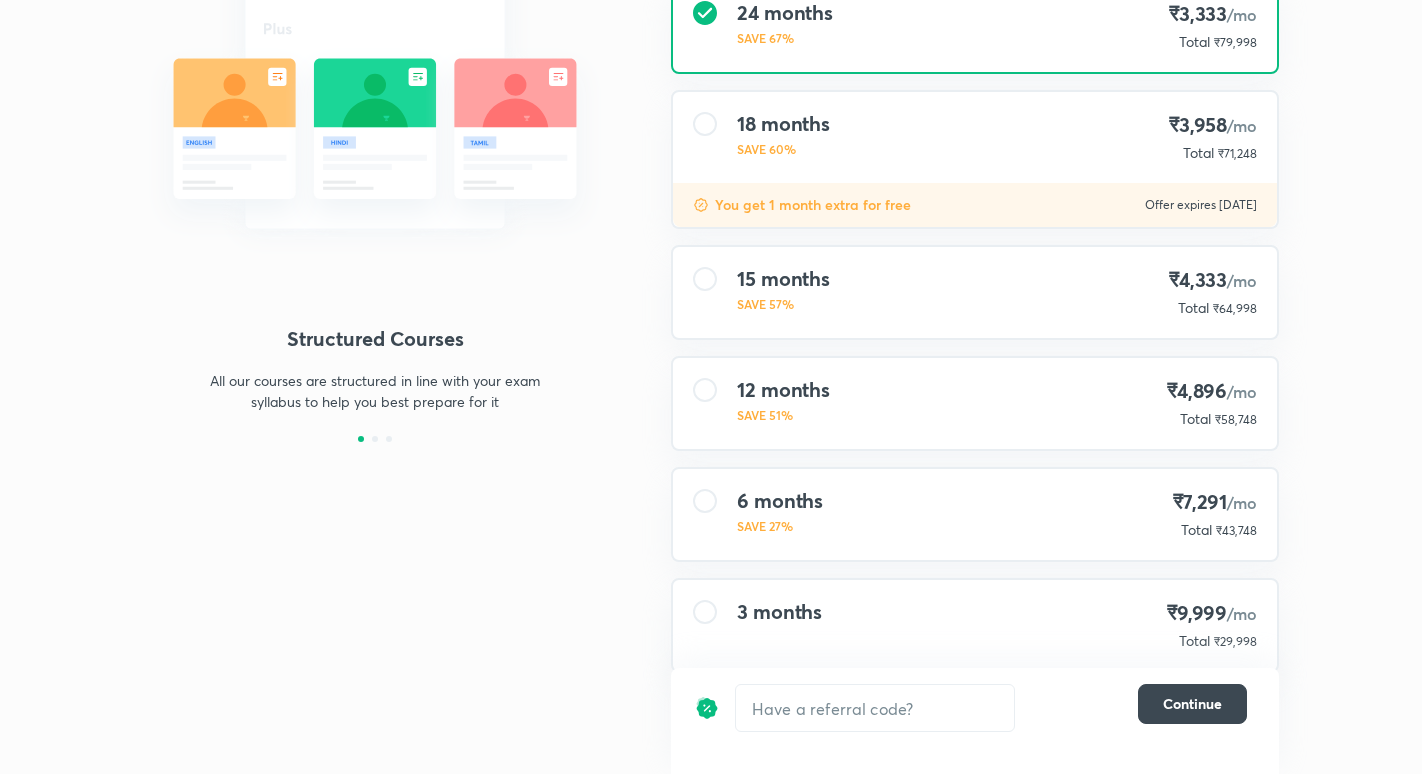 scroll, scrollTop: 325, scrollLeft: 0, axis: vertical 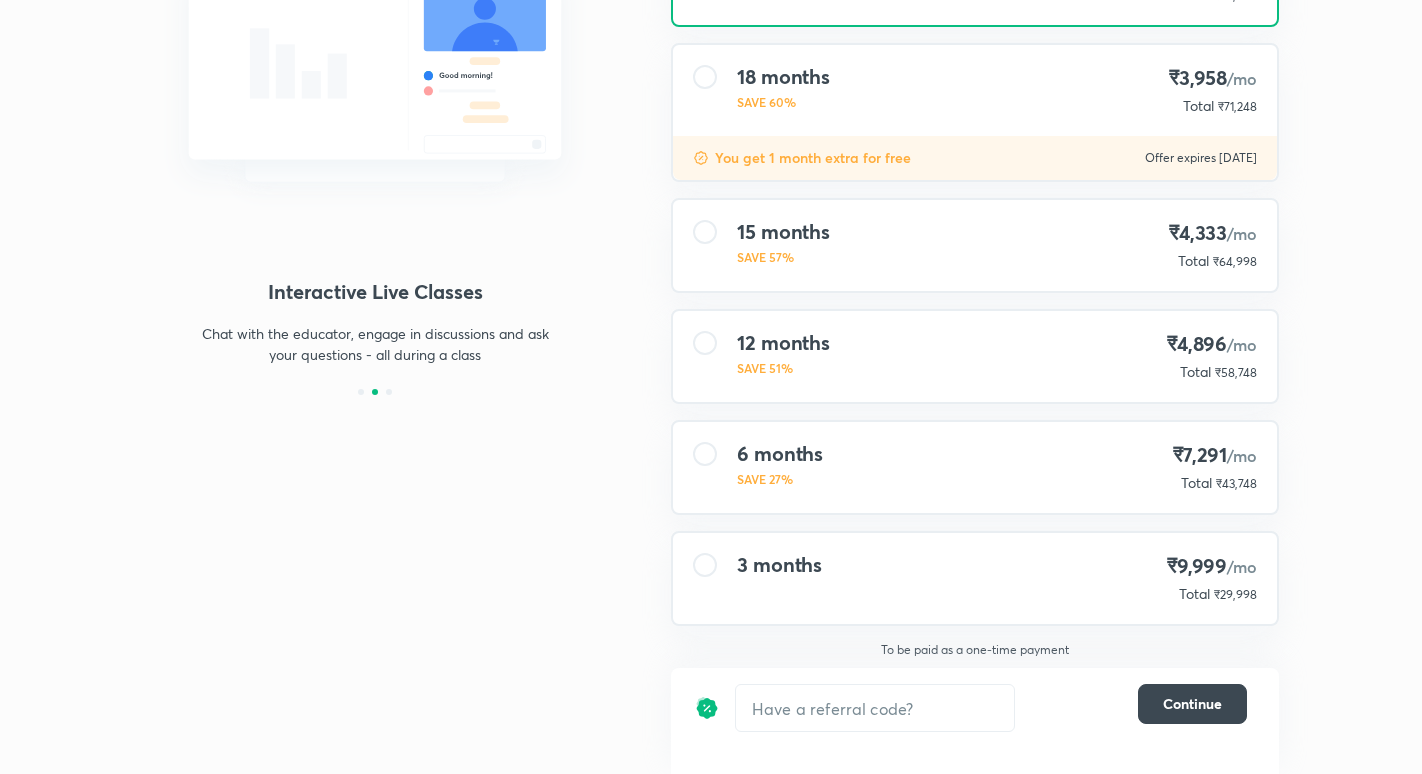 click at bounding box center [705, 343] 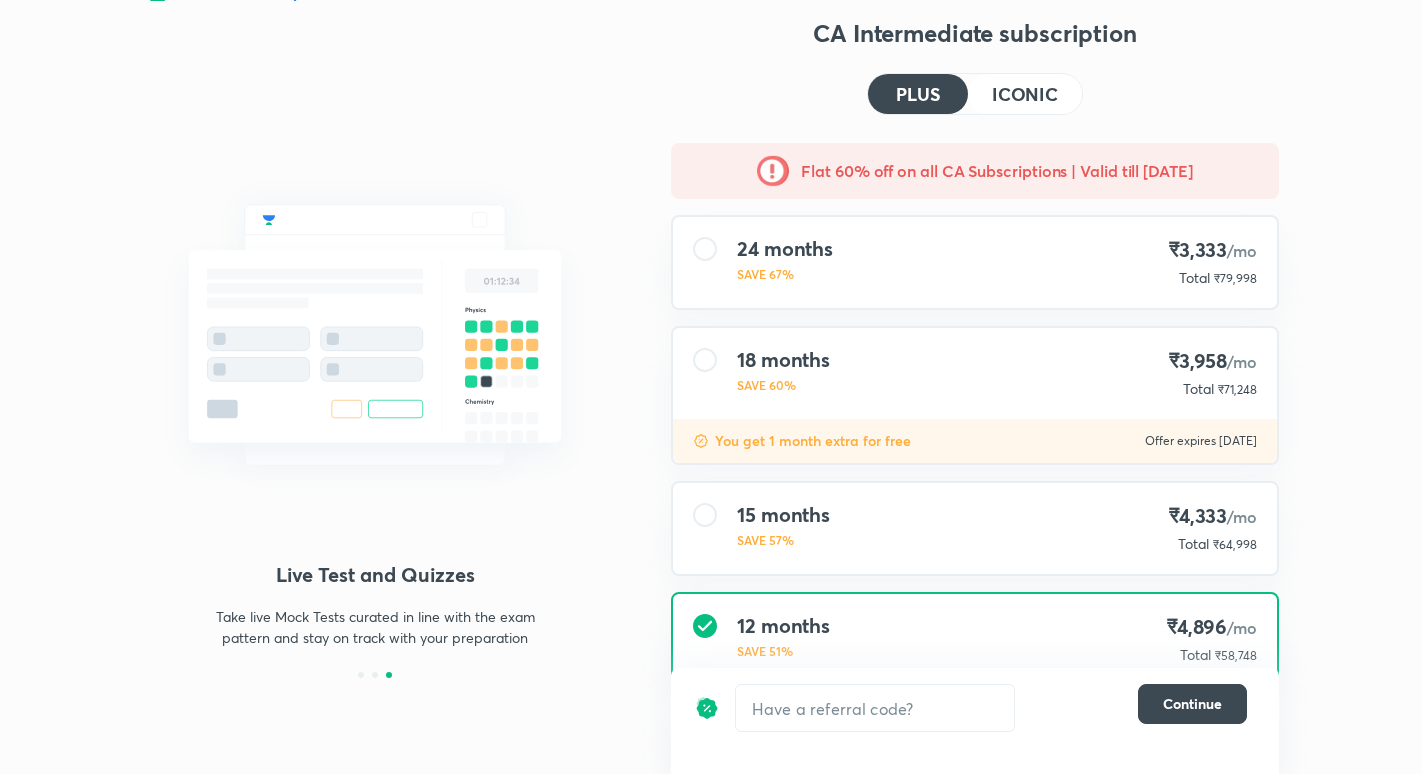 scroll, scrollTop: 325, scrollLeft: 0, axis: vertical 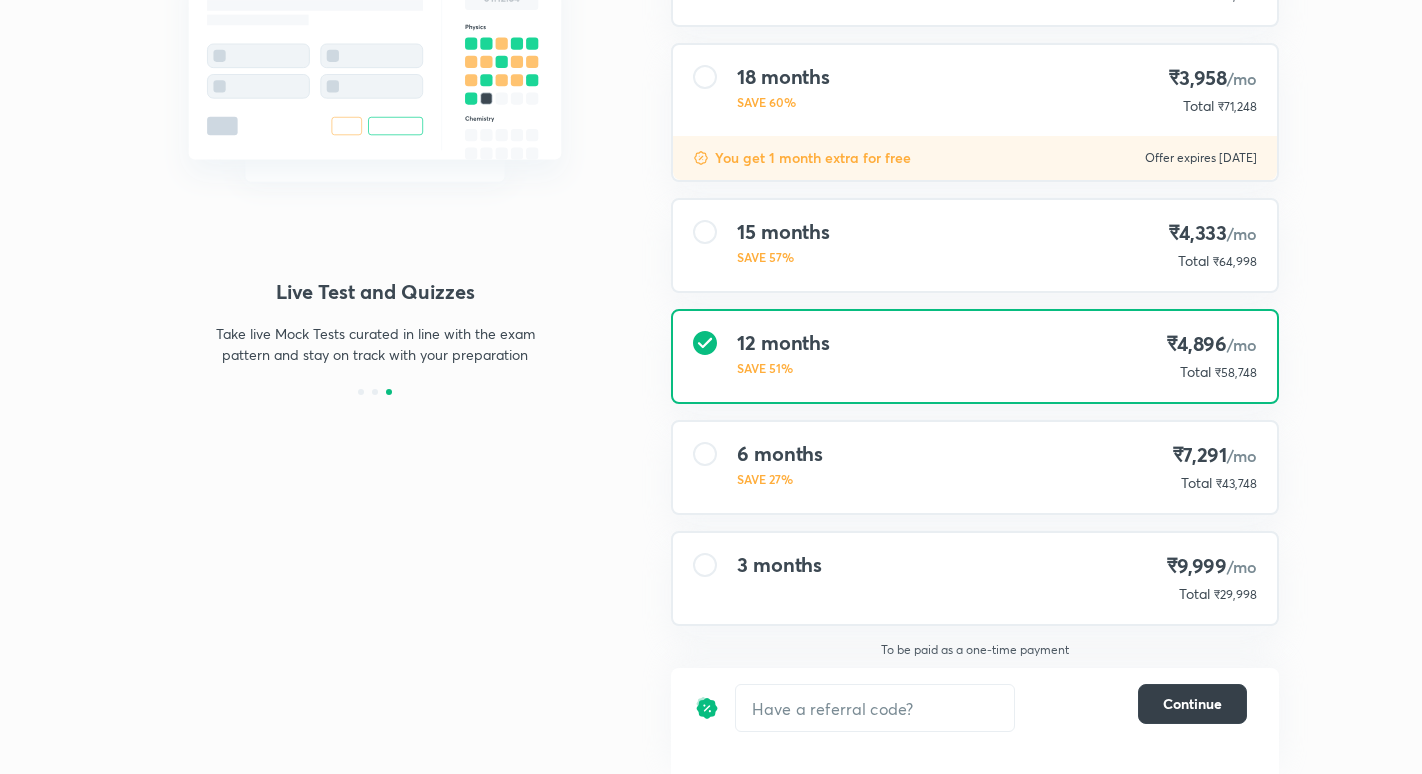click on "Continue" at bounding box center [1192, 704] 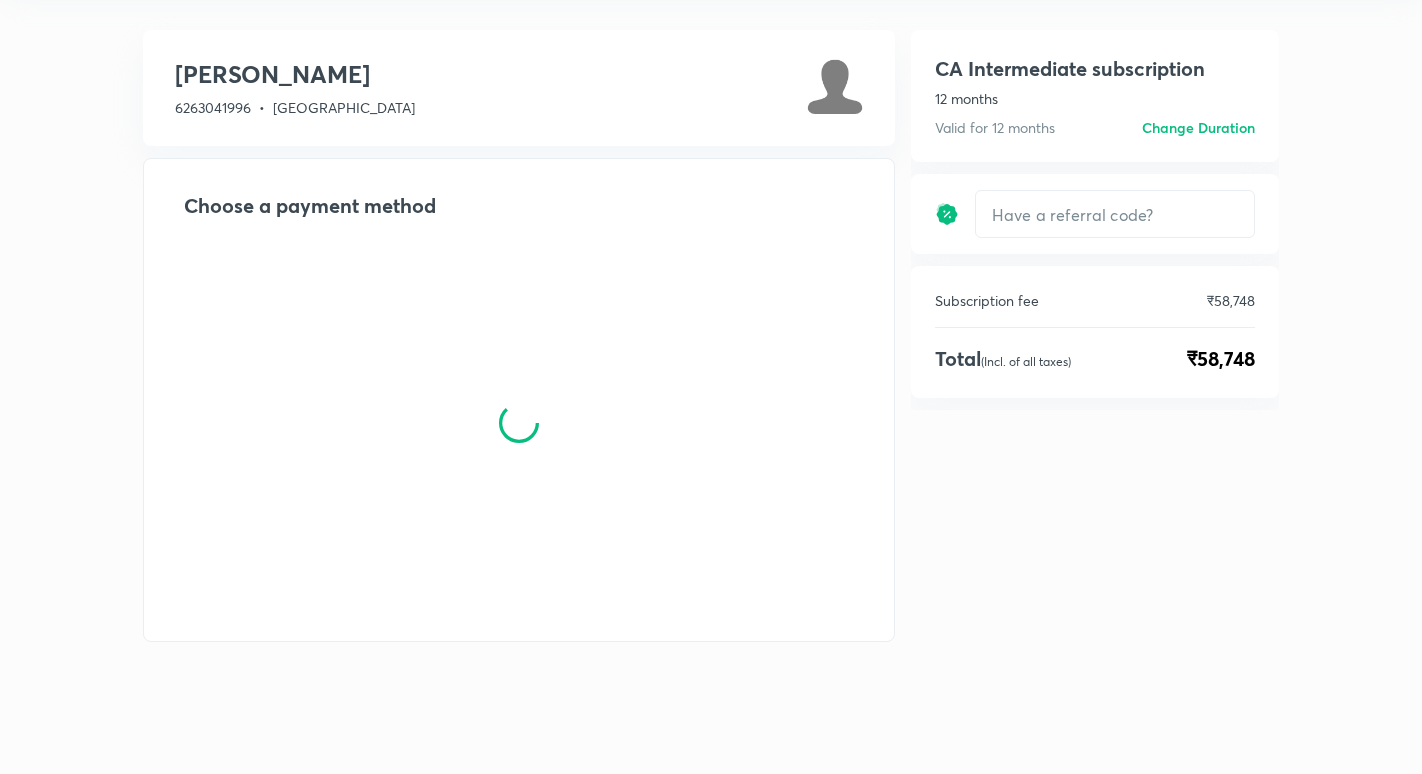 scroll, scrollTop: 0, scrollLeft: 0, axis: both 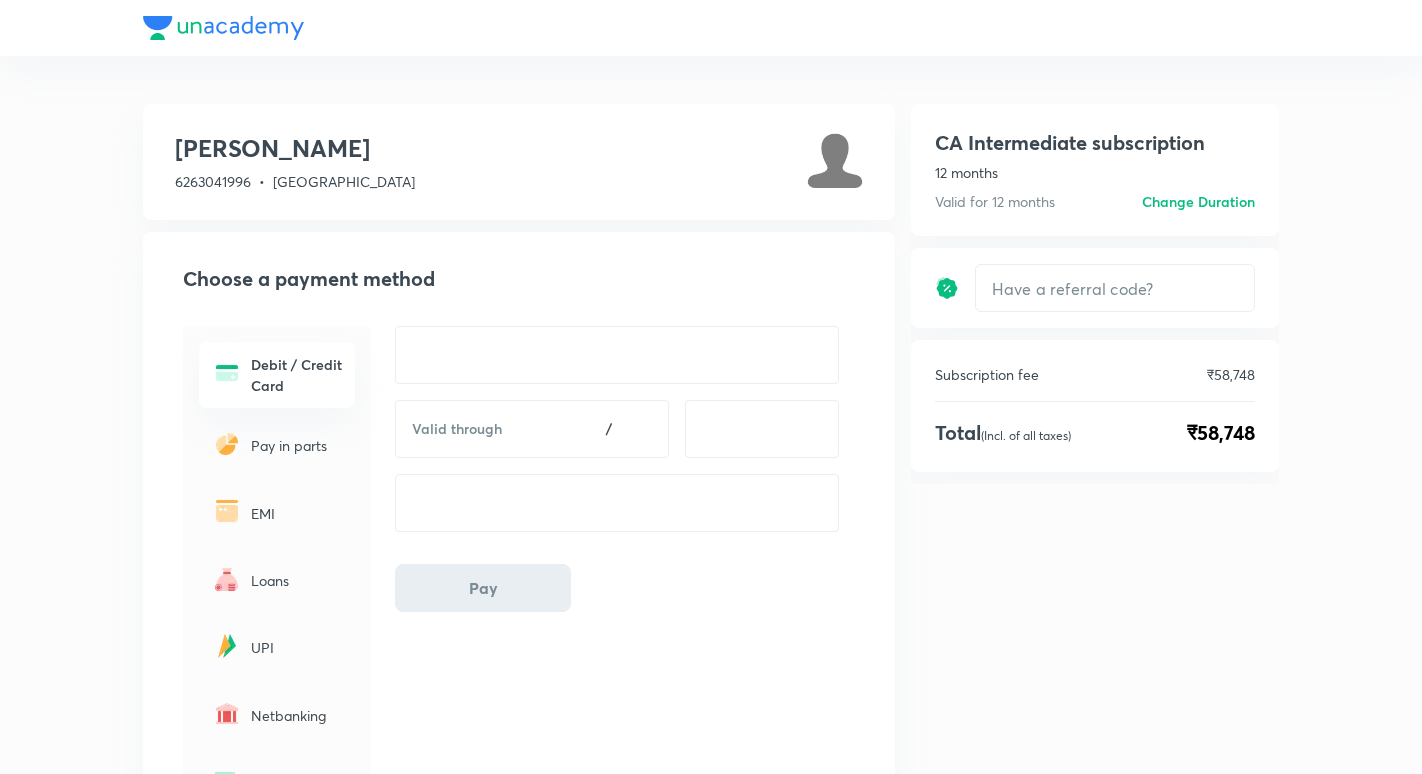 click on "CA Intermediate subscription 12 months  Valid for 12 months Change duration CA Intermediate subscription 12 months  Valid for 12 months Change Duration" at bounding box center [1095, 170] 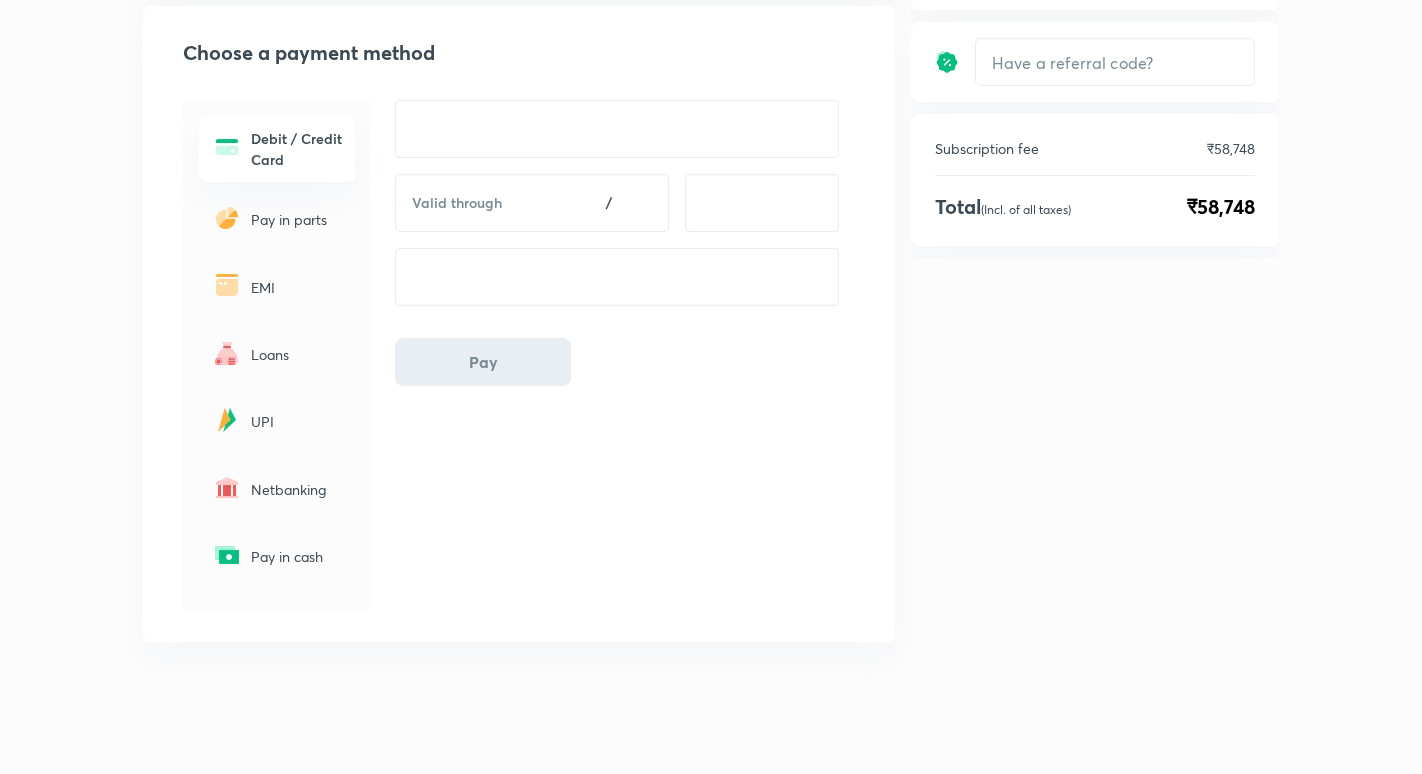 click on "Pay in cash" at bounding box center [297, 556] 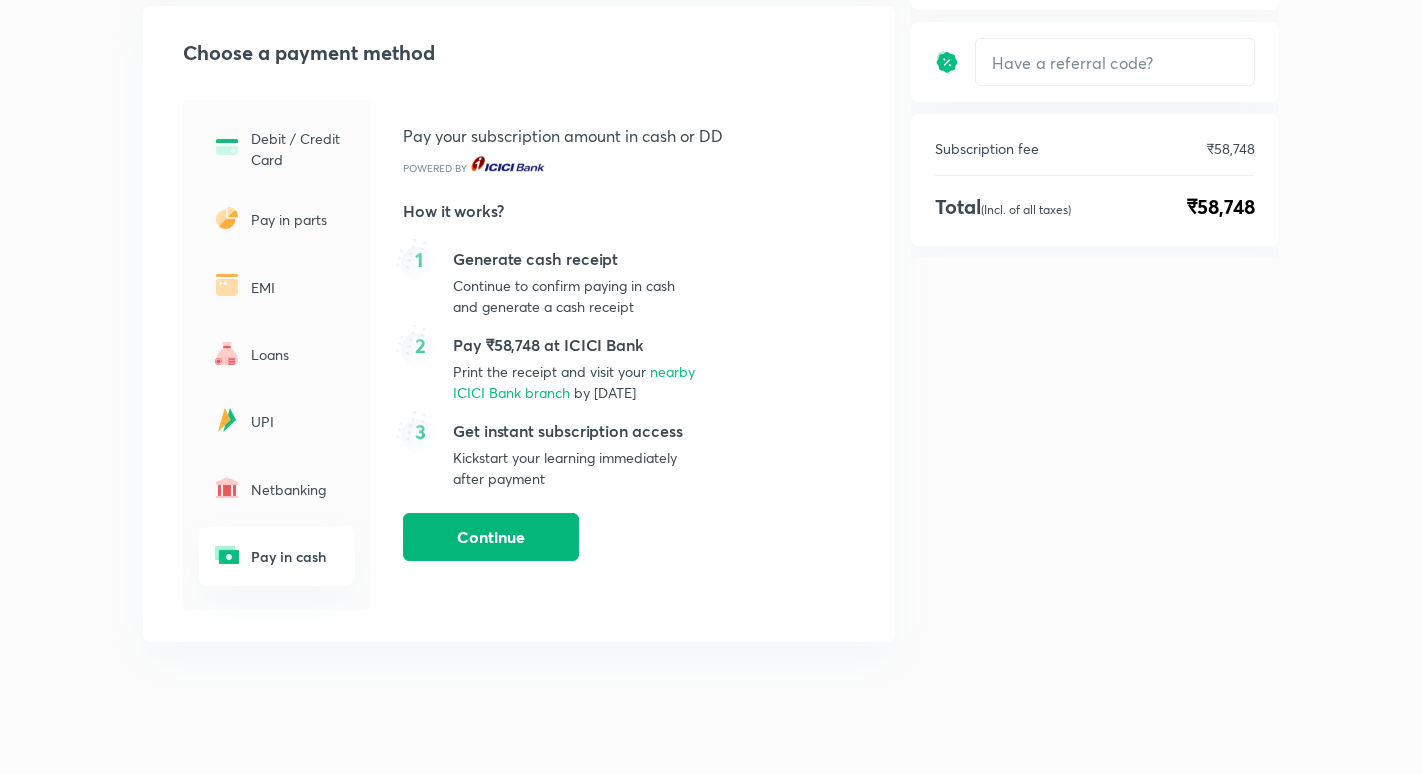 click on "Continue" at bounding box center [491, 537] 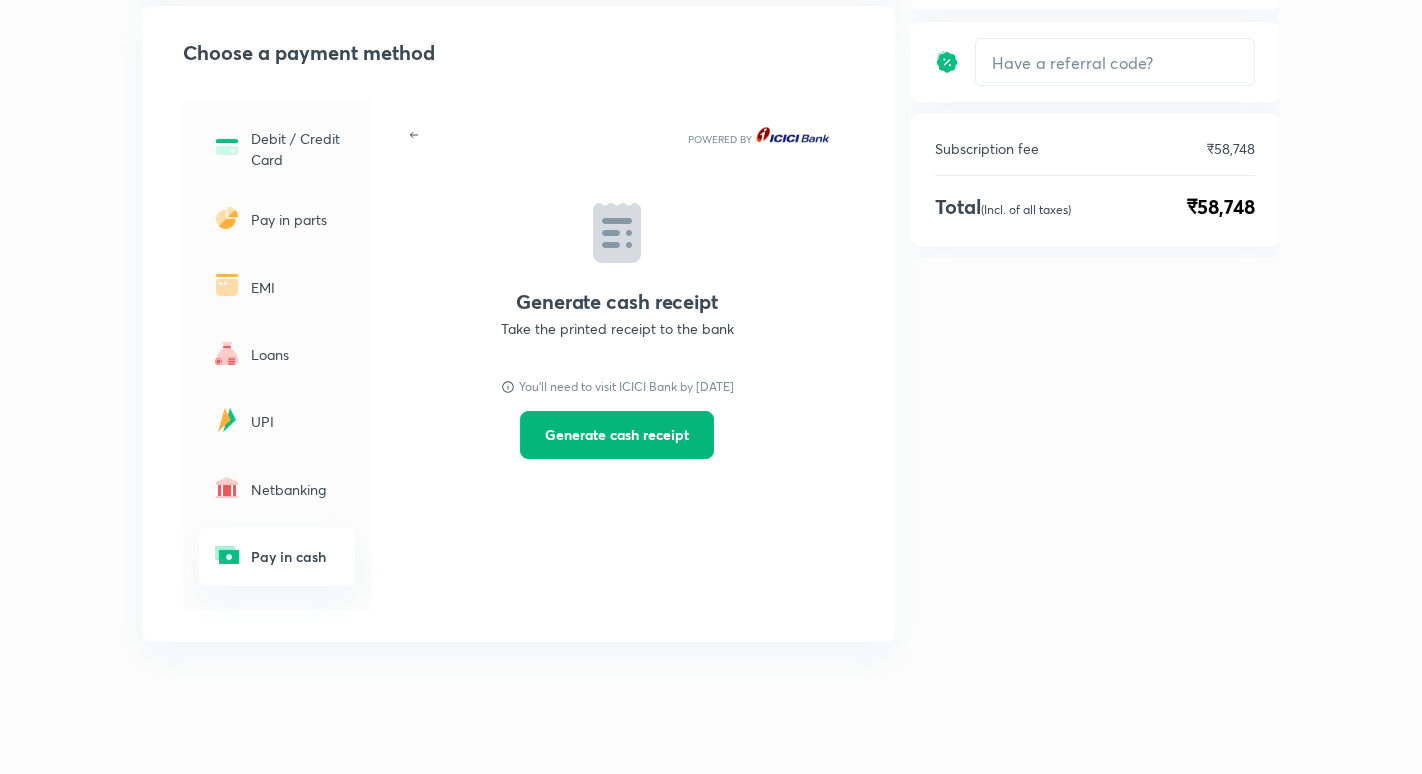 click on "Generate cash receipt" at bounding box center (617, 435) 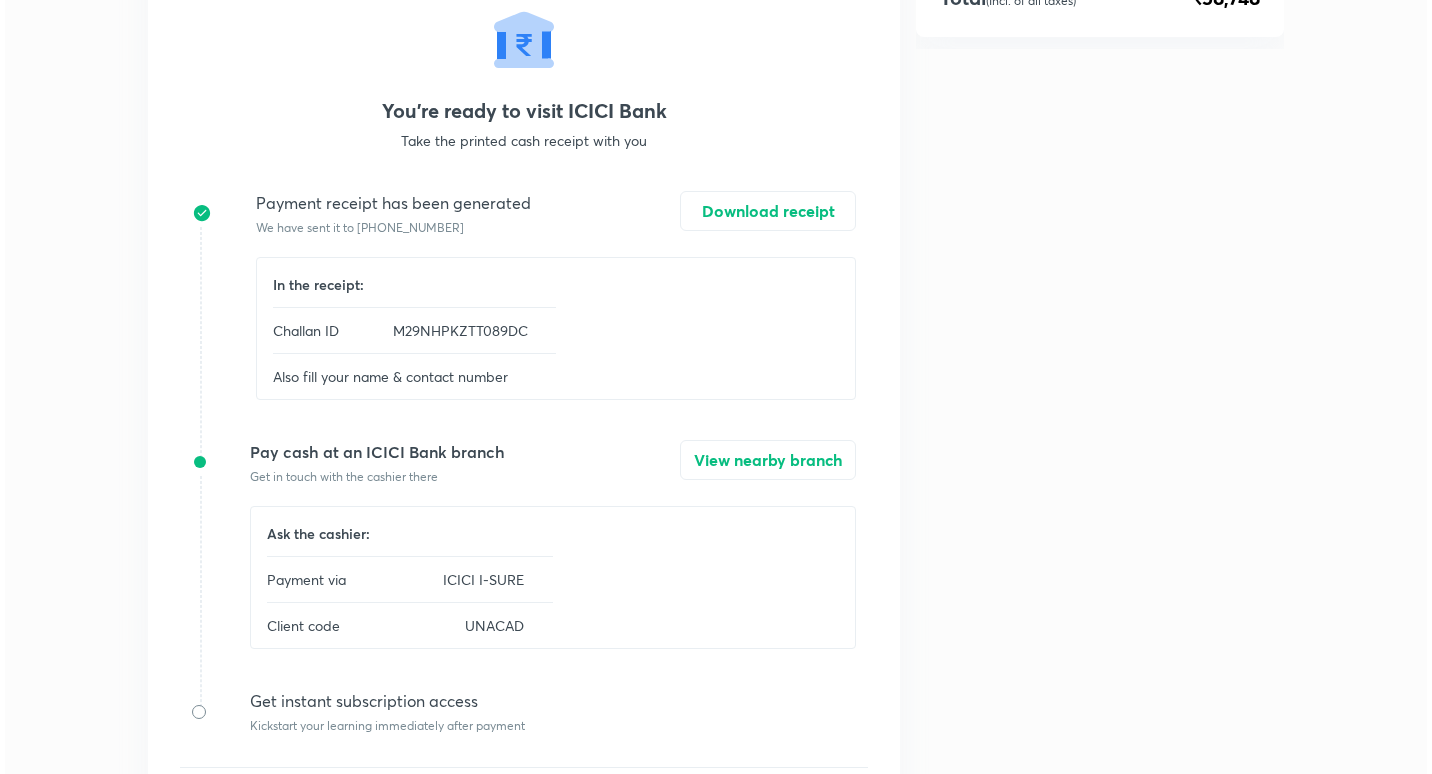 scroll, scrollTop: 669, scrollLeft: 0, axis: vertical 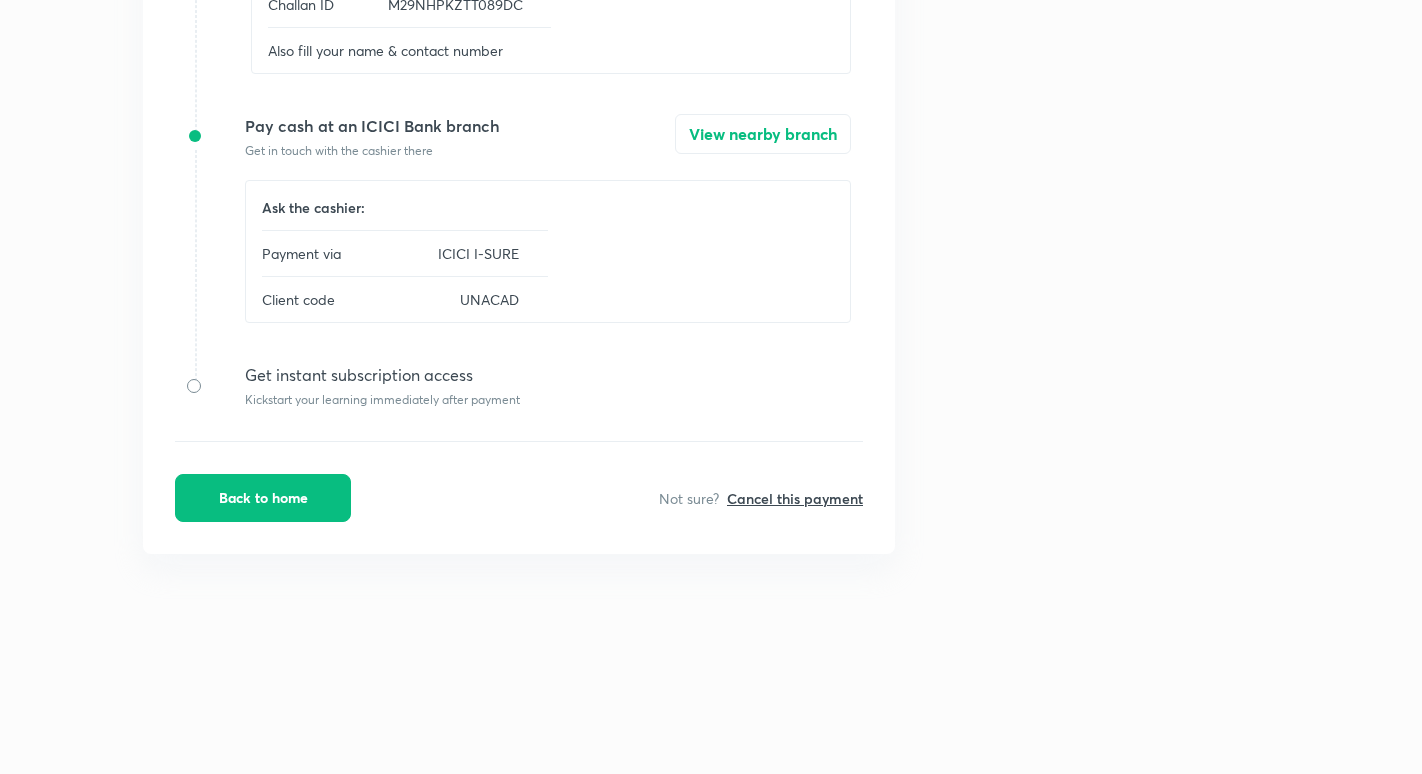 click on "Cancel this payment" at bounding box center (795, 498) 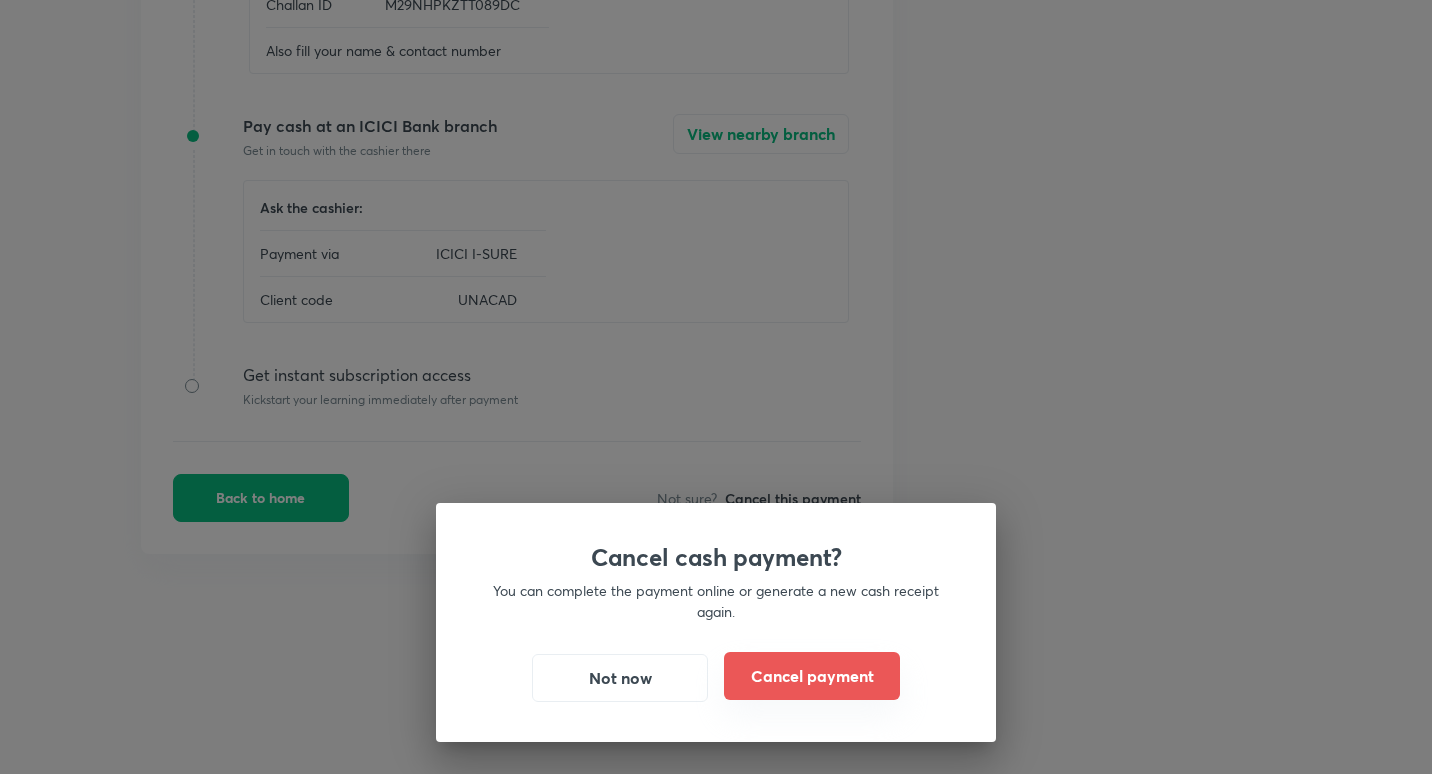 click on "Cancel payment" at bounding box center (812, 676) 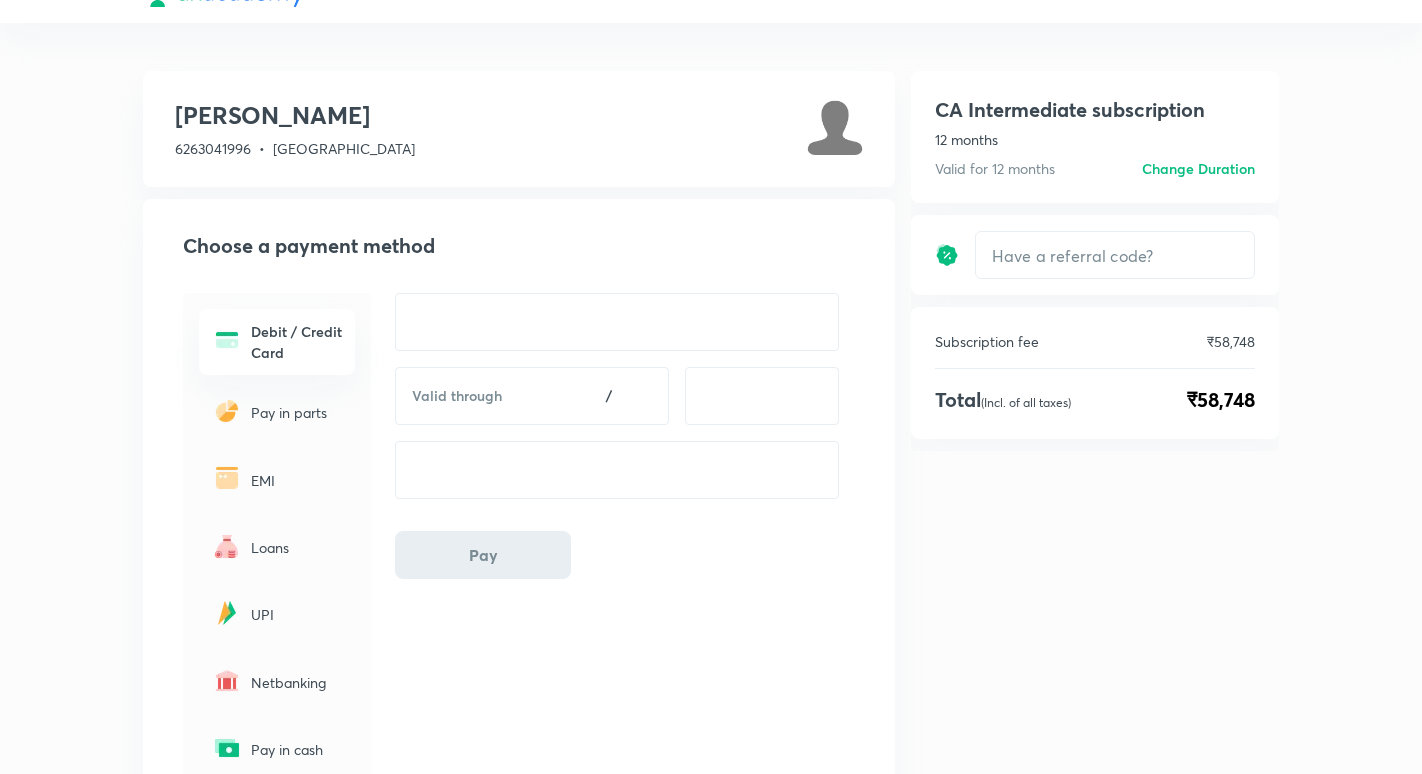 scroll, scrollTop: 0, scrollLeft: 0, axis: both 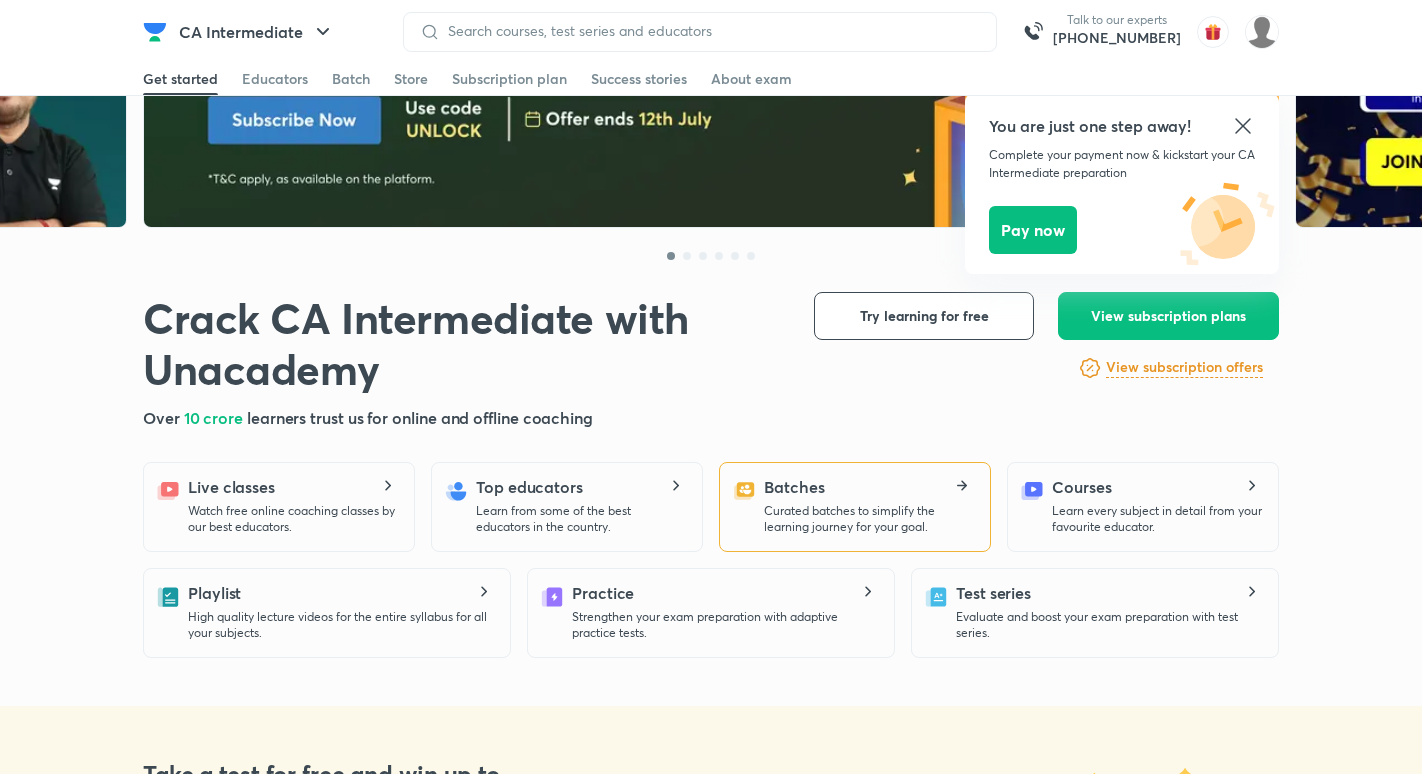 click on "Curated batches to simplify the learning journey for your goal." at bounding box center [869, 519] 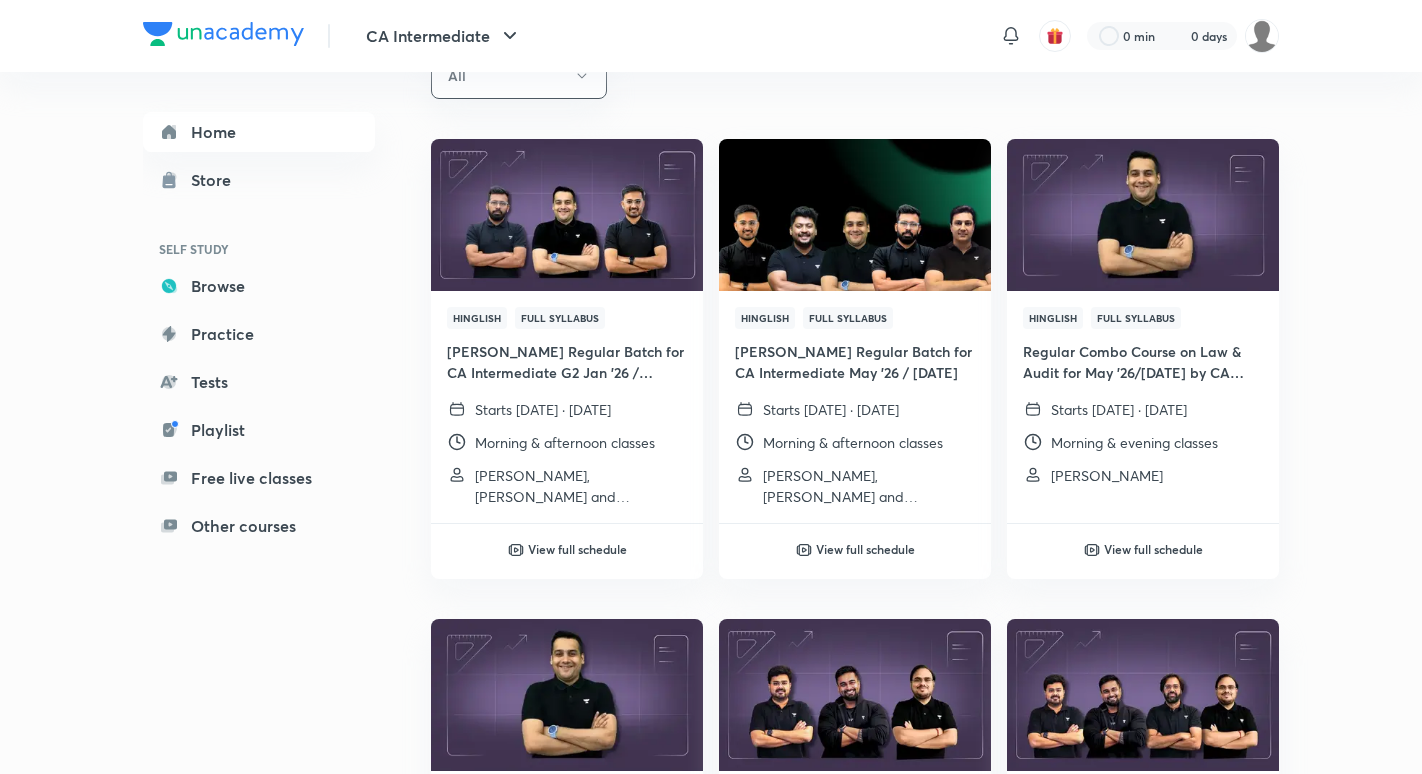scroll, scrollTop: 0, scrollLeft: 0, axis: both 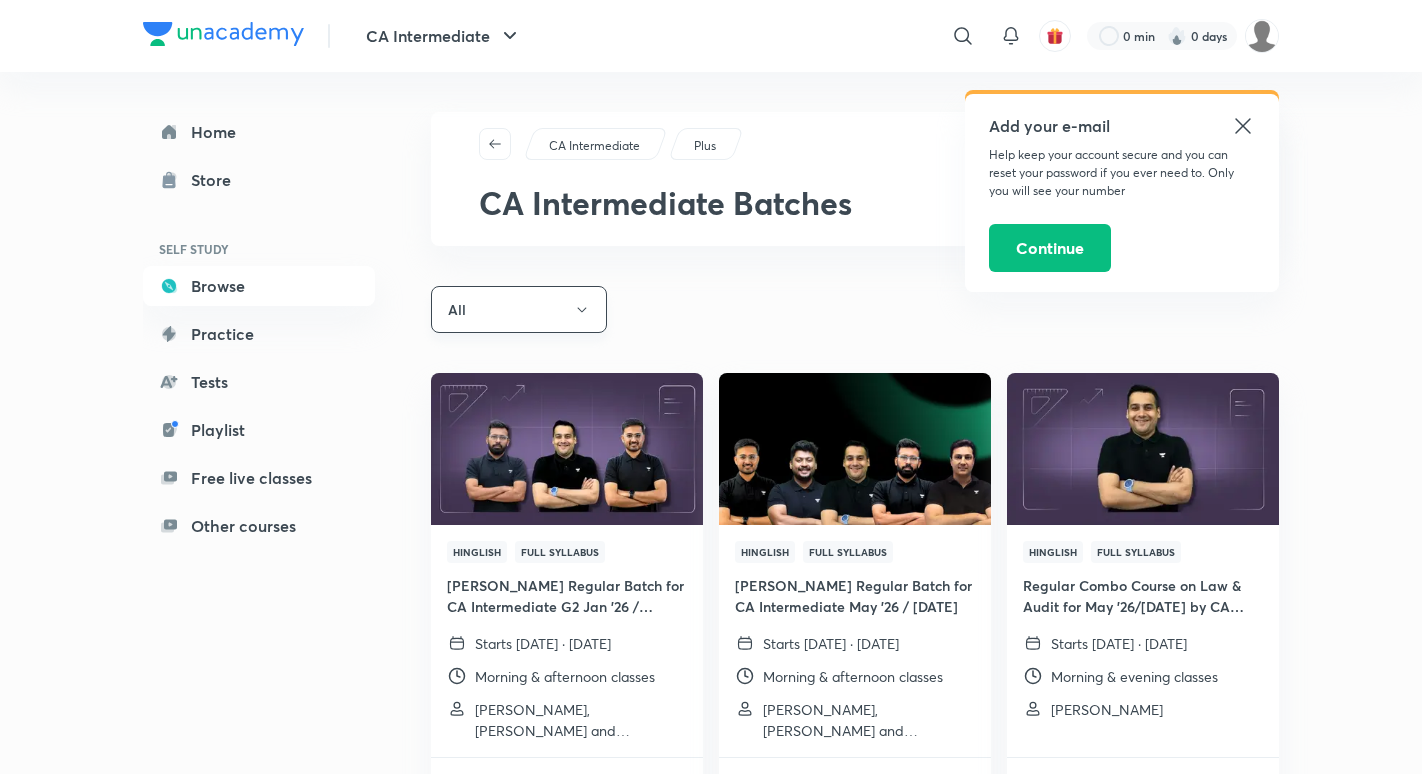 click on "All" at bounding box center [519, 309] 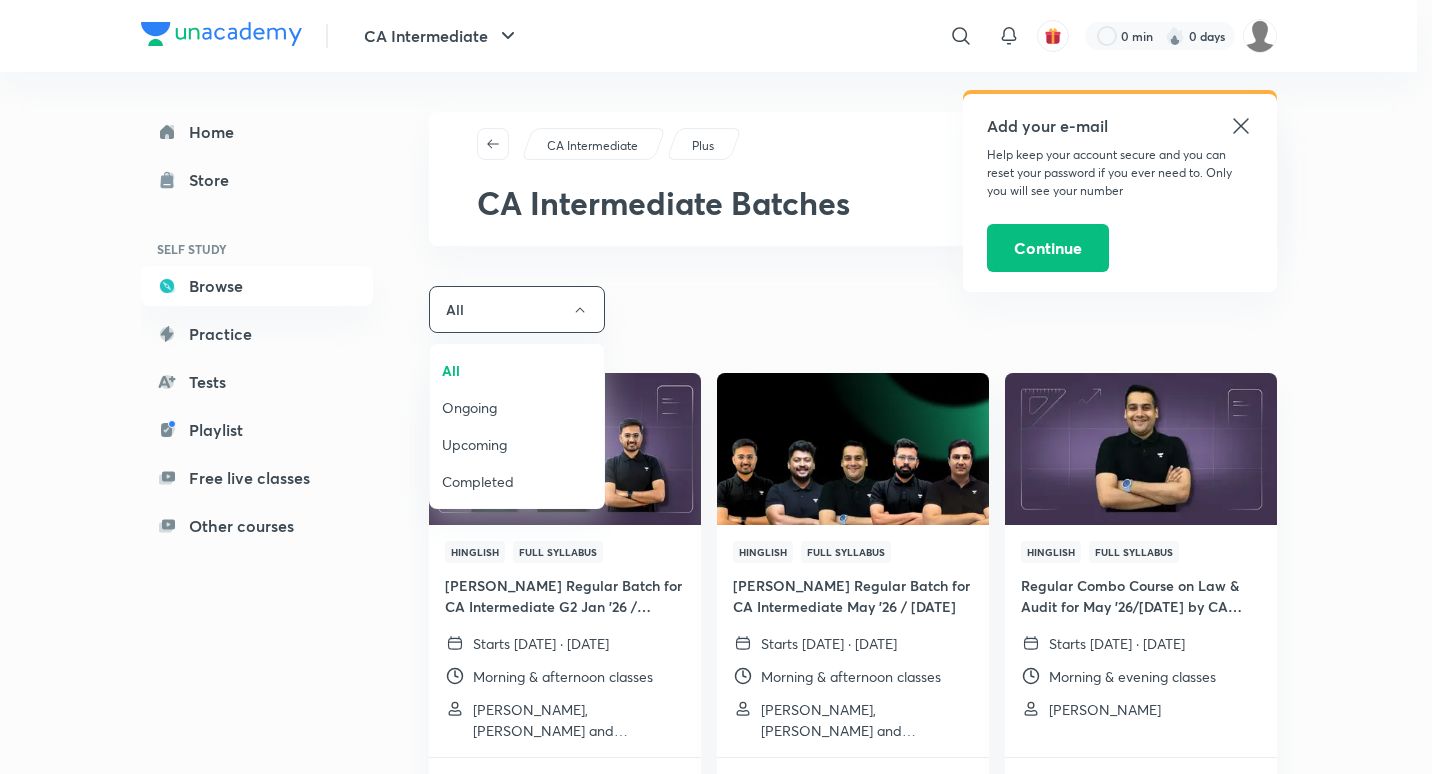 click on "Upcoming" at bounding box center (517, 444) 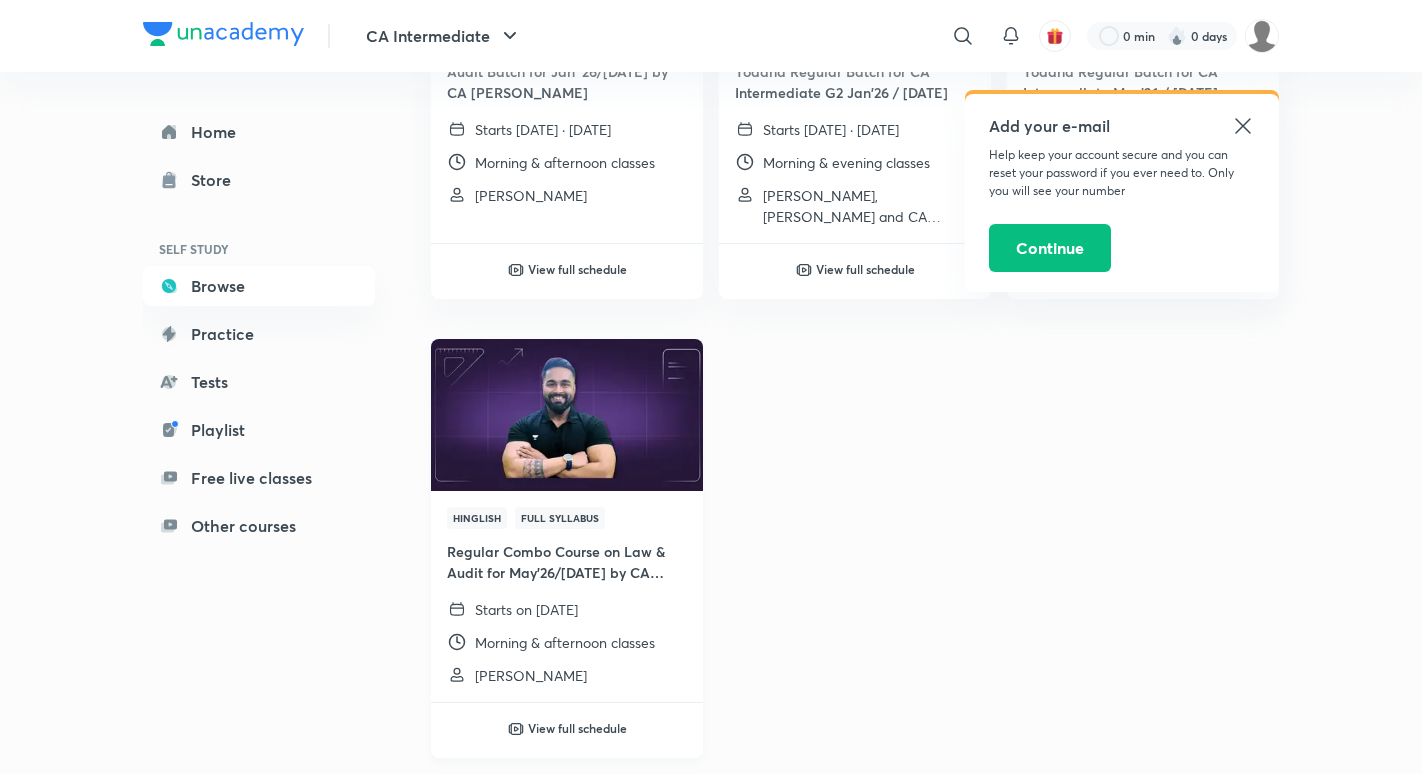 scroll, scrollTop: 1038, scrollLeft: 0, axis: vertical 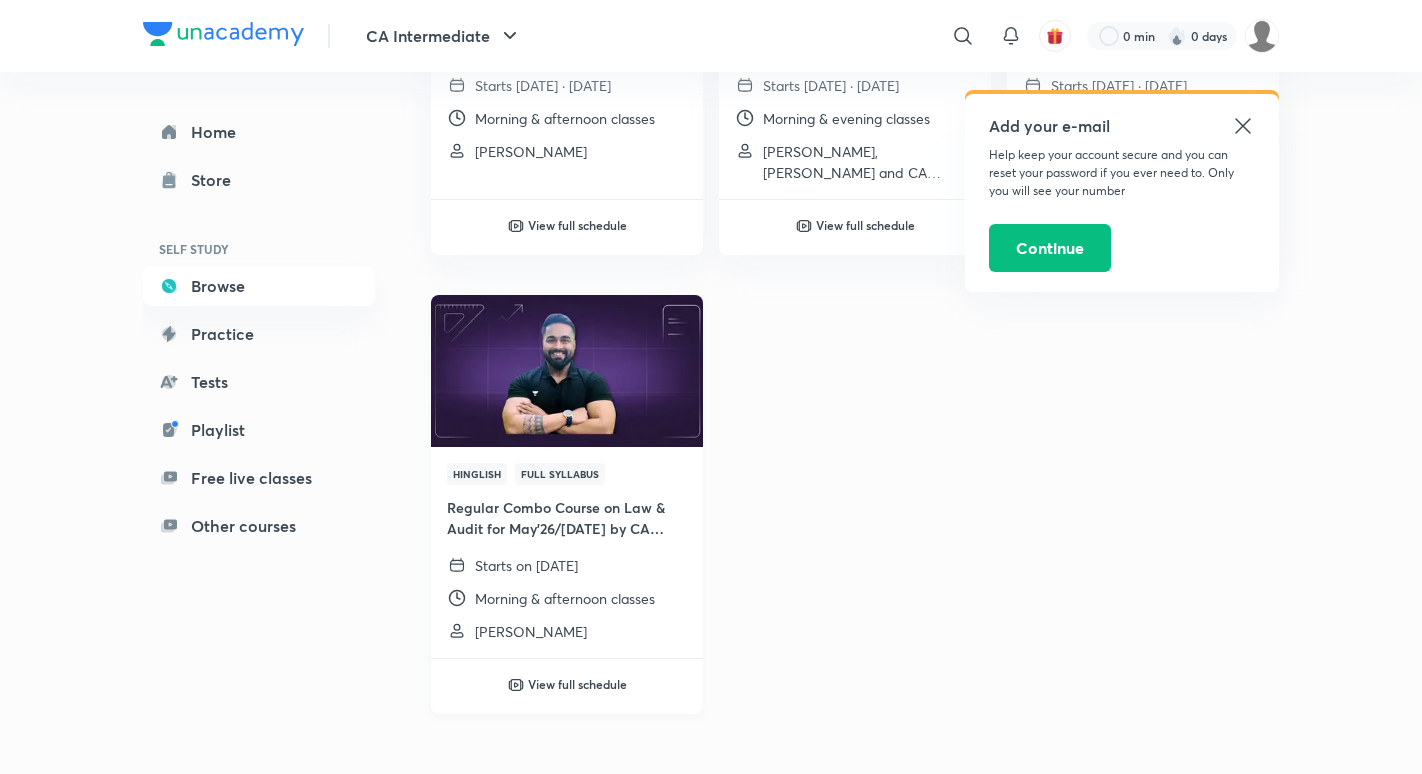 click on "View full schedule" at bounding box center [567, 670] 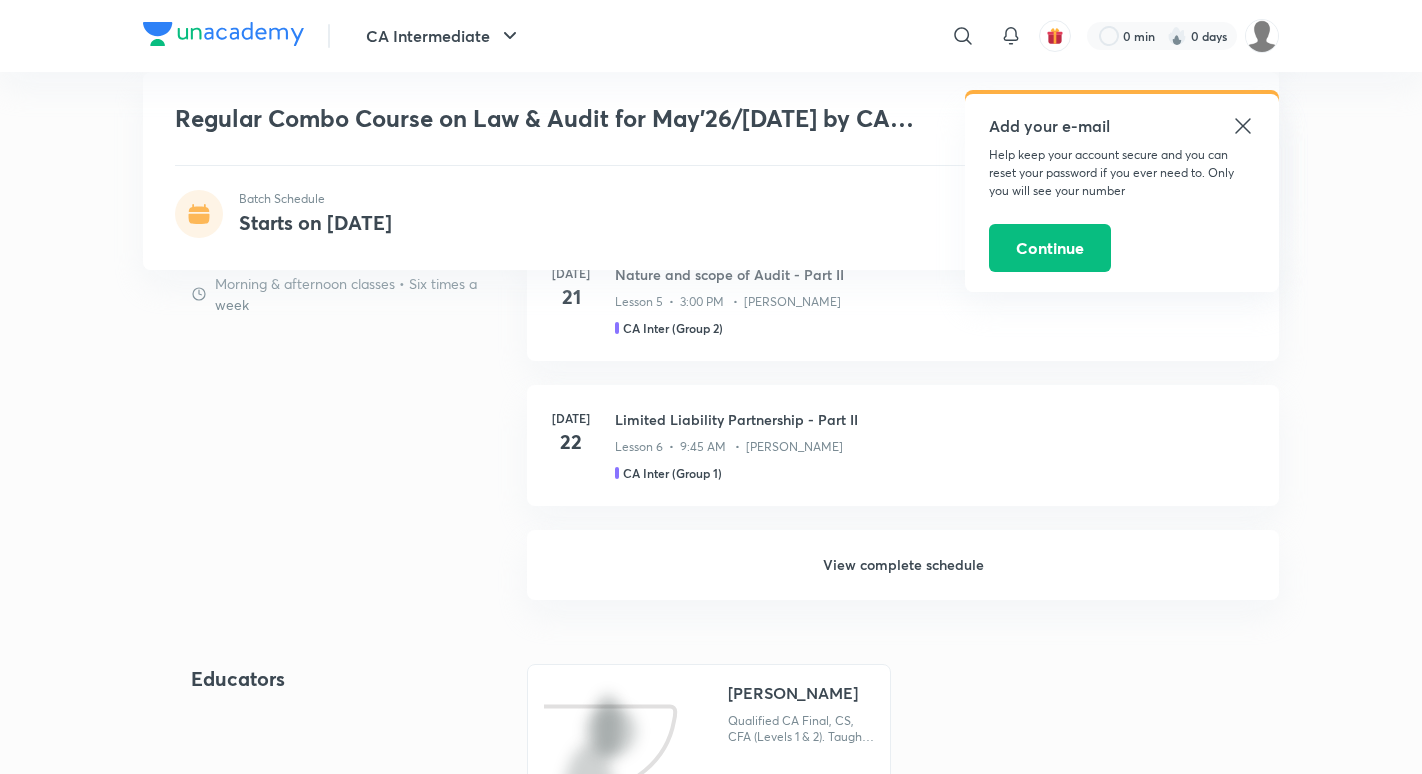 scroll, scrollTop: 1505, scrollLeft: 0, axis: vertical 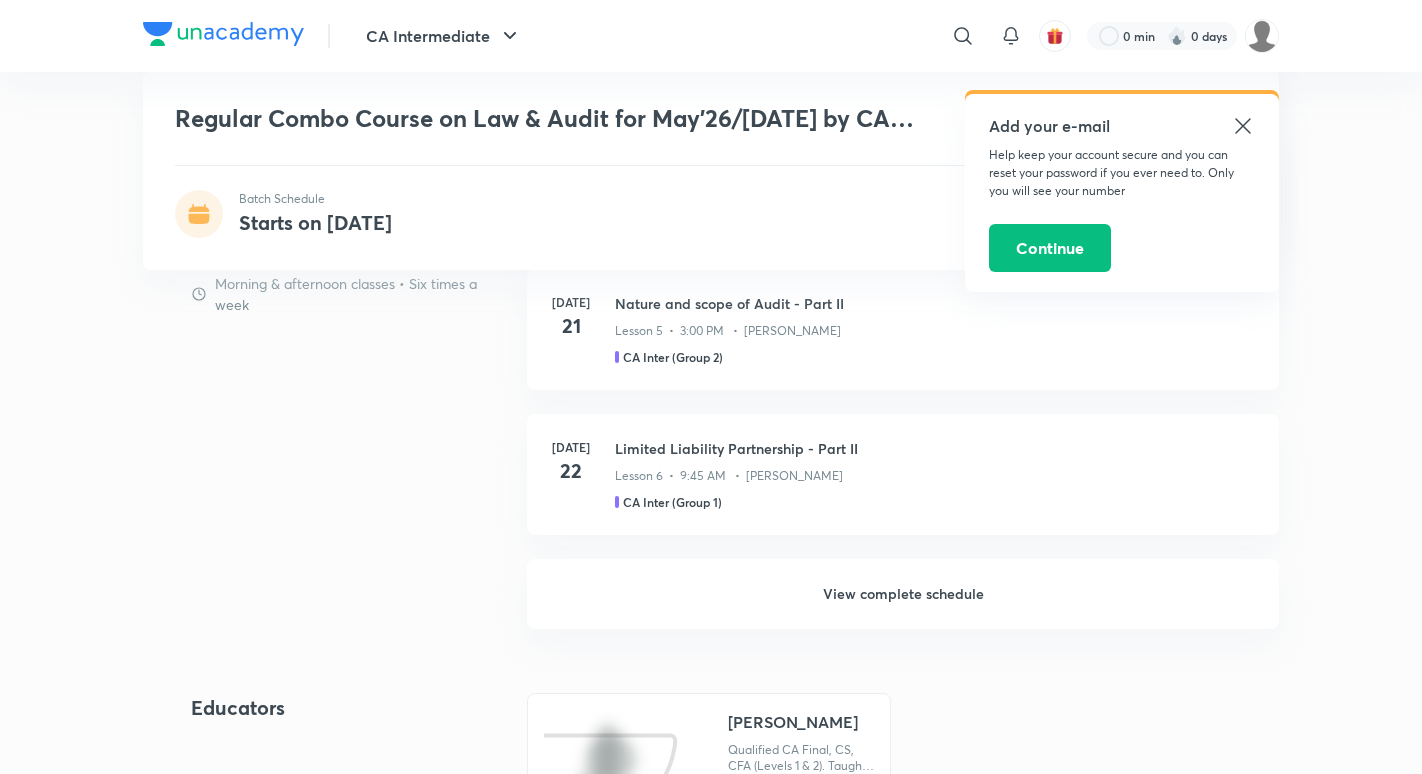 click on "View complete schedule" at bounding box center (903, 594) 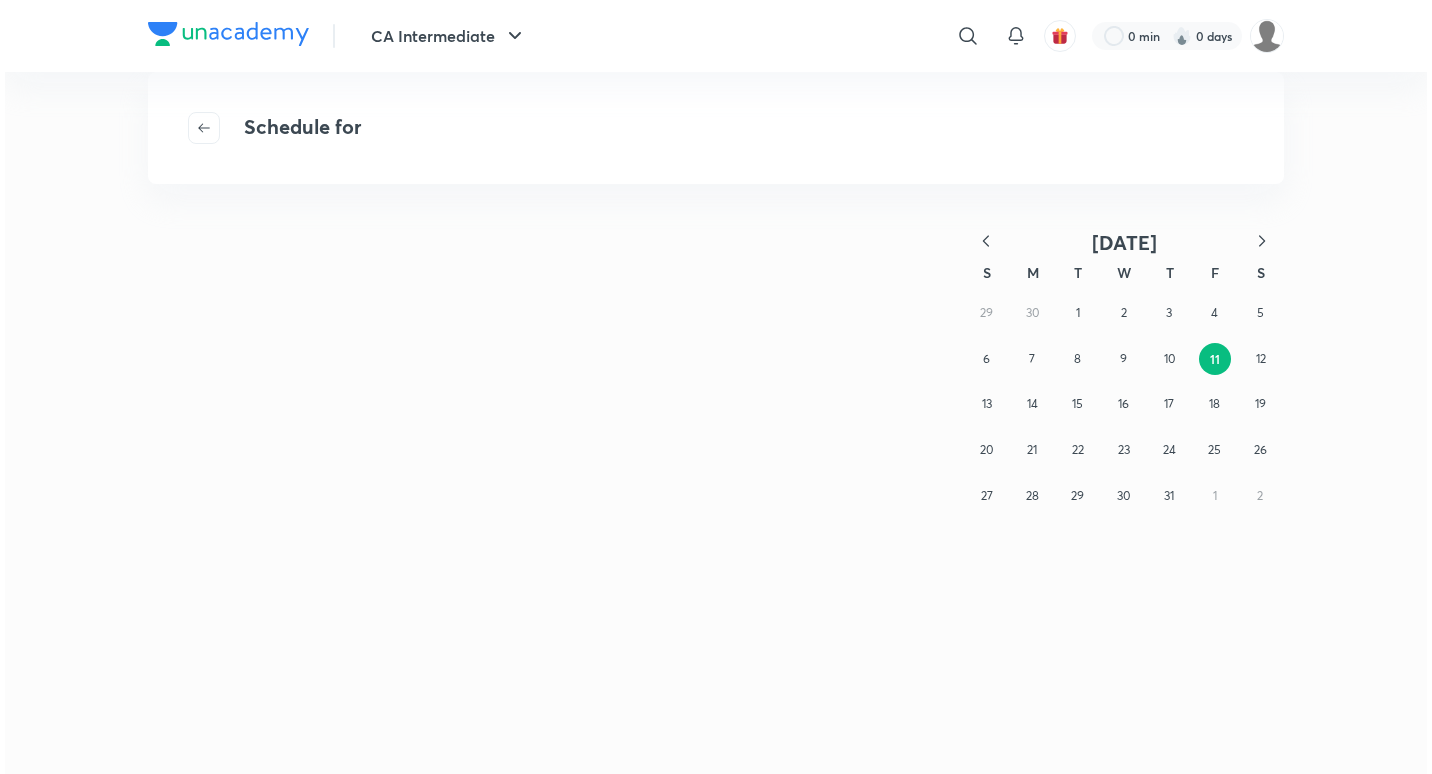 scroll, scrollTop: 0, scrollLeft: 0, axis: both 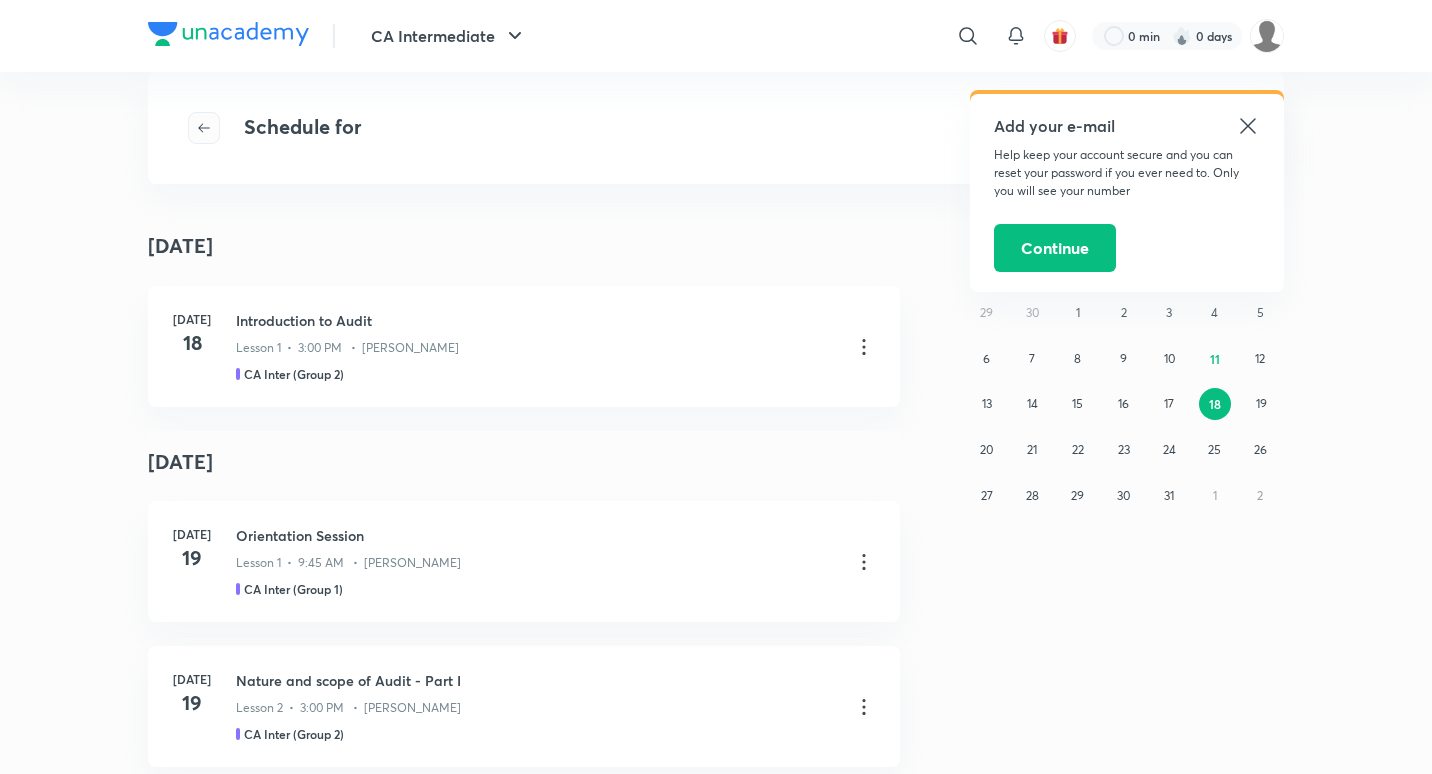 click at bounding box center (204, 128) 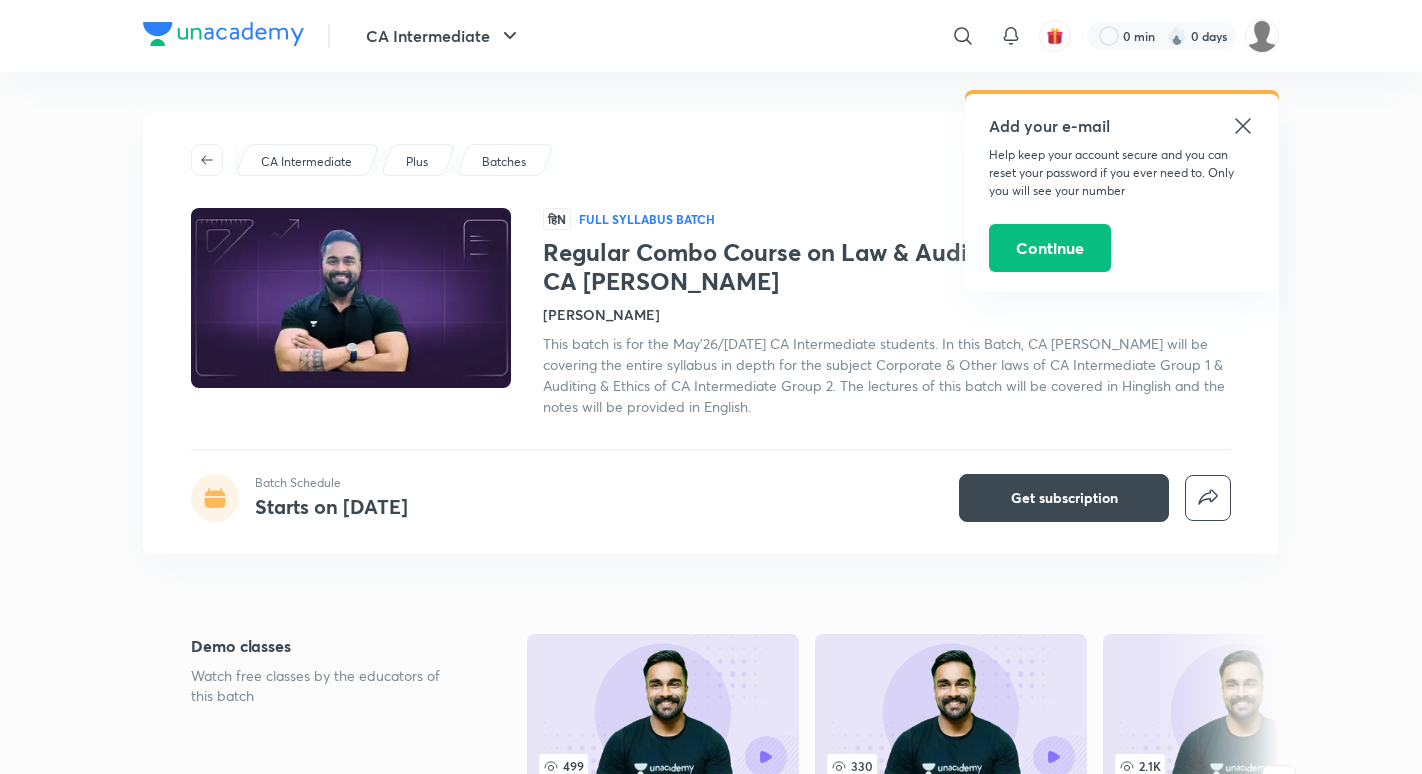 click 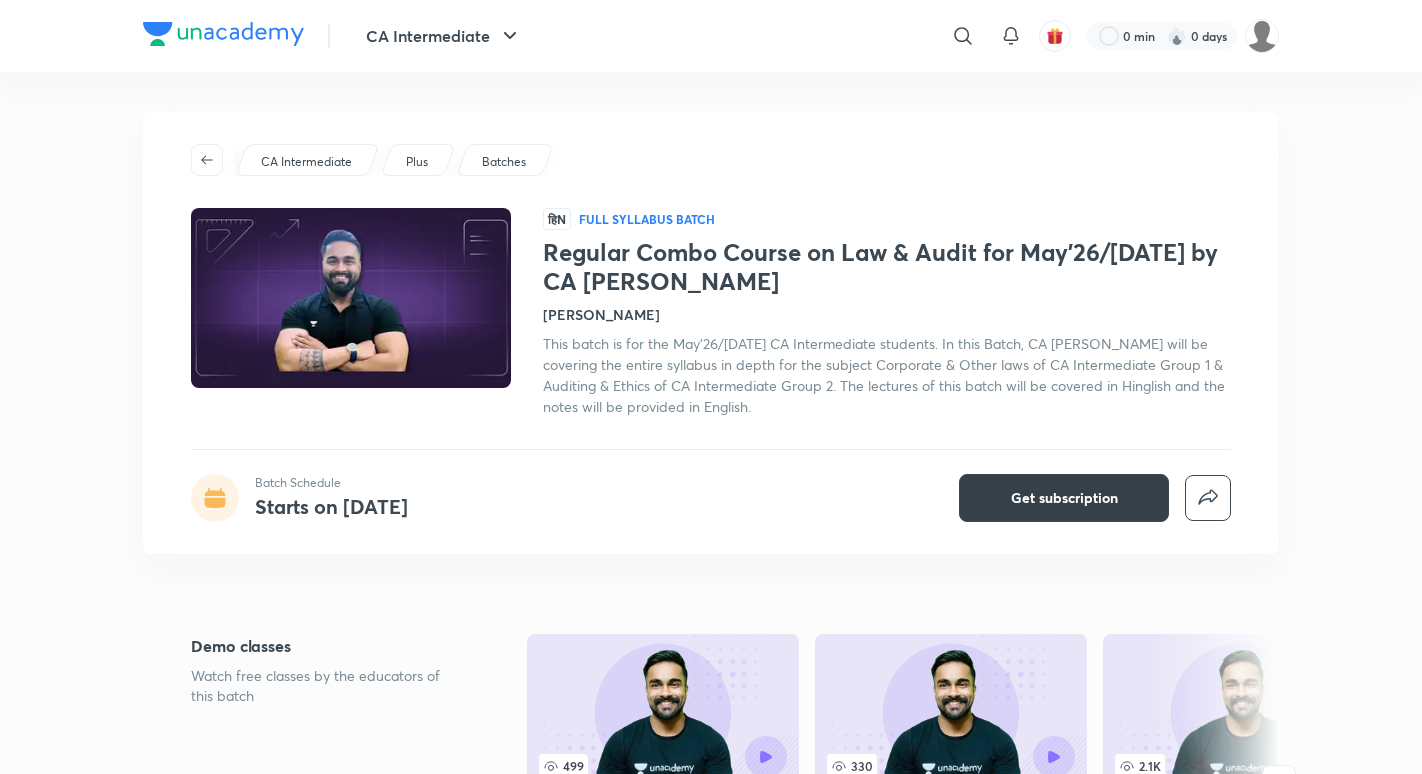 click on "Get subscription" at bounding box center (1064, 498) 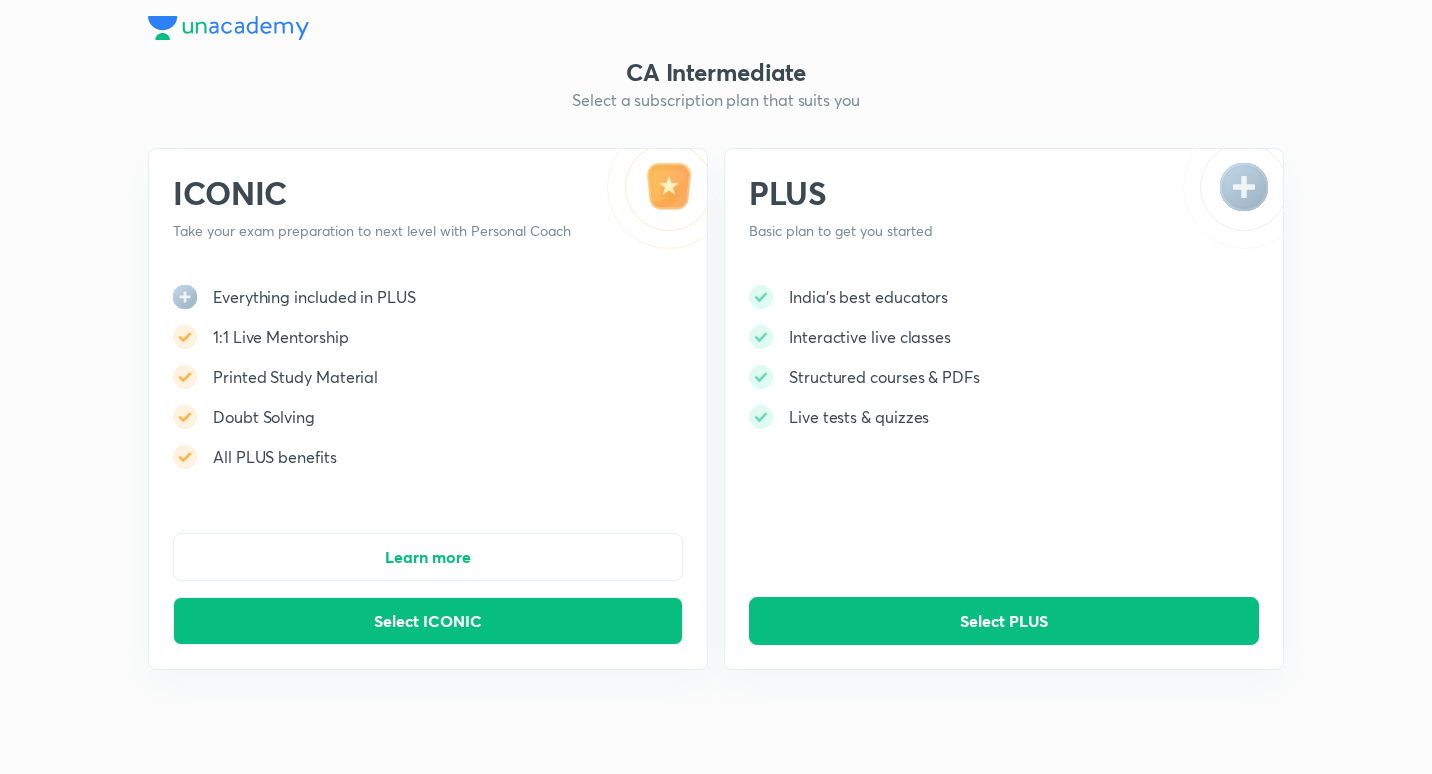 scroll, scrollTop: 0, scrollLeft: 0, axis: both 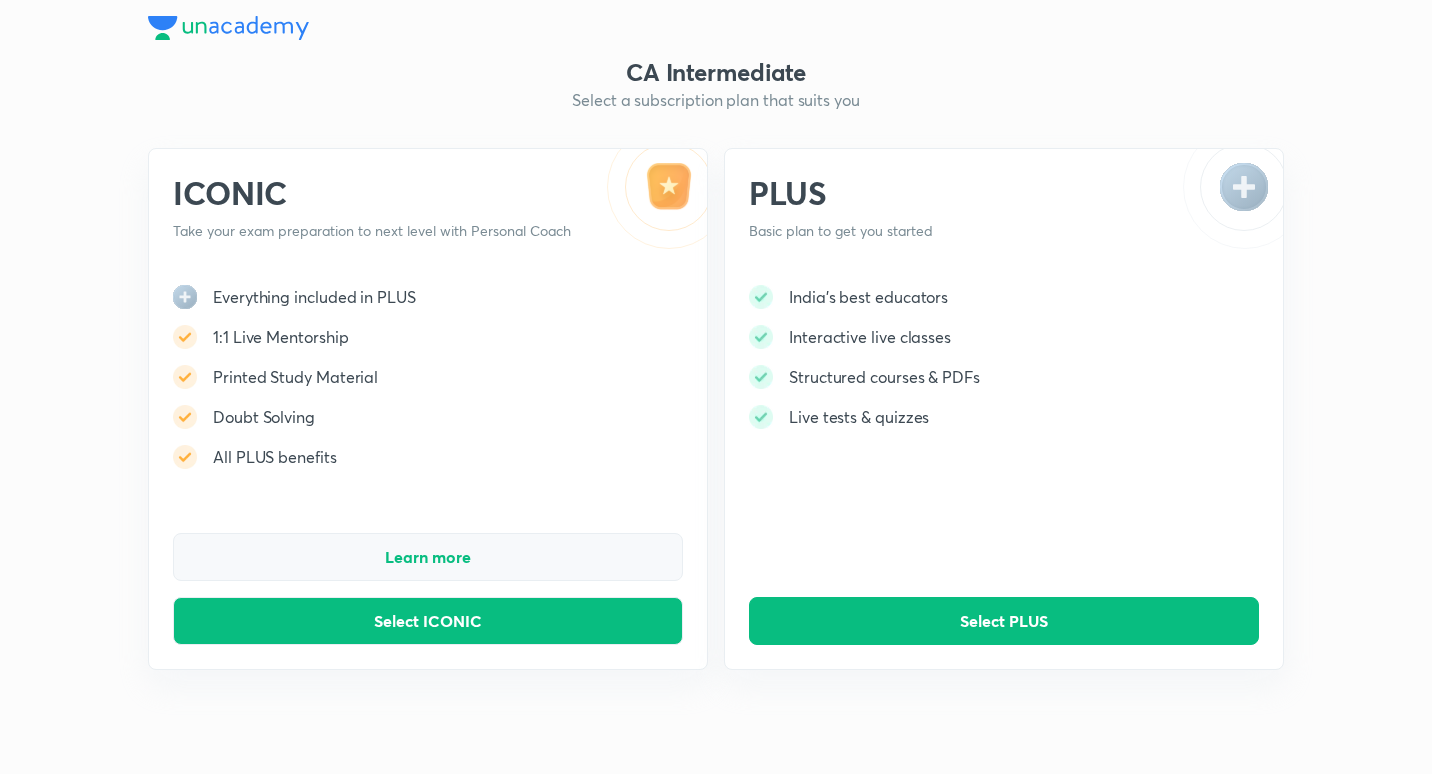 click on "Learn more" at bounding box center (428, 557) 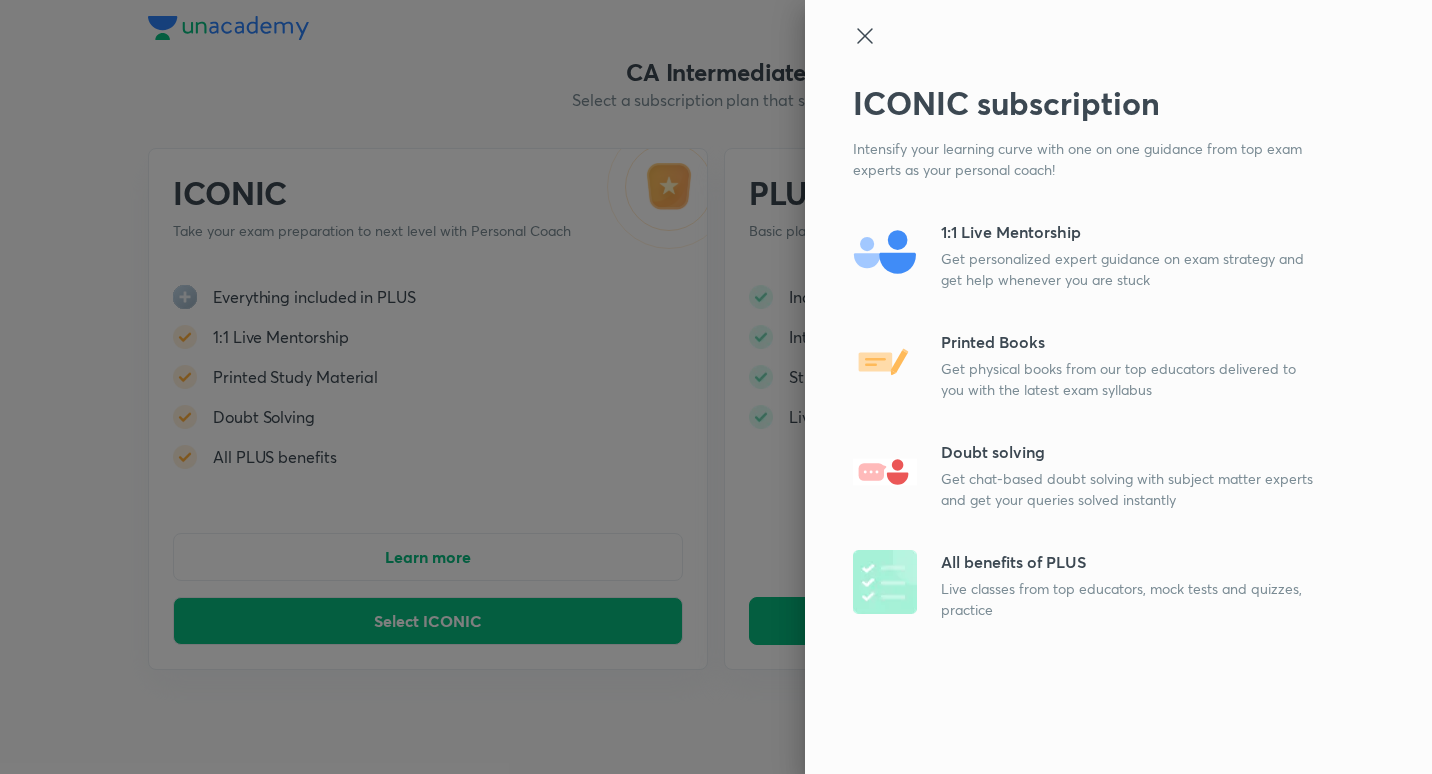 click 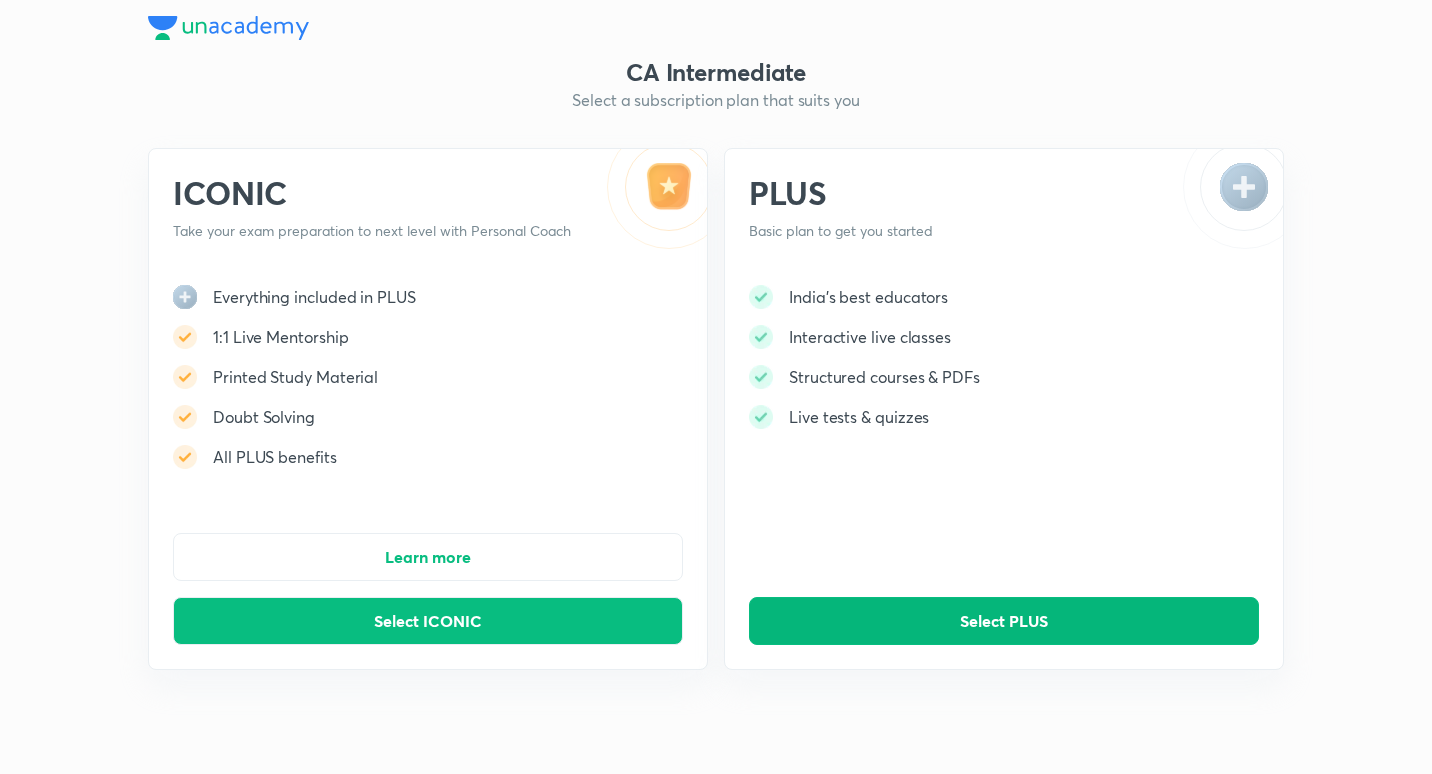 click on "Select PLUS" at bounding box center (1004, 621) 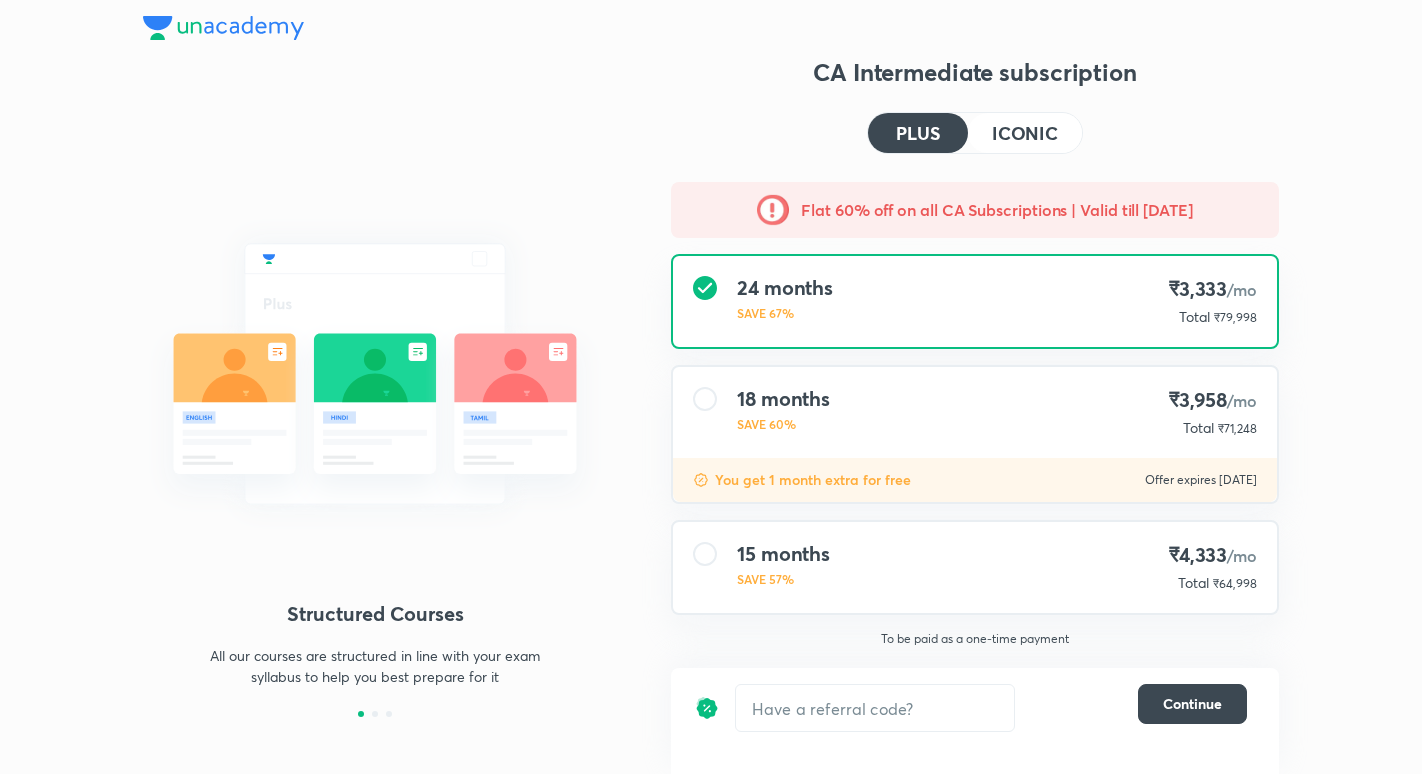 scroll, scrollTop: 0, scrollLeft: 0, axis: both 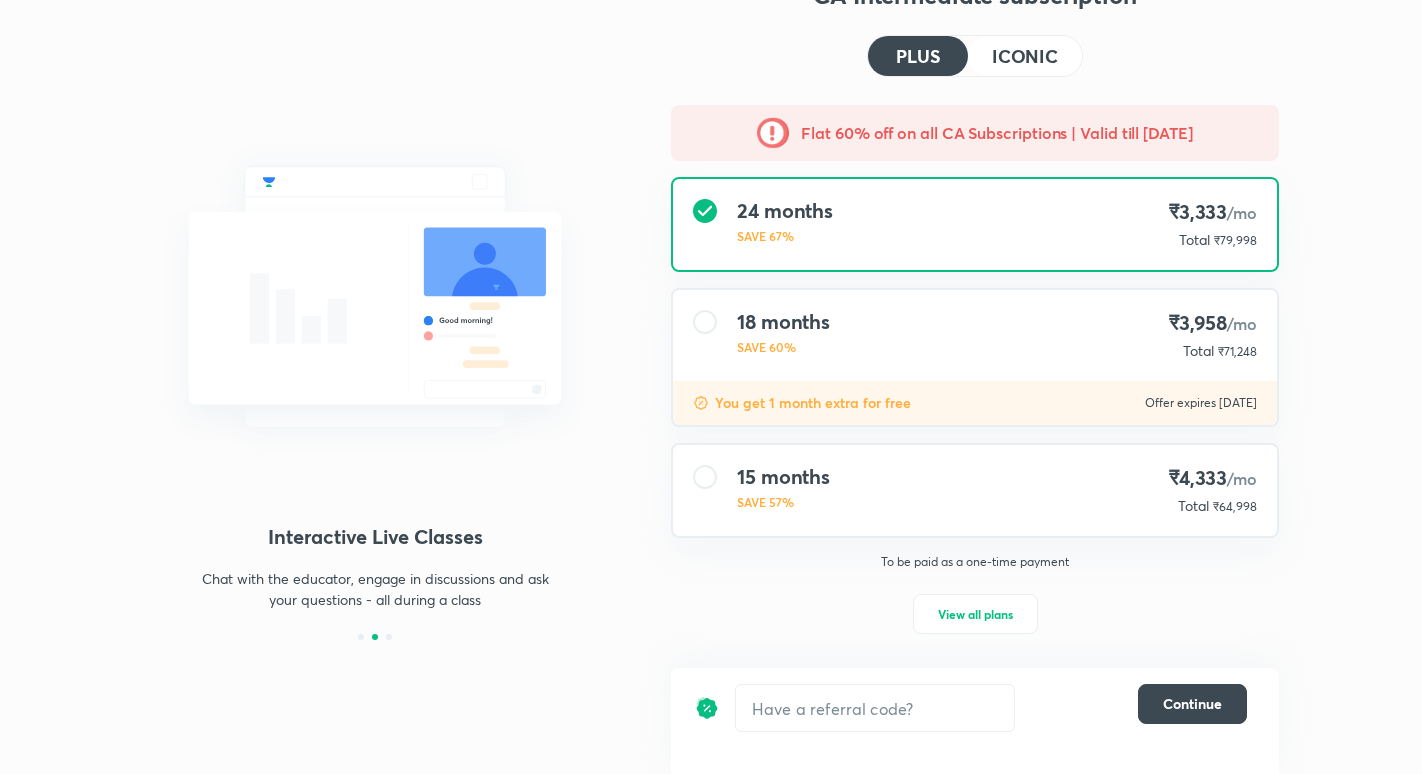 click at bounding box center [375, 637] 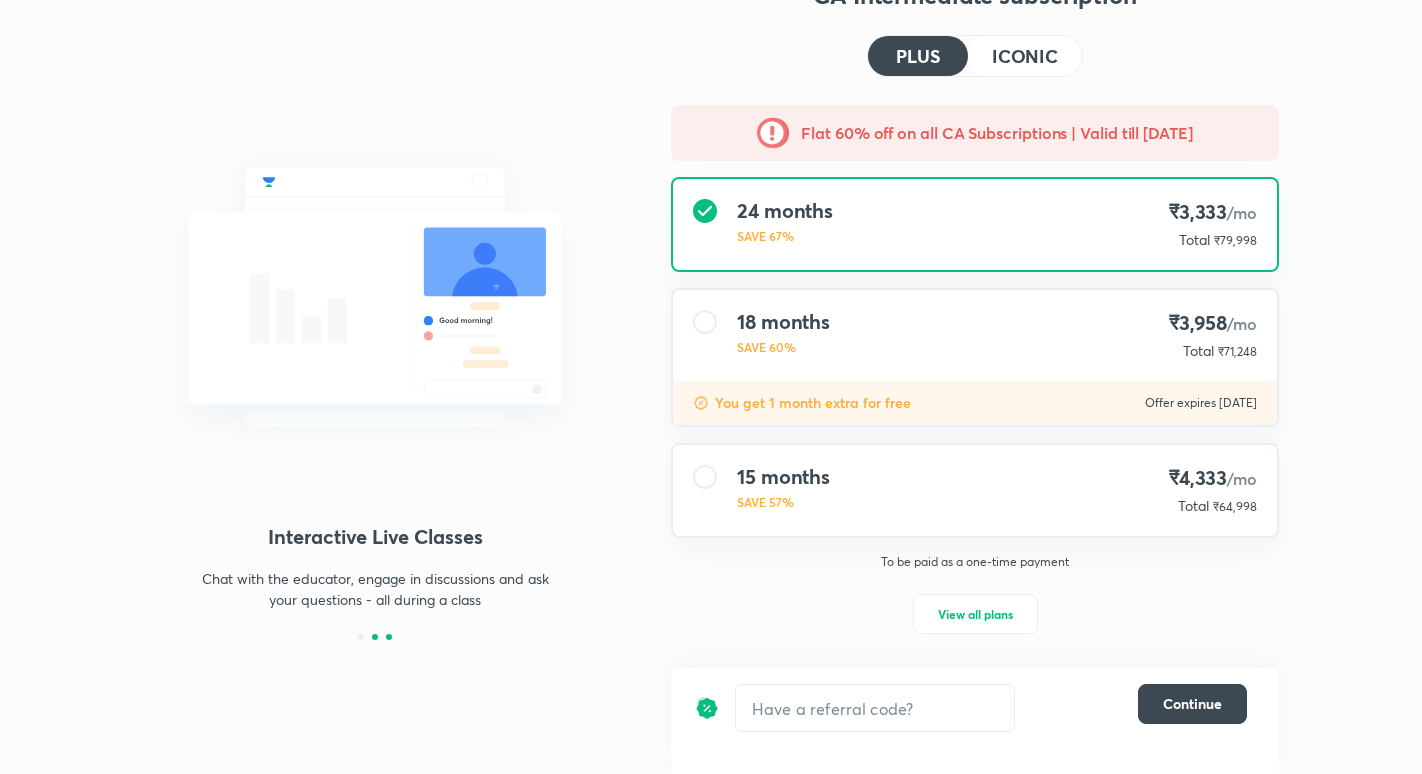 click at bounding box center [389, 637] 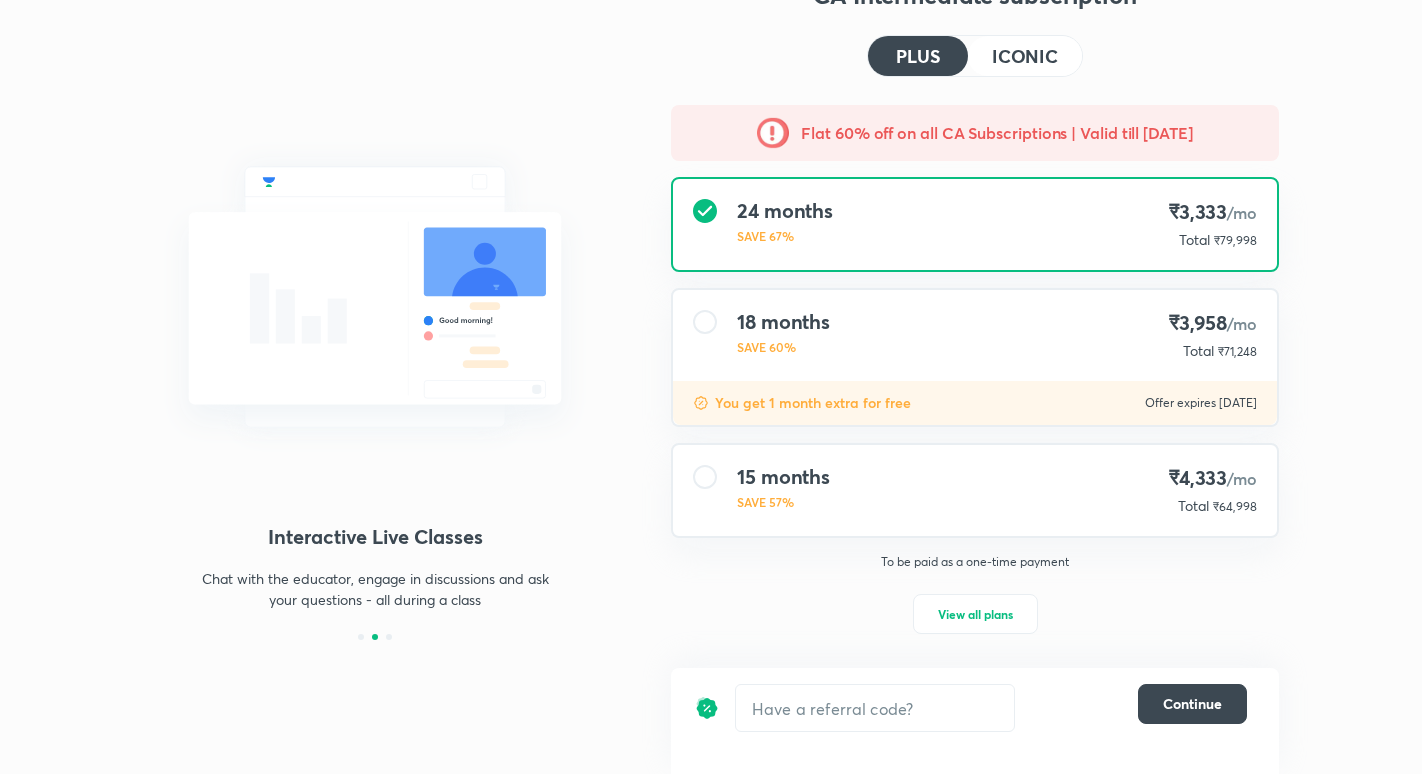 click at bounding box center [375, 637] 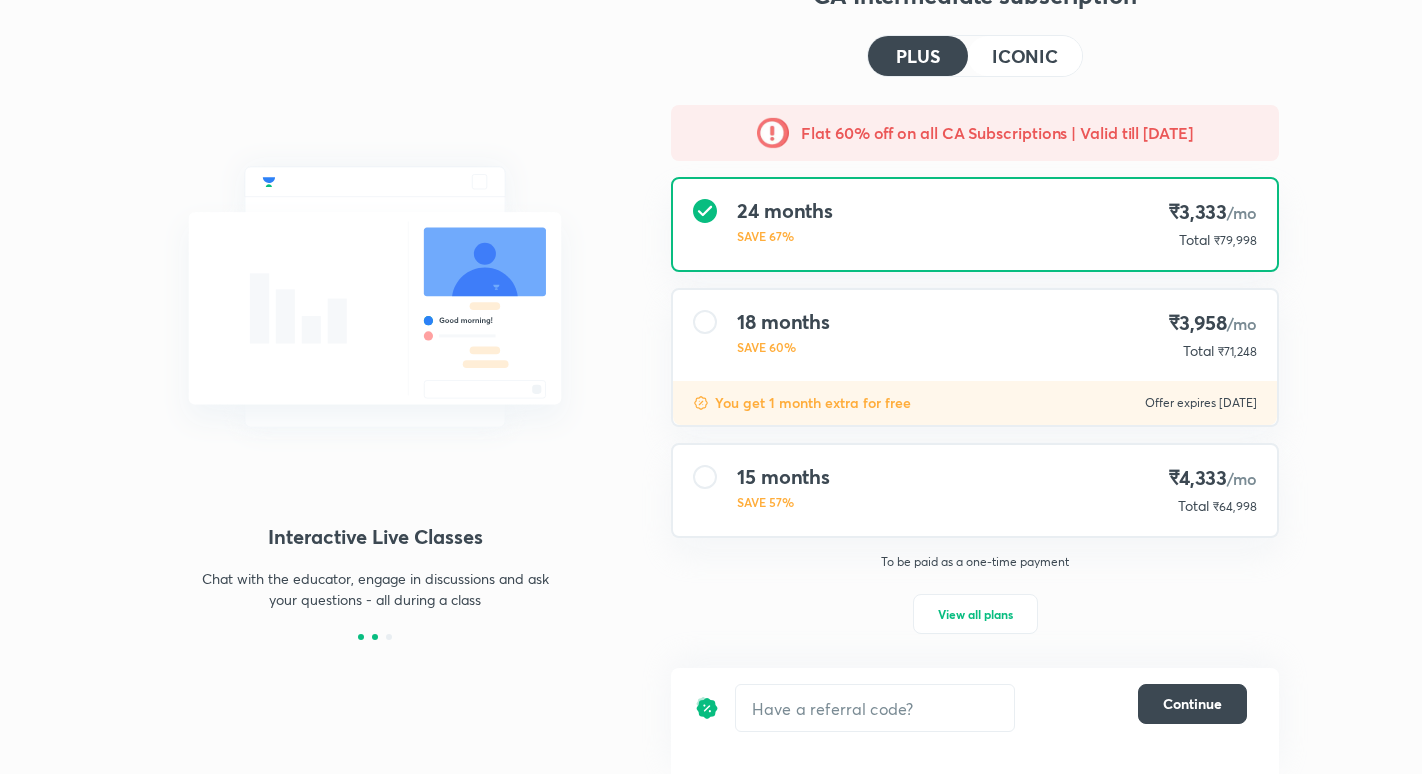 click at bounding box center (361, 637) 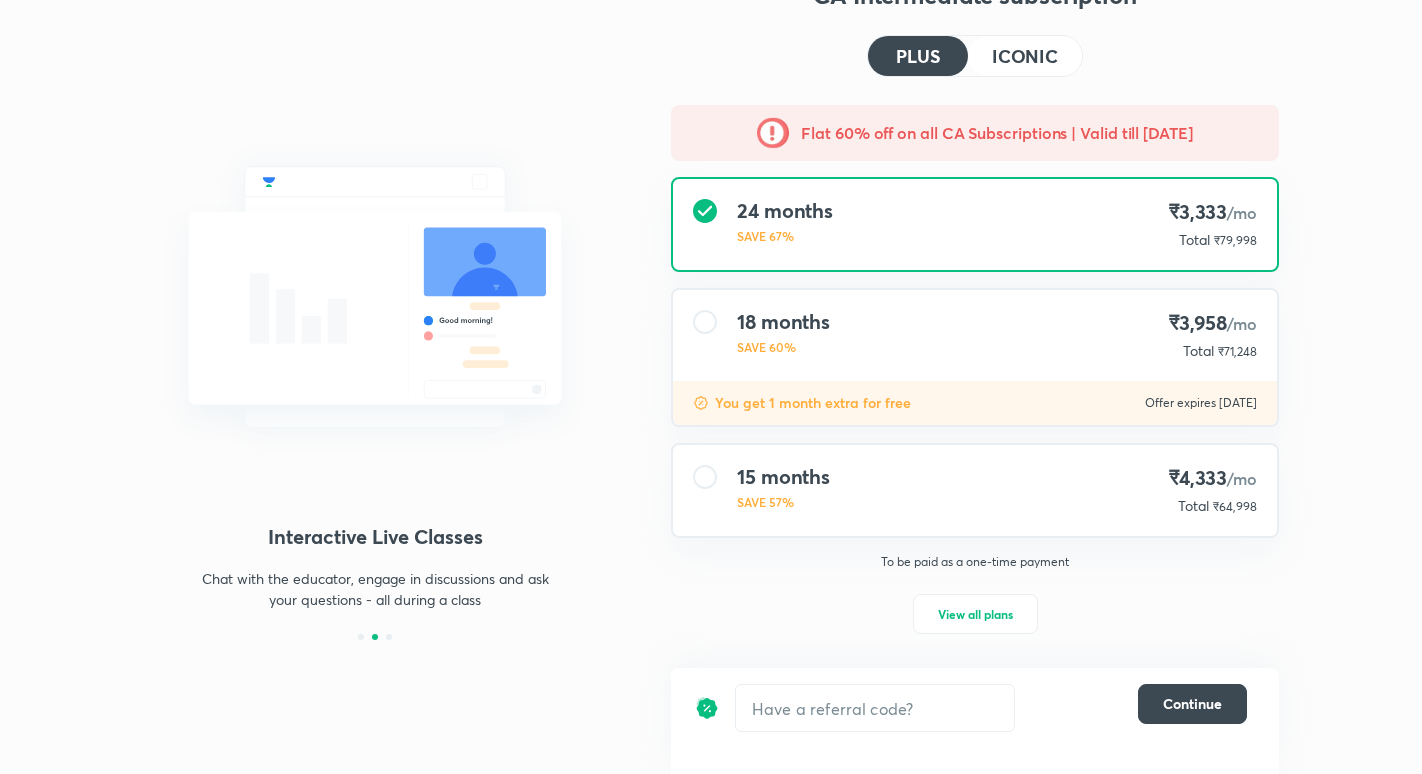 click on "15 months SAVE 57% ₹4,333  /mo Total ₹64,998" at bounding box center [975, 490] 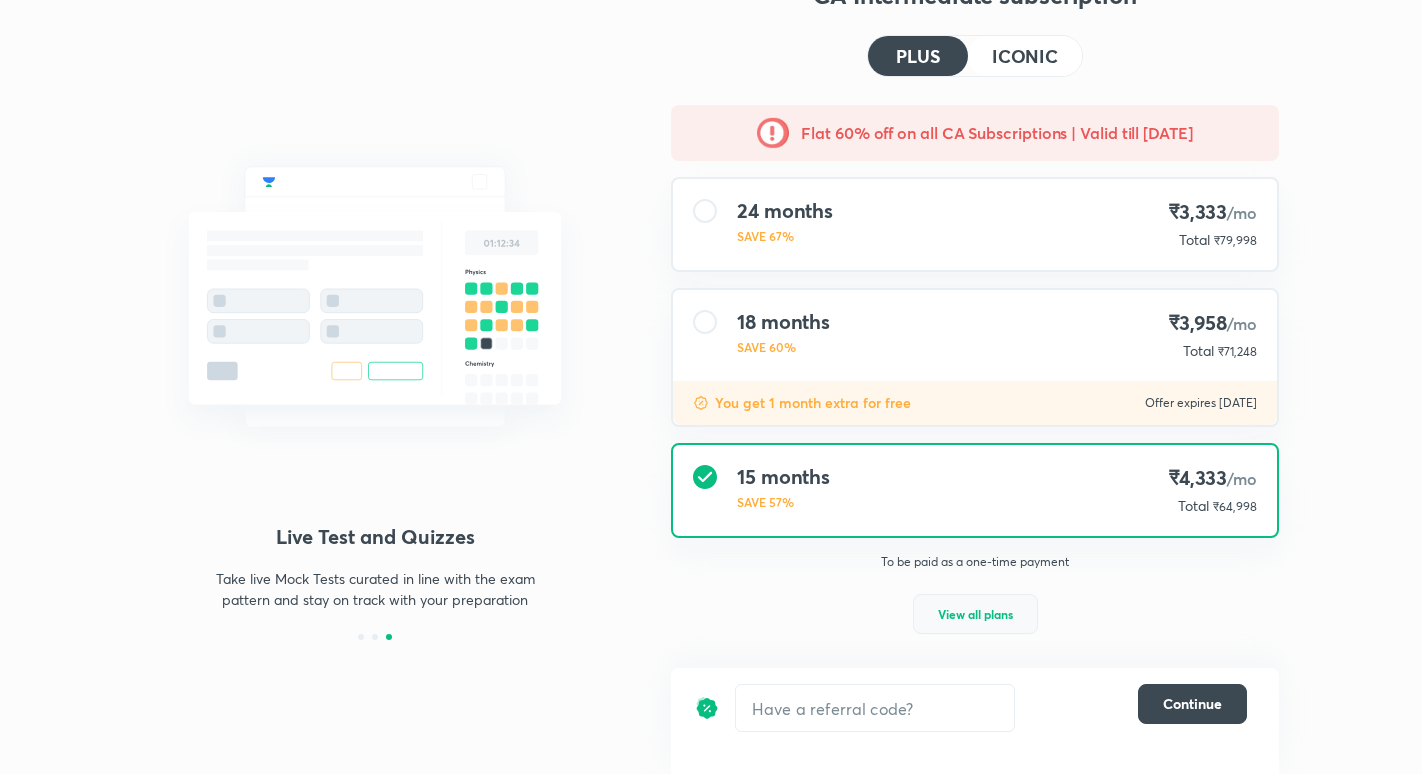 click on "View all plans" at bounding box center (975, 614) 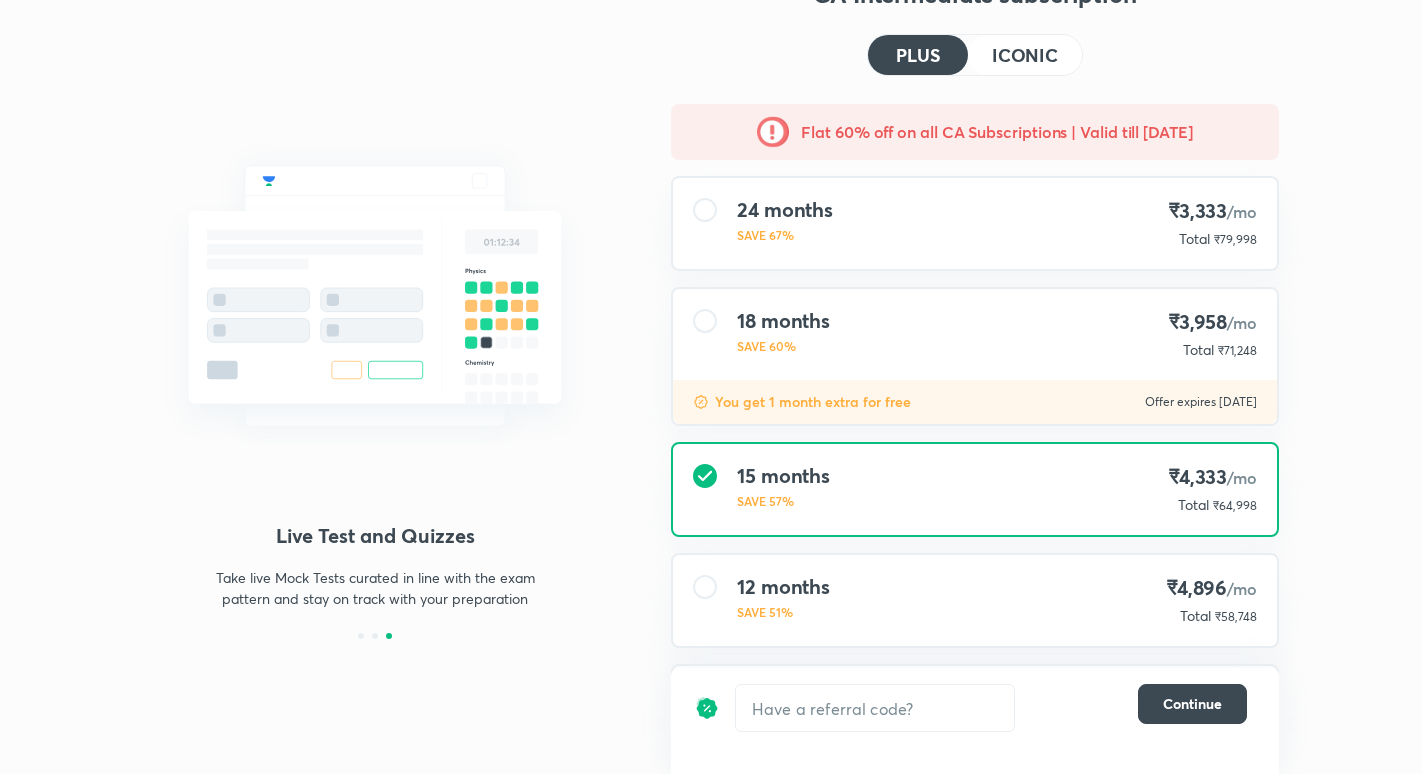 click at bounding box center (705, 587) 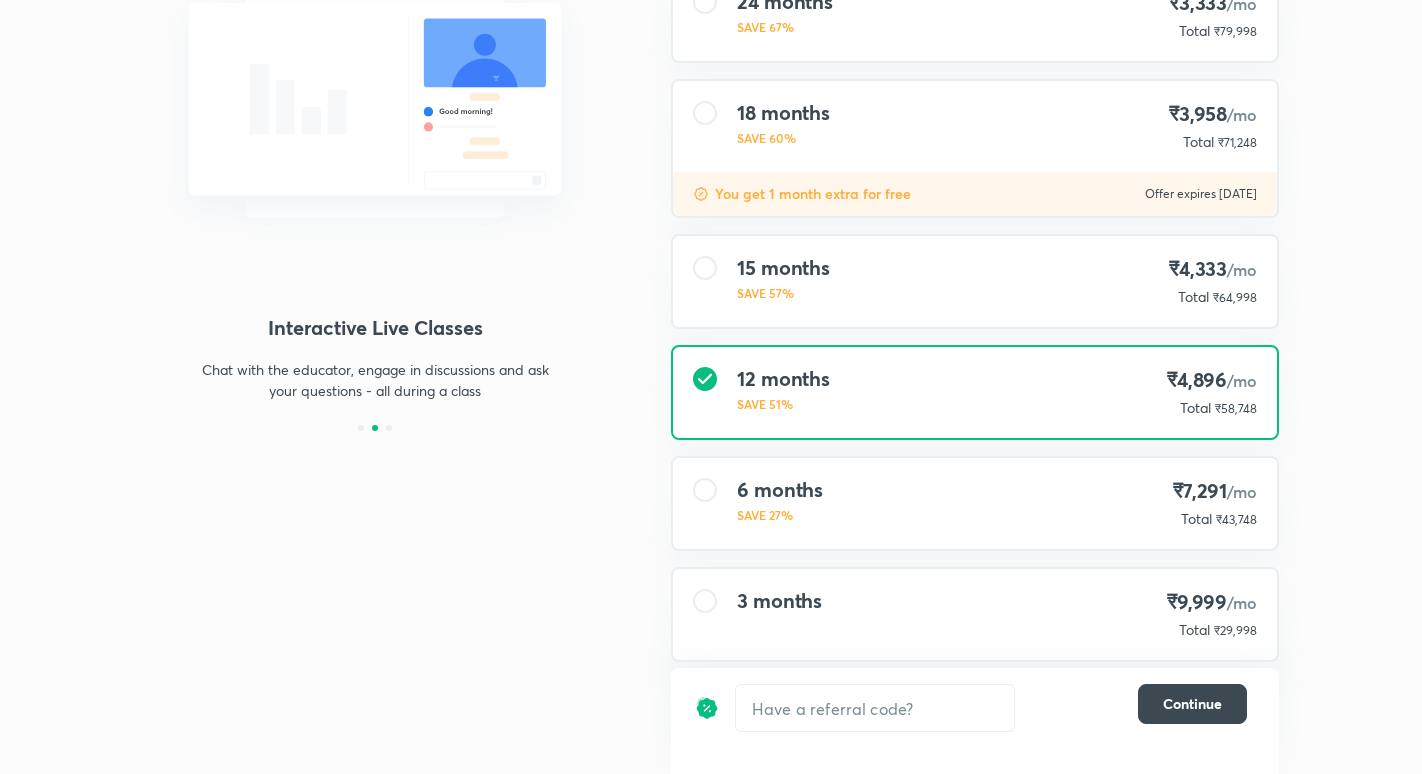 scroll, scrollTop: 285, scrollLeft: 0, axis: vertical 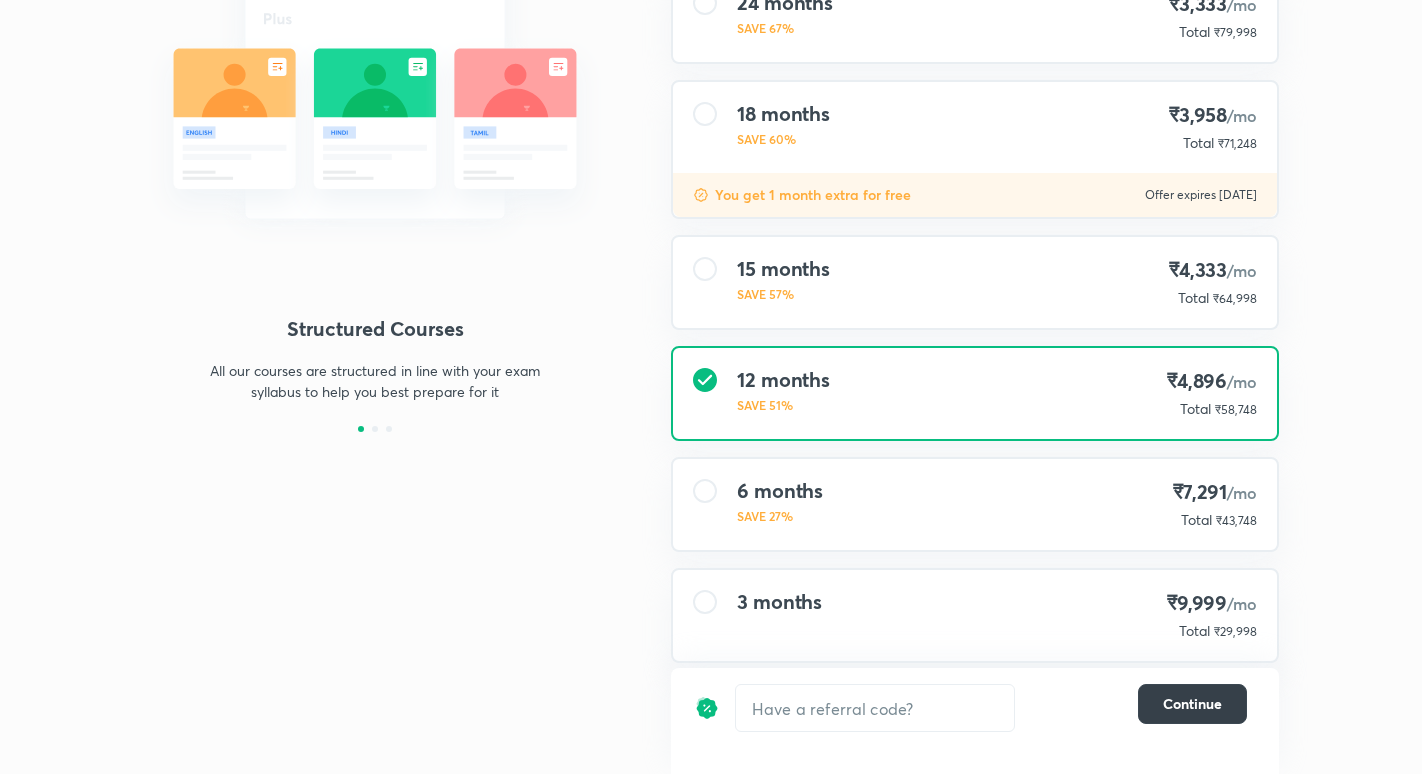 click on "Continue" at bounding box center (1192, 704) 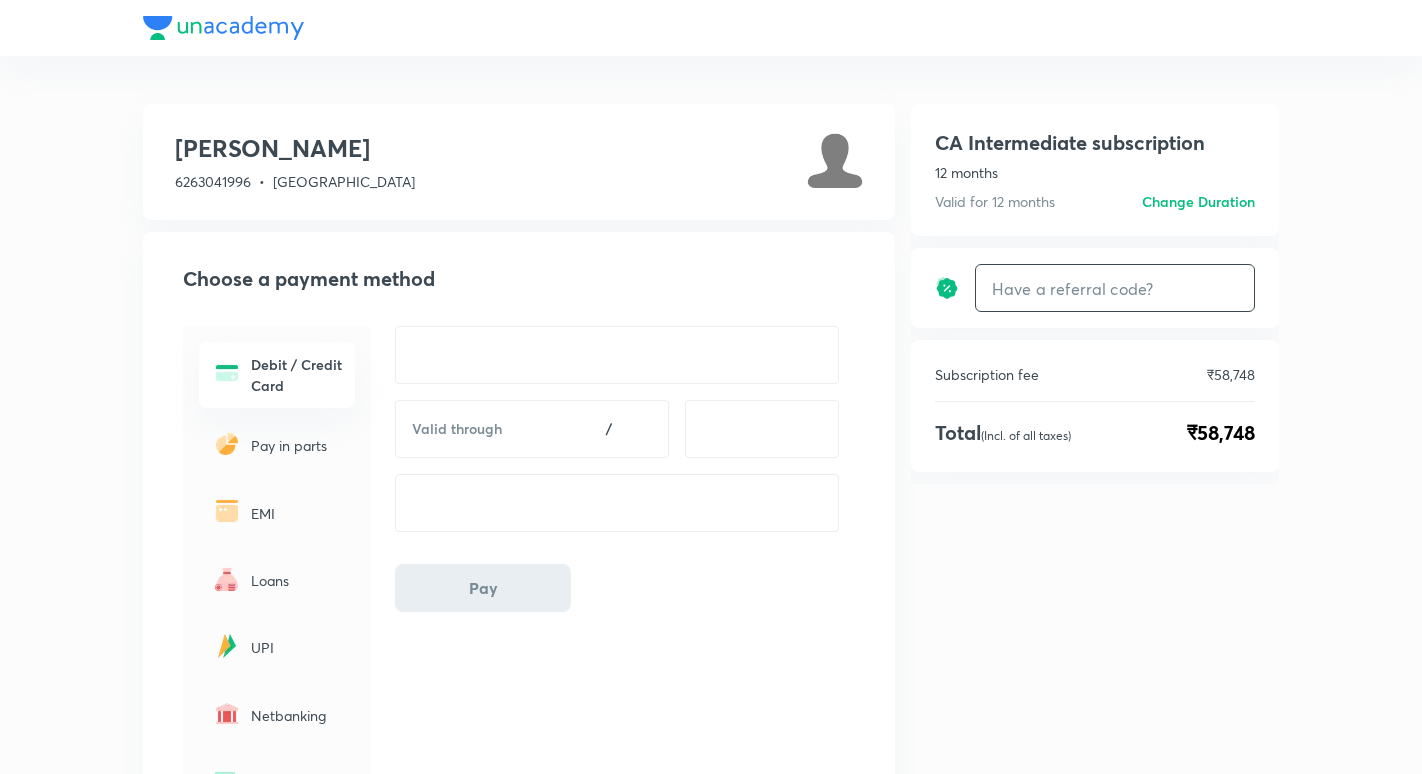 click at bounding box center (1115, 288) 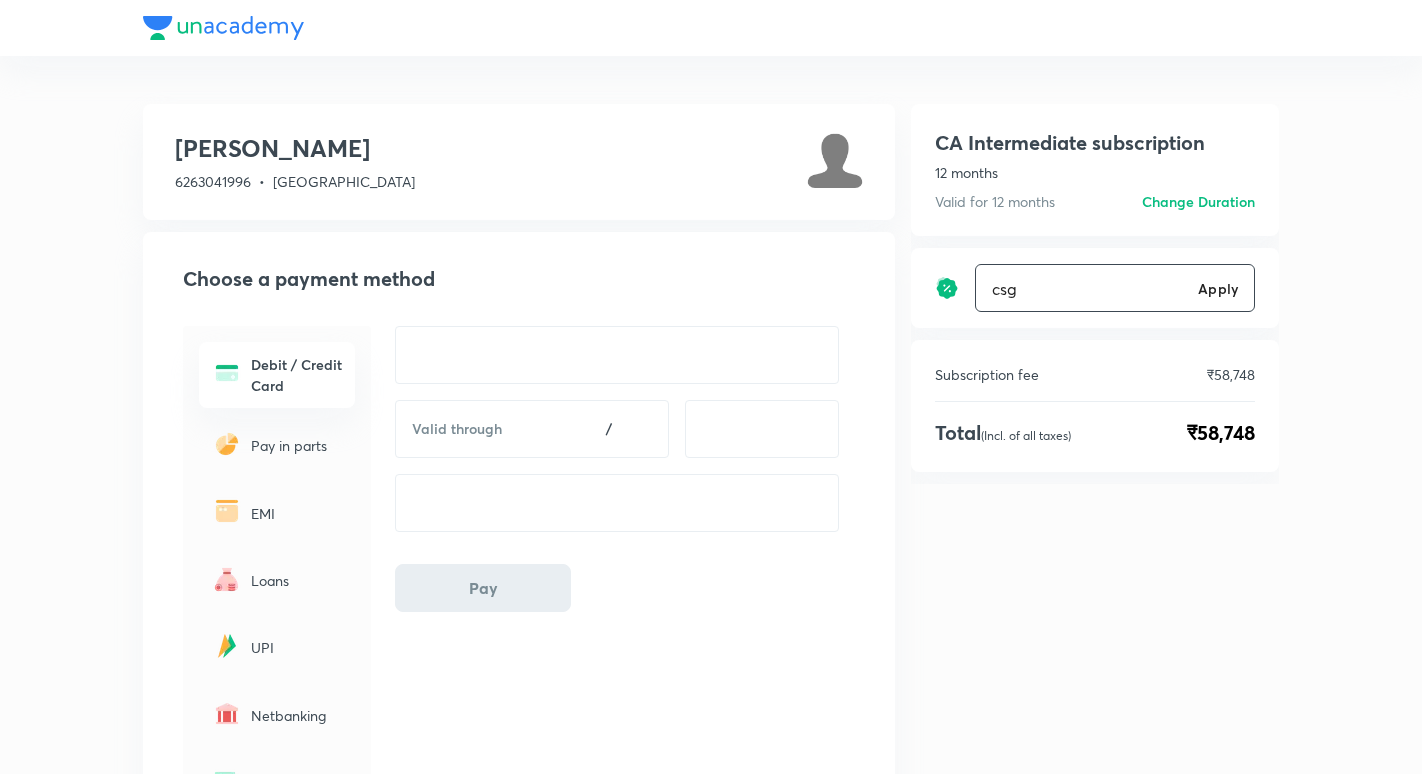 type on "csg" 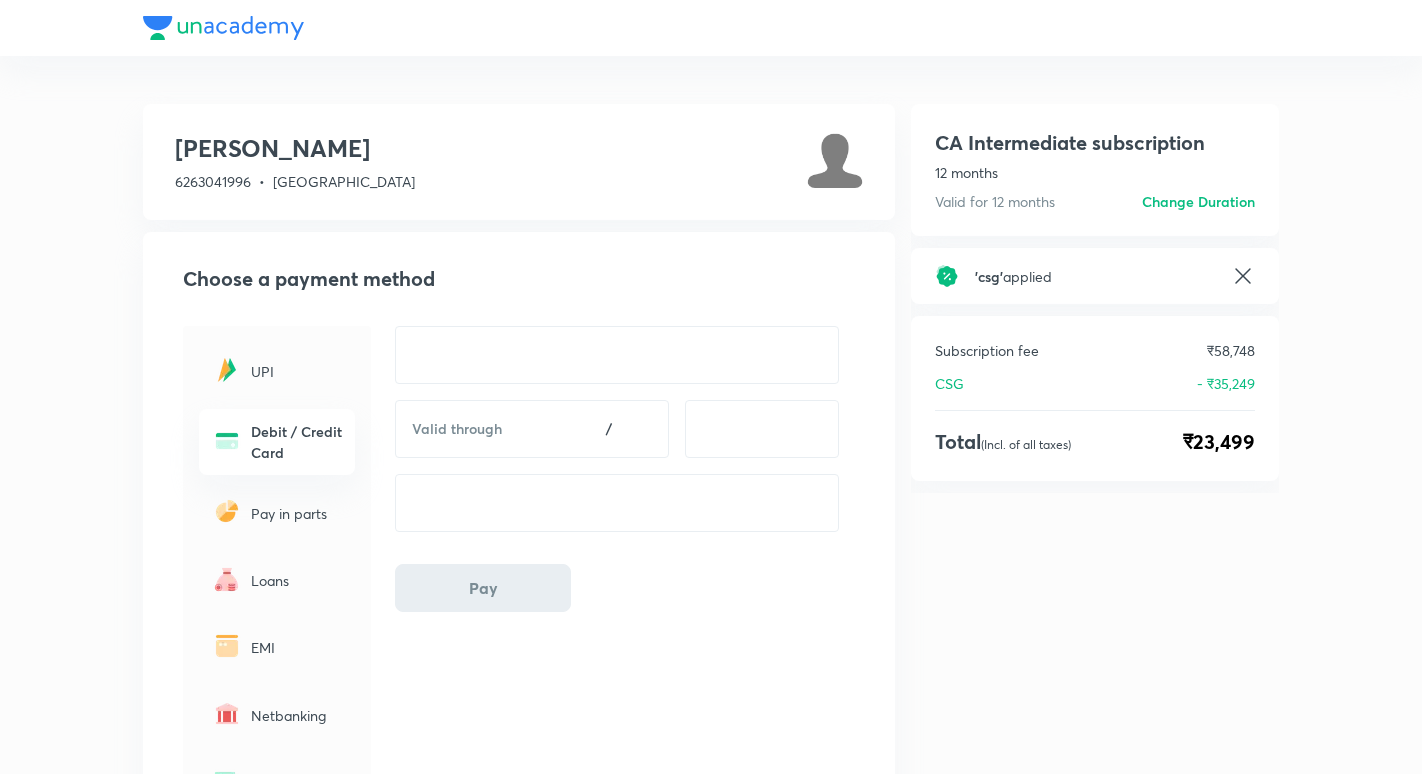 click 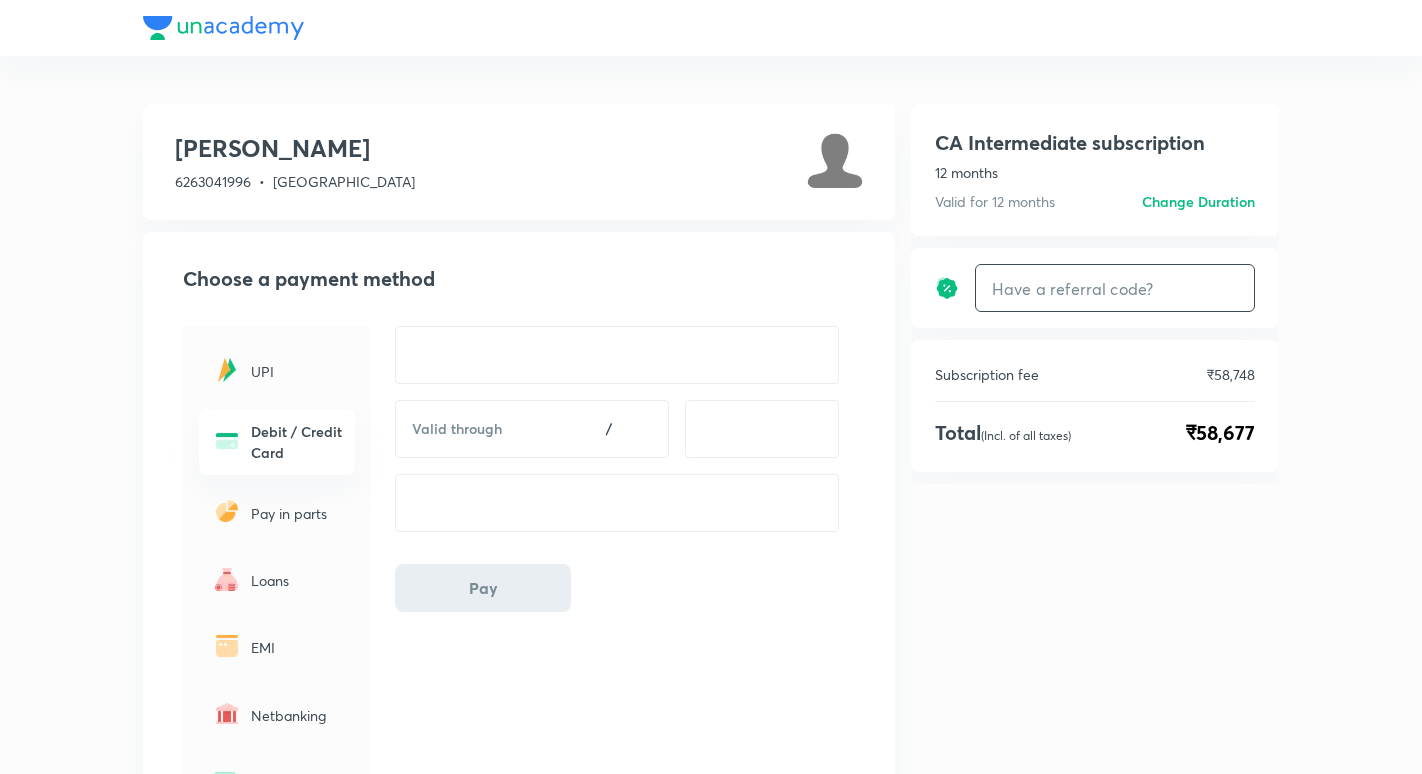 click at bounding box center [1115, 288] 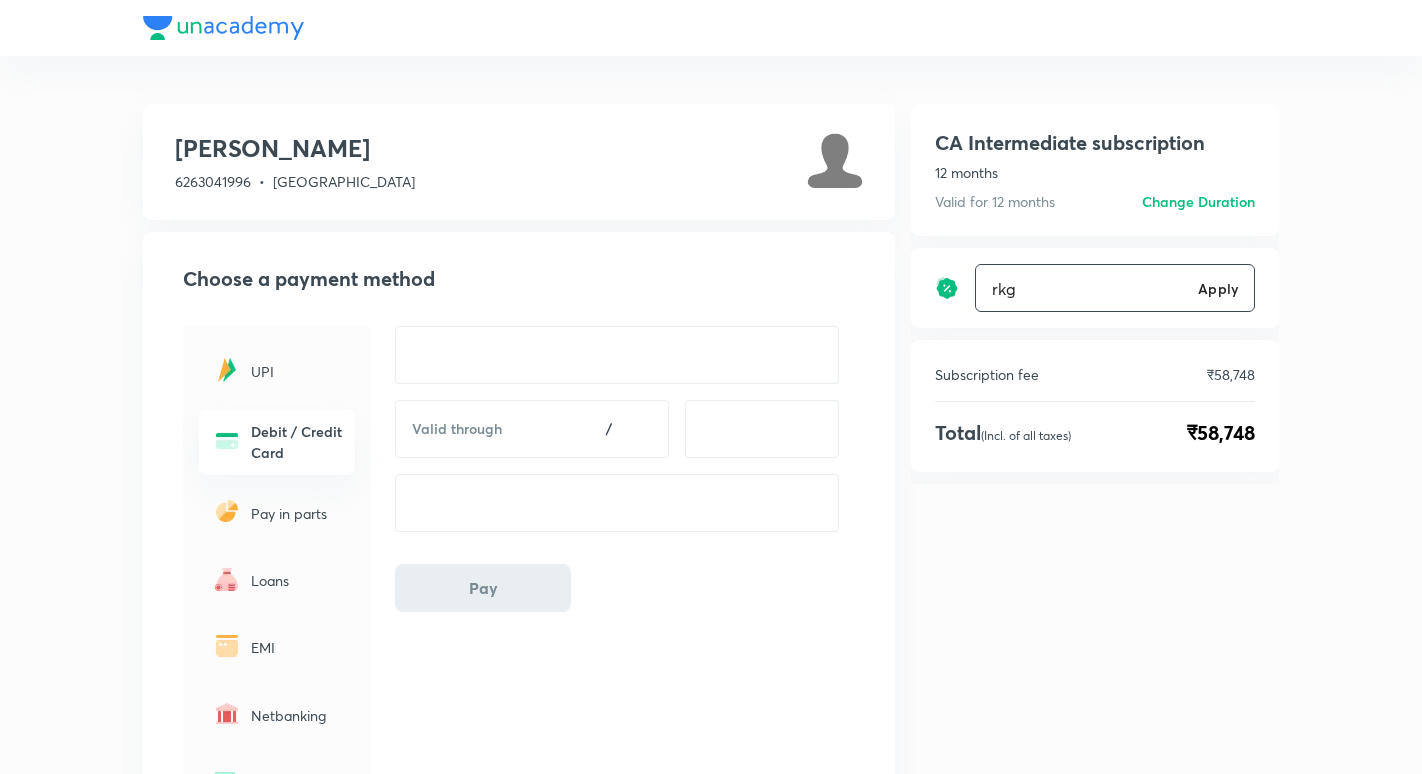 type on "rkg" 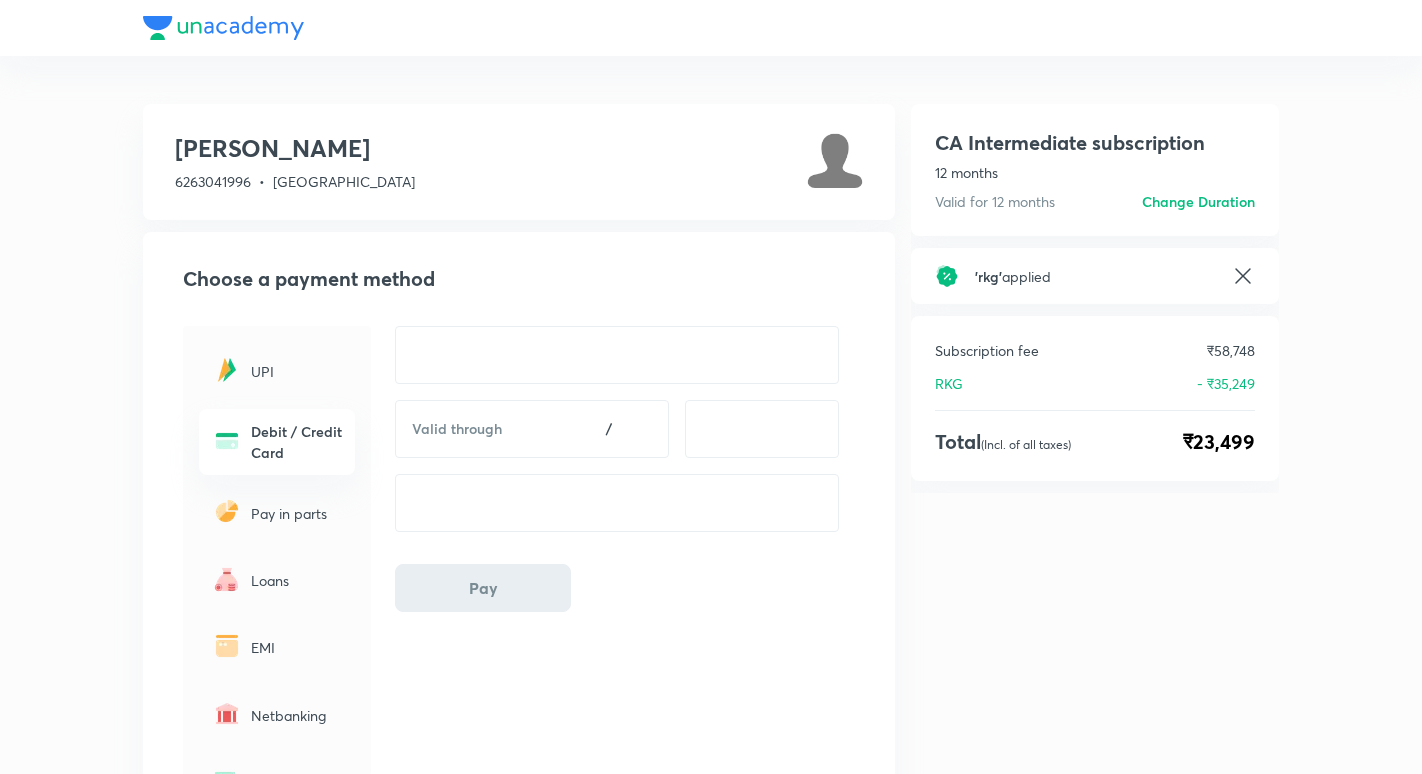 click 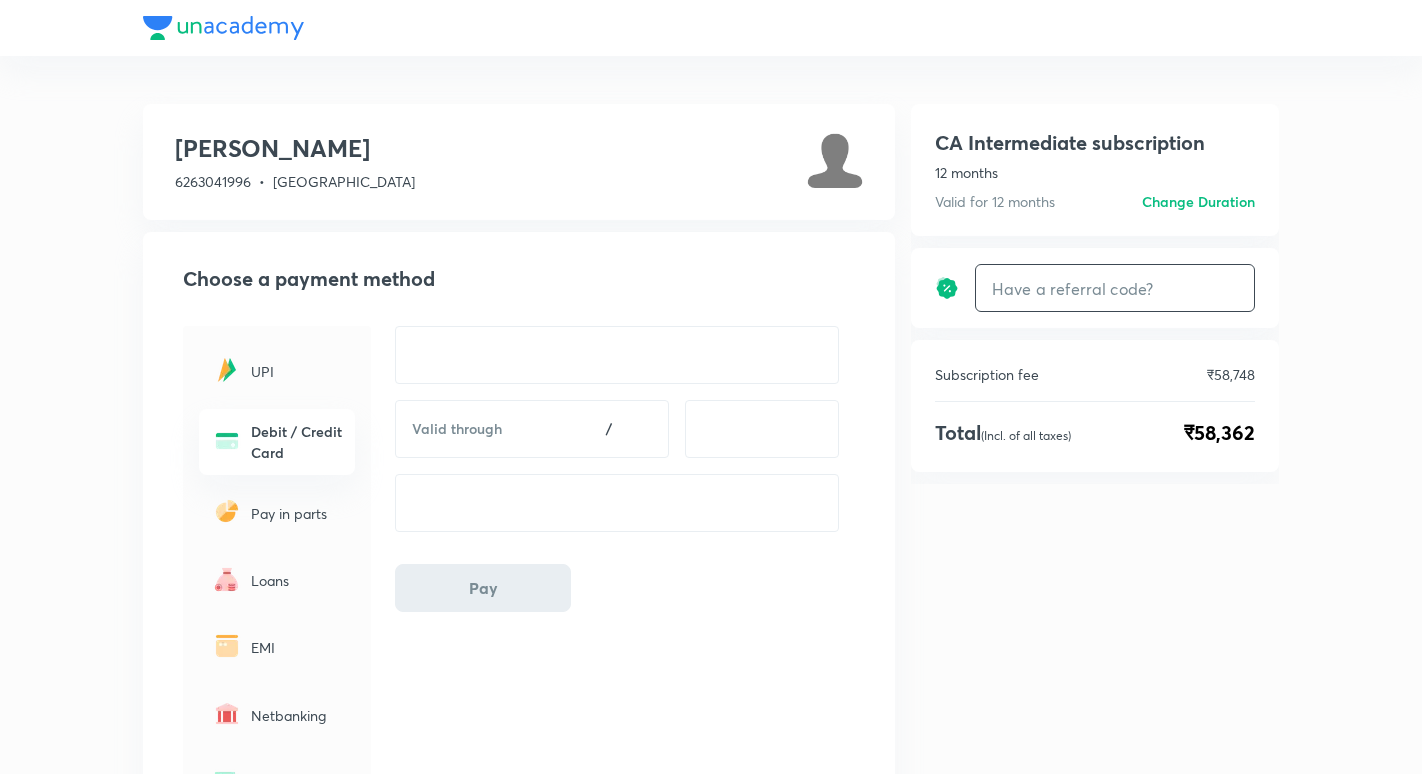 click at bounding box center (1115, 288) 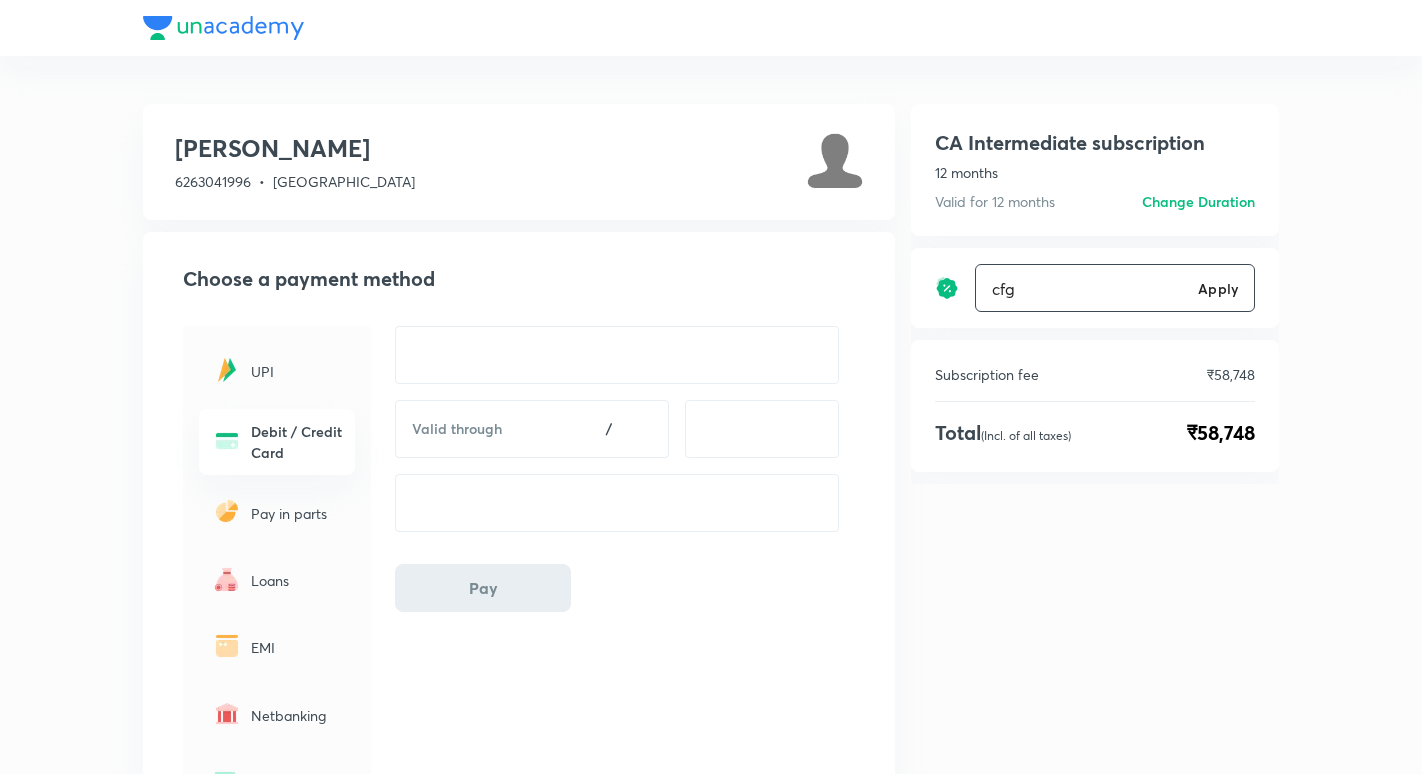 type on "cfg" 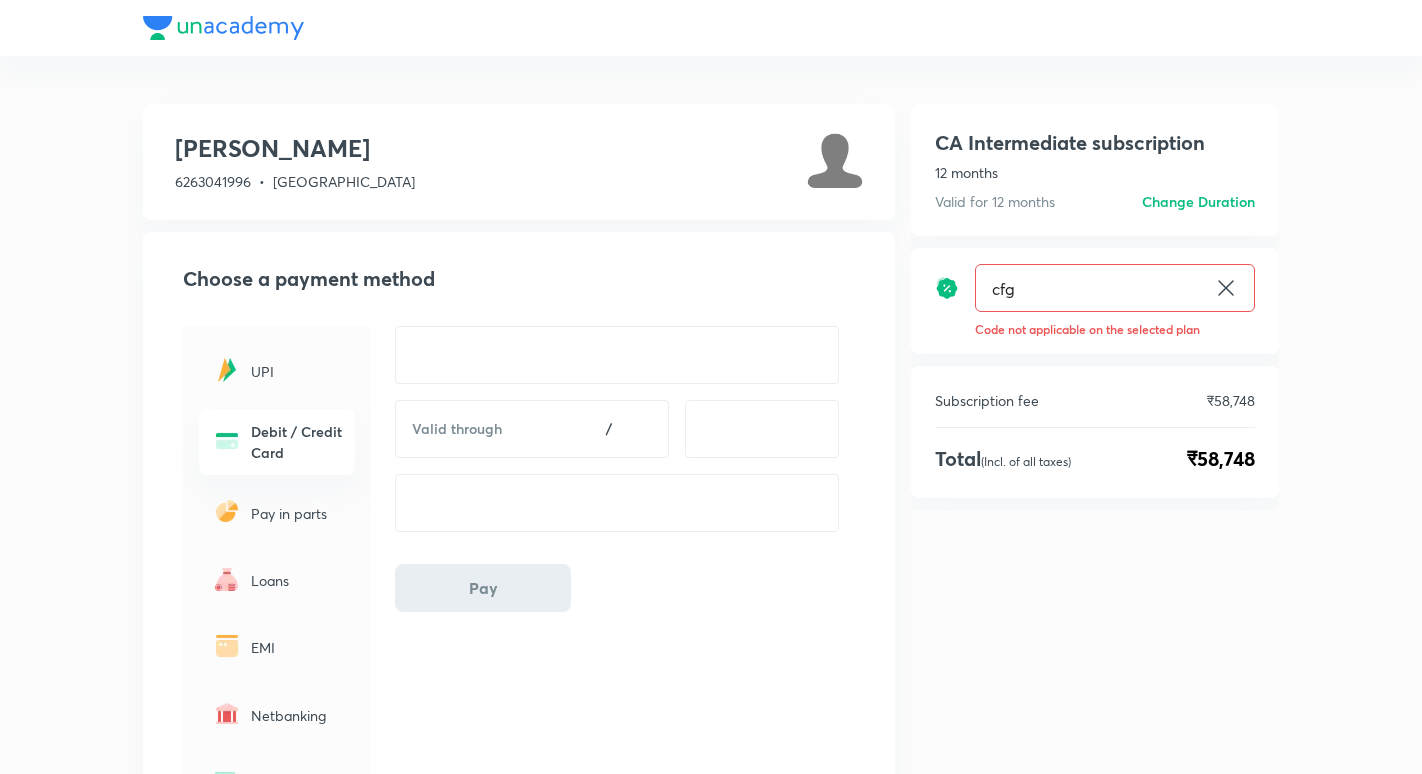 type on "cf" 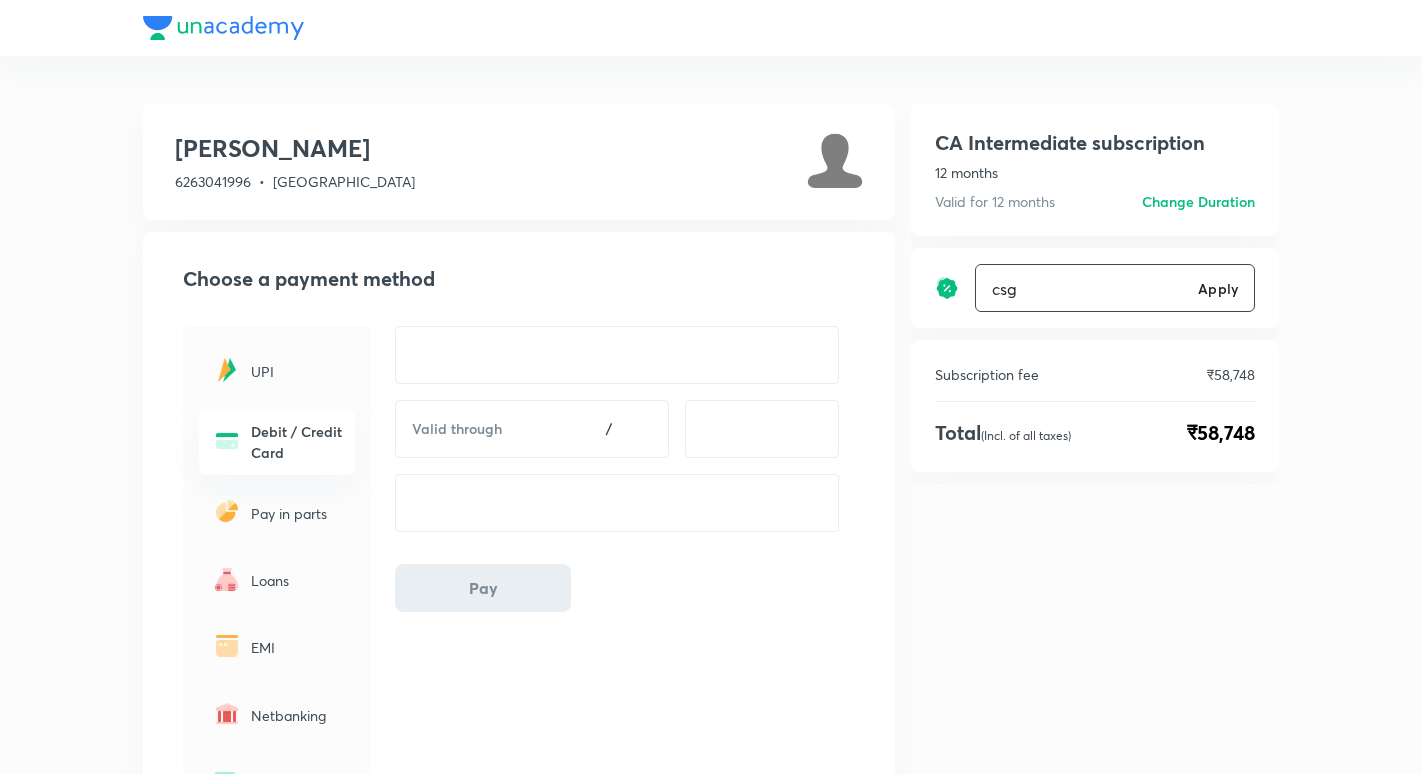 type on "csg" 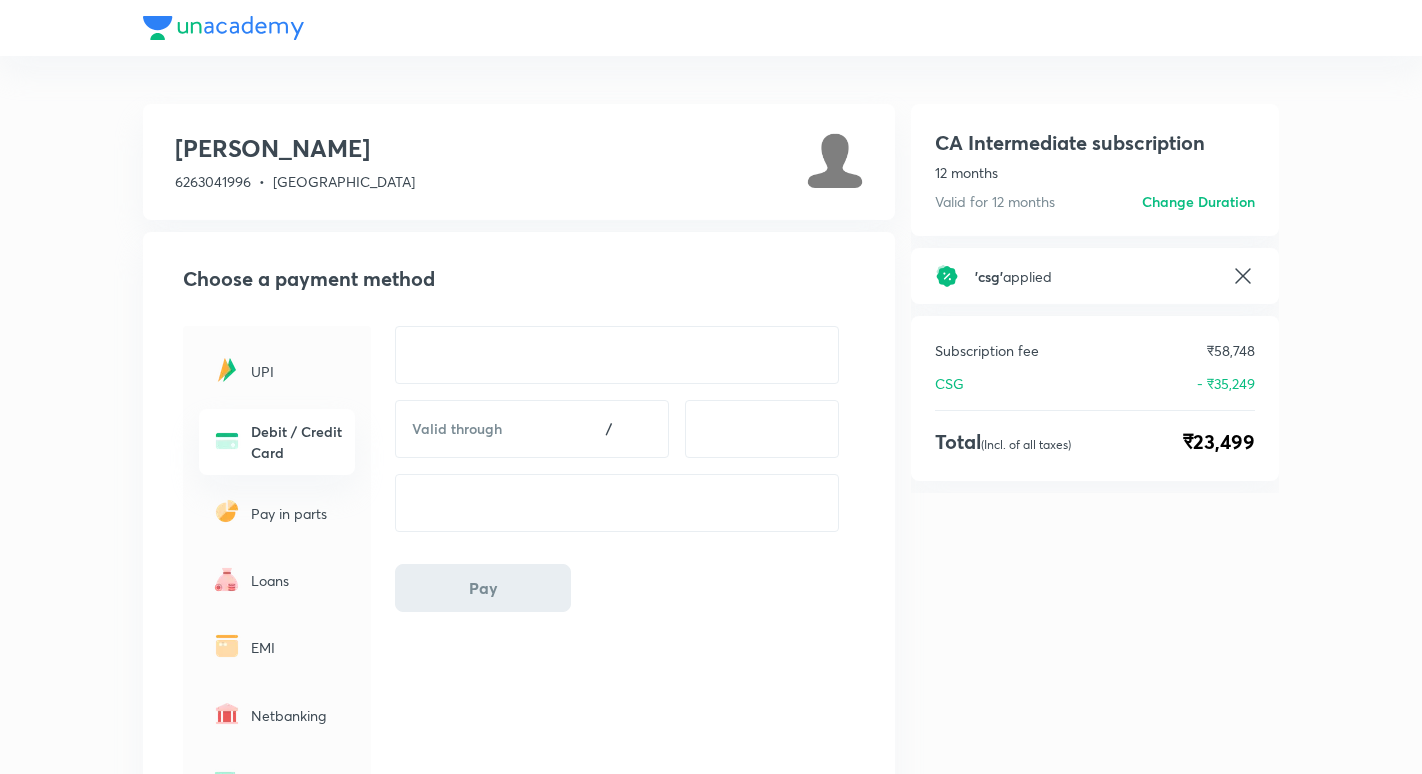 click 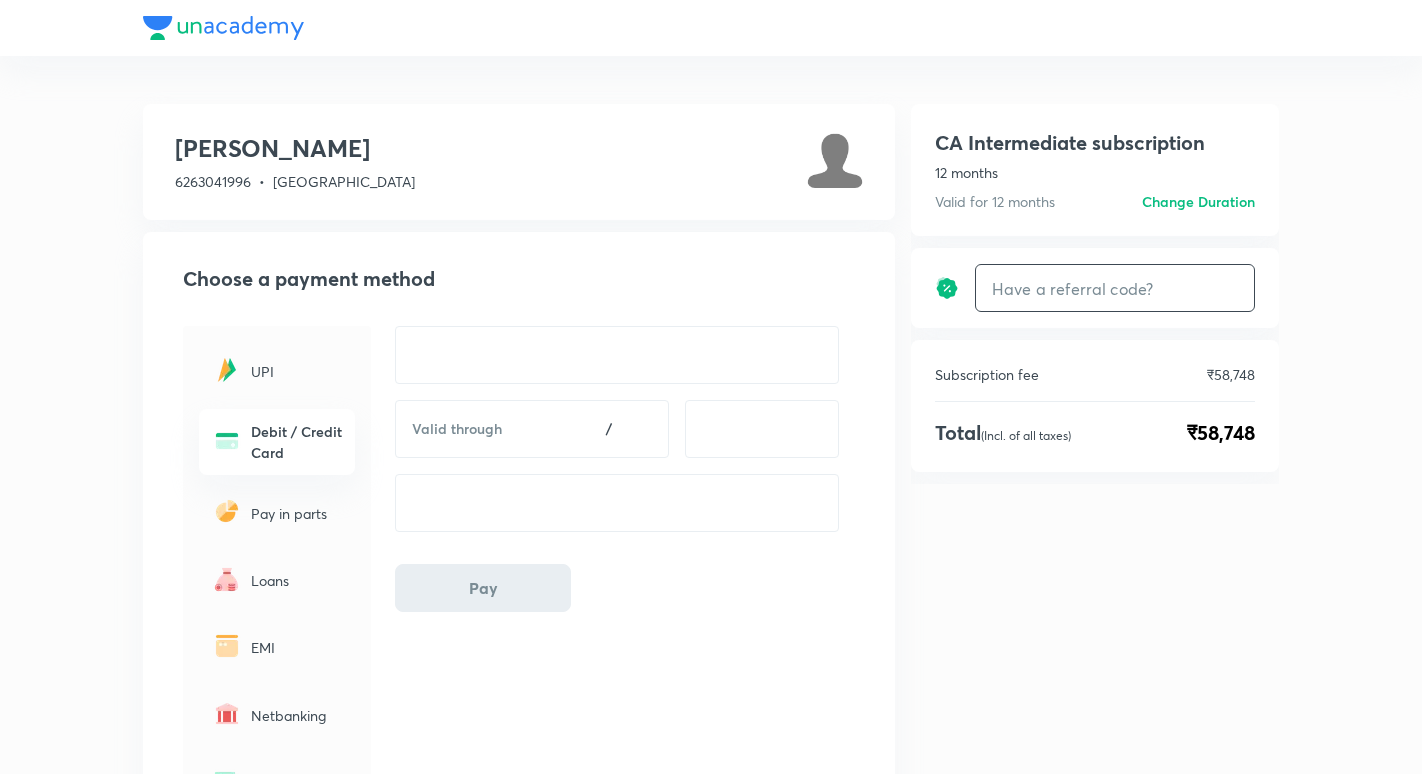 click at bounding box center [1115, 288] 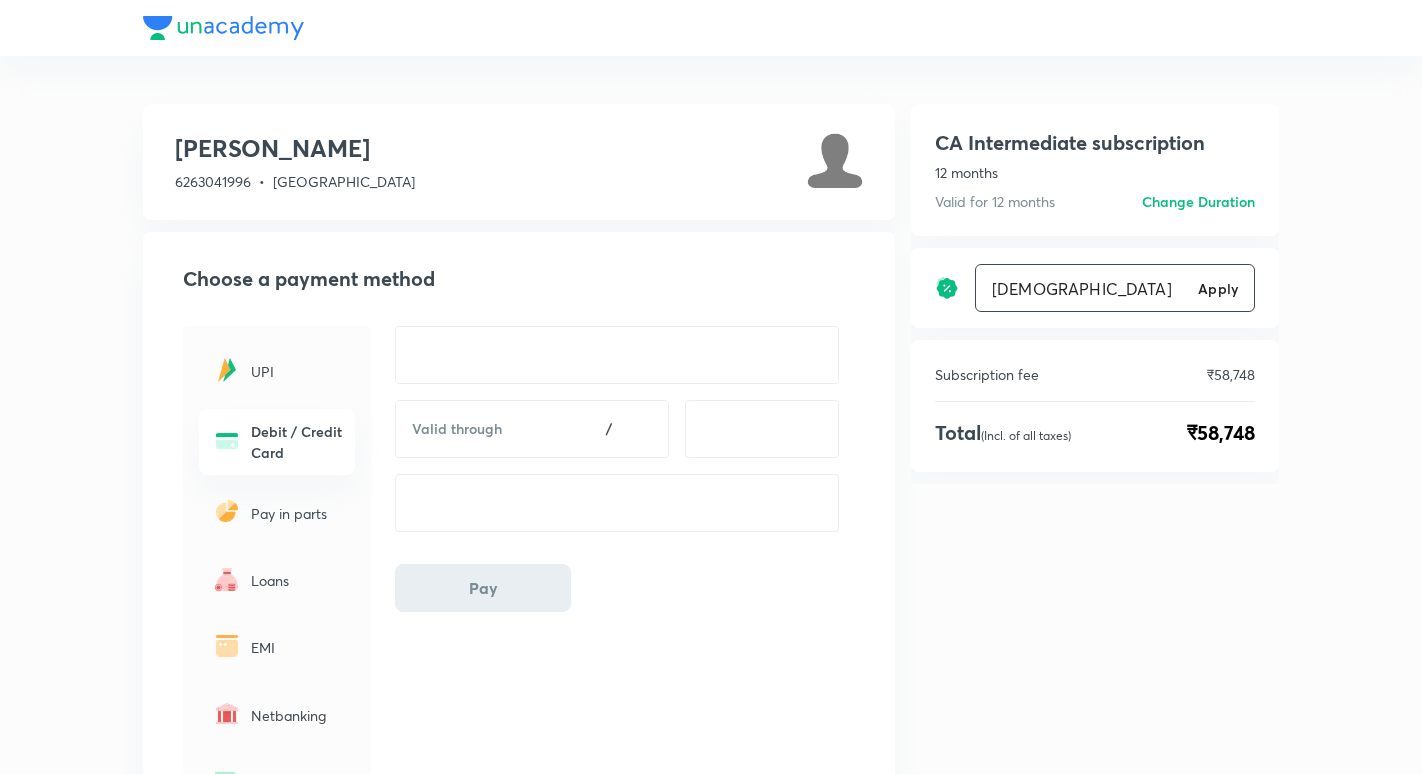 type on "shivani" 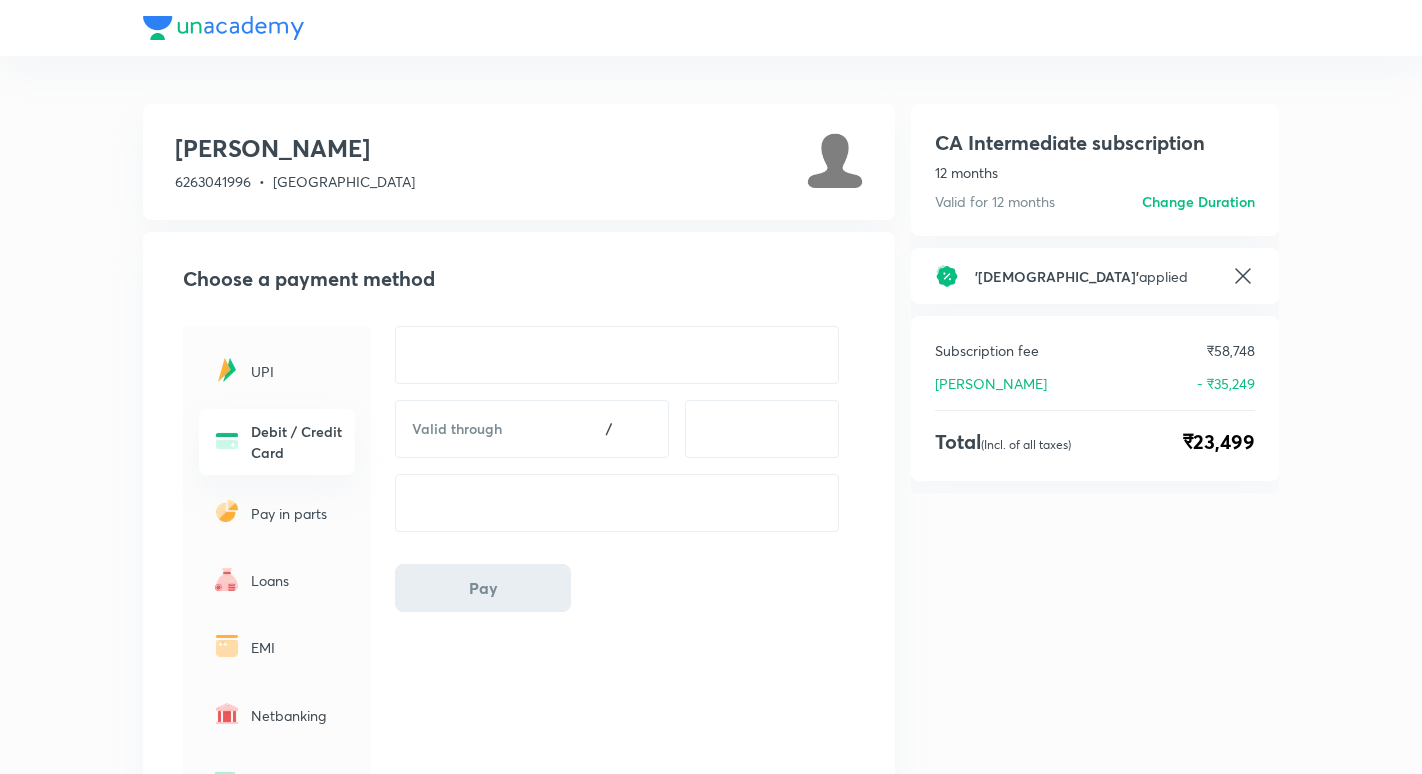 click 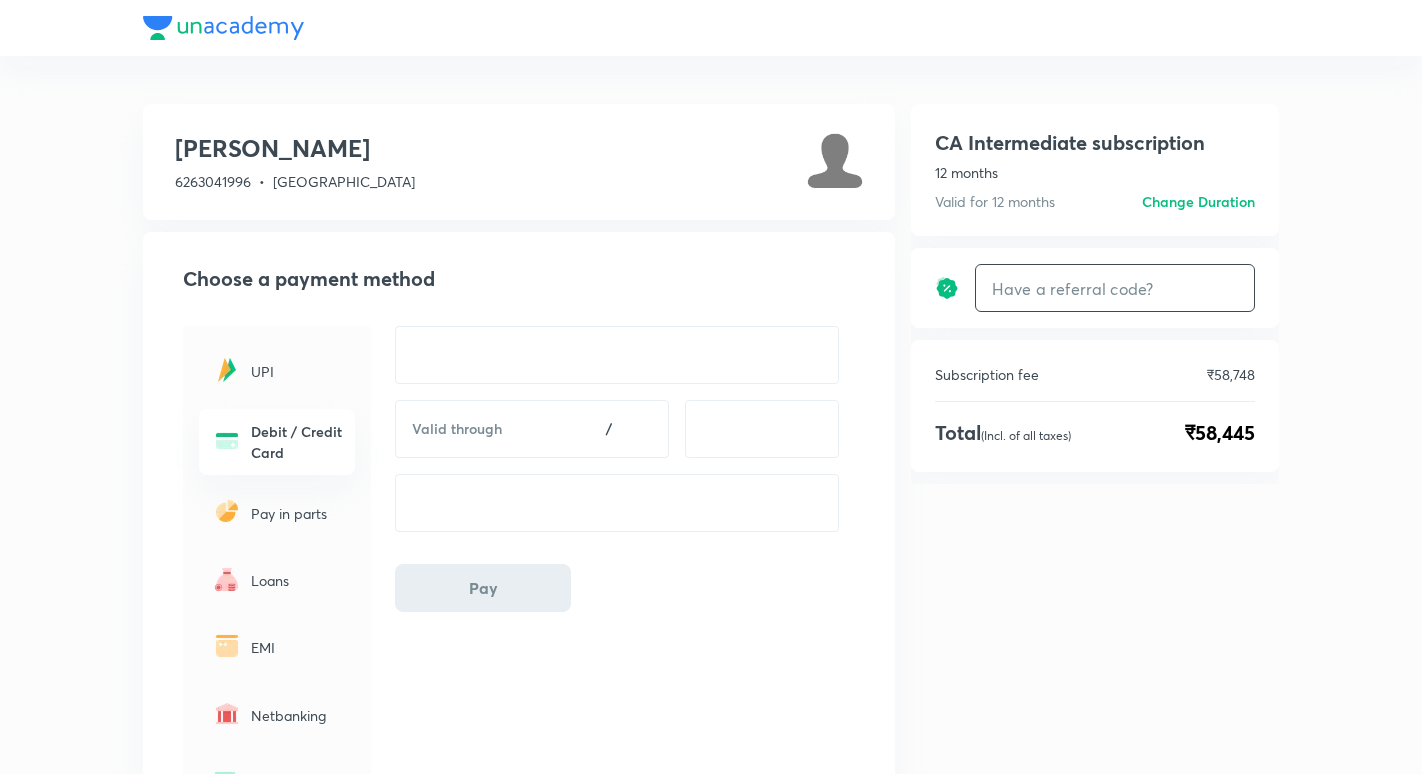 click at bounding box center [1115, 288] 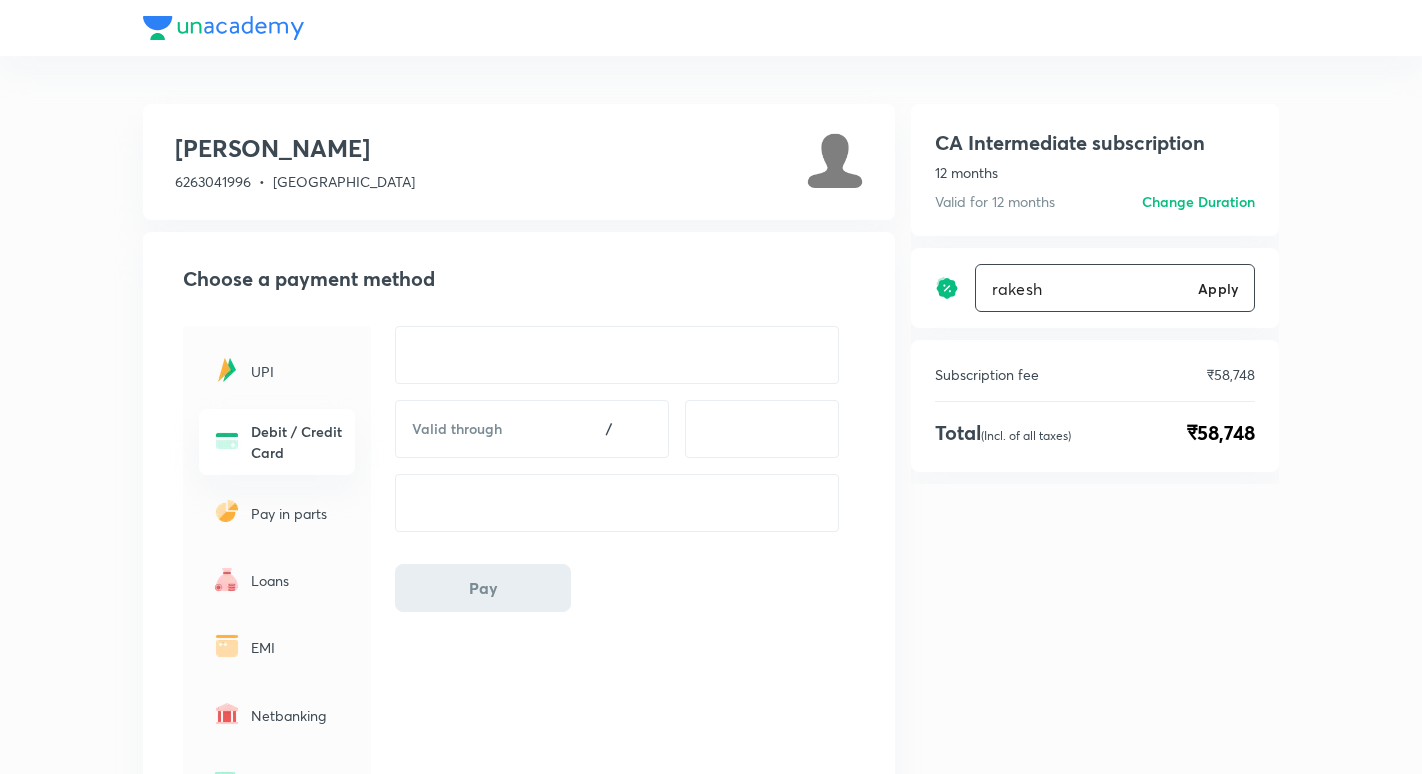 type on "rakesh" 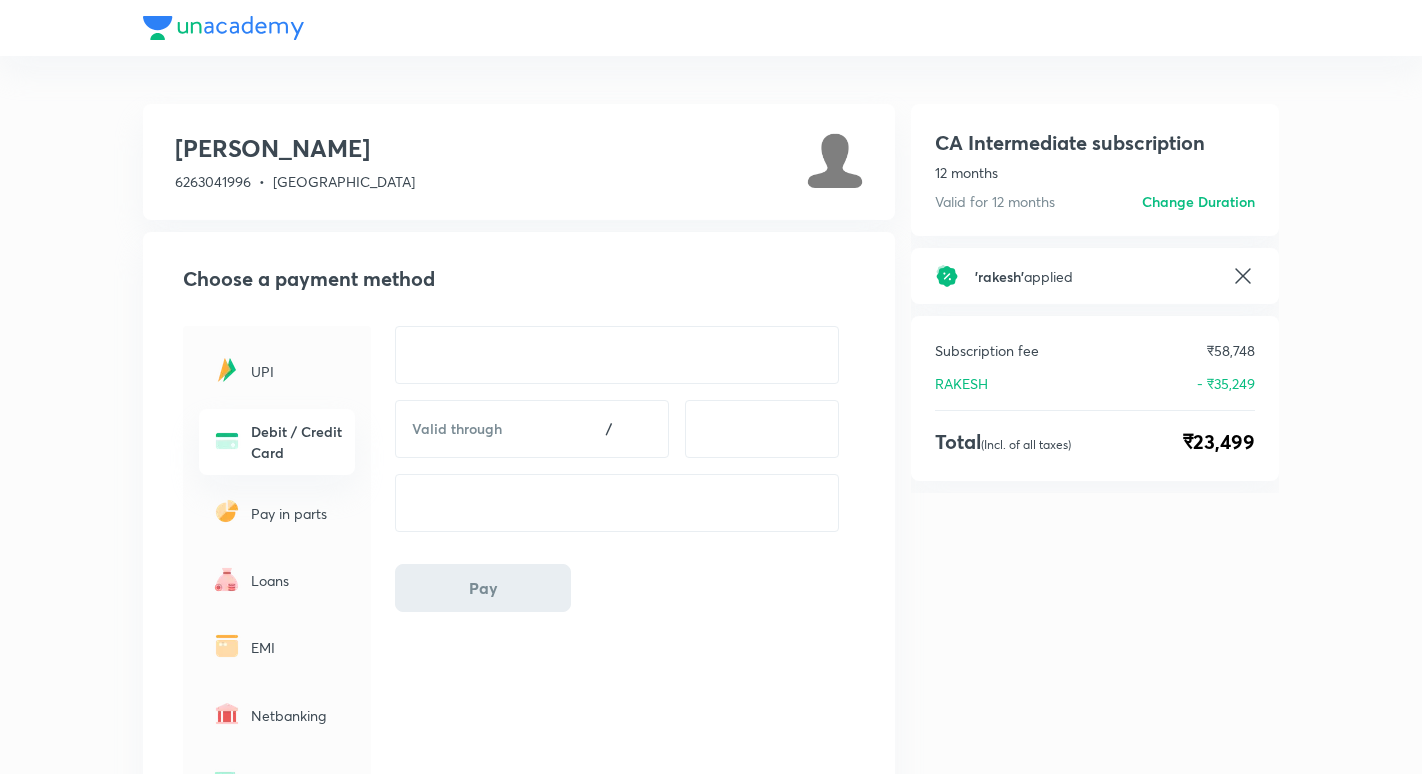 click 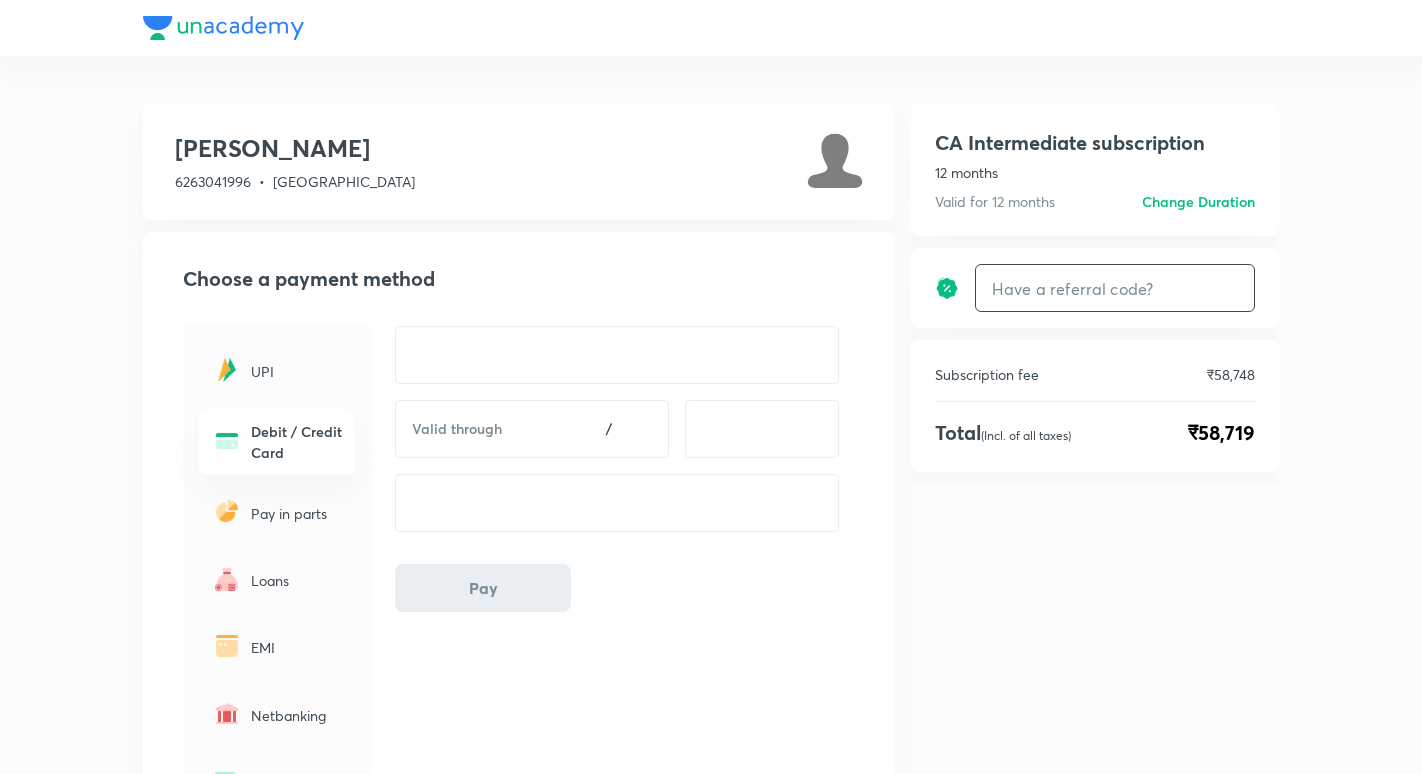 click at bounding box center (1115, 288) 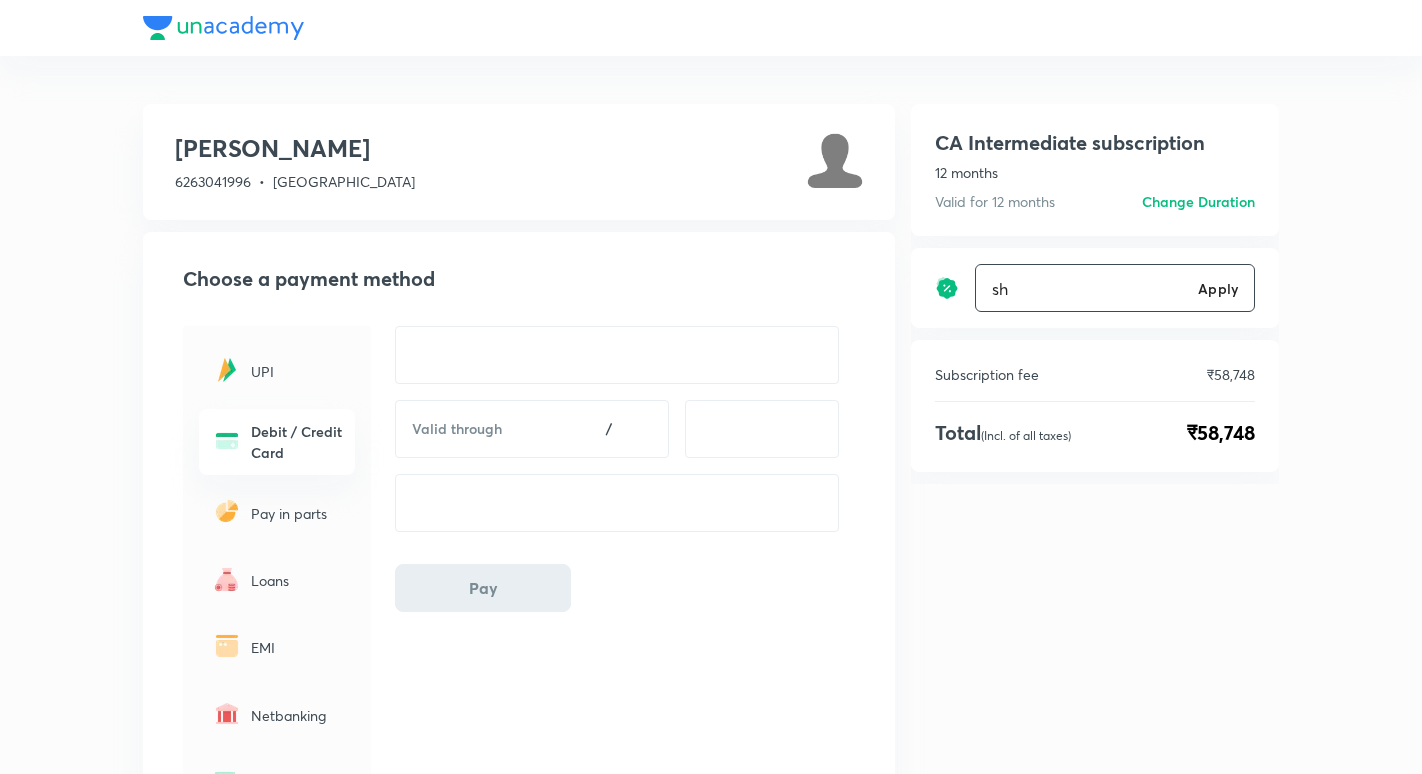 type on "s" 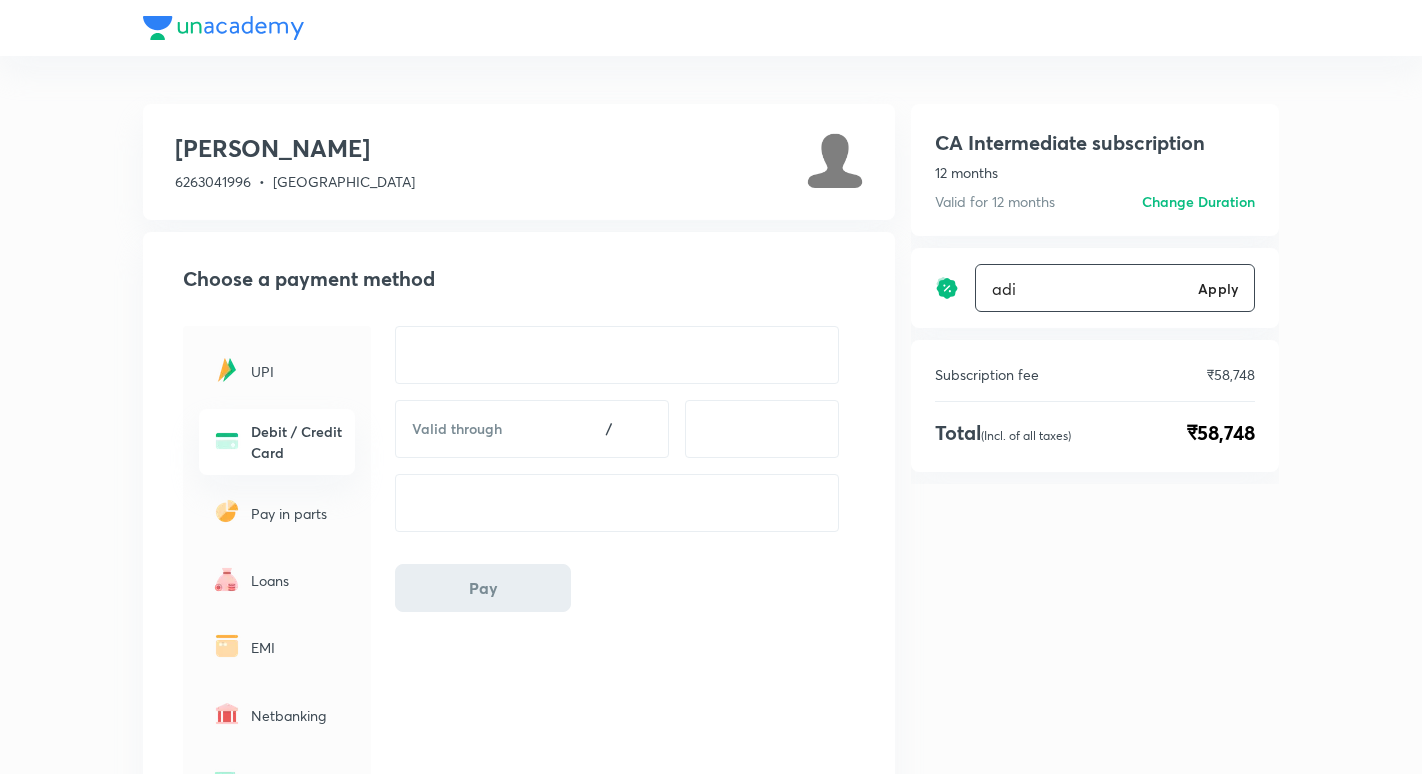type on "adi" 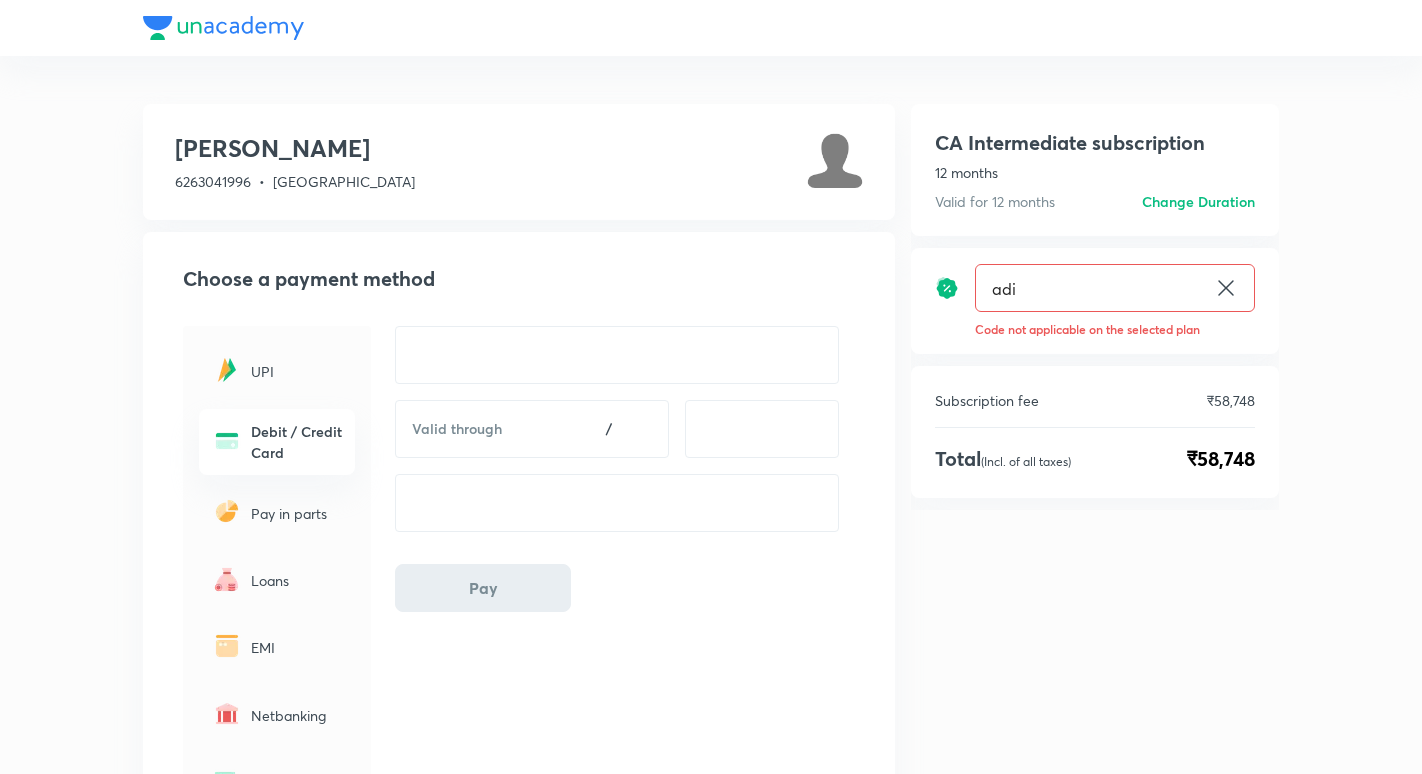 type on "adit" 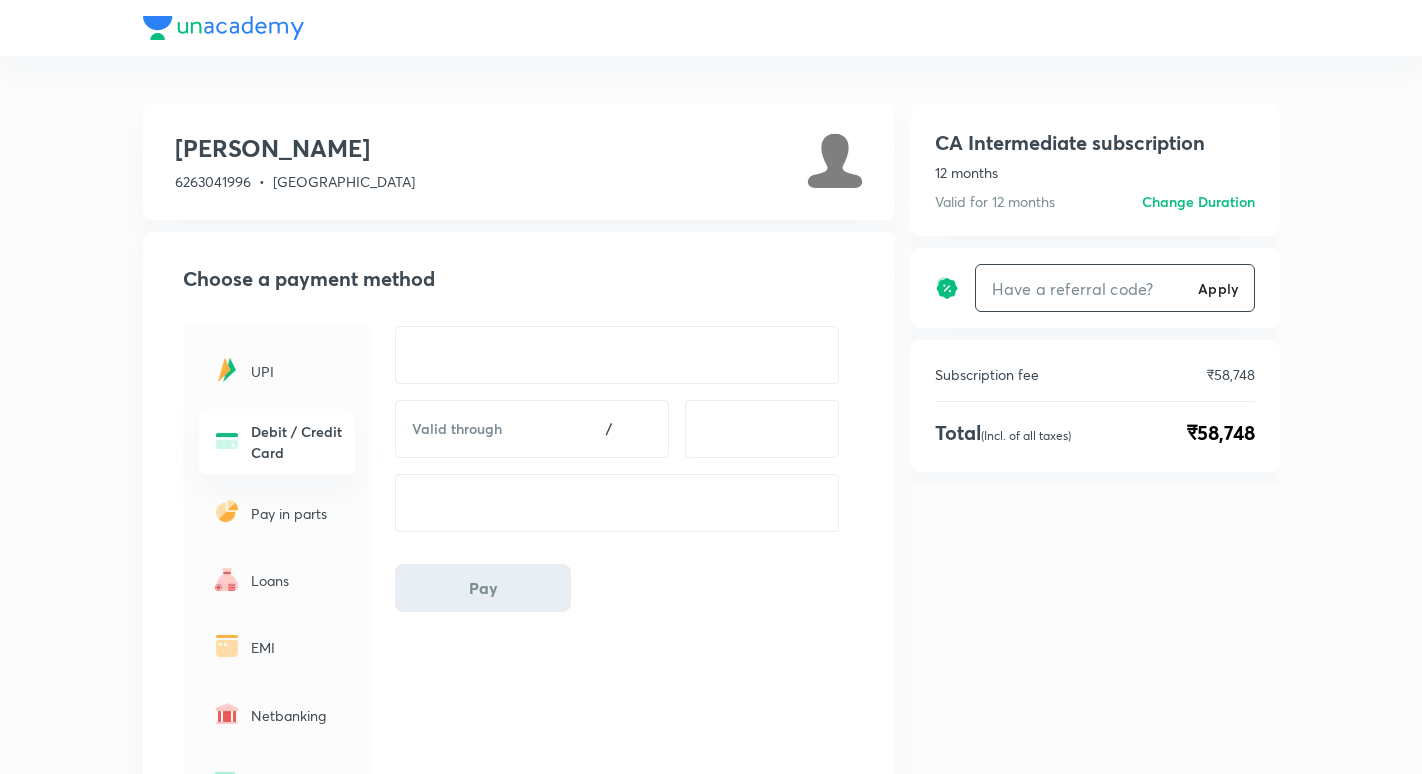 type on "y" 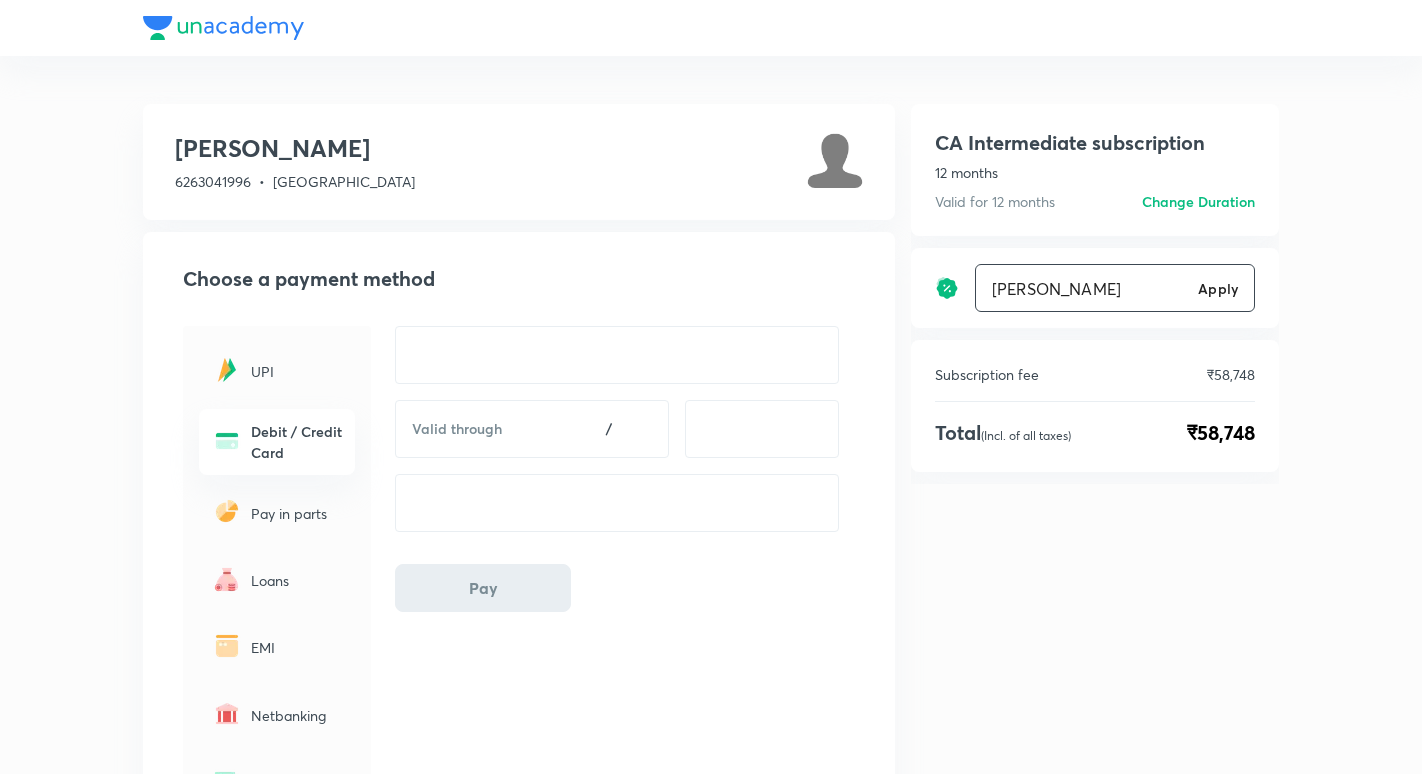 type on "aditya sharma" 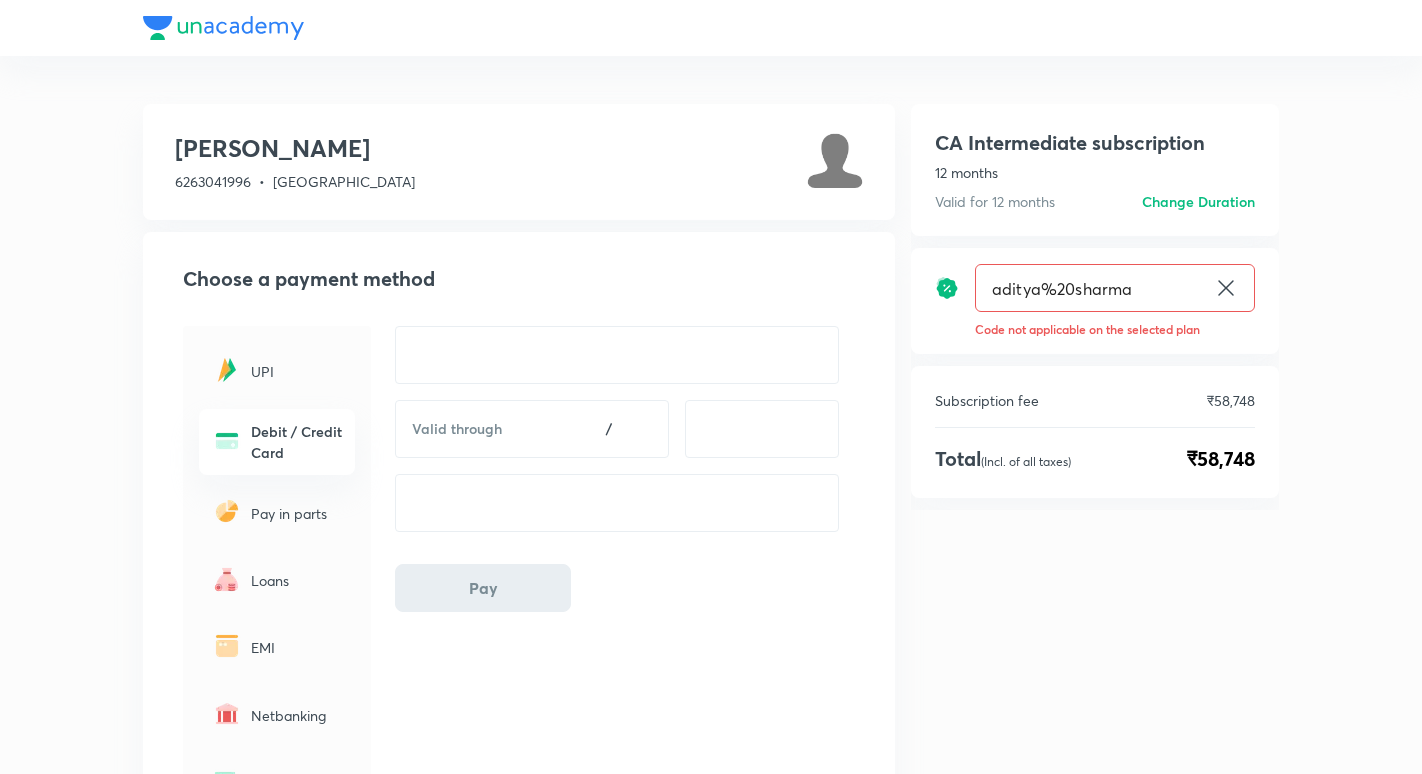 click on "aditya%20sharma" at bounding box center (1091, 288) 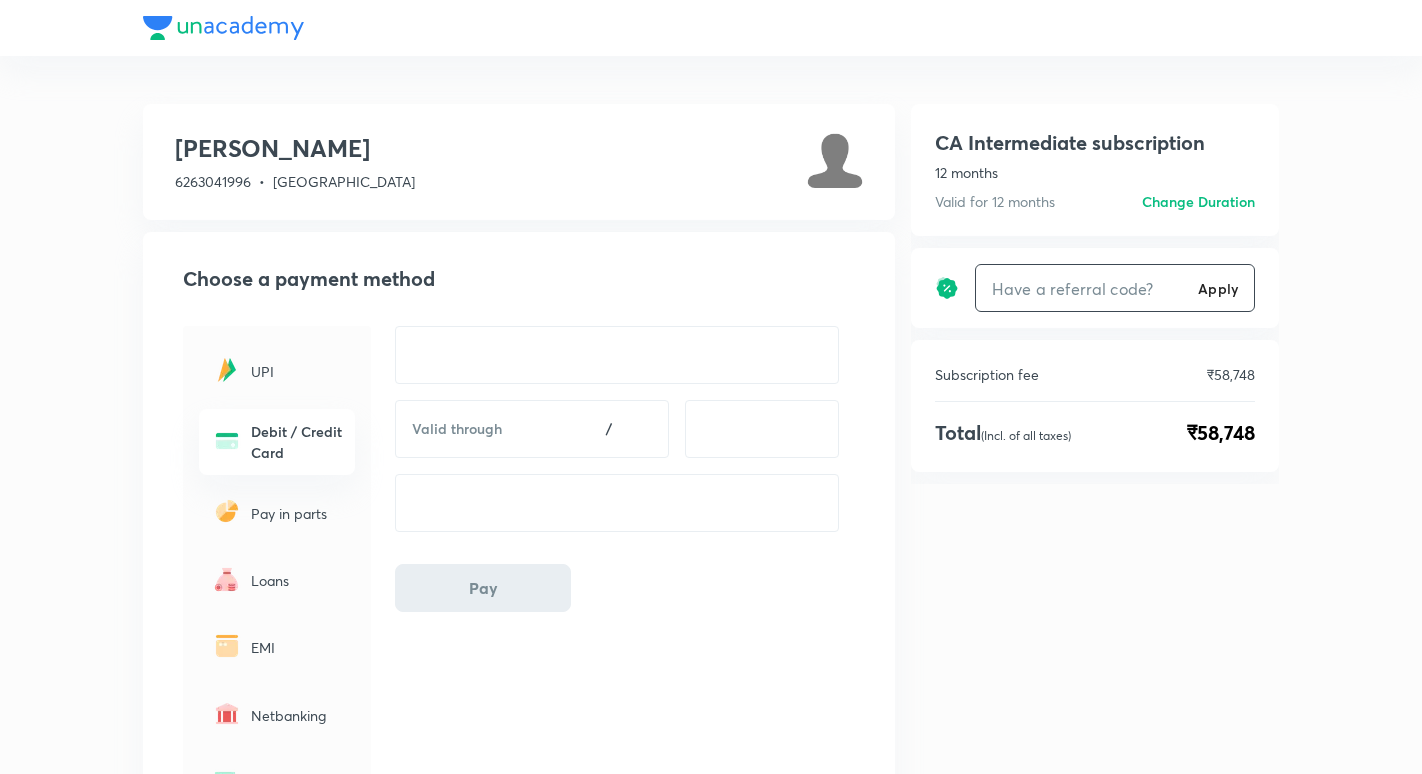 click at bounding box center [1083, 288] 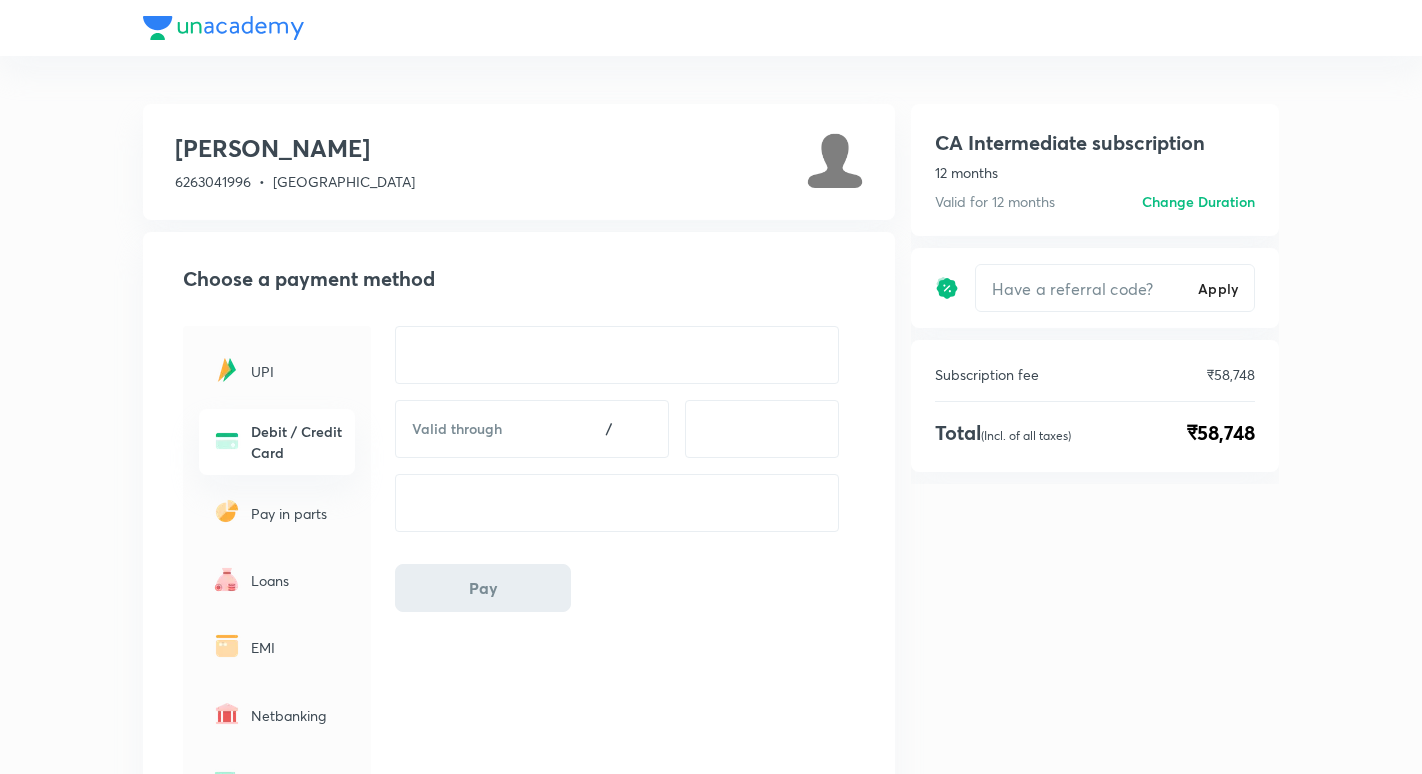 click on "Change Duration" at bounding box center (1198, 201) 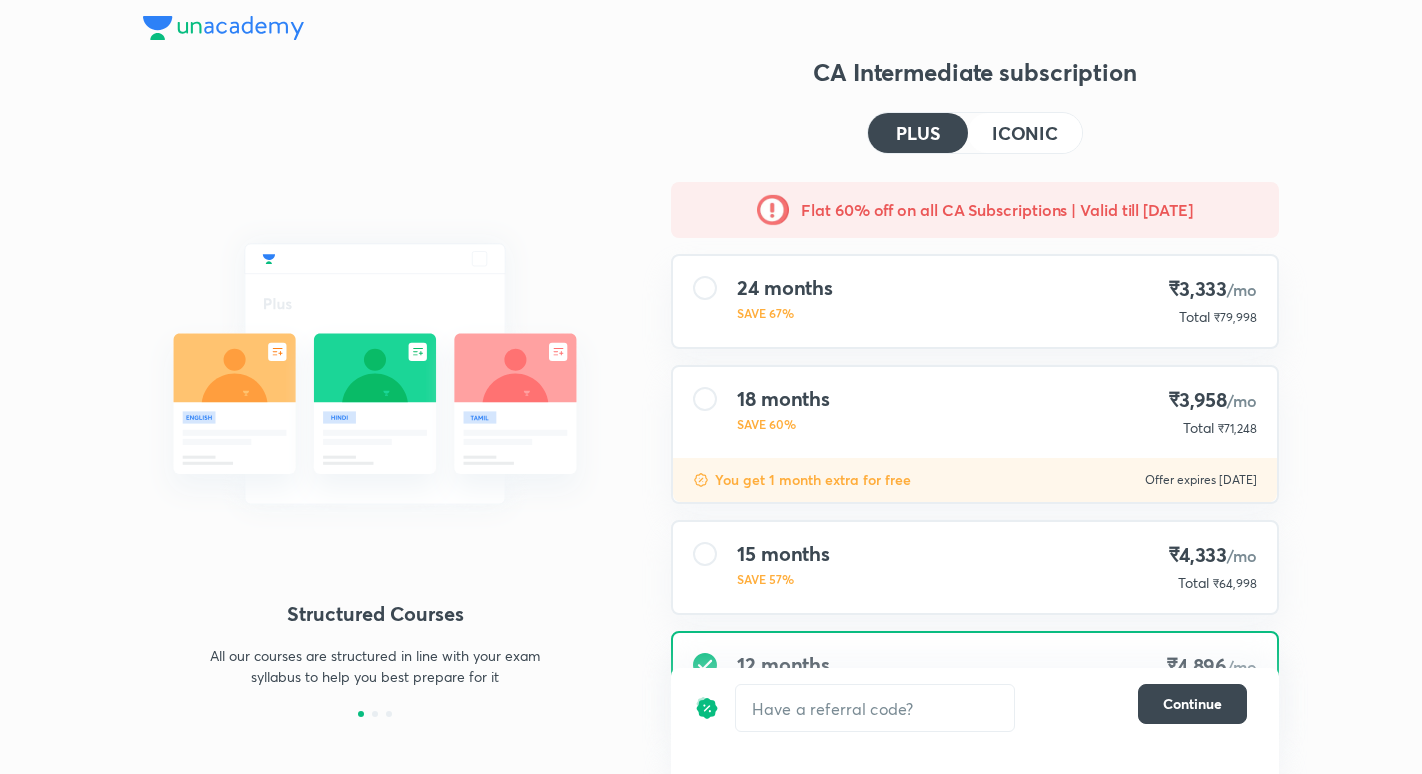 scroll, scrollTop: 0, scrollLeft: 0, axis: both 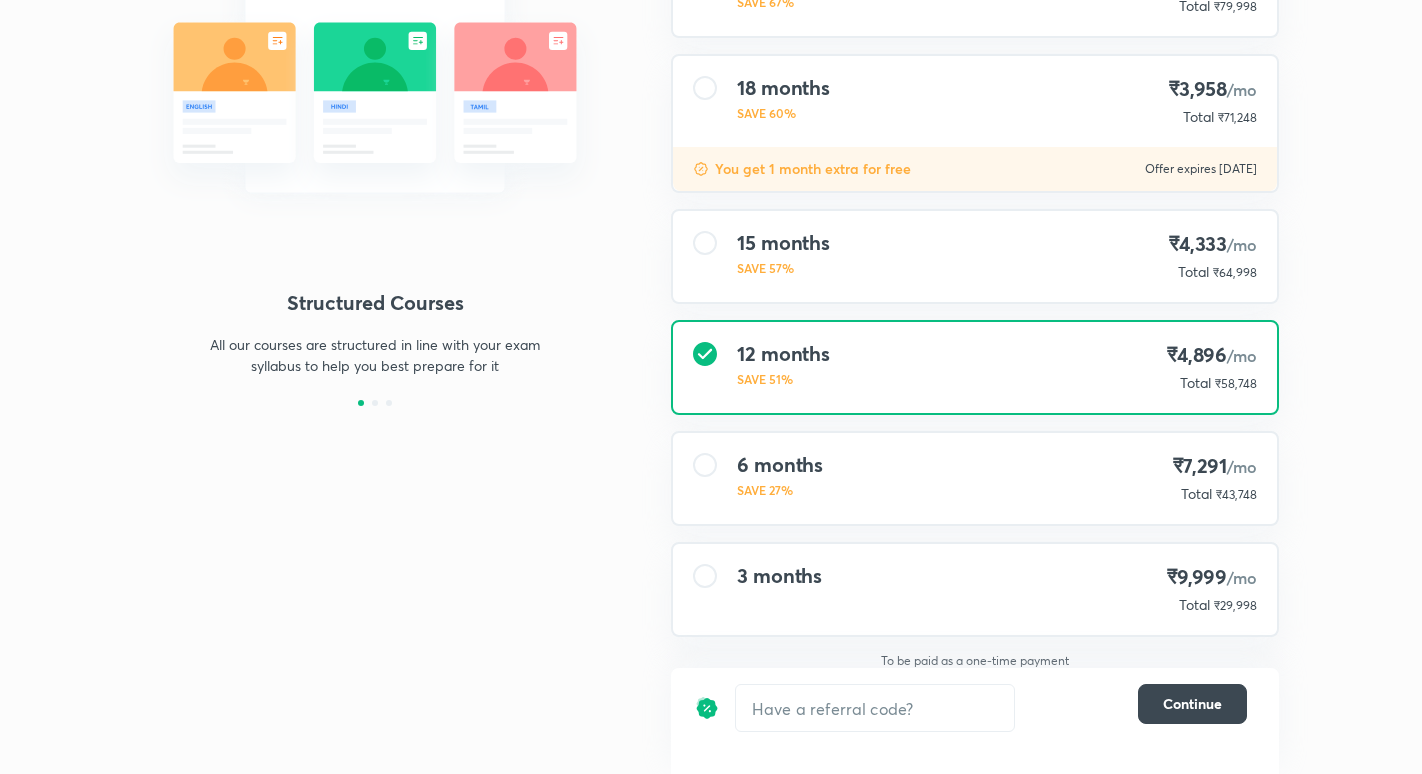 click at bounding box center [705, 465] 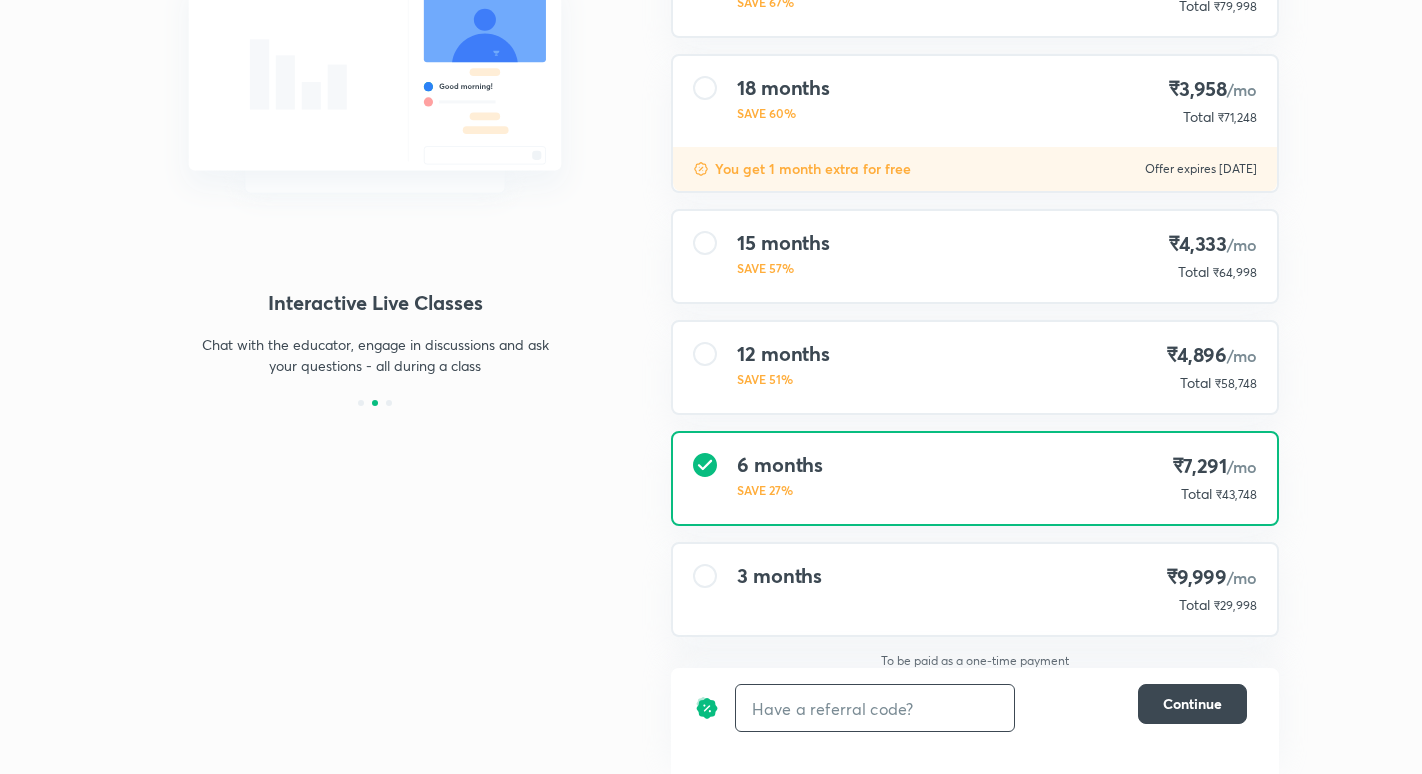 click at bounding box center (875, 708) 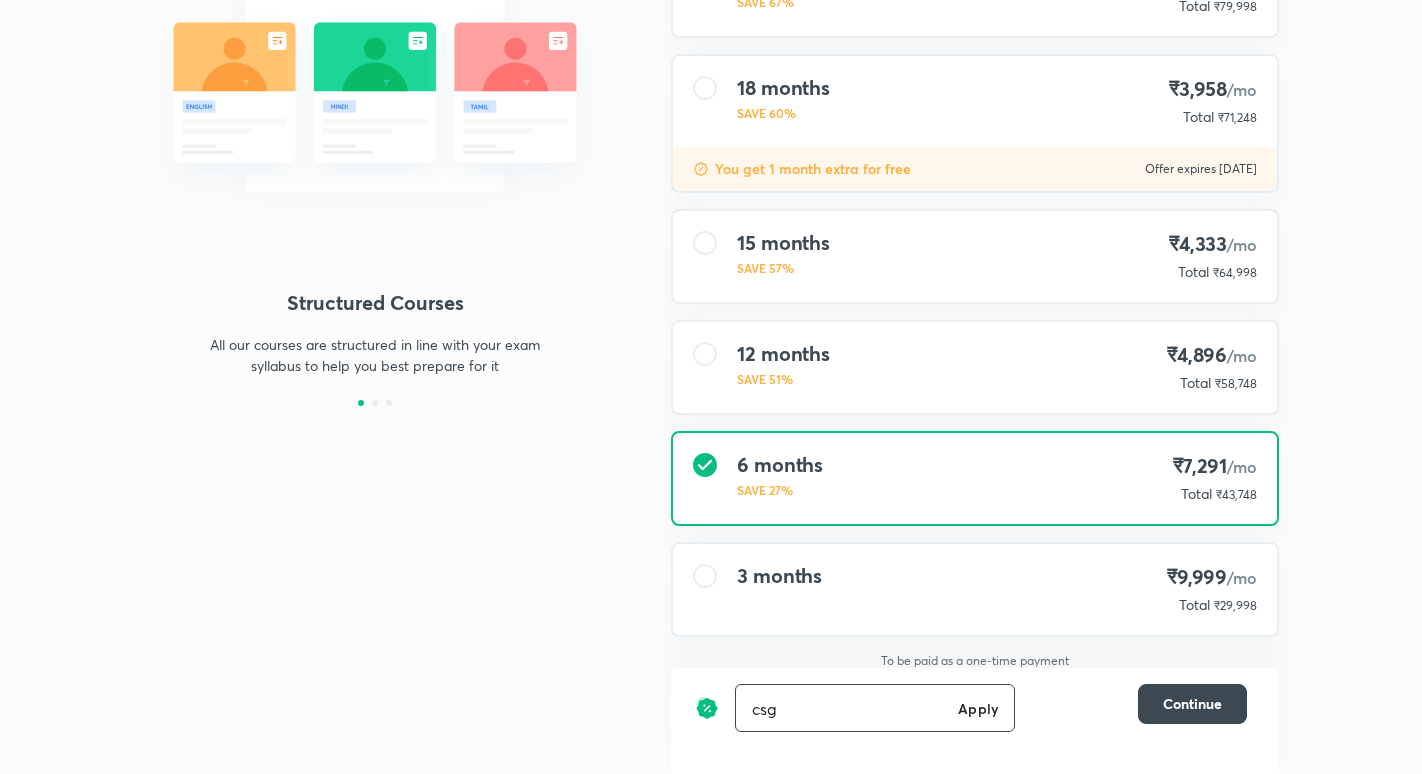 type on "csg" 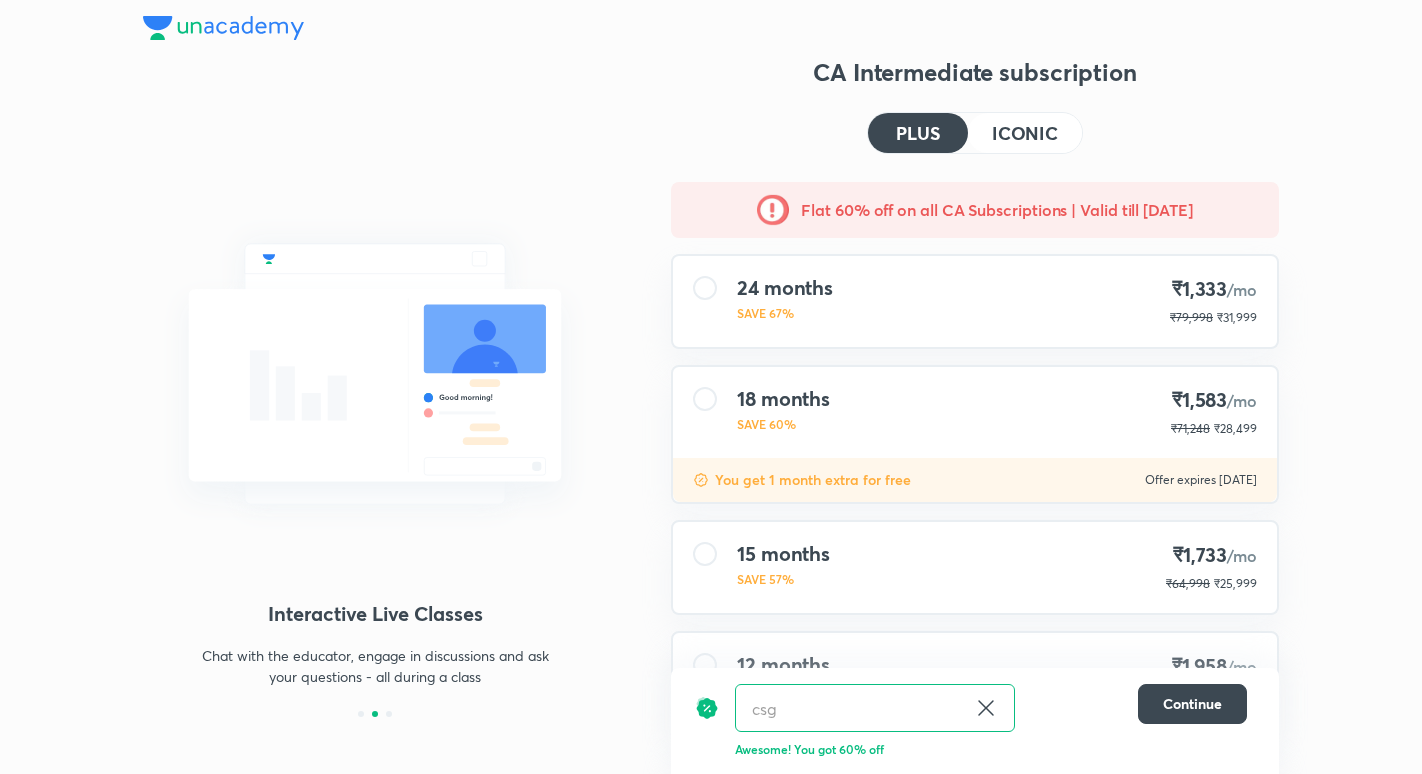 scroll, scrollTop: 322, scrollLeft: 0, axis: vertical 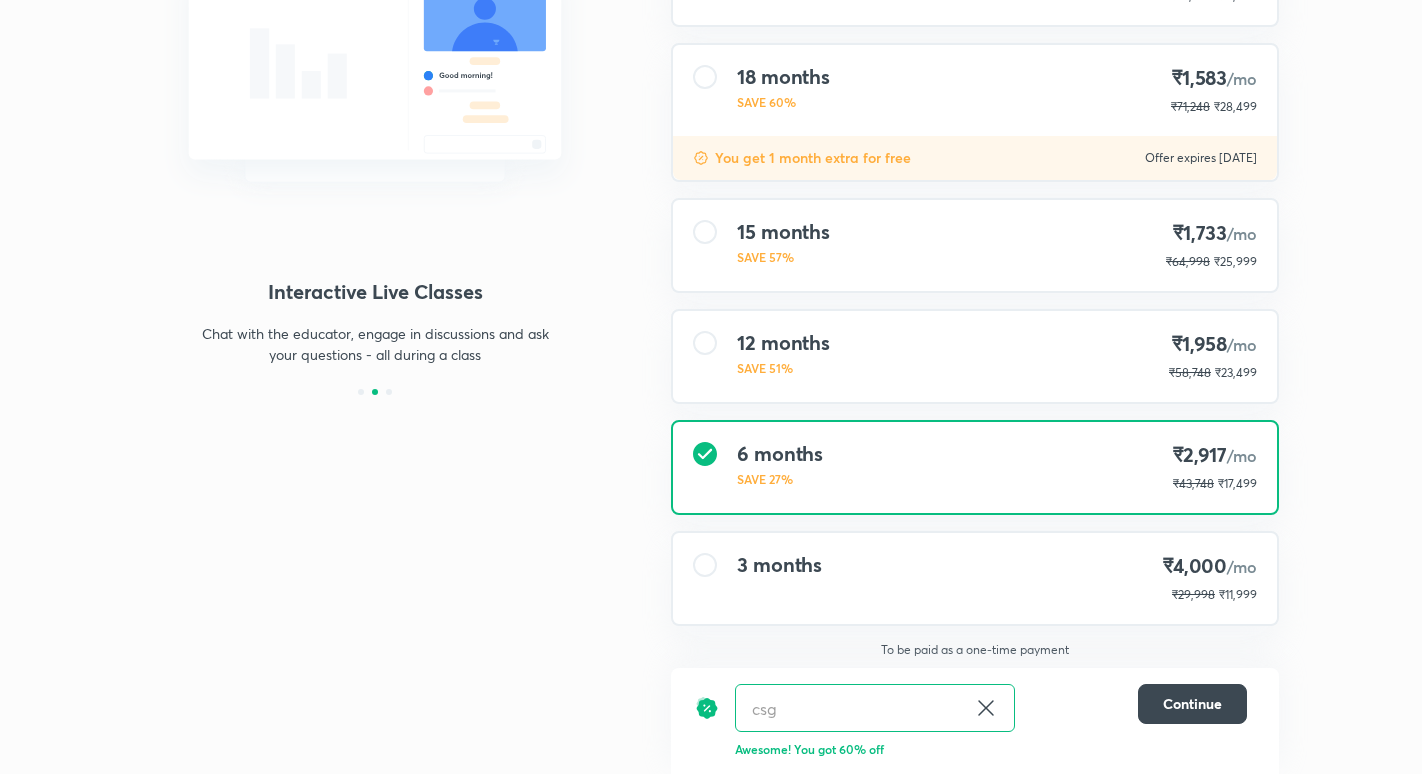click on "Interactive Live Classes Chat with the educator, engage in discussions and ask your questions - all during a class" at bounding box center (375, 96) 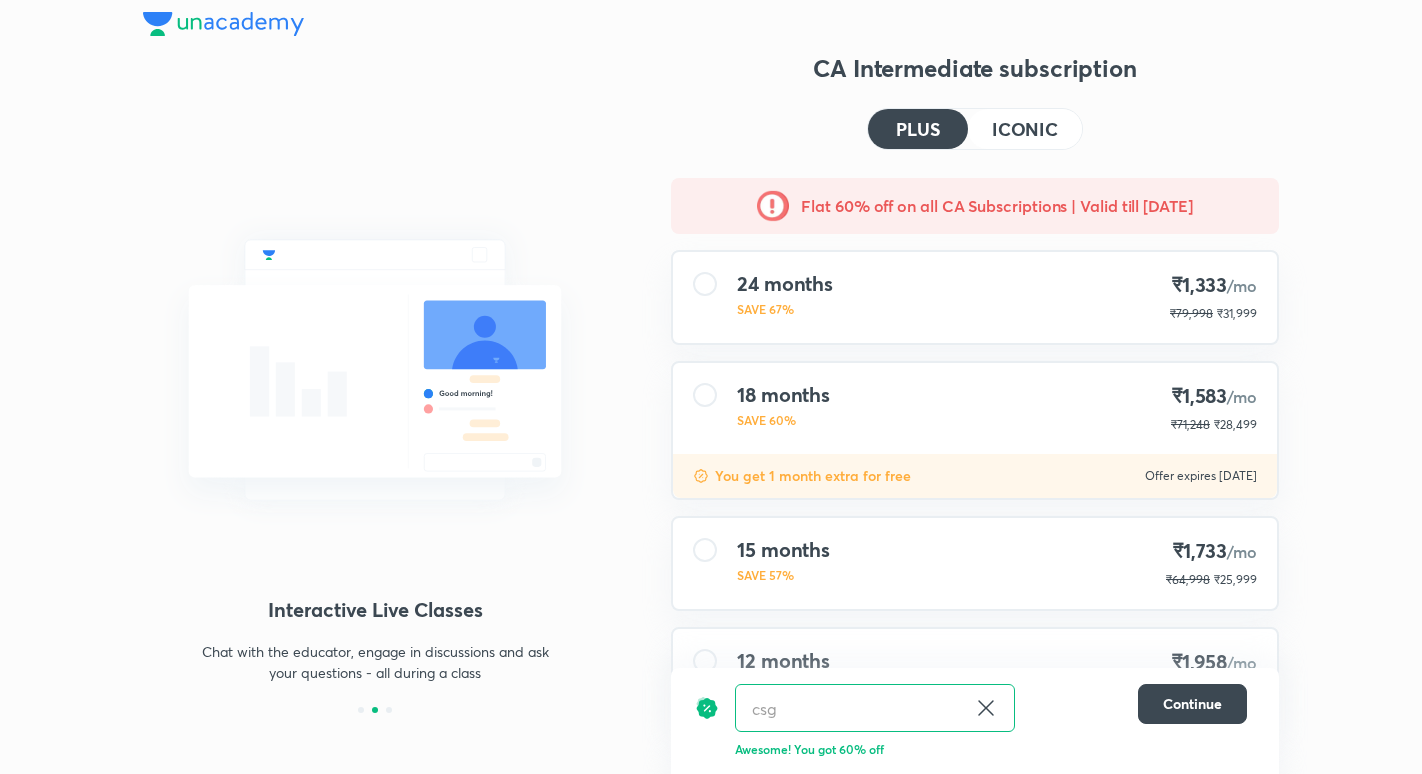scroll, scrollTop: 0, scrollLeft: 0, axis: both 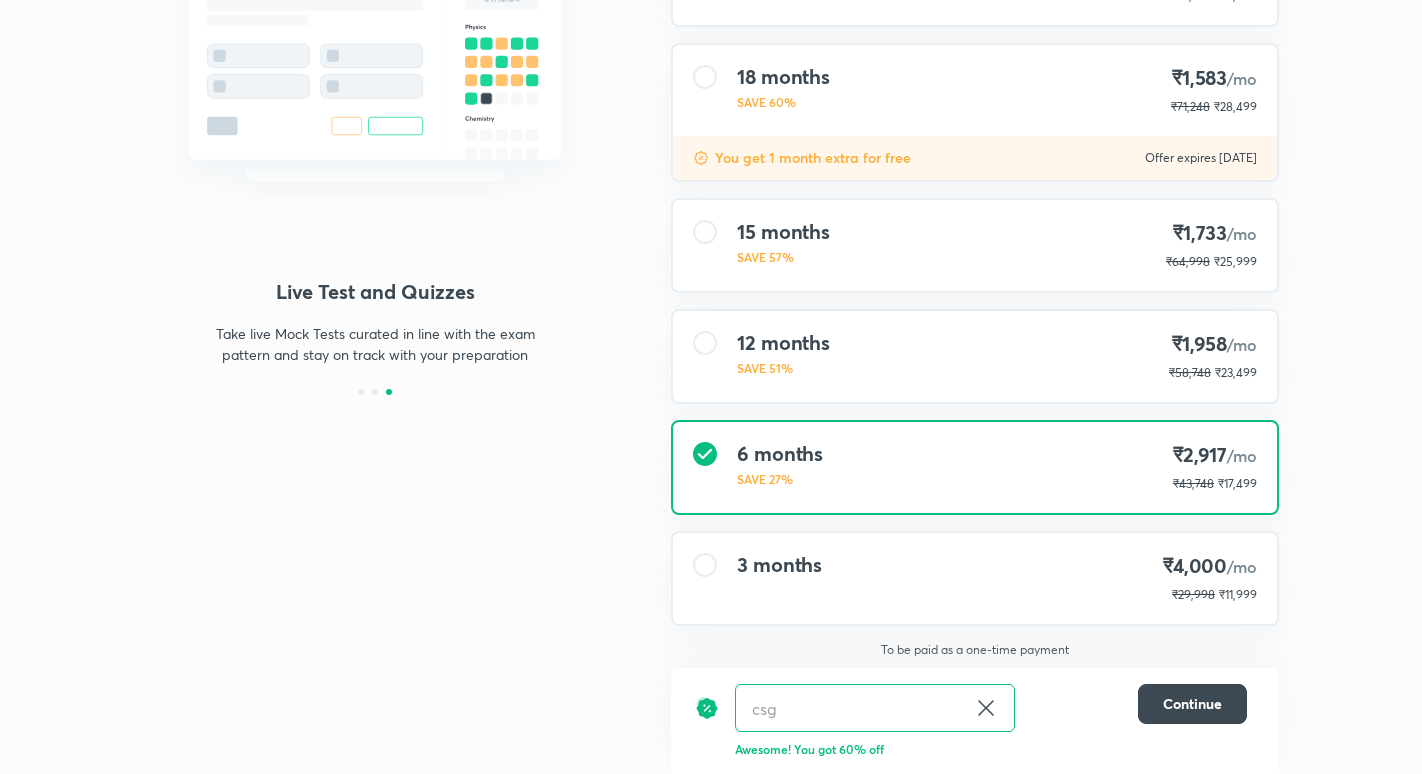 click on "Live Test and Quizzes Take live Mock Tests curated in line with the exam pattern and stay on track with your preparation" at bounding box center [375, 96] 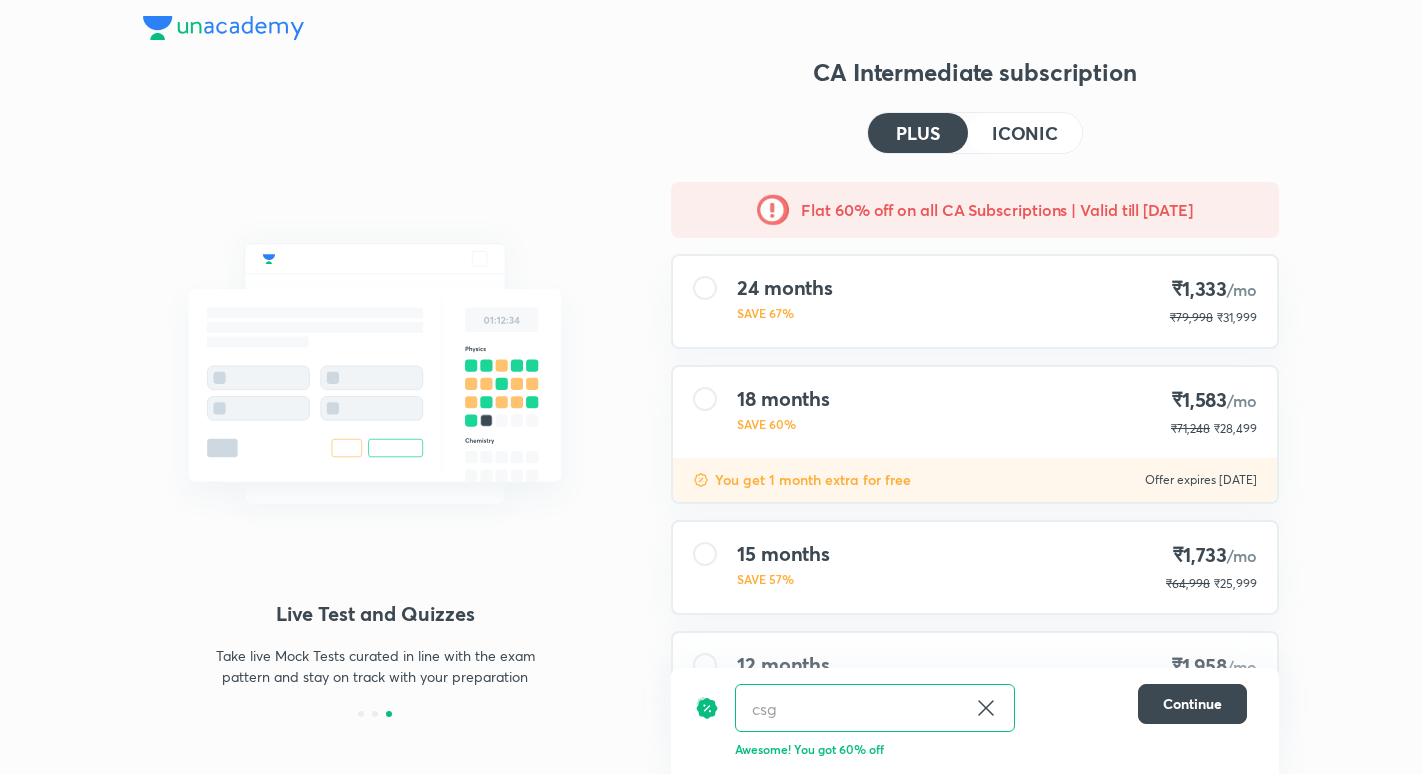 click at bounding box center (375, 374) 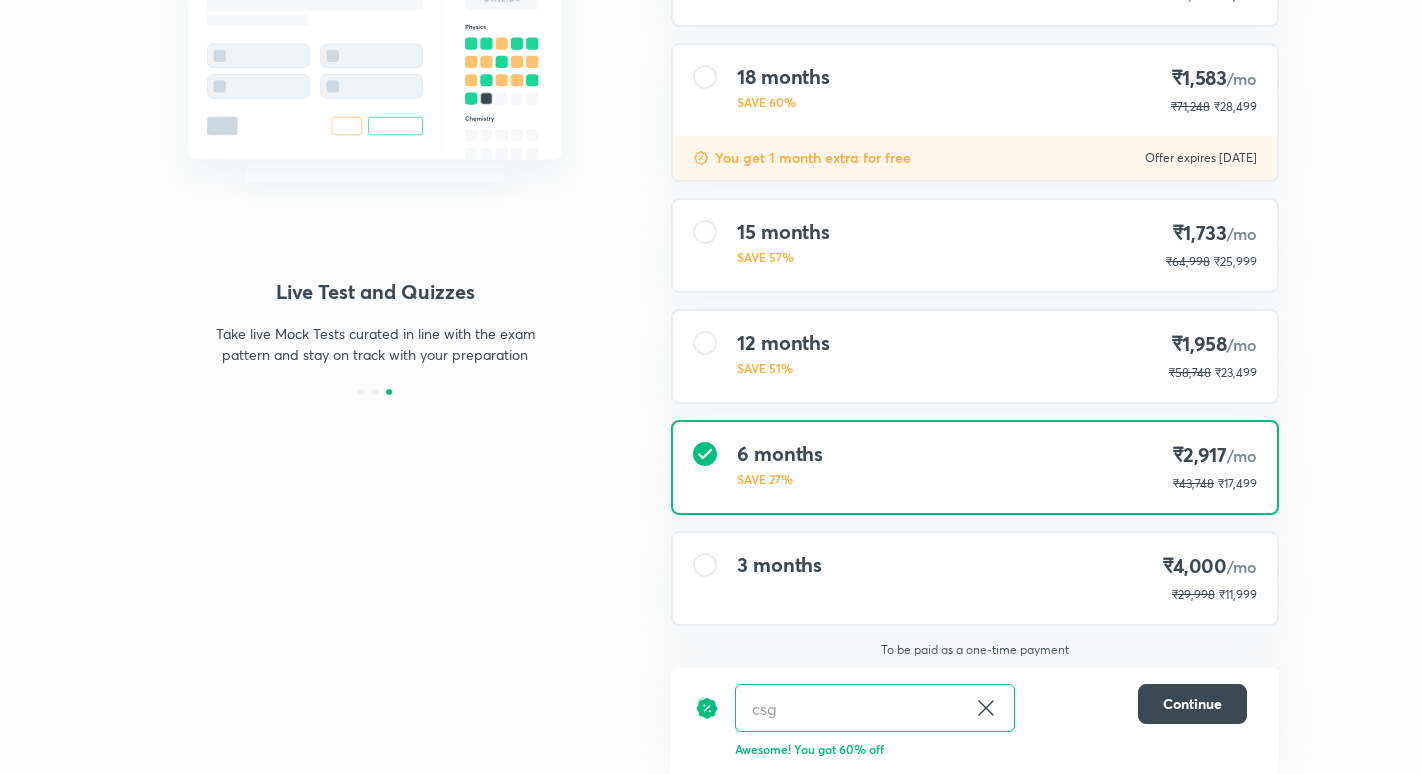 click at bounding box center [375, 52] 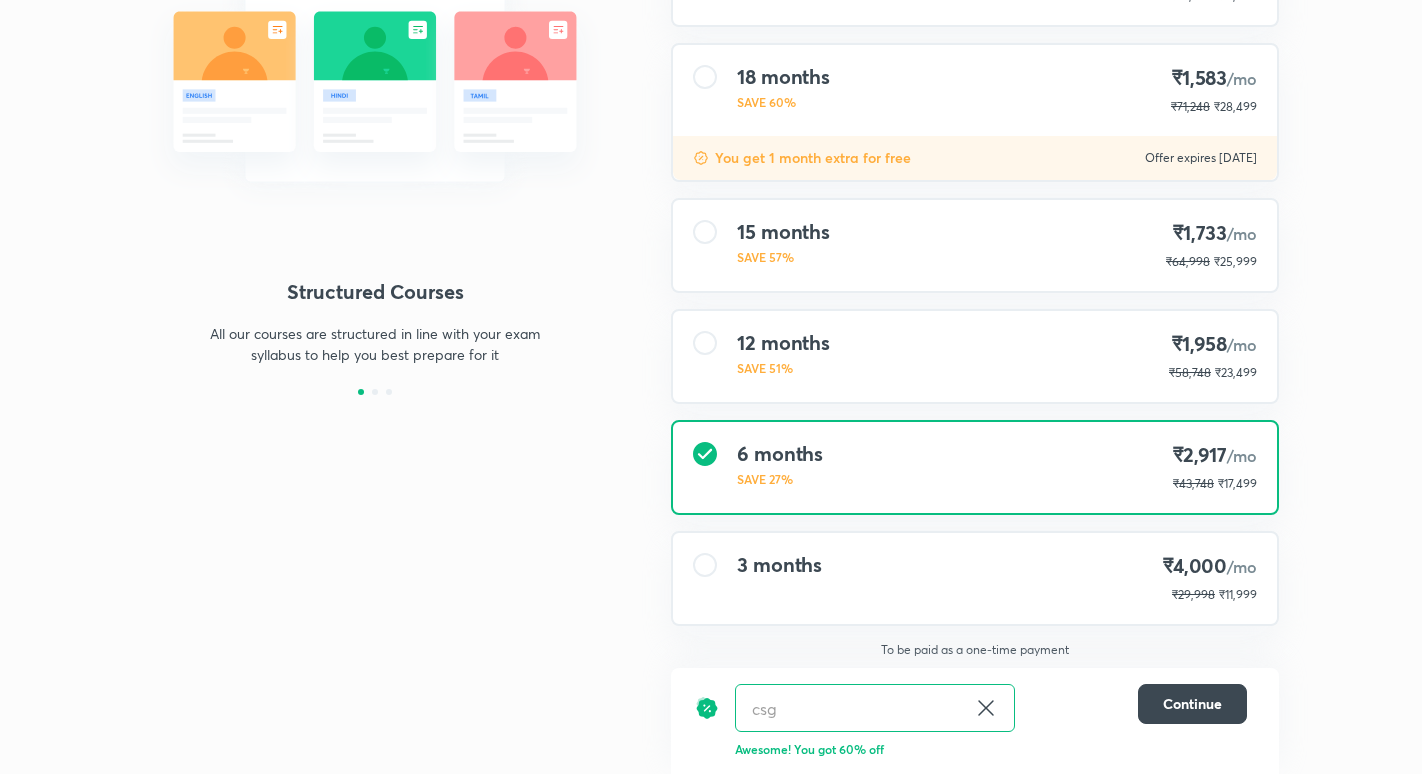 click at bounding box center (375, 52) 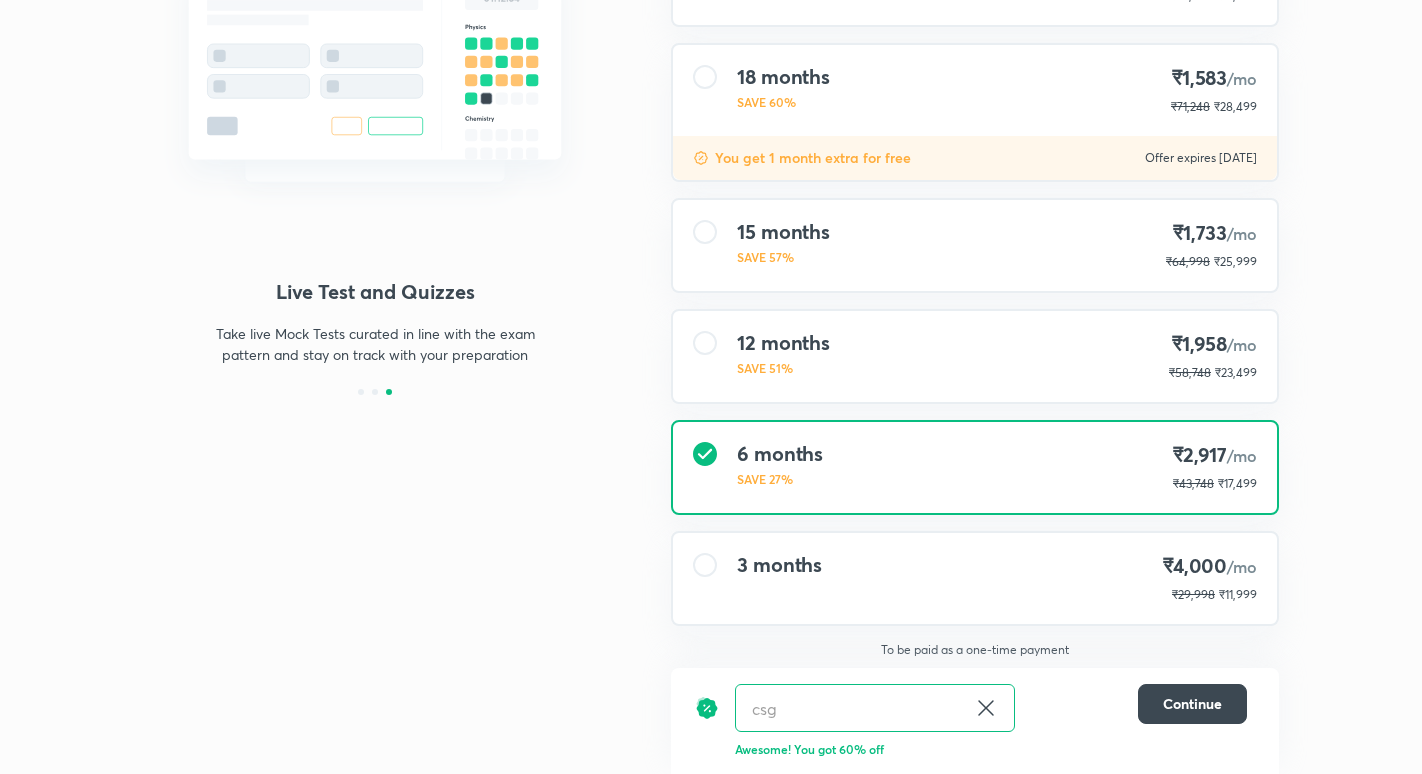 click at bounding box center [375, 52] 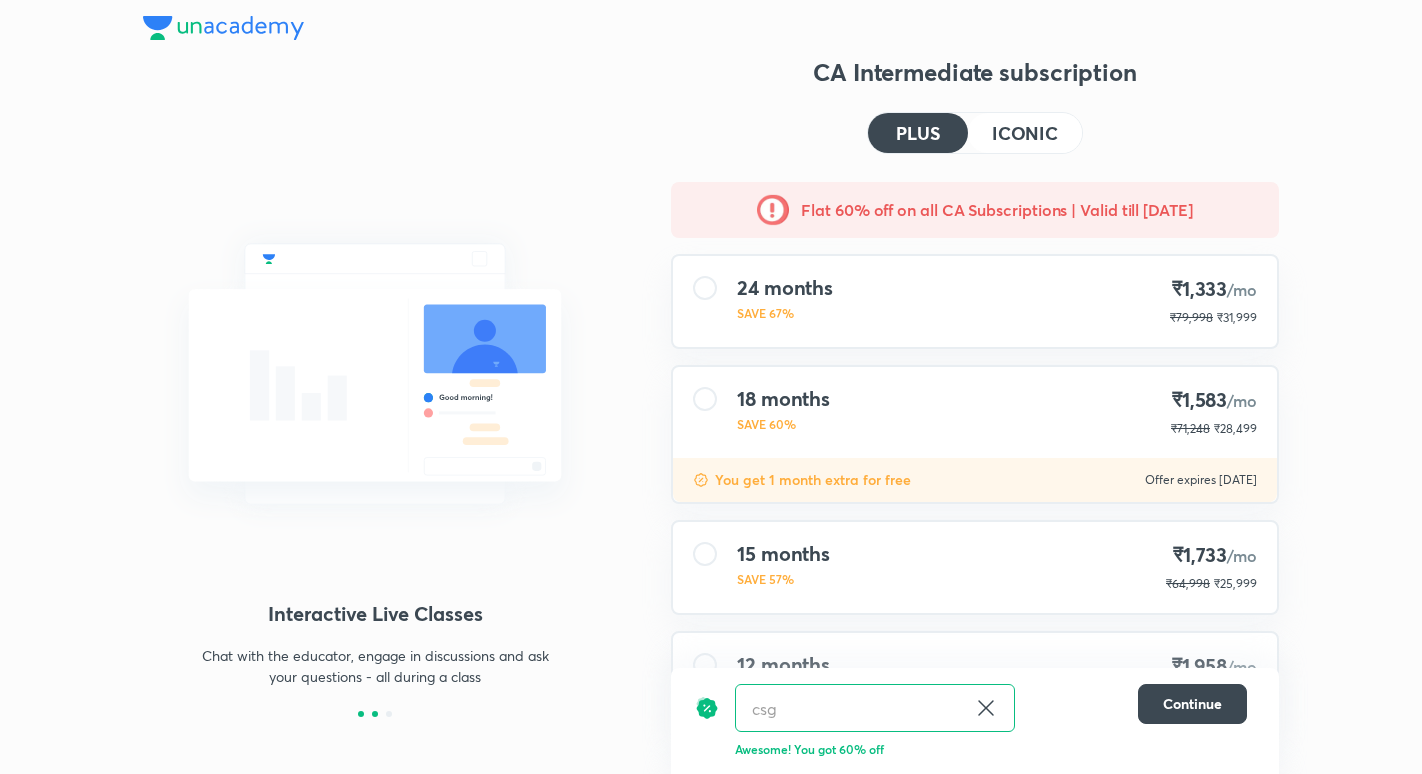 click at bounding box center [361, 714] 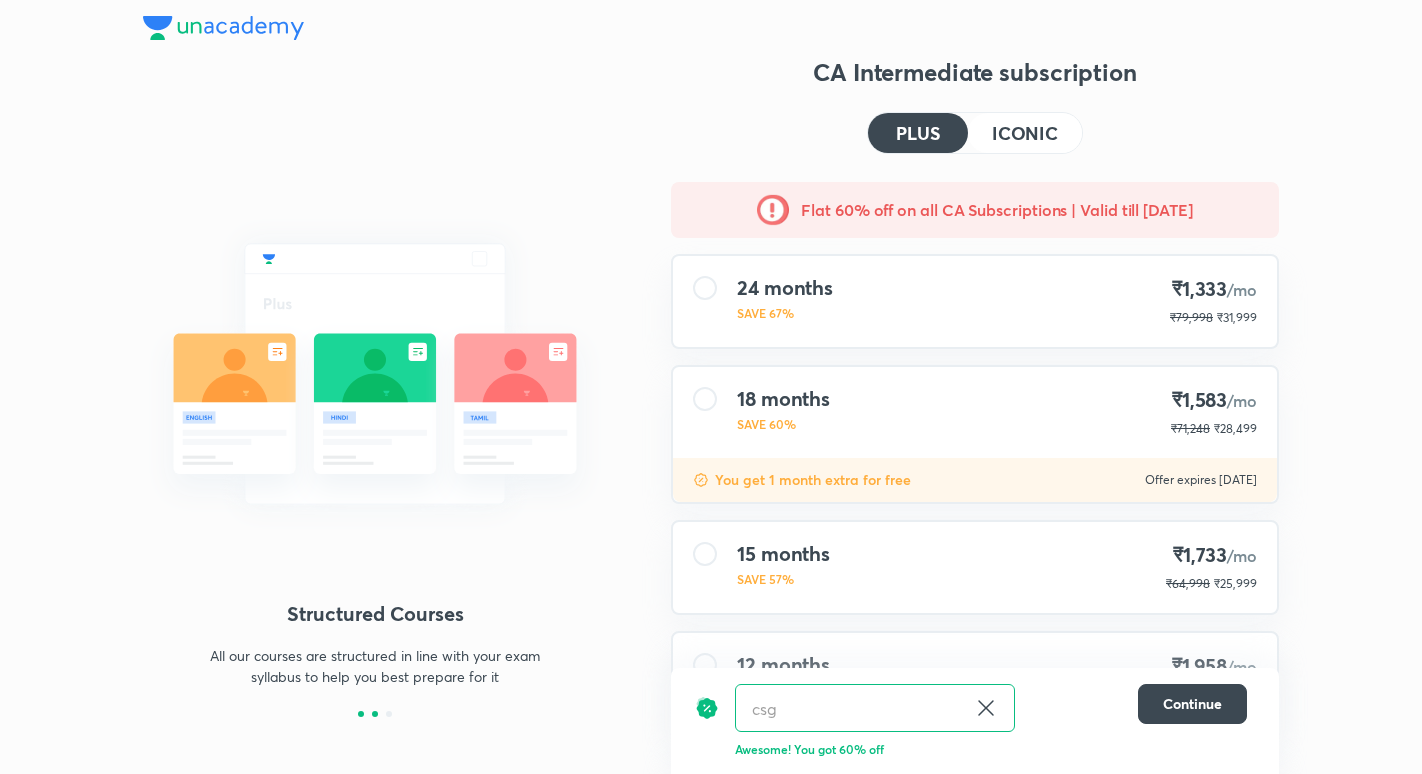 click at bounding box center (375, 714) 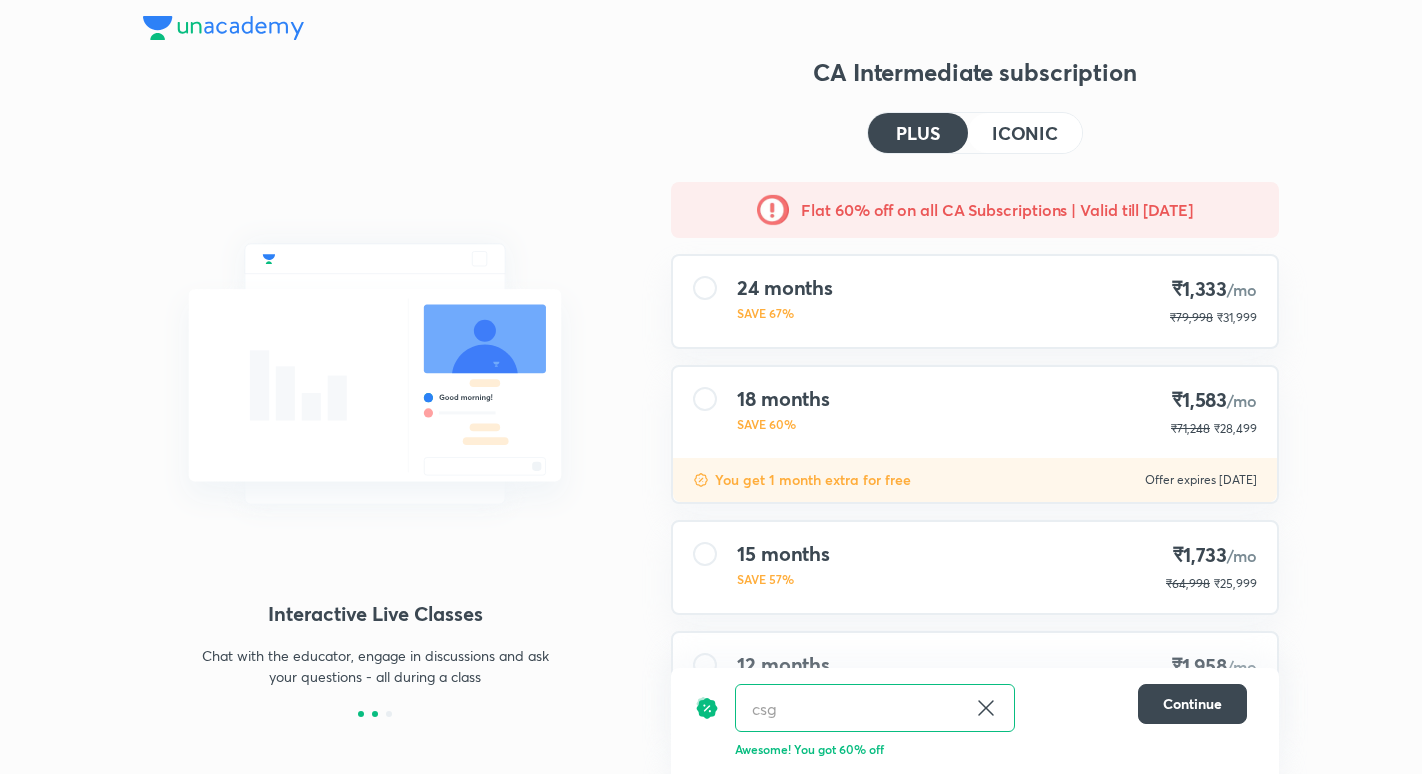 click at bounding box center (361, 714) 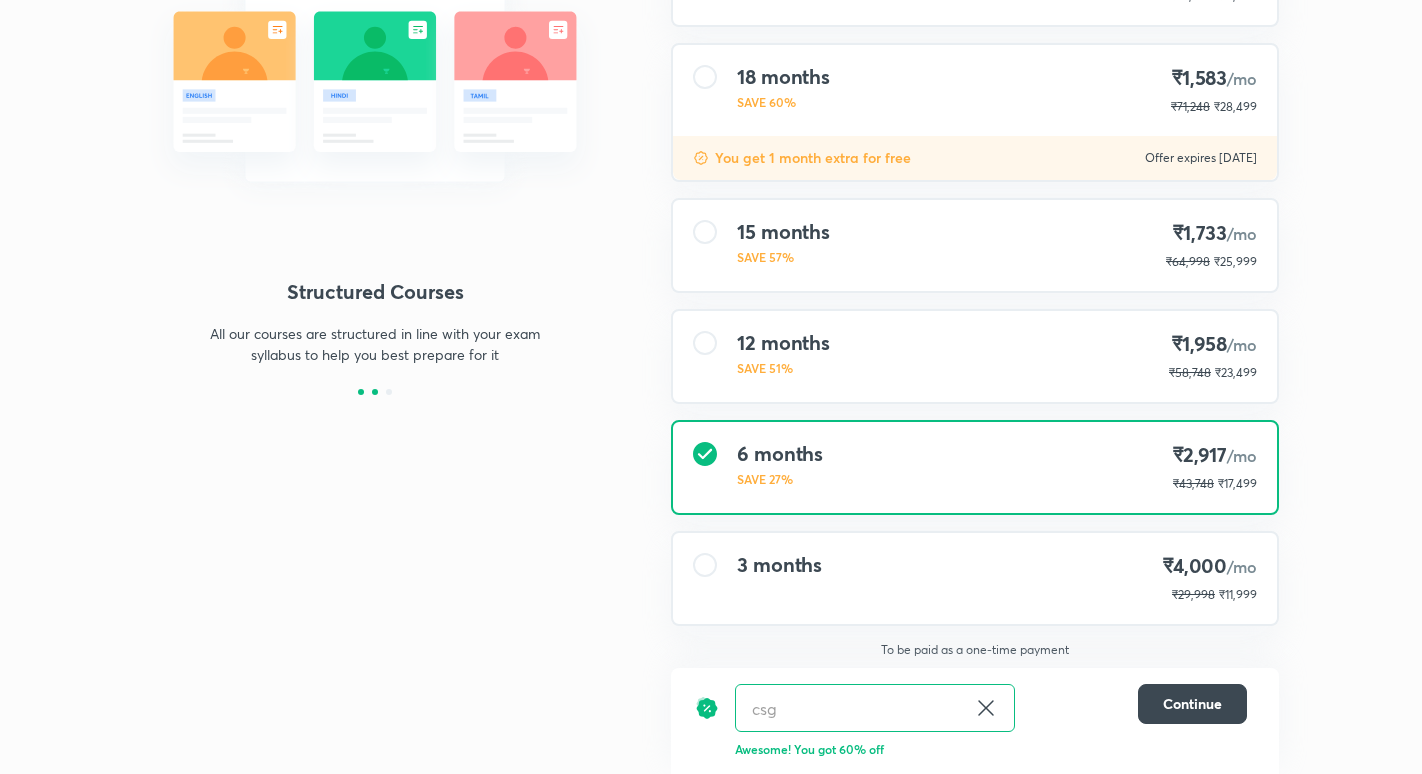 click at bounding box center [375, 392] 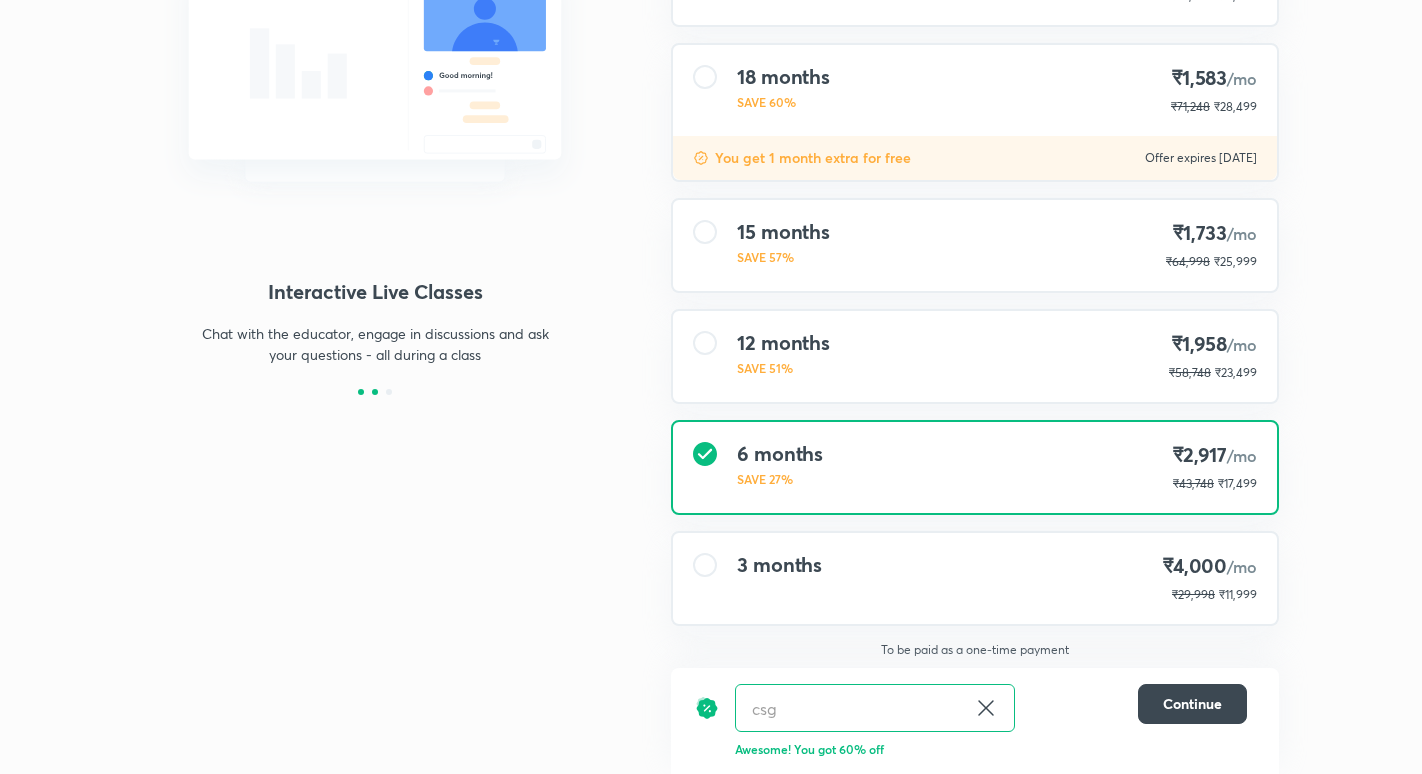 click at bounding box center [361, 392] 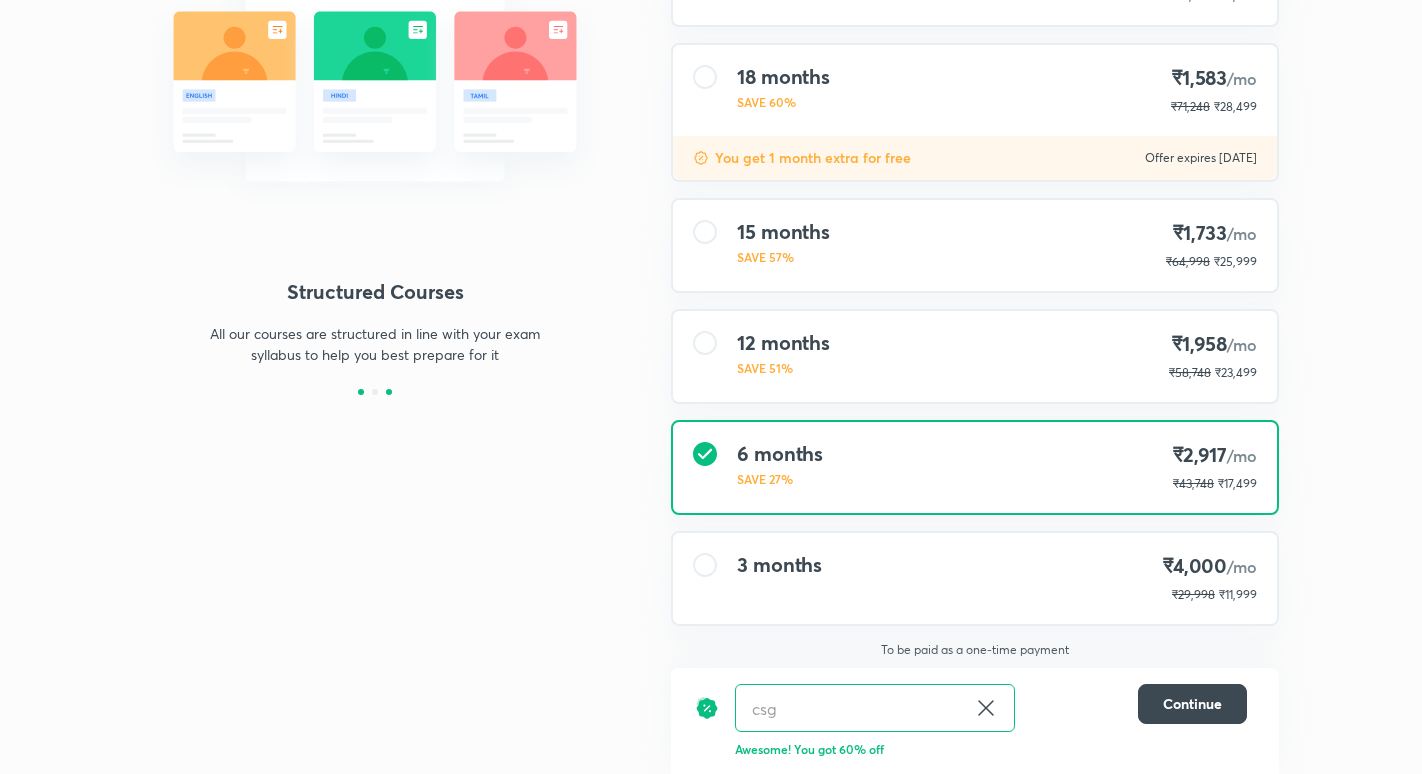 click at bounding box center [389, 392] 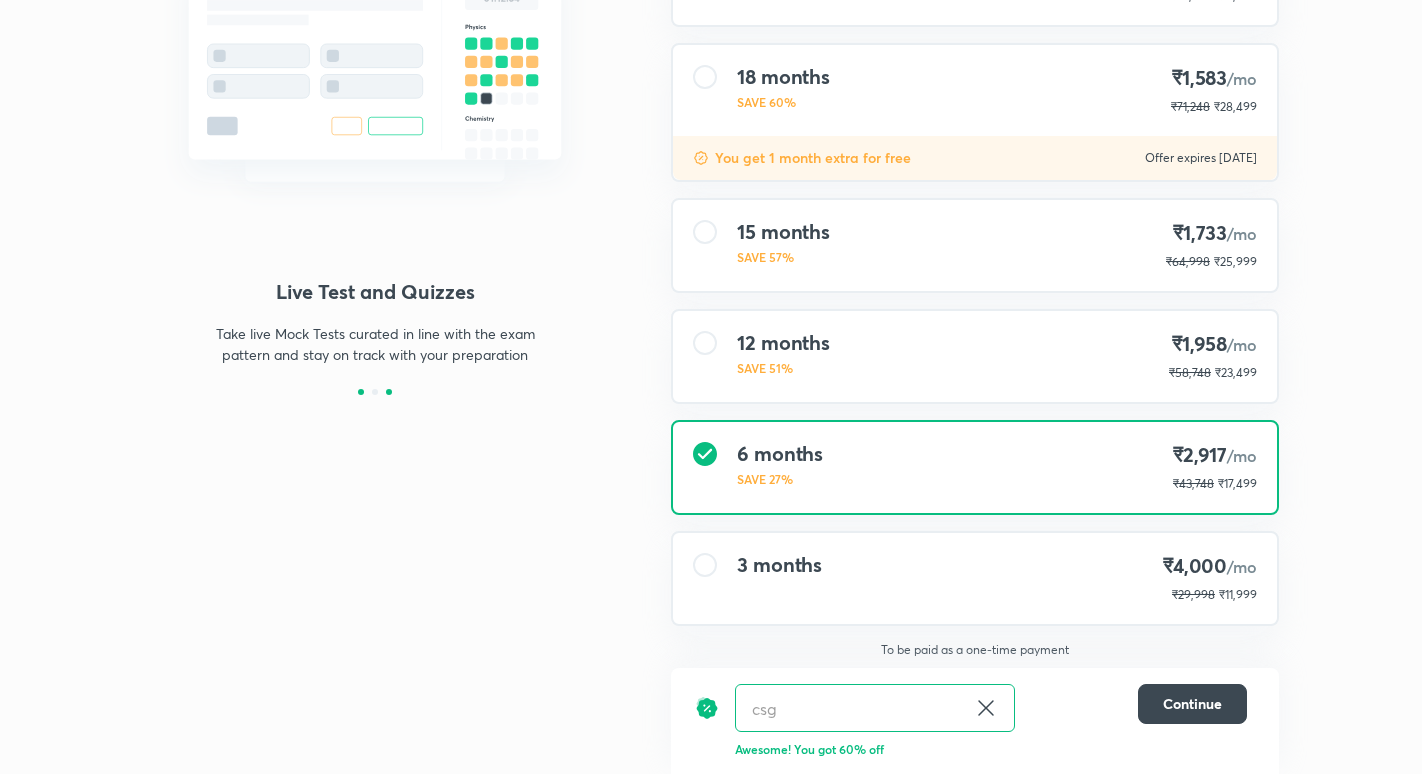 click at bounding box center (361, 392) 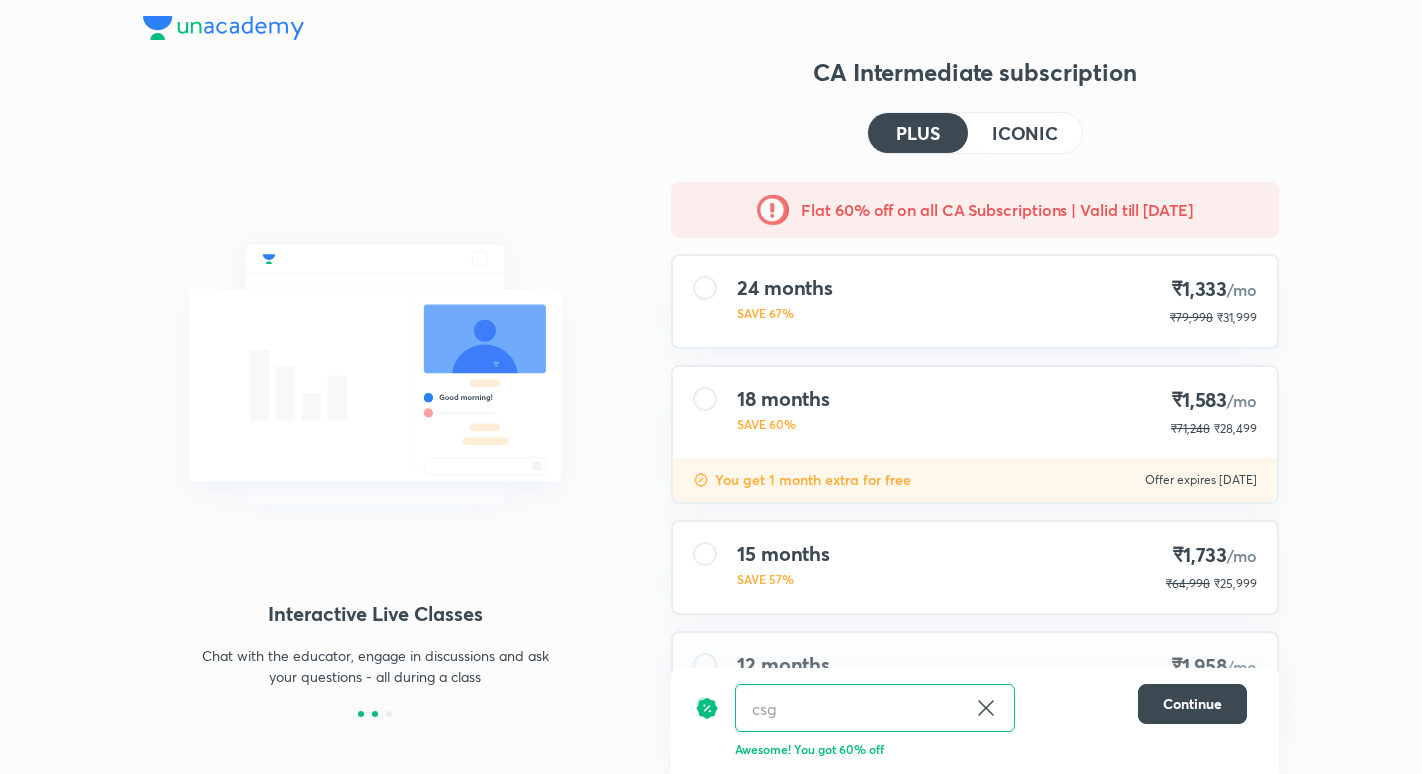 click at bounding box center [361, 714] 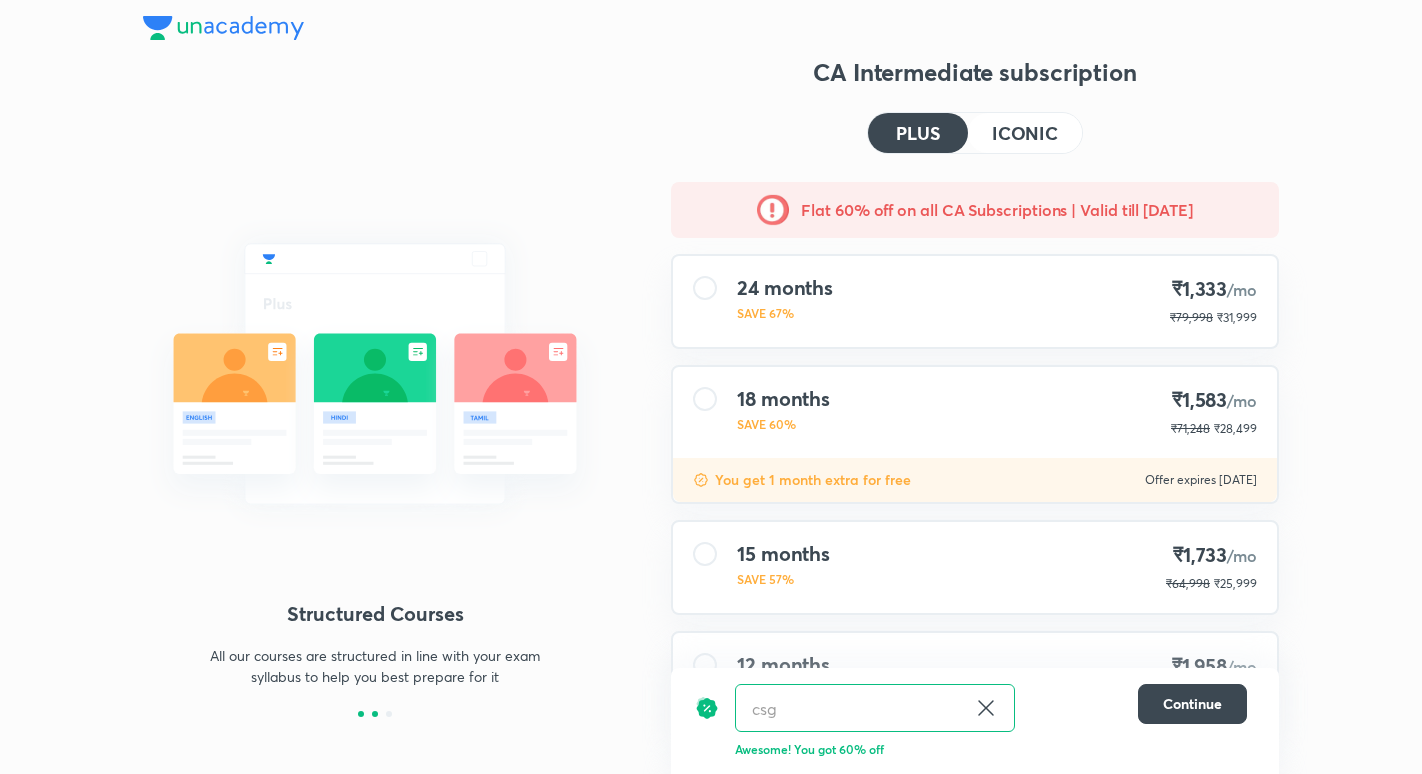 click at bounding box center [375, 714] 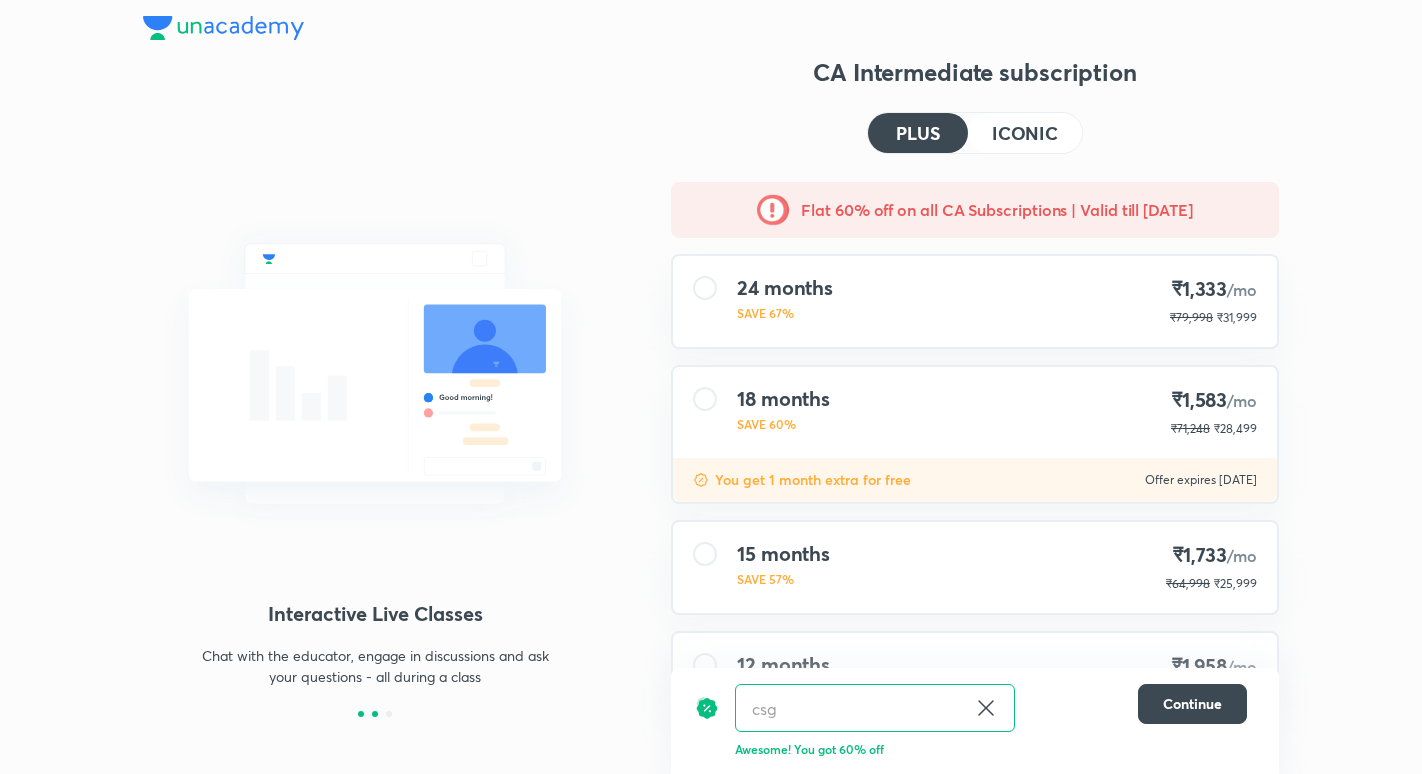 click at bounding box center (361, 714) 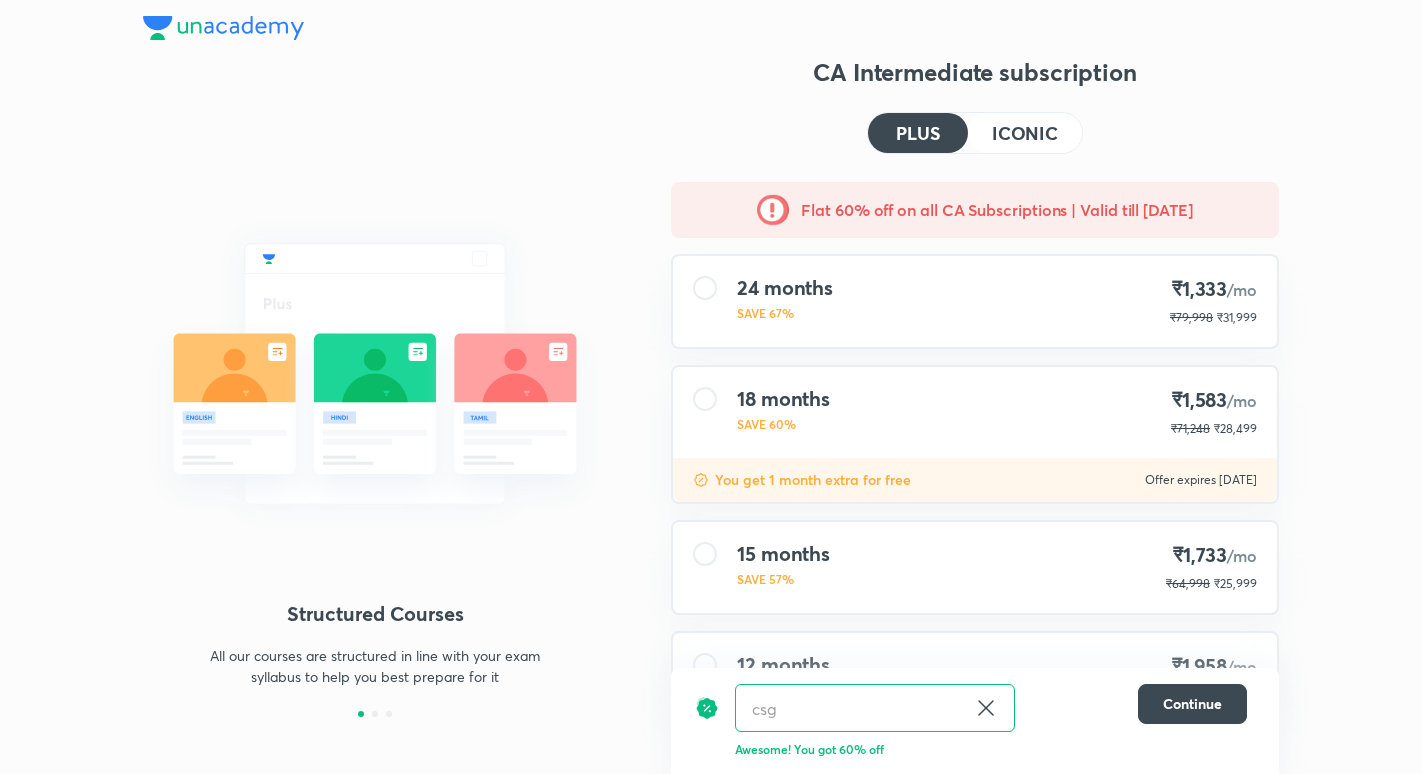 click 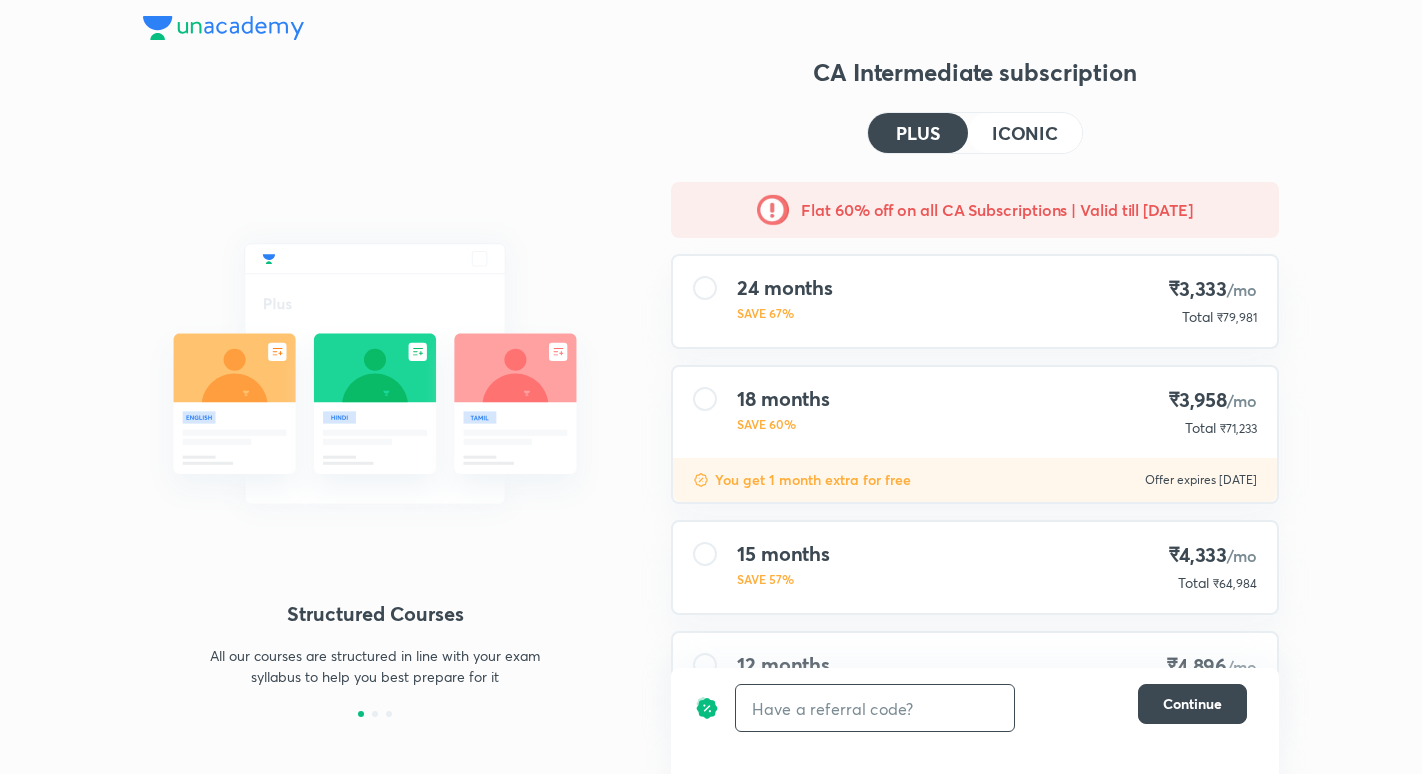 click at bounding box center [875, 708] 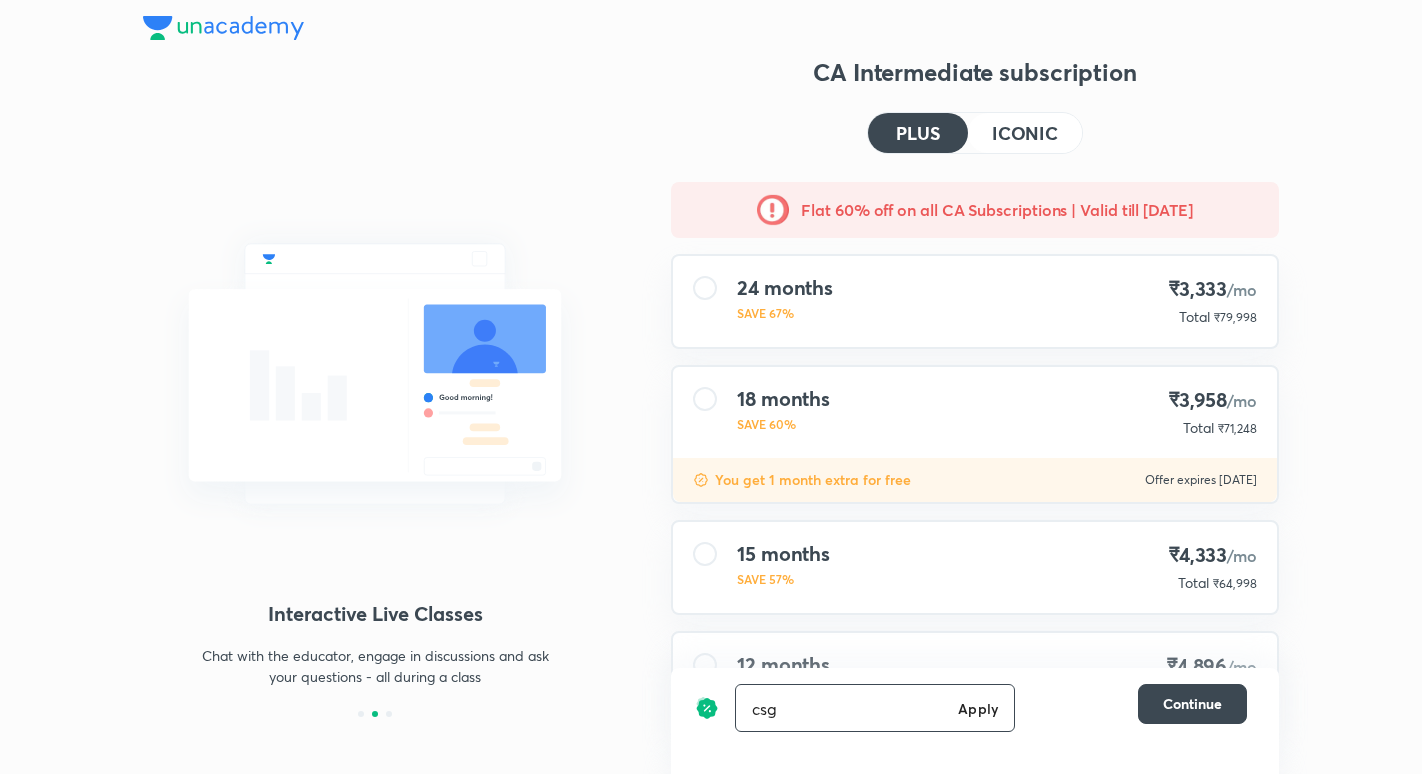 type on "csg" 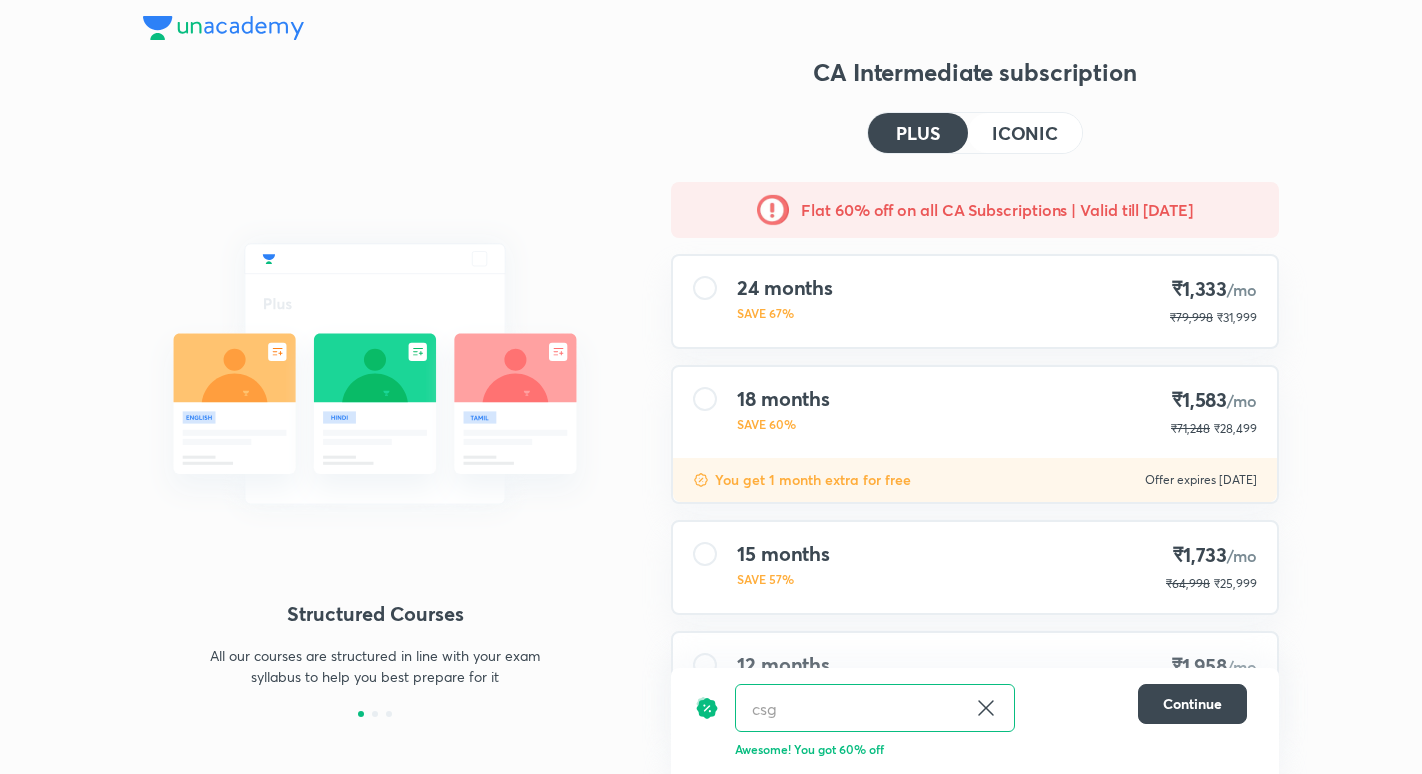 click at bounding box center (375, 374) 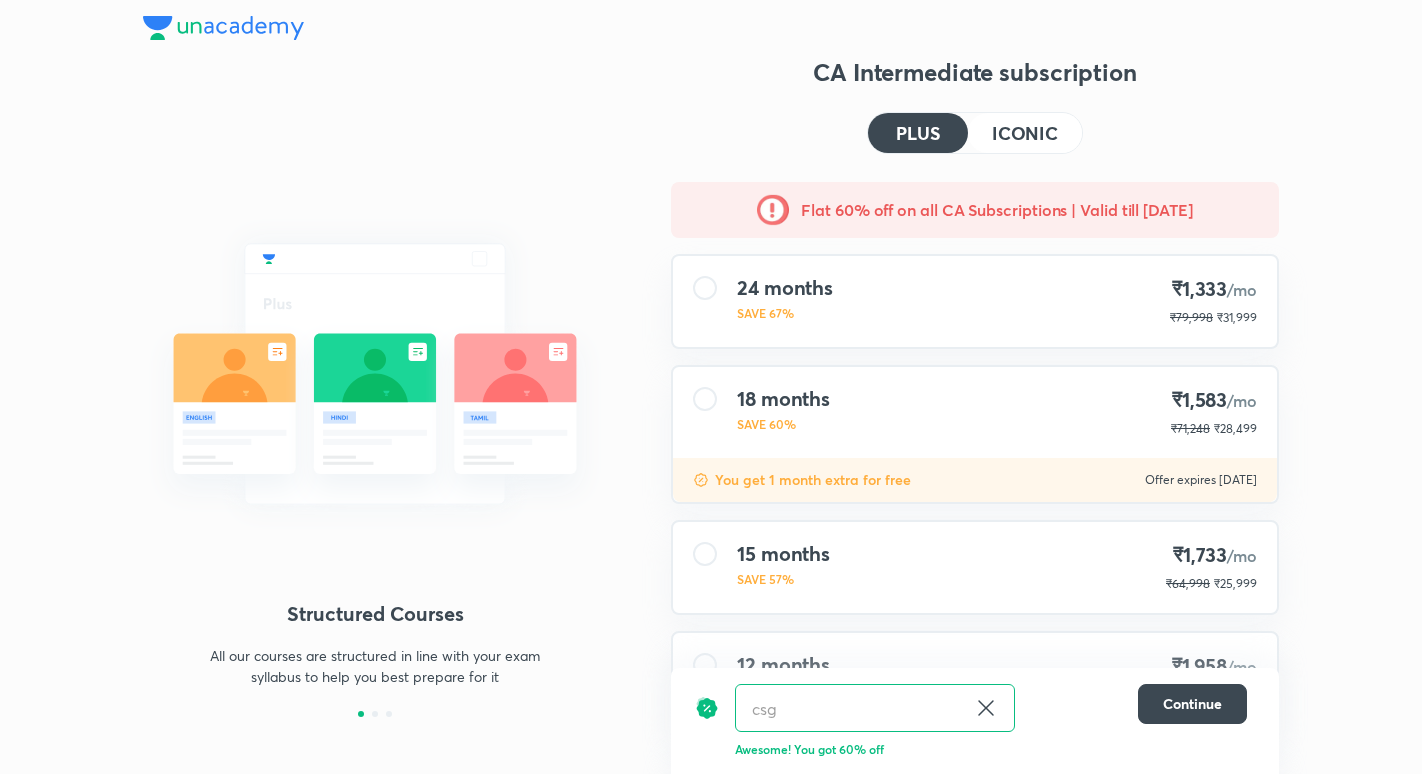 click at bounding box center [375, 374] 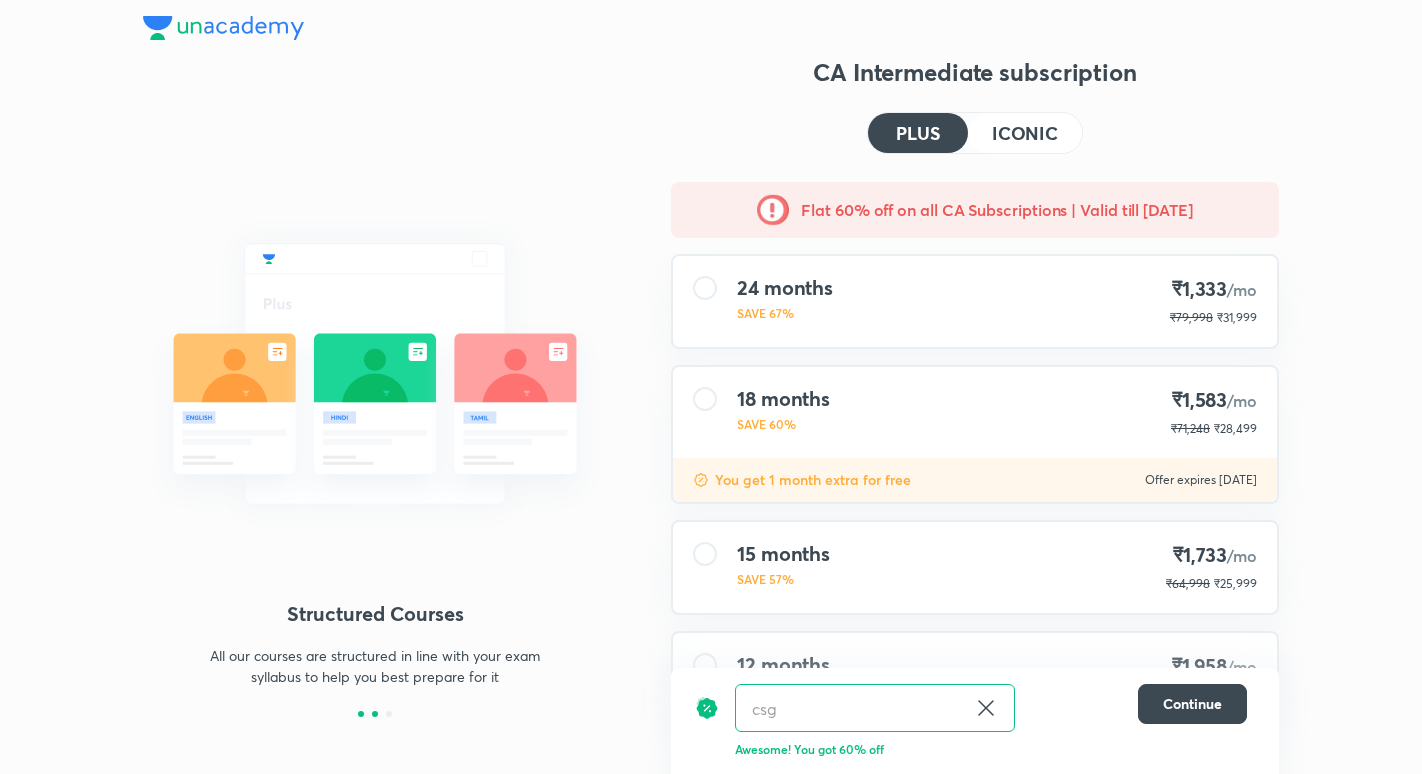 click on "Structured Courses All our courses are structured in line with your exam syllabus to help you best prepare for it Interactive Live Classes Chat with the educator, engage in discussions and ask your questions - all during a class Live Test and Quizzes Take live Mock Tests curated in line with the exam pattern and stay on track with your preparation" at bounding box center [375, 576] 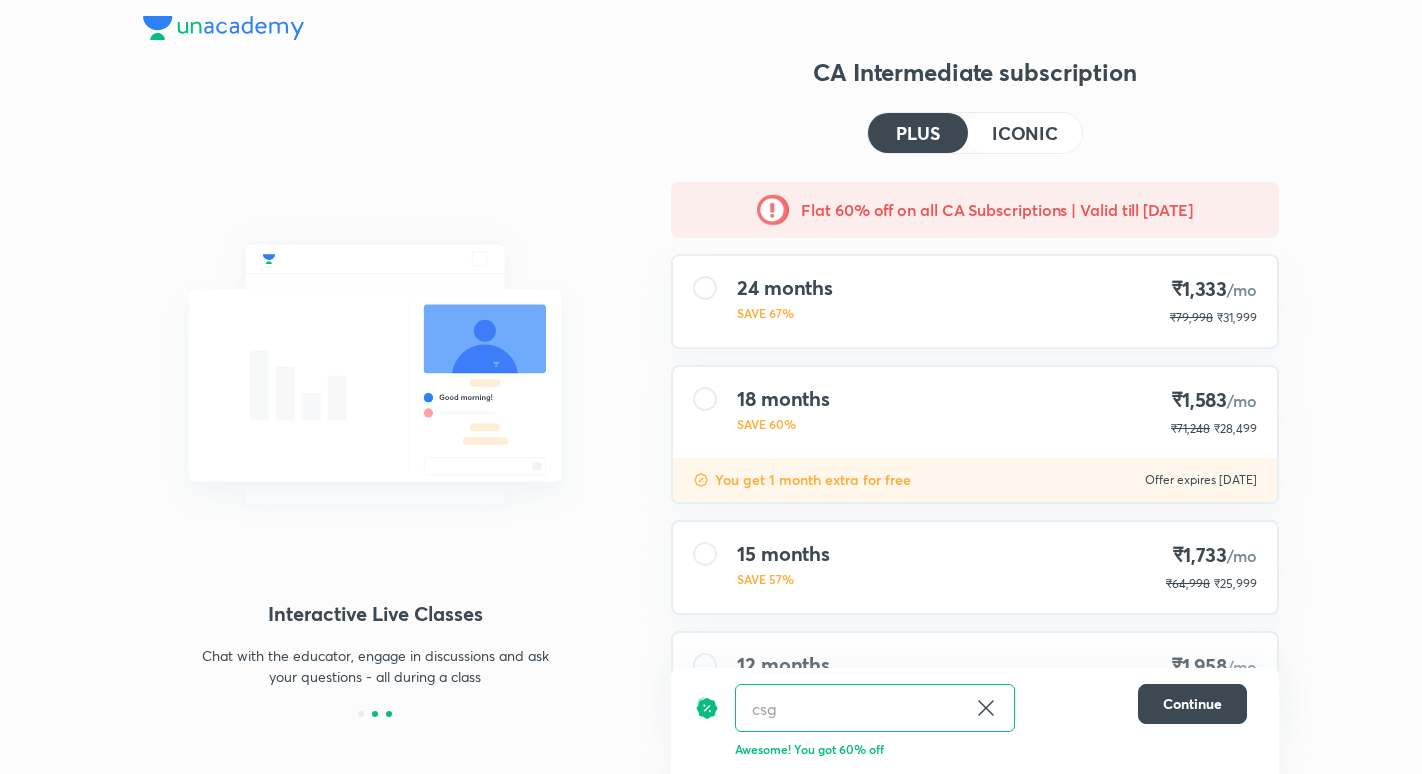 click at bounding box center (389, 714) 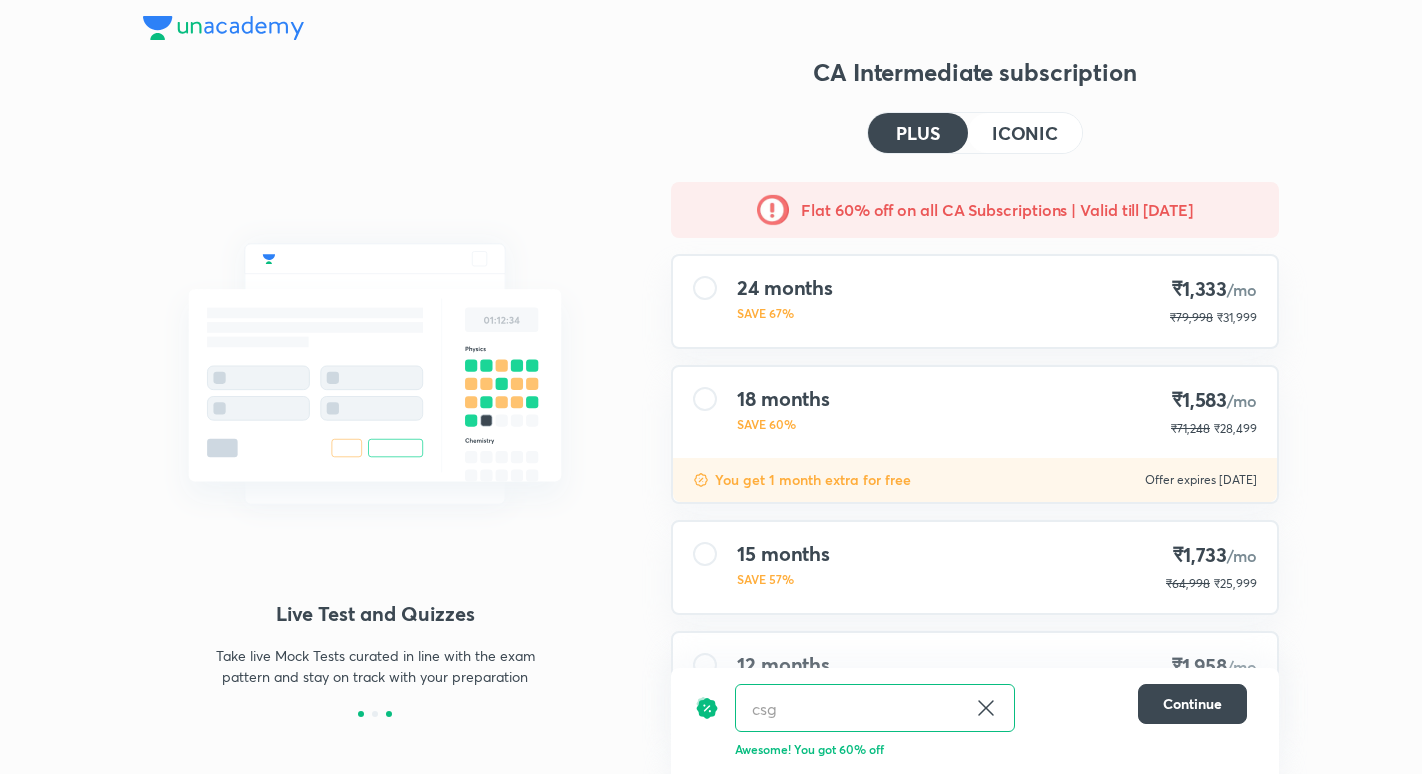 click at bounding box center [361, 714] 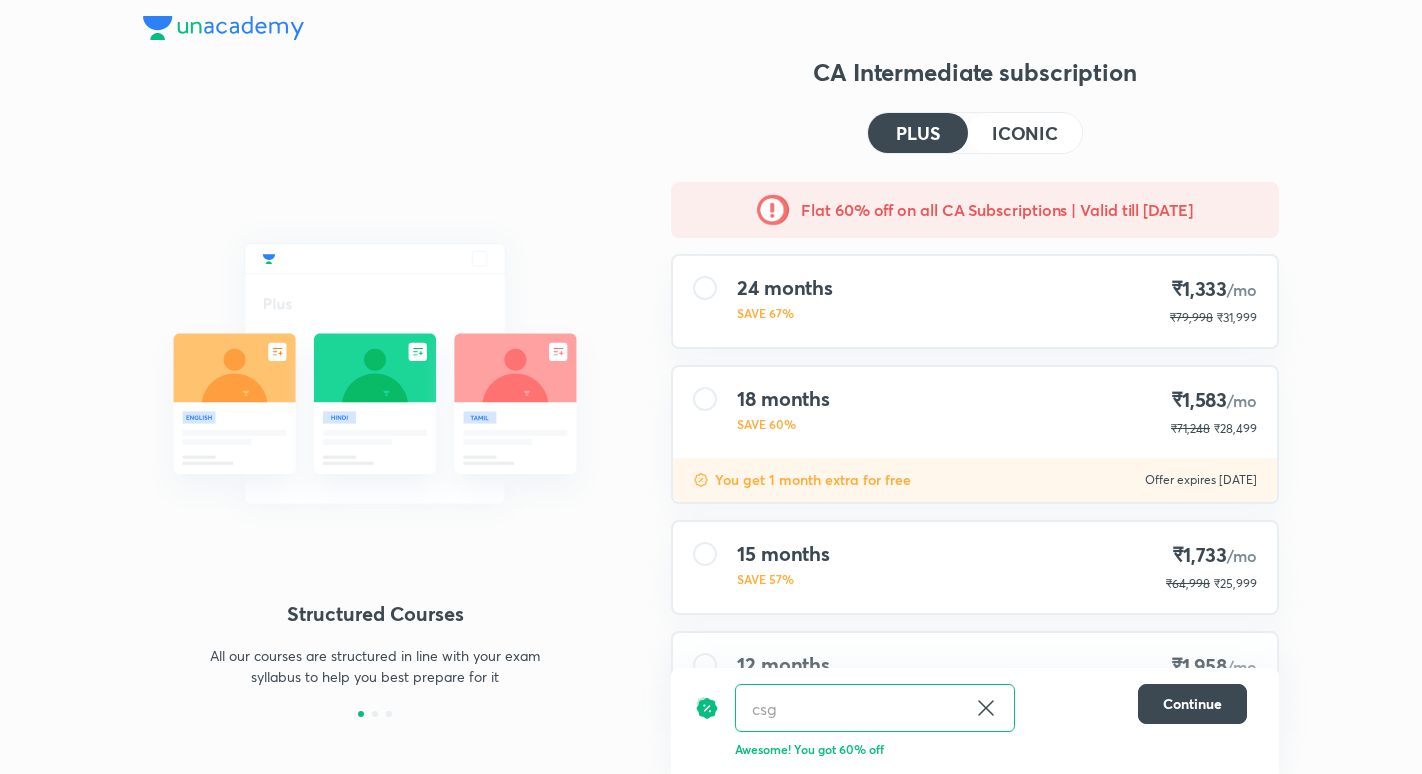 click at bounding box center [707, 708] 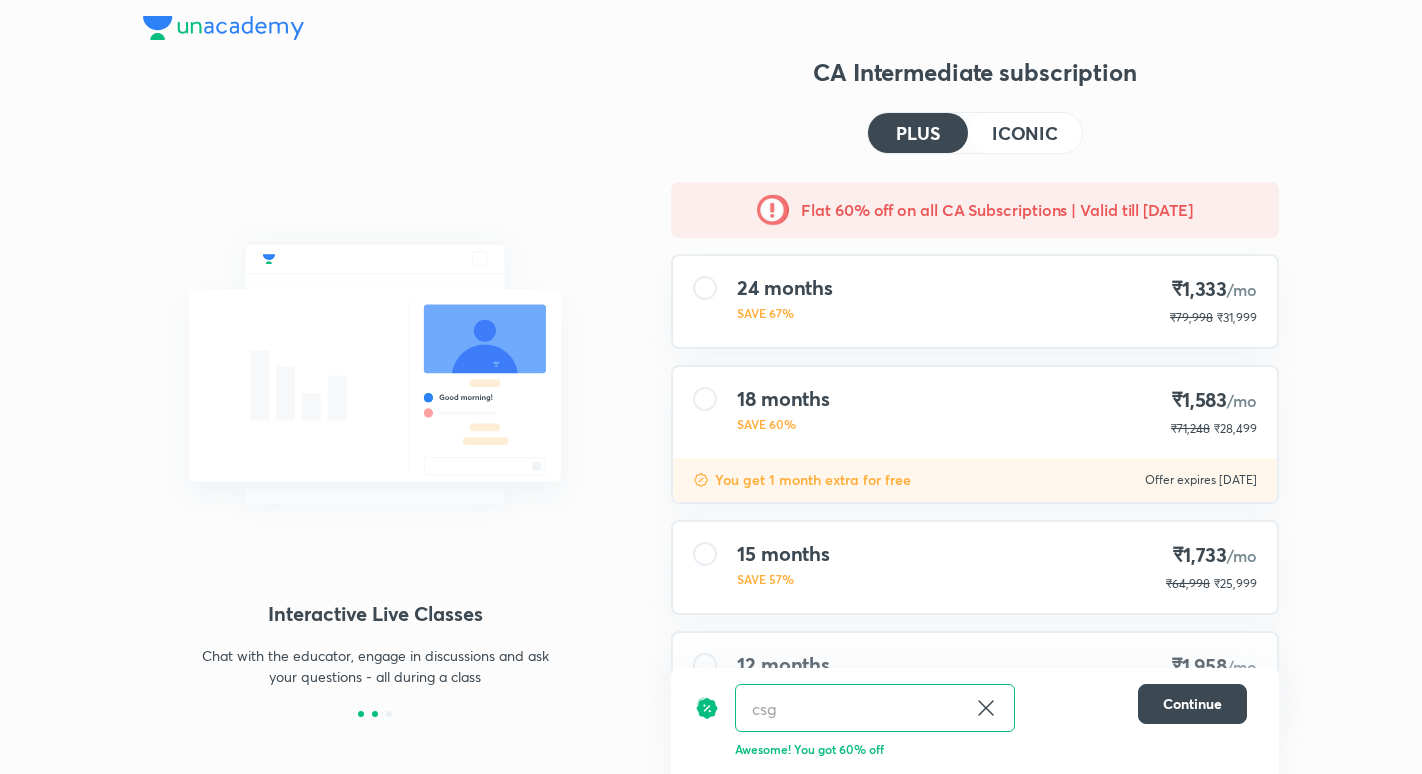 click at bounding box center (361, 714) 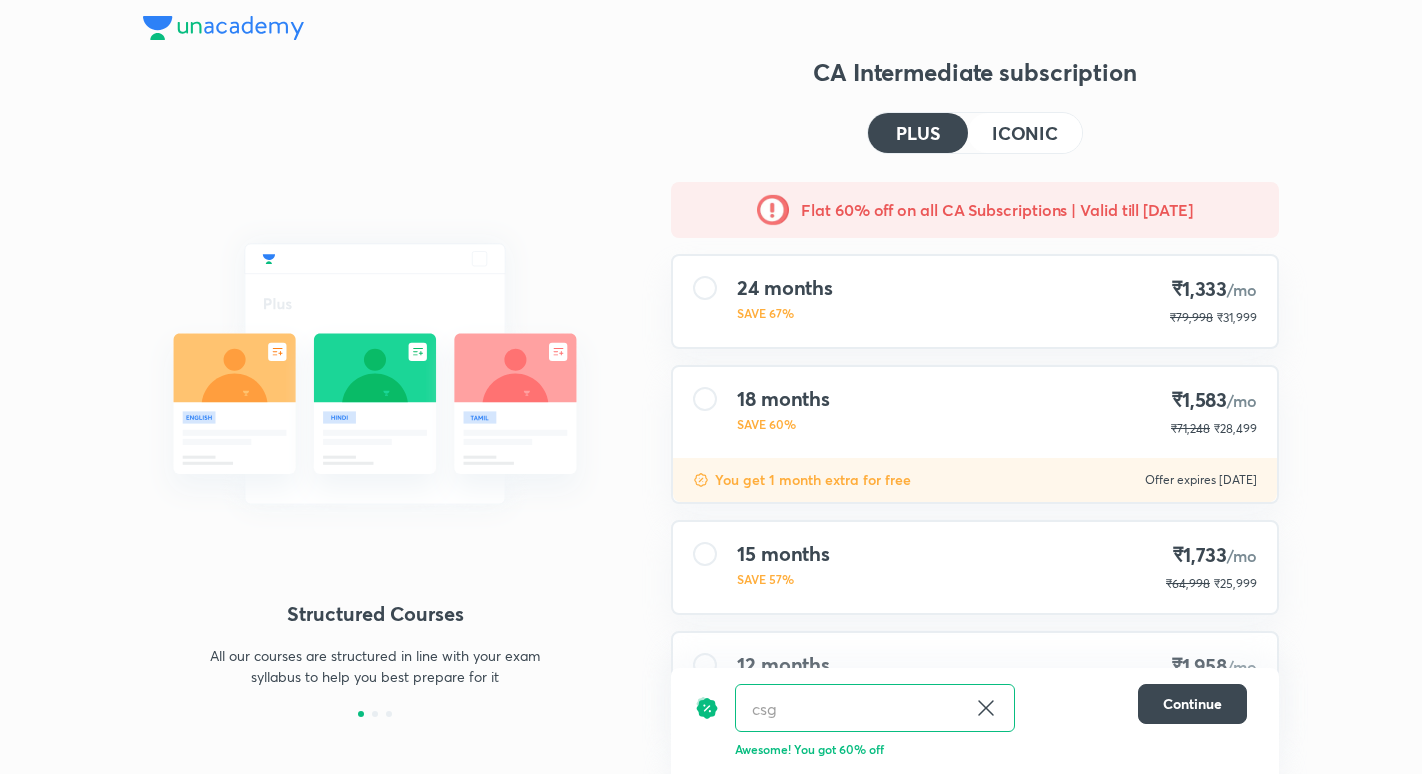 click at bounding box center [375, 714] 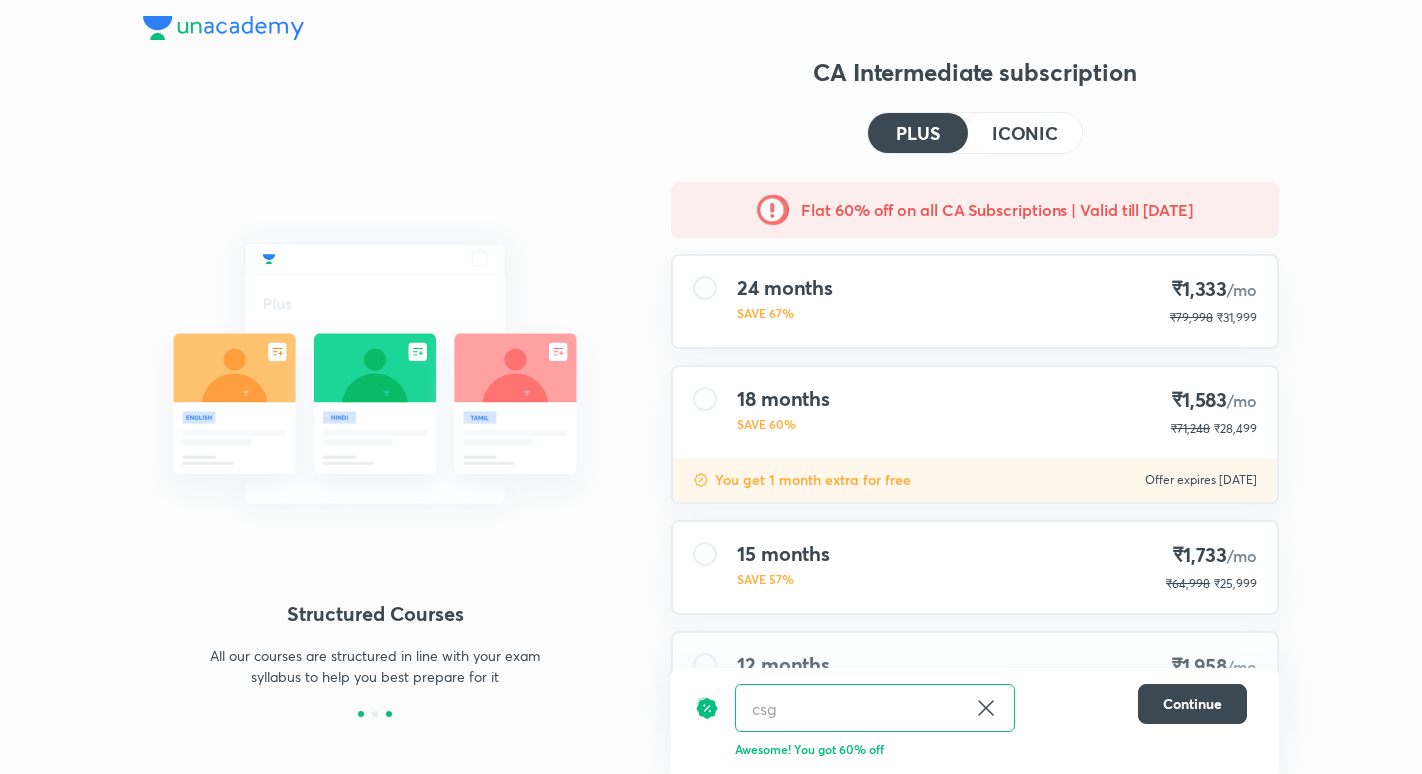 click at bounding box center (389, 714) 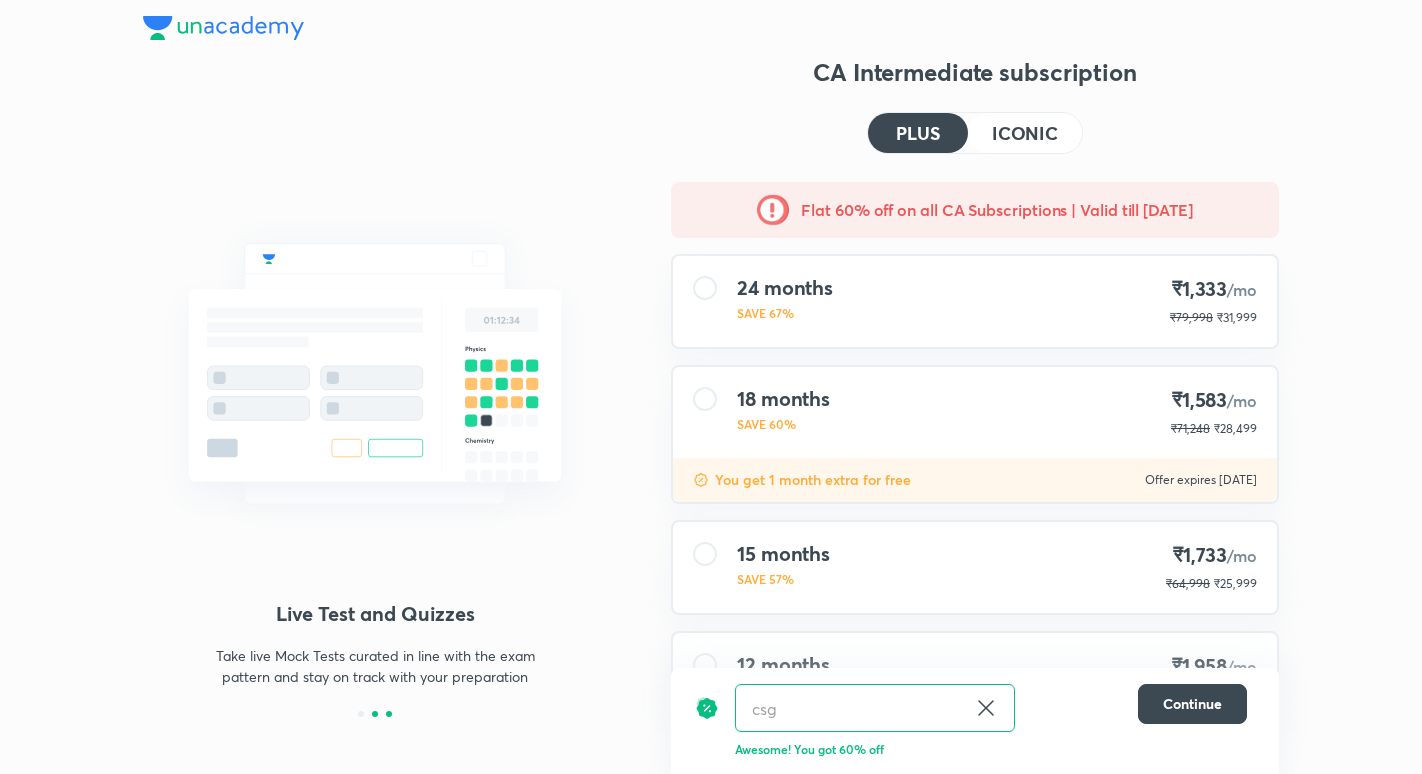 drag, startPoint x: 389, startPoint y: 712, endPoint x: 373, endPoint y: 713, distance: 16.03122 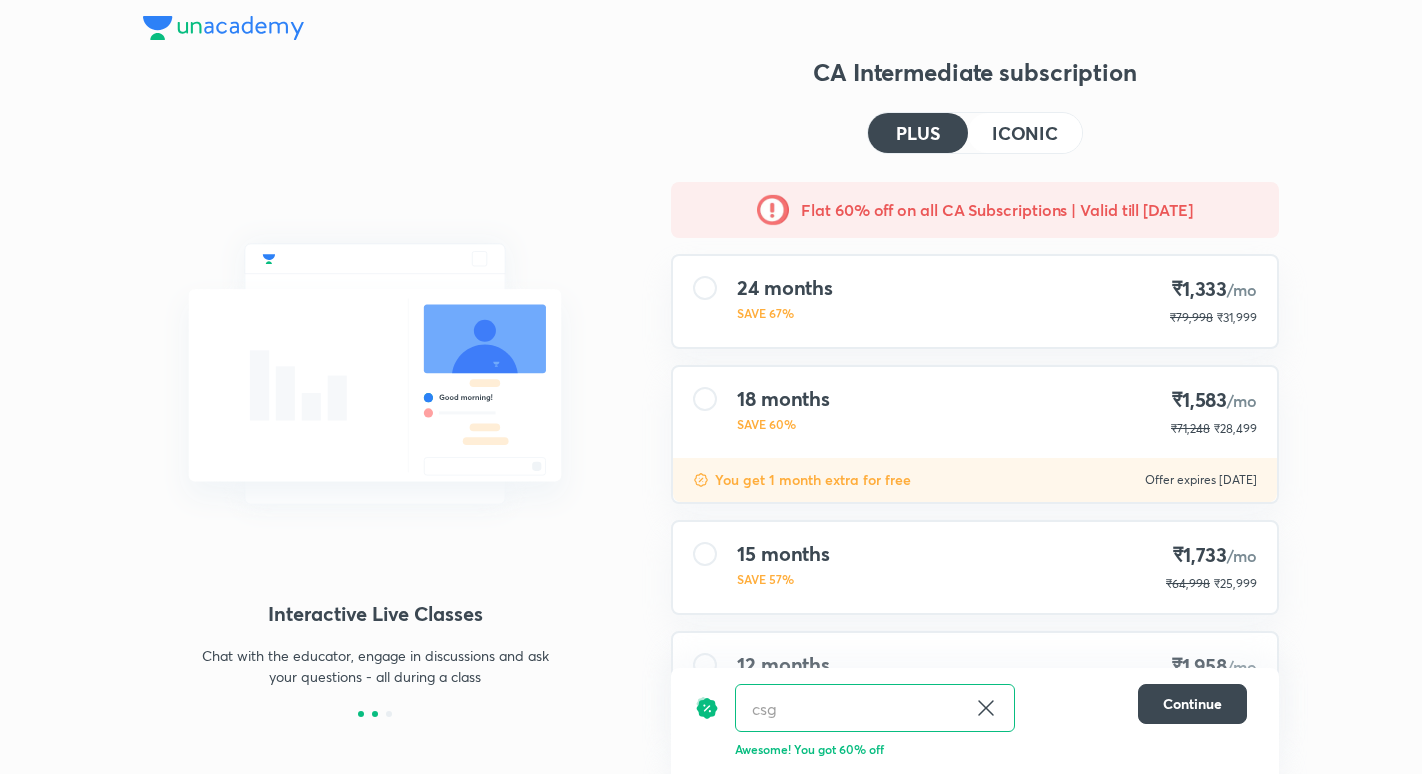 click at bounding box center (361, 714) 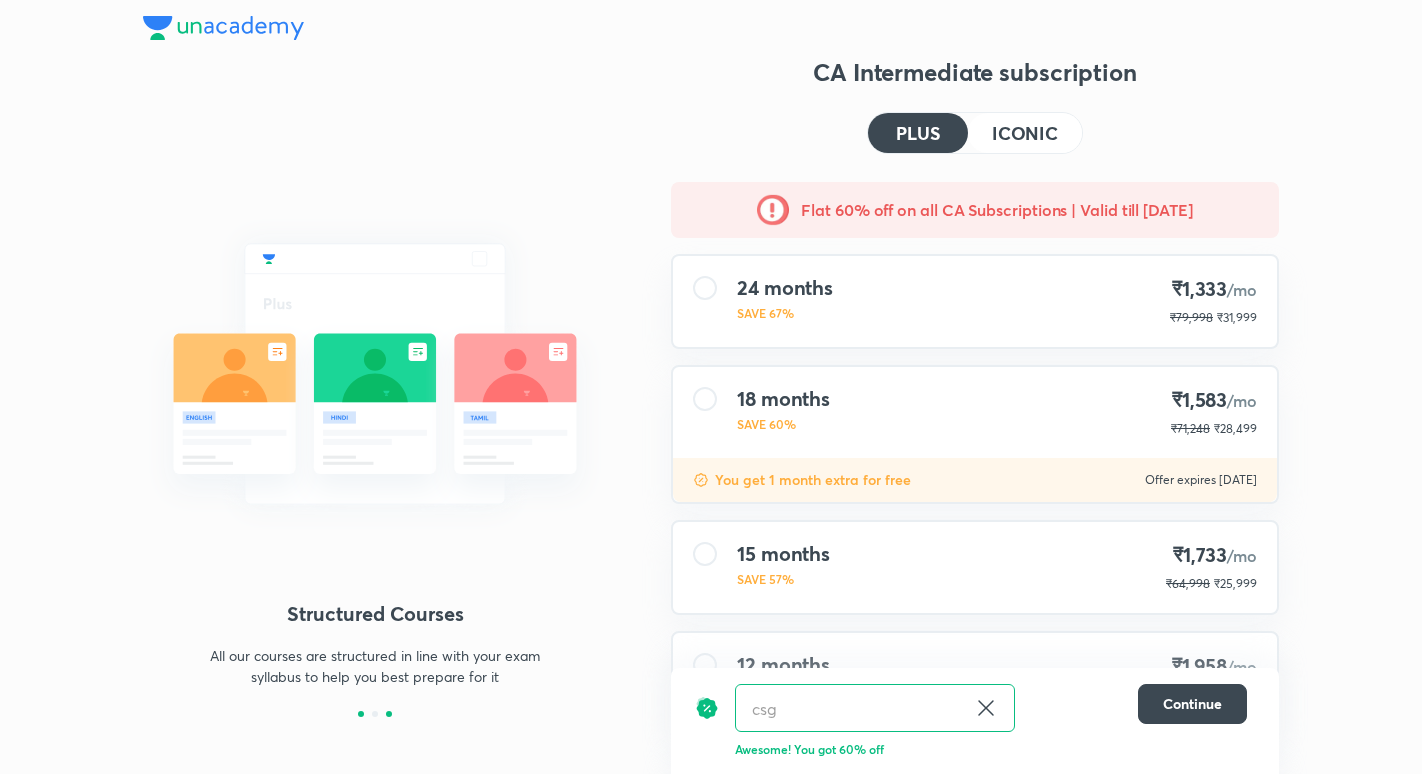 click at bounding box center [389, 714] 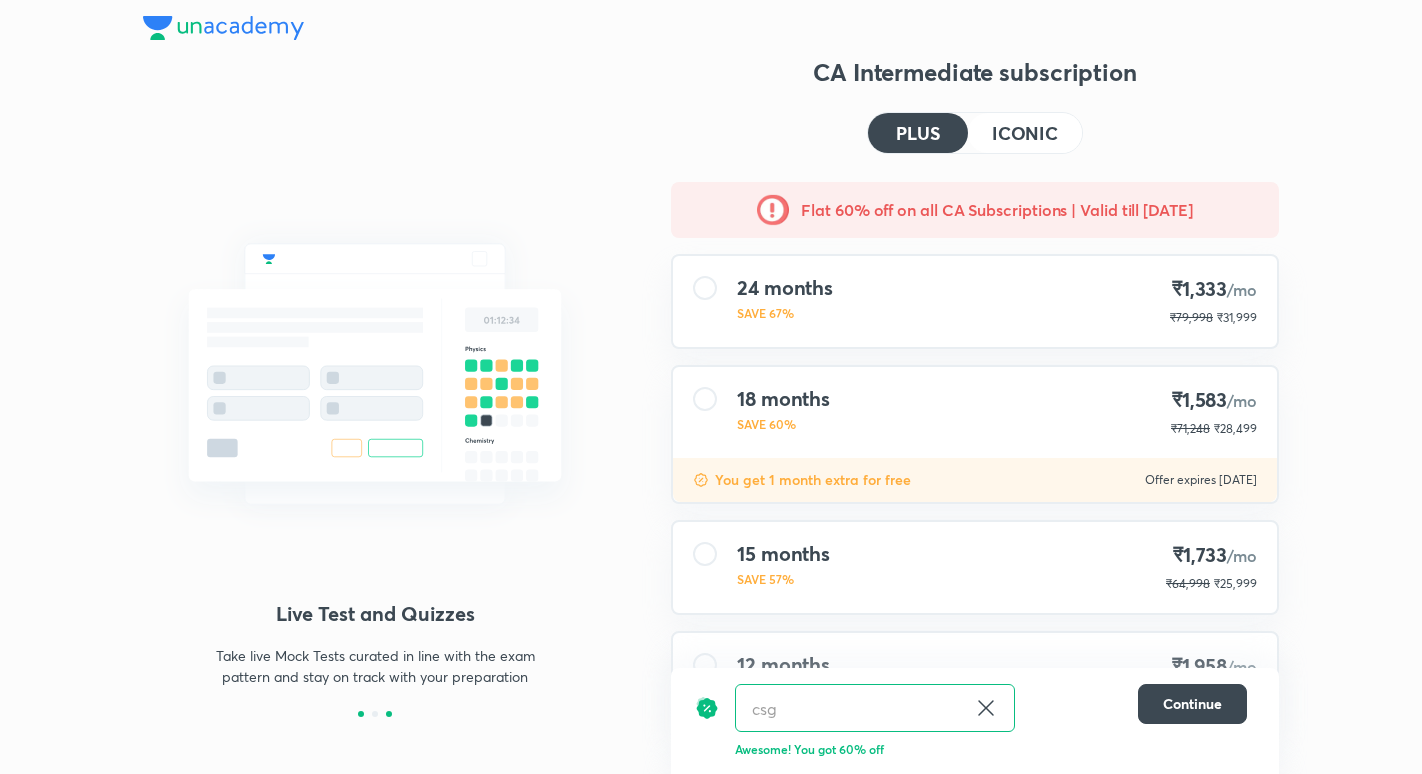 click at bounding box center (361, 714) 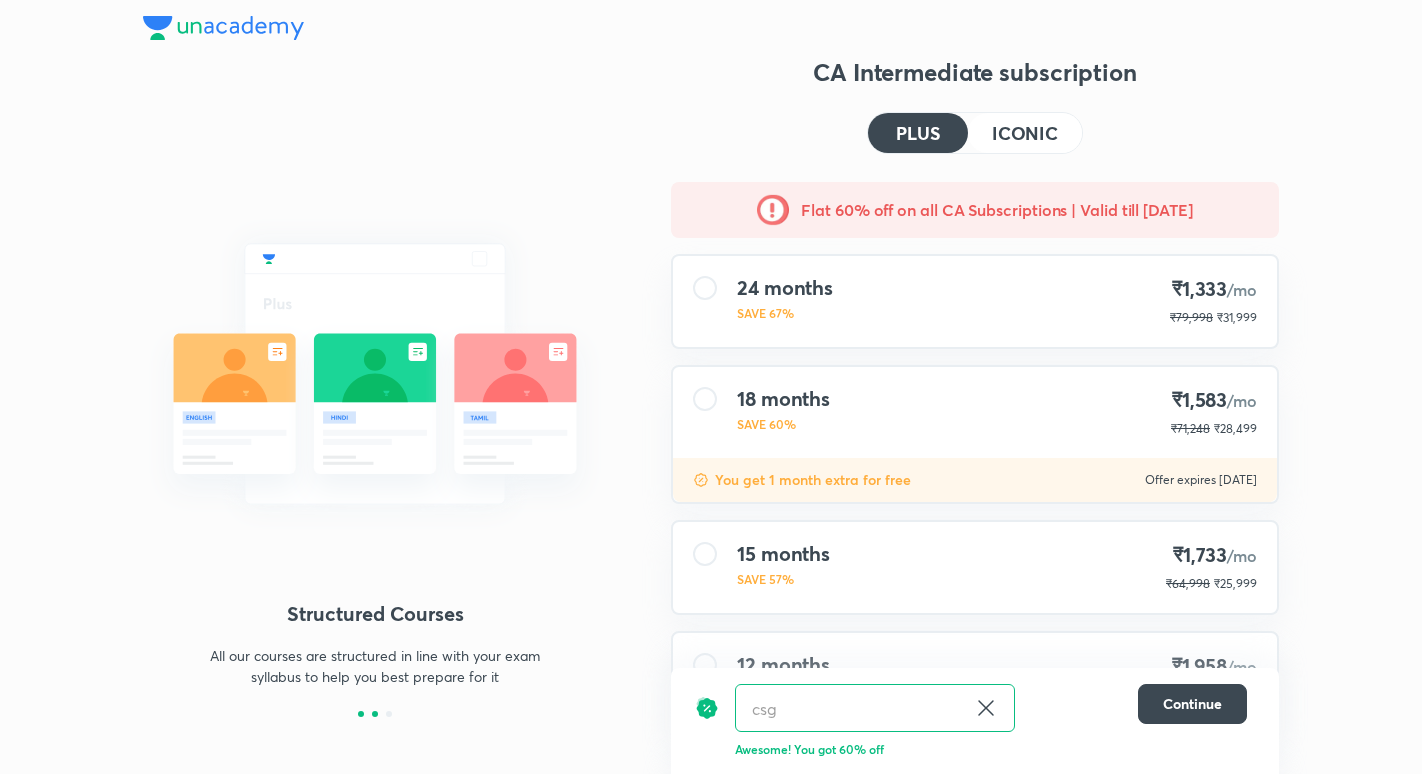 click at bounding box center (375, 714) 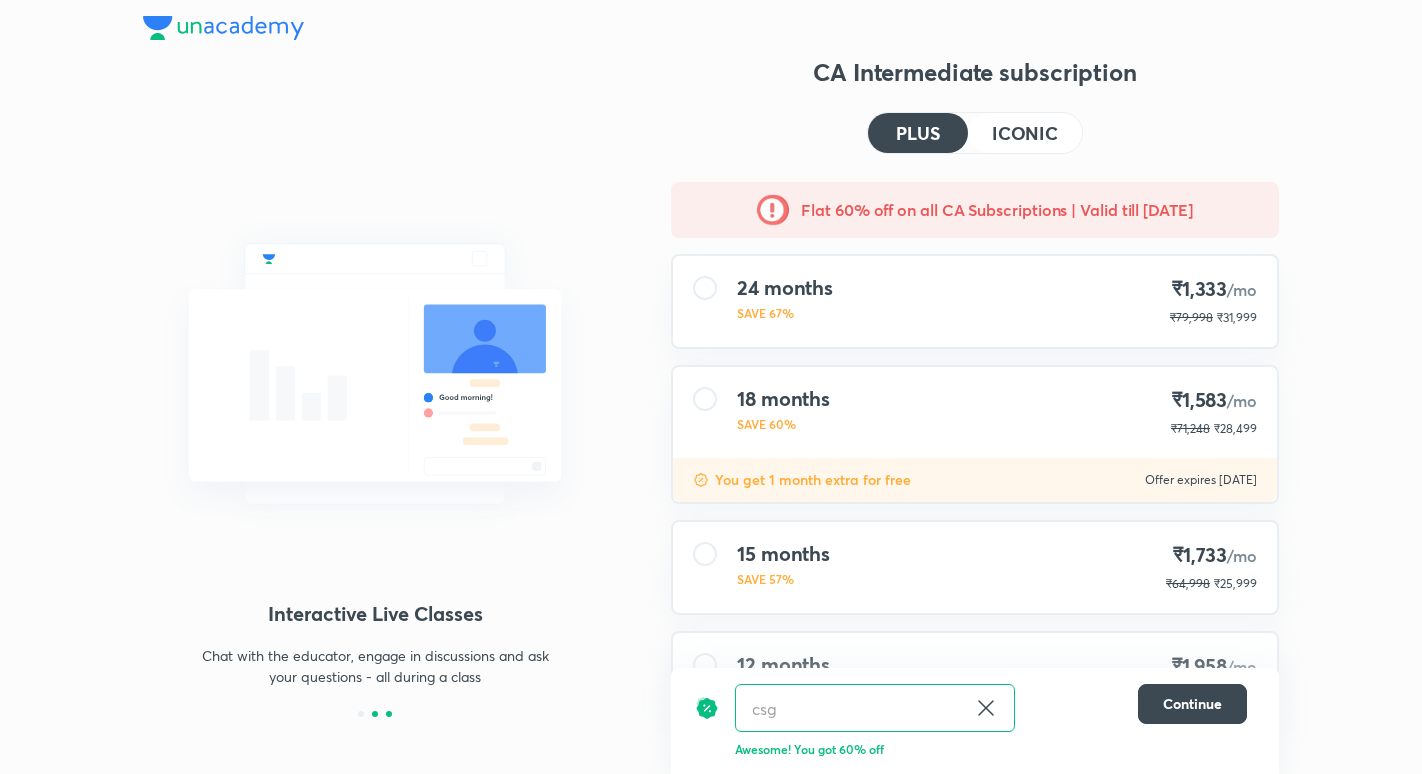 click at bounding box center [389, 714] 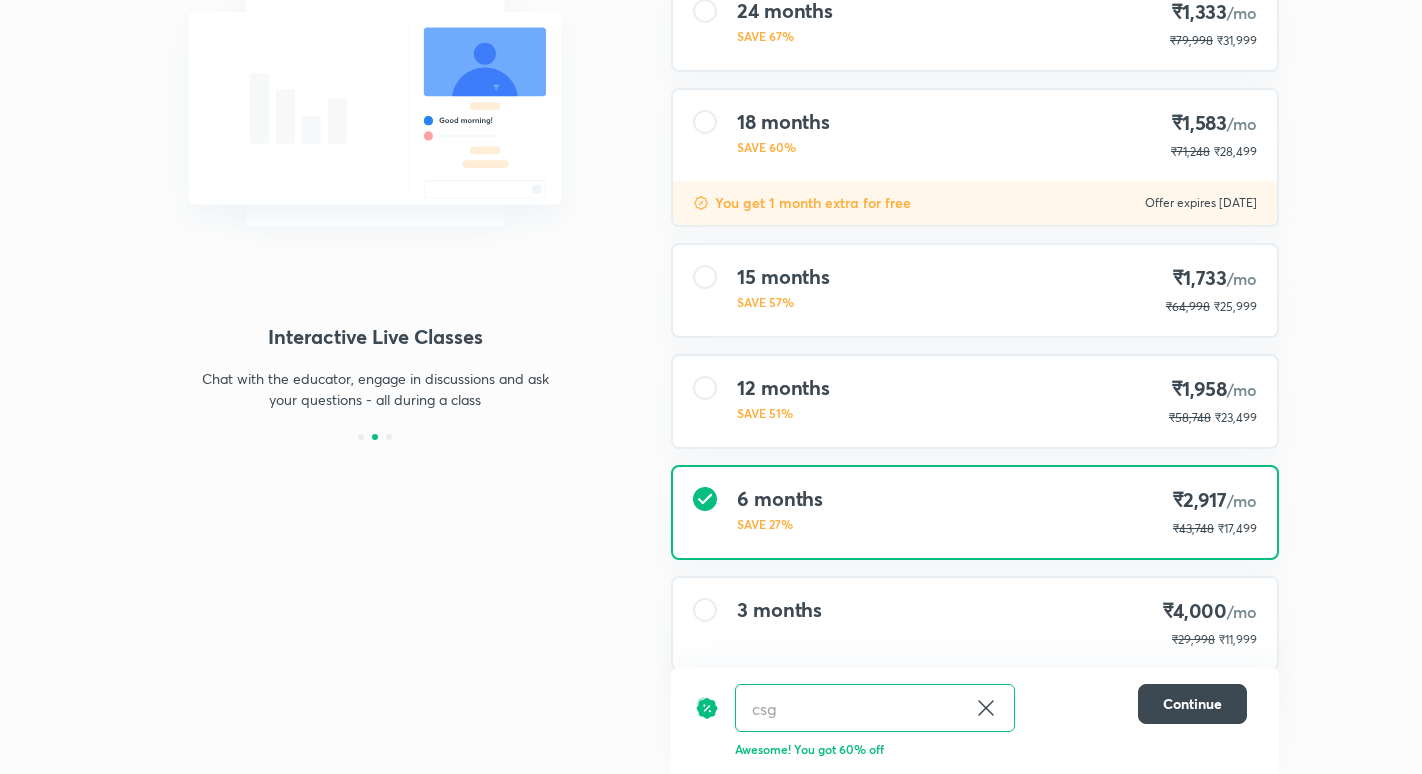 scroll, scrollTop: 0, scrollLeft: 0, axis: both 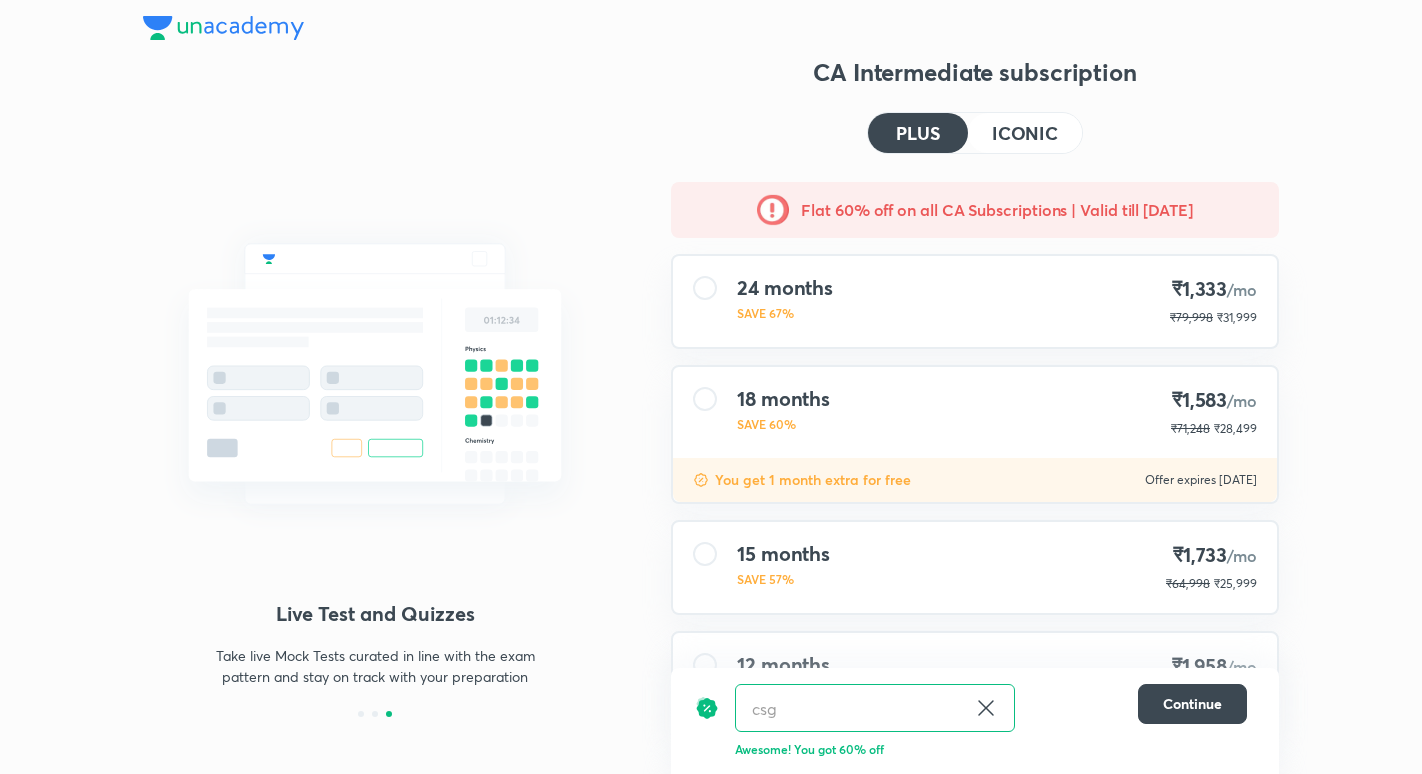 click on "ICONIC" at bounding box center [1025, 133] 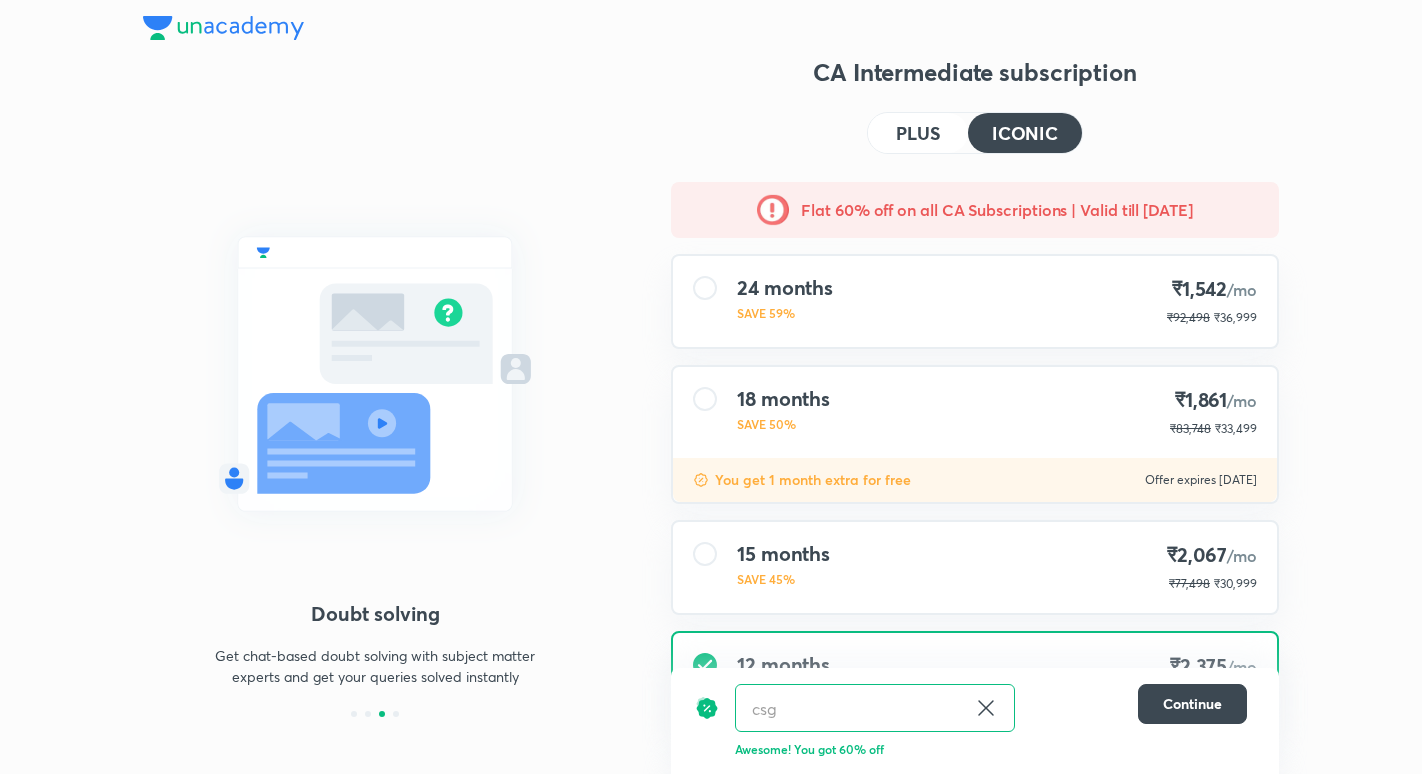click on "PLUS" at bounding box center (918, 133) 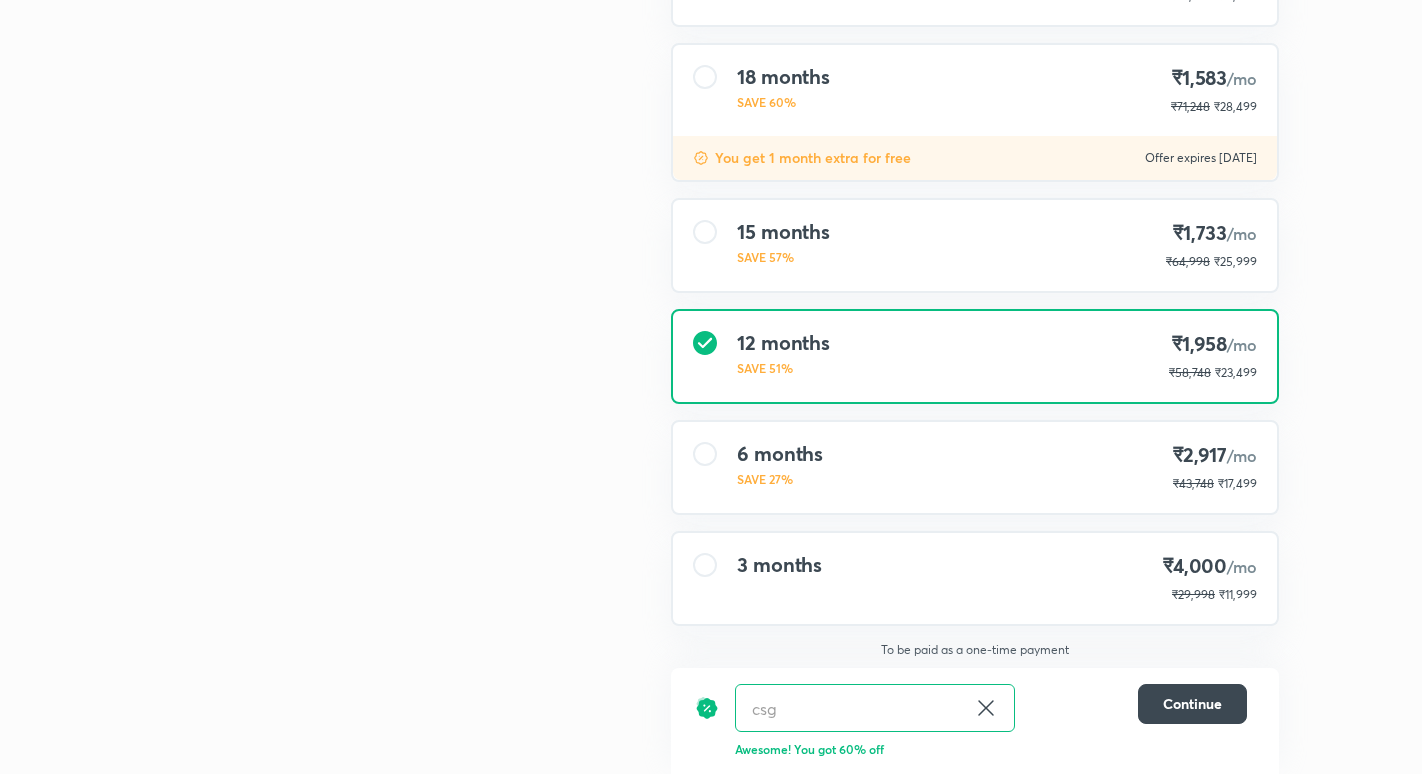 scroll, scrollTop: 0, scrollLeft: 0, axis: both 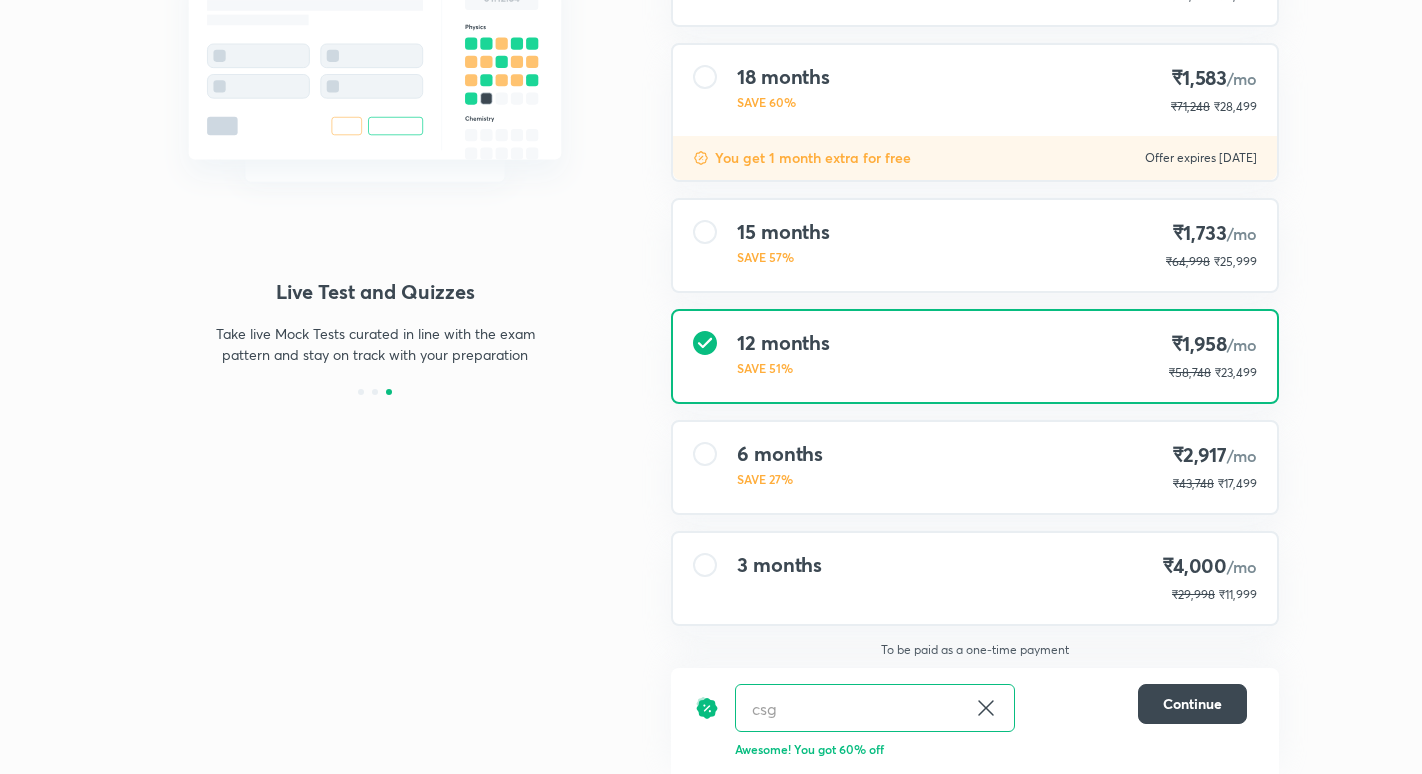click at bounding box center (705, 565) 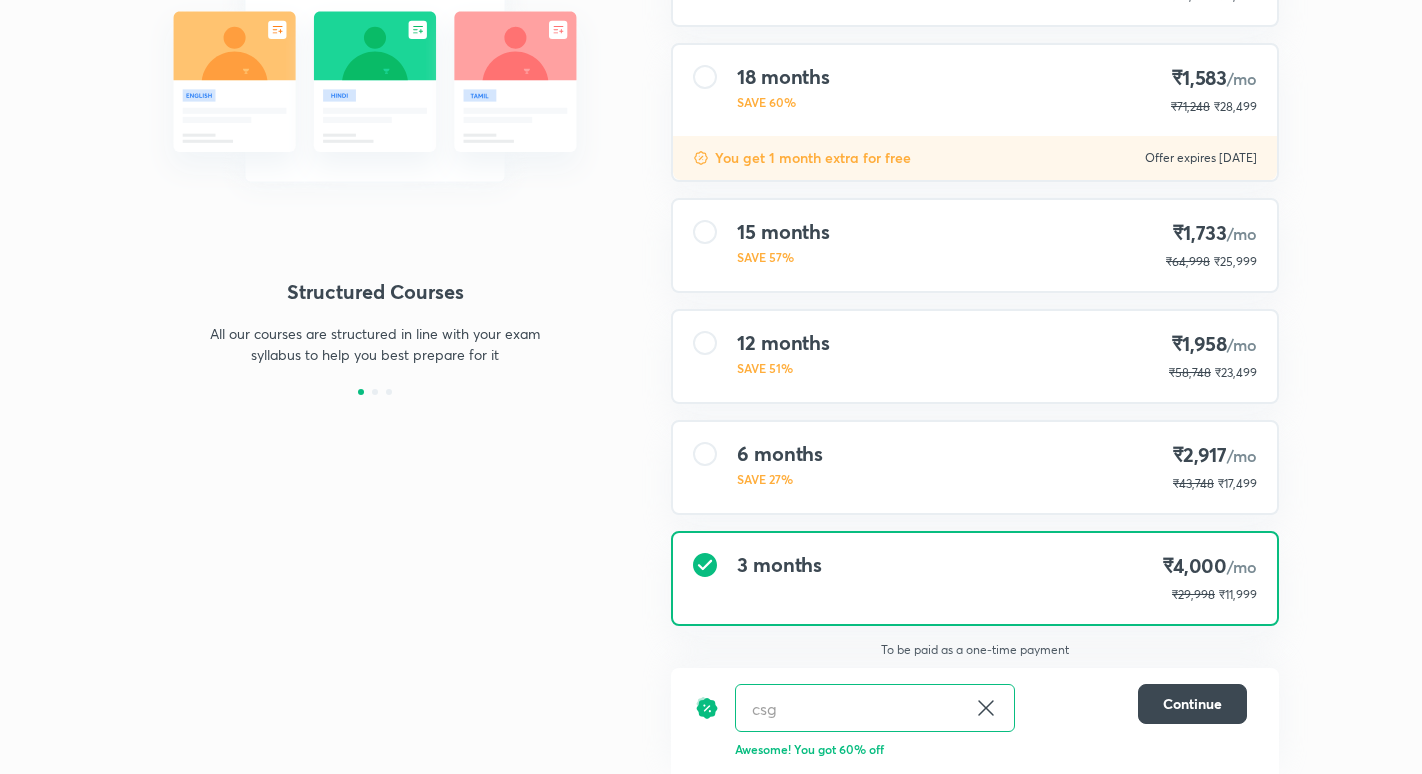 click at bounding box center [705, 343] 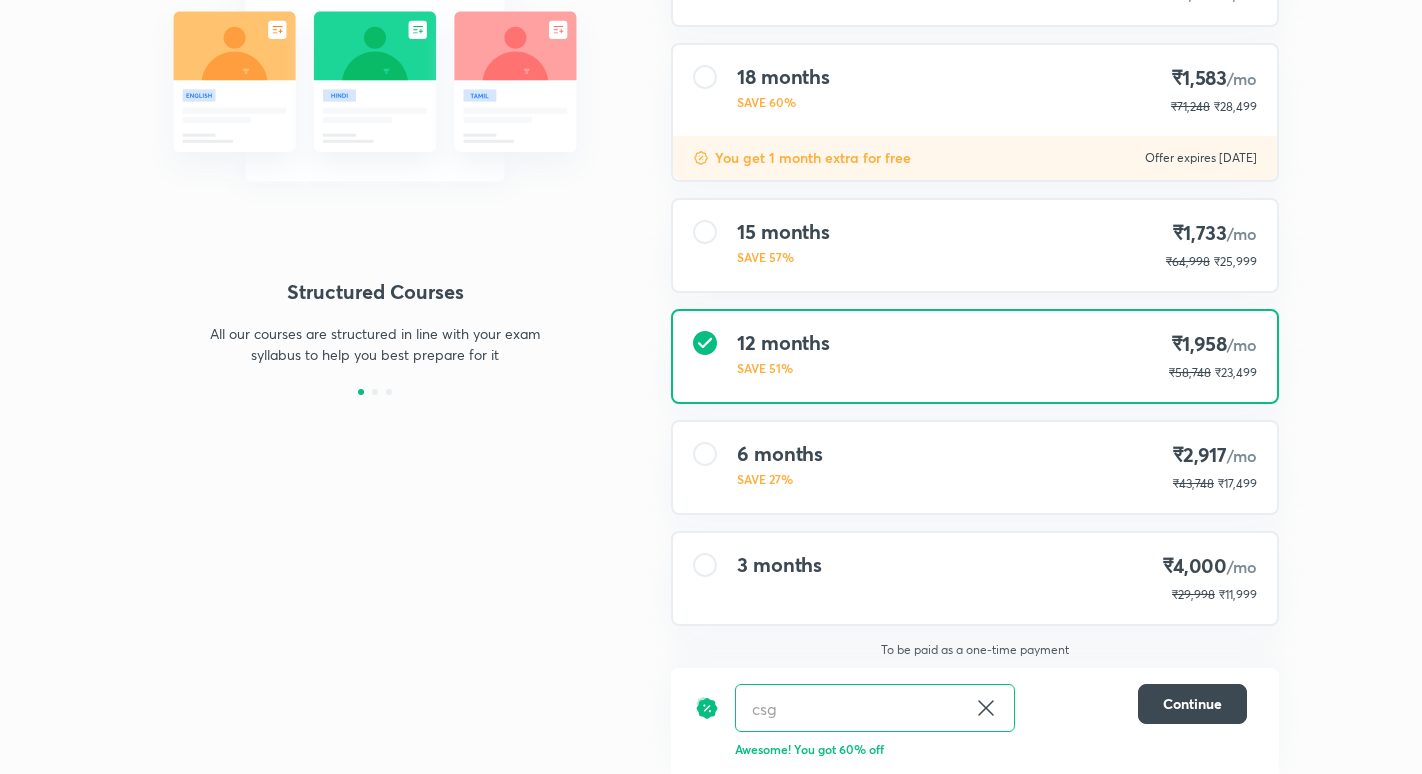 click at bounding box center (705, 454) 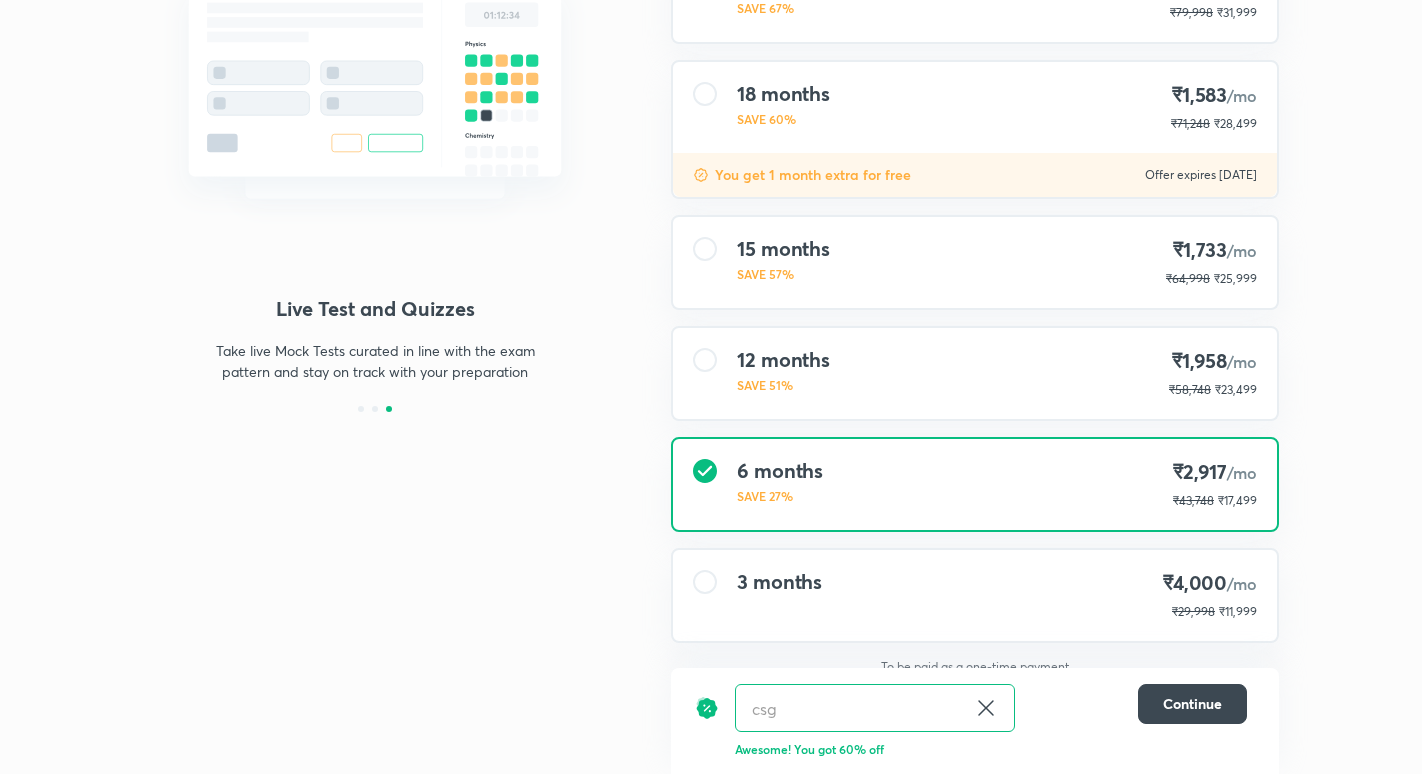 scroll, scrollTop: 298, scrollLeft: 0, axis: vertical 